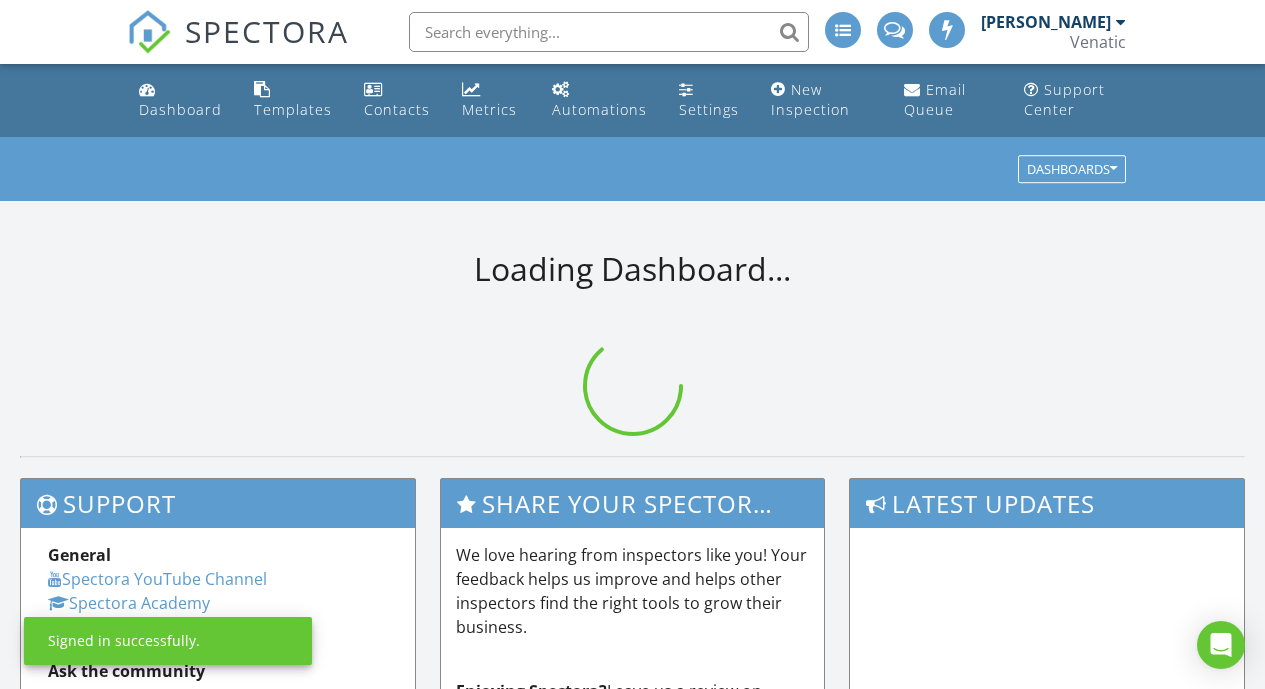 scroll, scrollTop: 0, scrollLeft: 0, axis: both 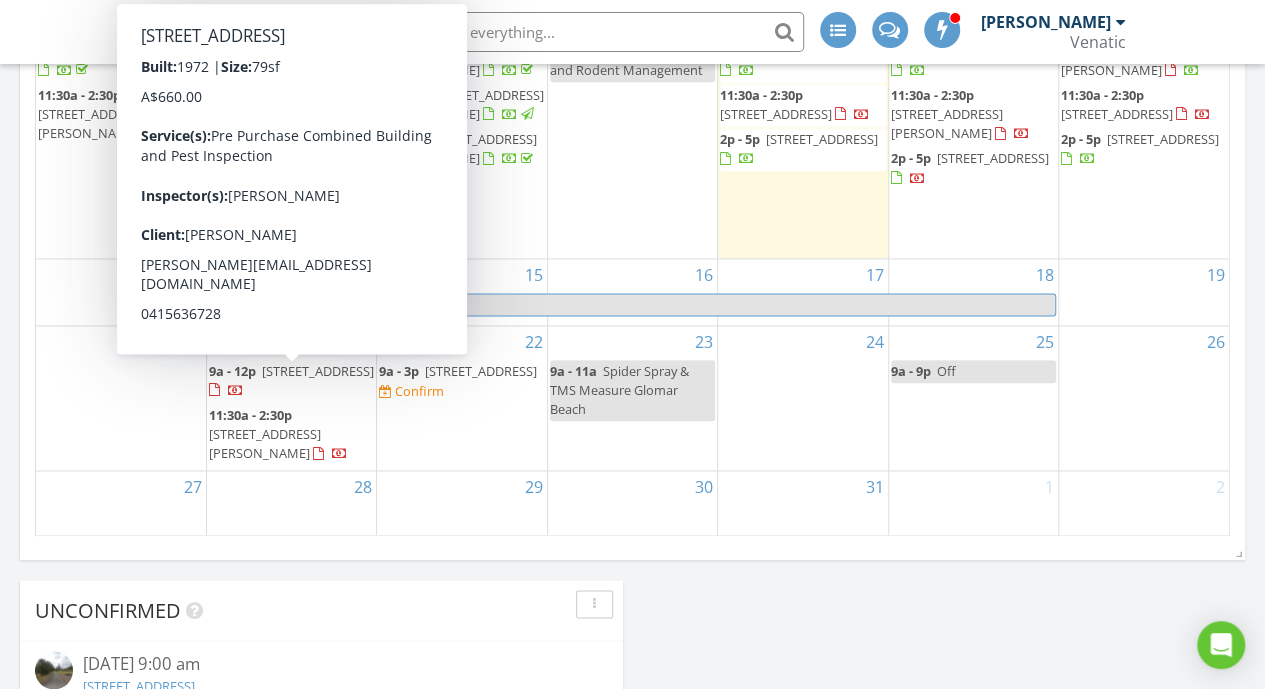 click on "9a - 12p
19 Toonalook Parade, Paynesville 3880" at bounding box center [291, 381] 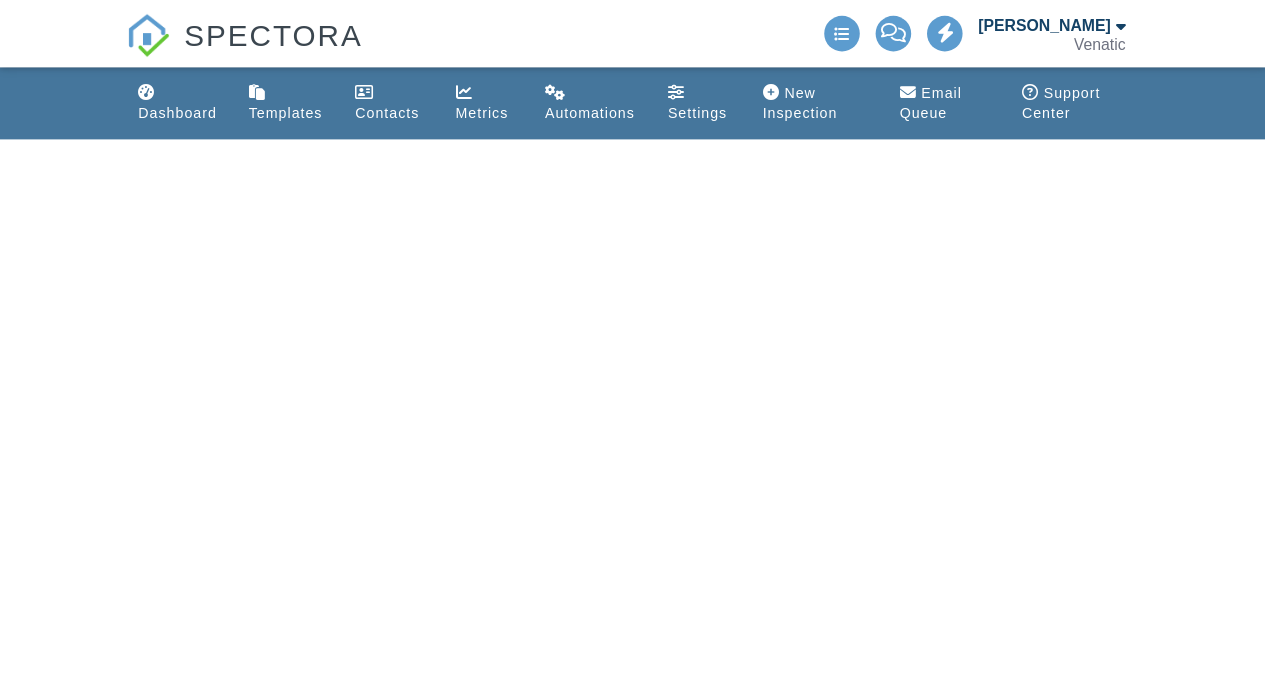 scroll, scrollTop: 0, scrollLeft: 0, axis: both 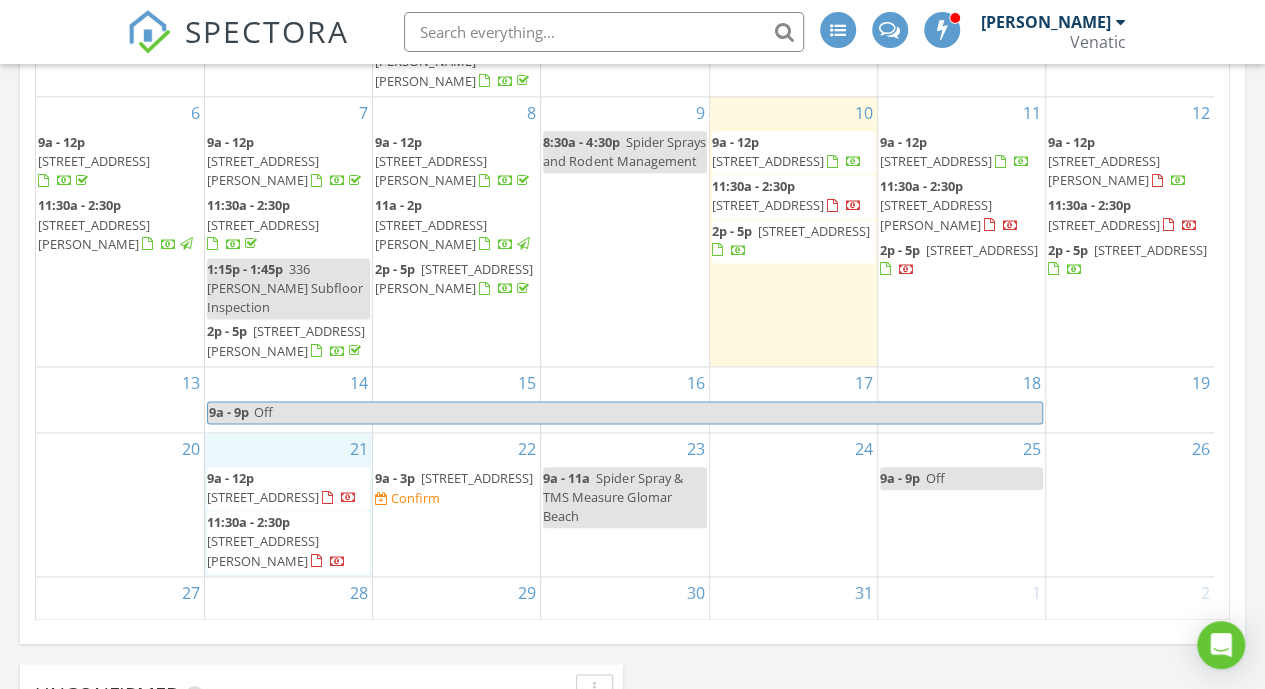 click on "21
9a - 12p
19 Toonalook Parade, Paynesville 3880
11:30a - 2:30p
56-58 Ross St, Sale 3850" at bounding box center [288, 504] 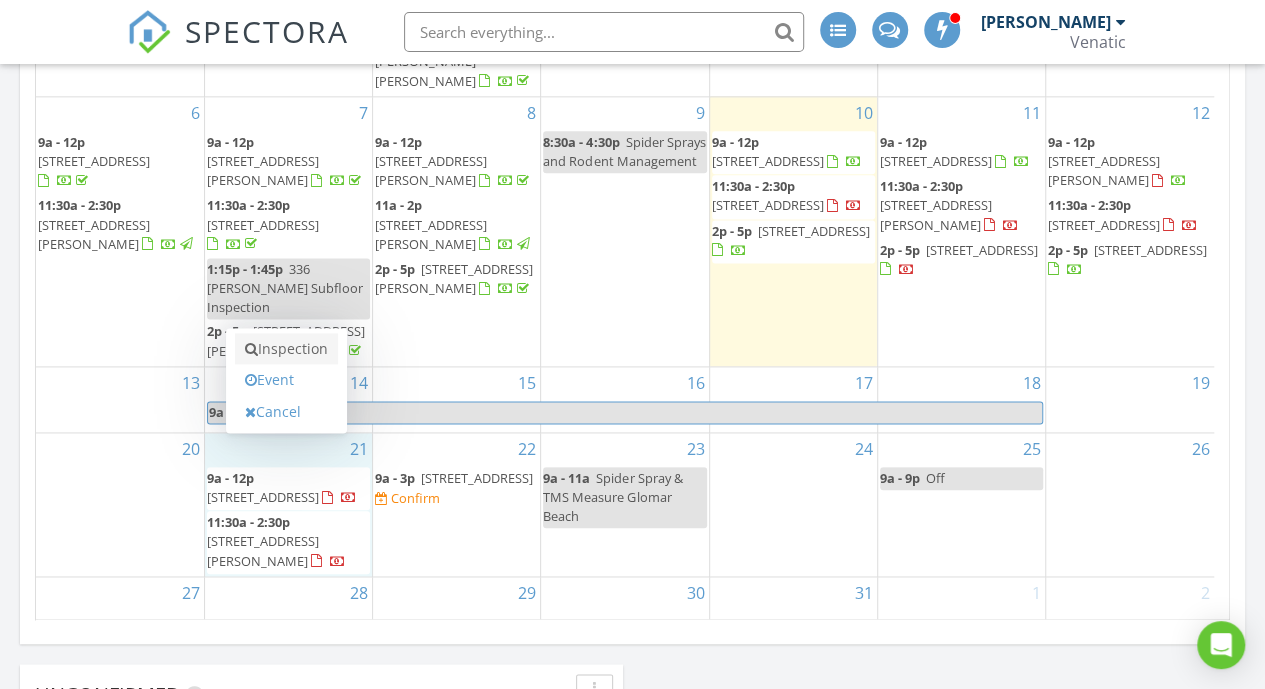 click on "Inspection" at bounding box center [286, 349] 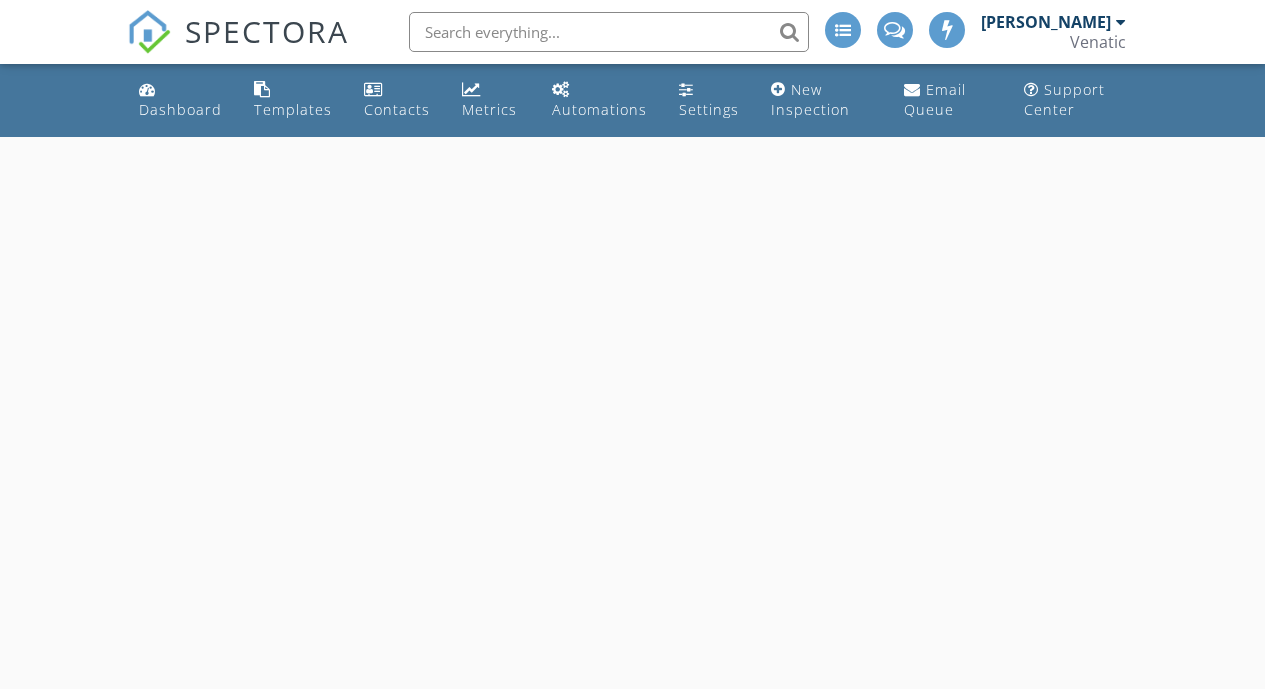 scroll, scrollTop: 0, scrollLeft: 0, axis: both 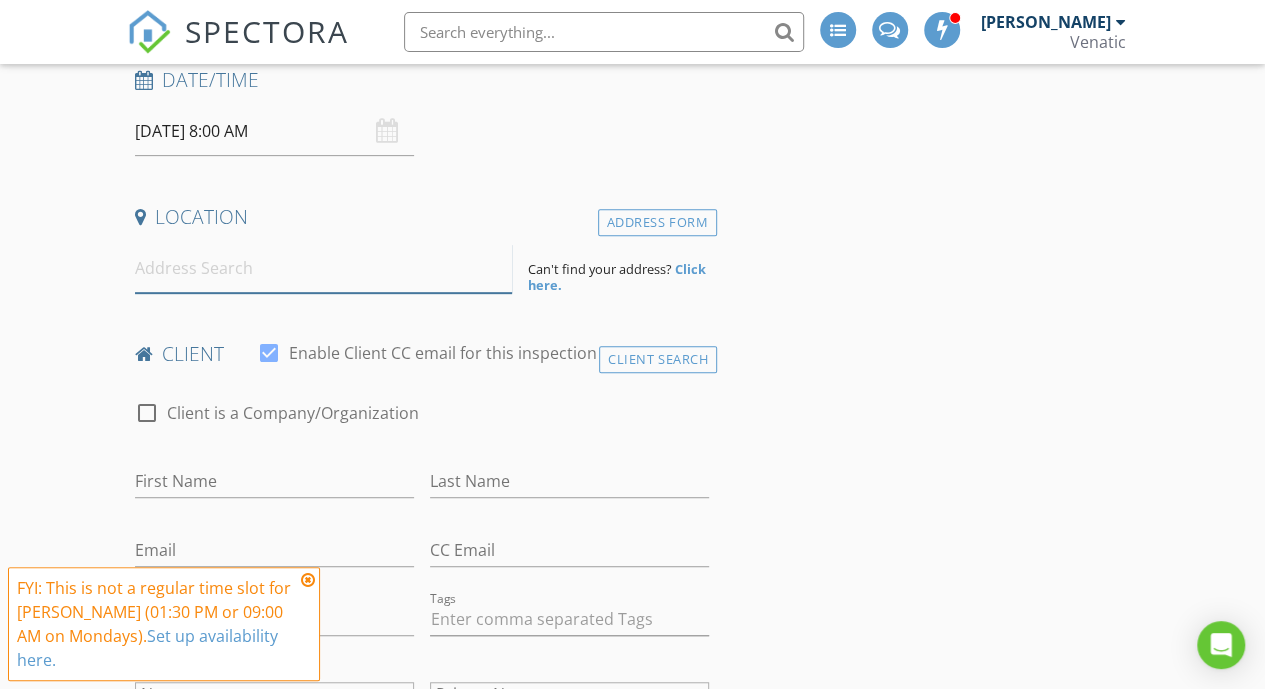 click at bounding box center [324, 268] 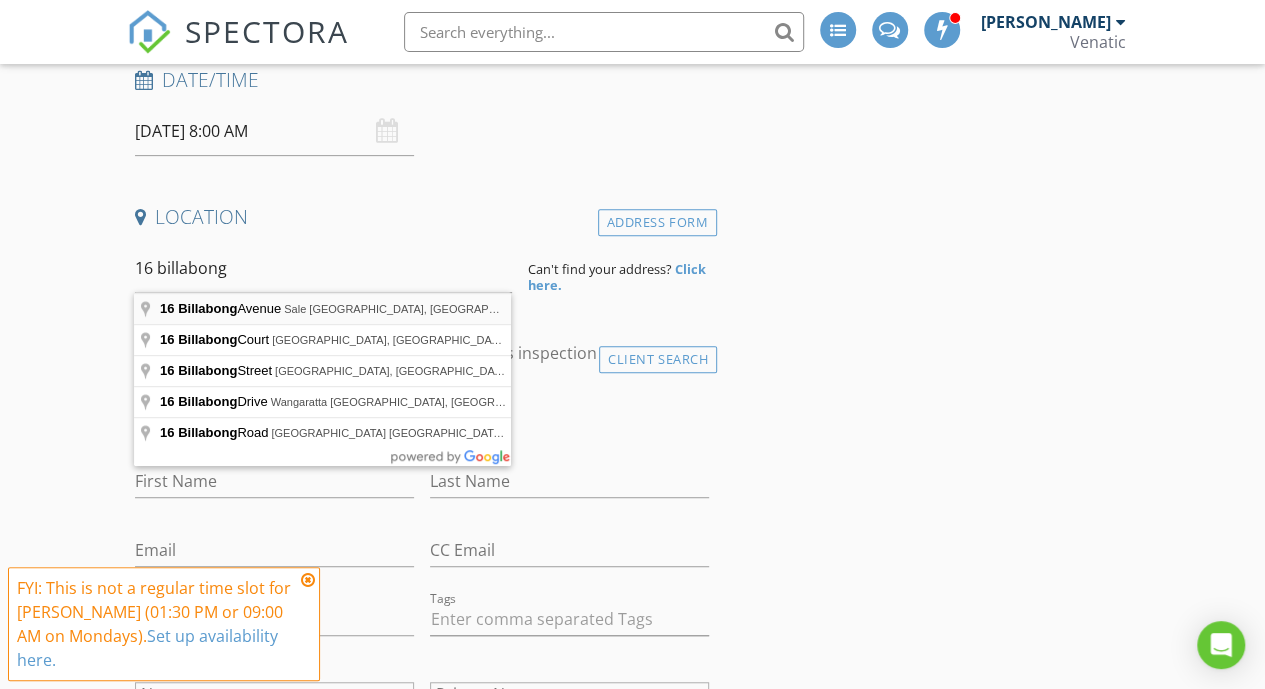 type on "16 Billabong Avenue, Sale VIC, Australia" 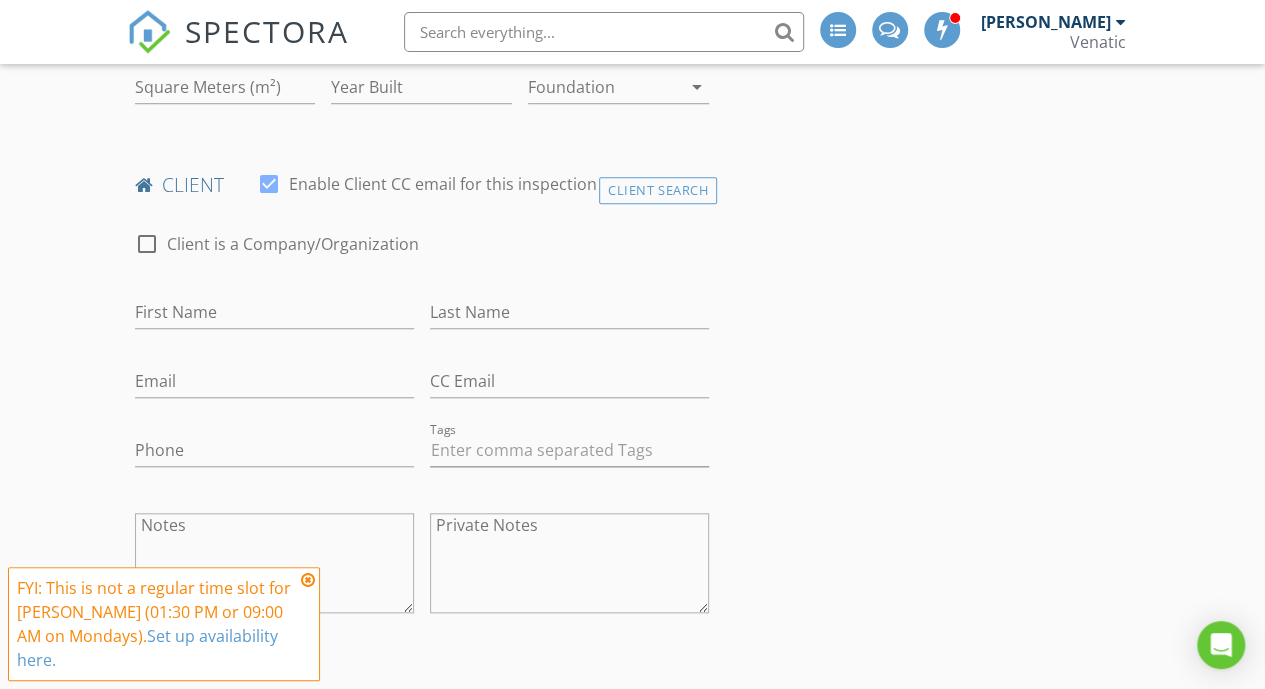 scroll, scrollTop: 740, scrollLeft: 0, axis: vertical 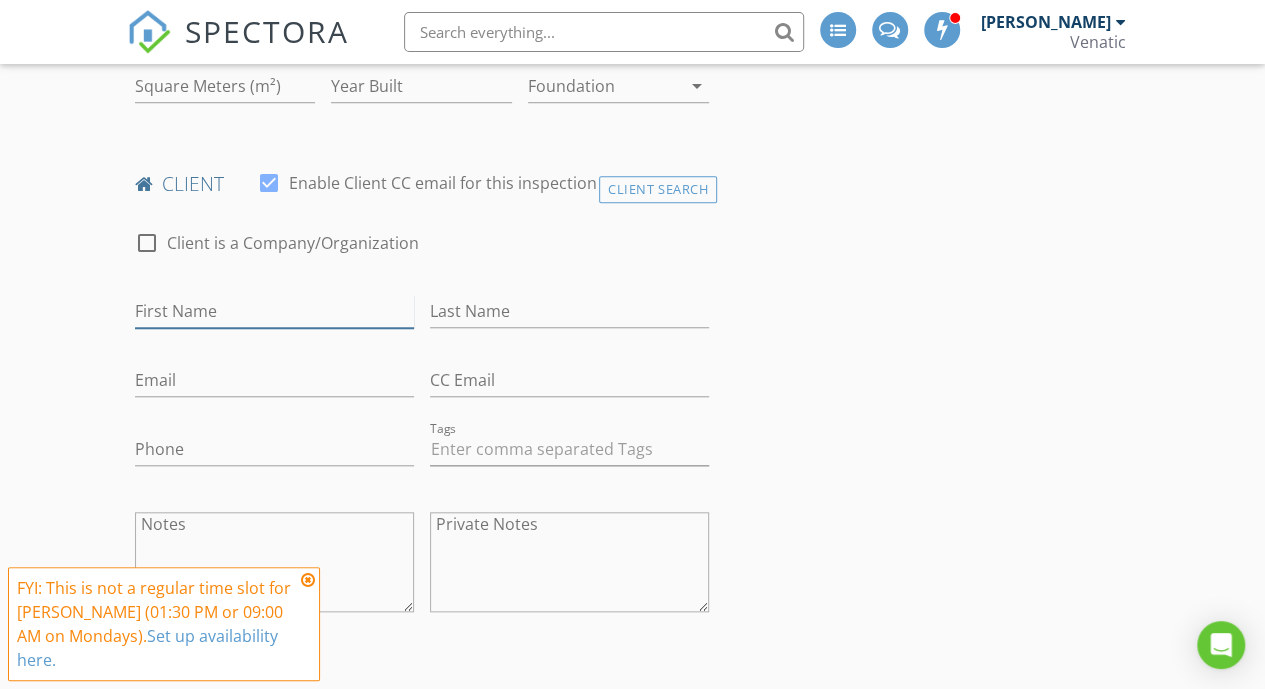 click on "First Name" at bounding box center (274, 311) 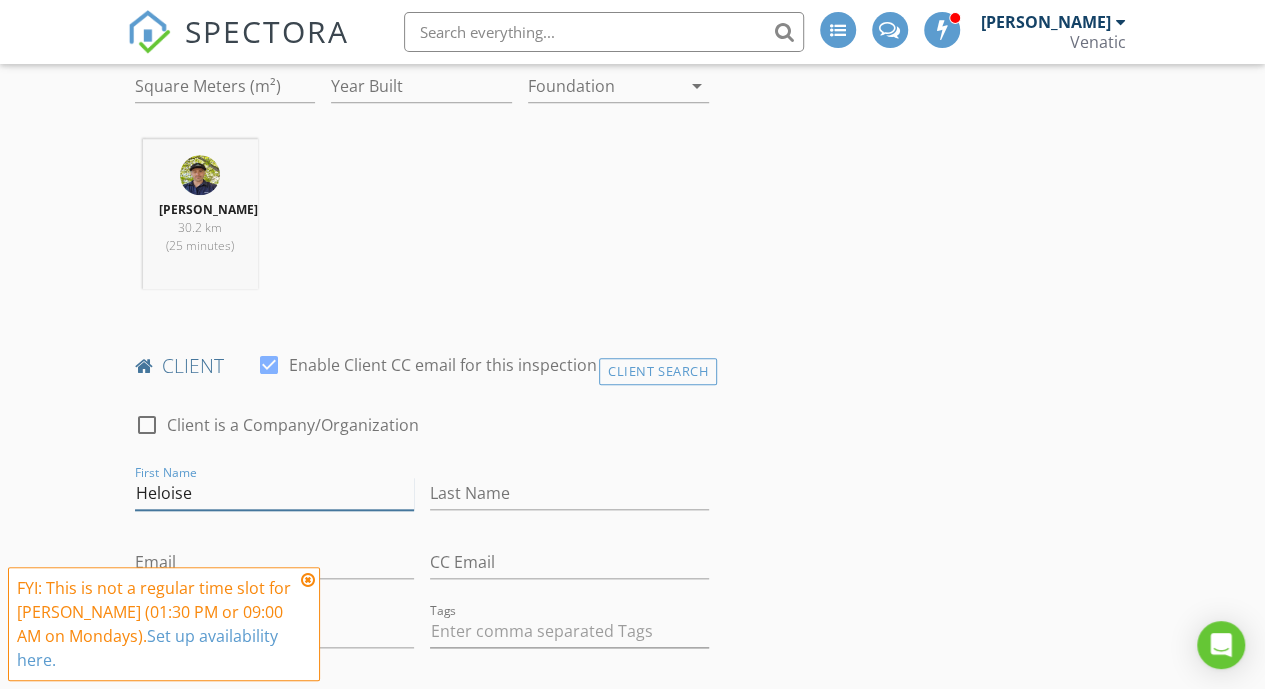 type on "Heloise" 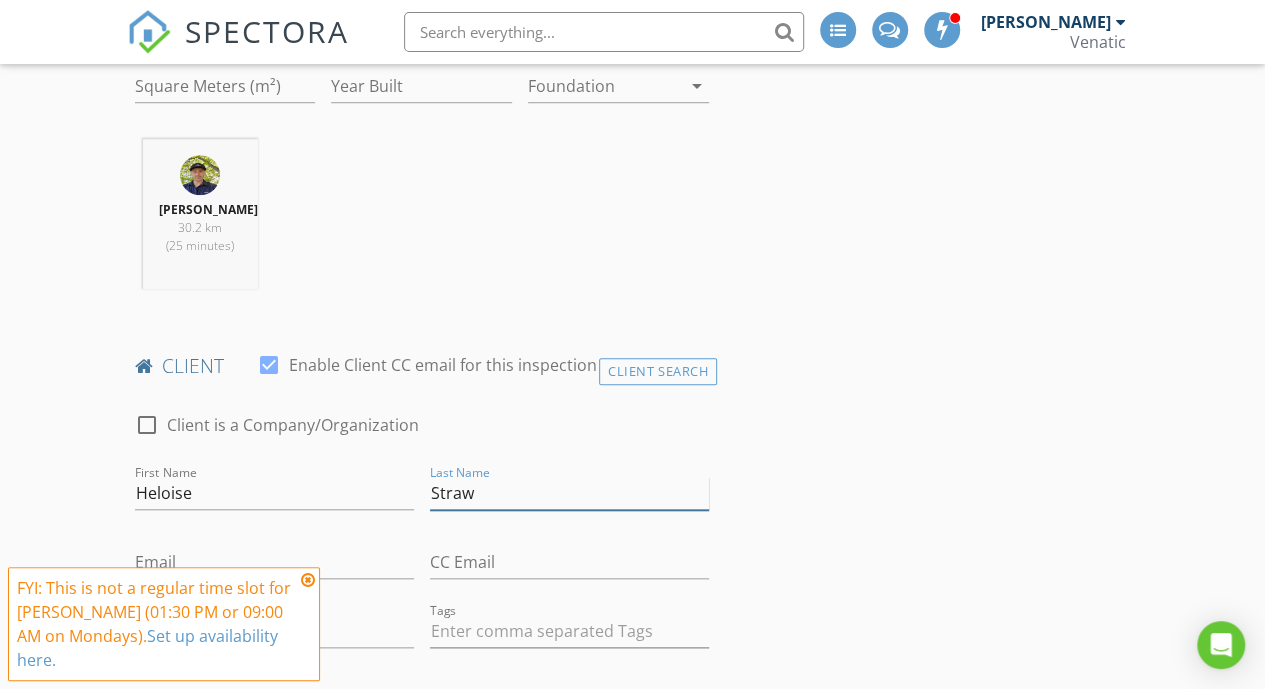 type on "Straw" 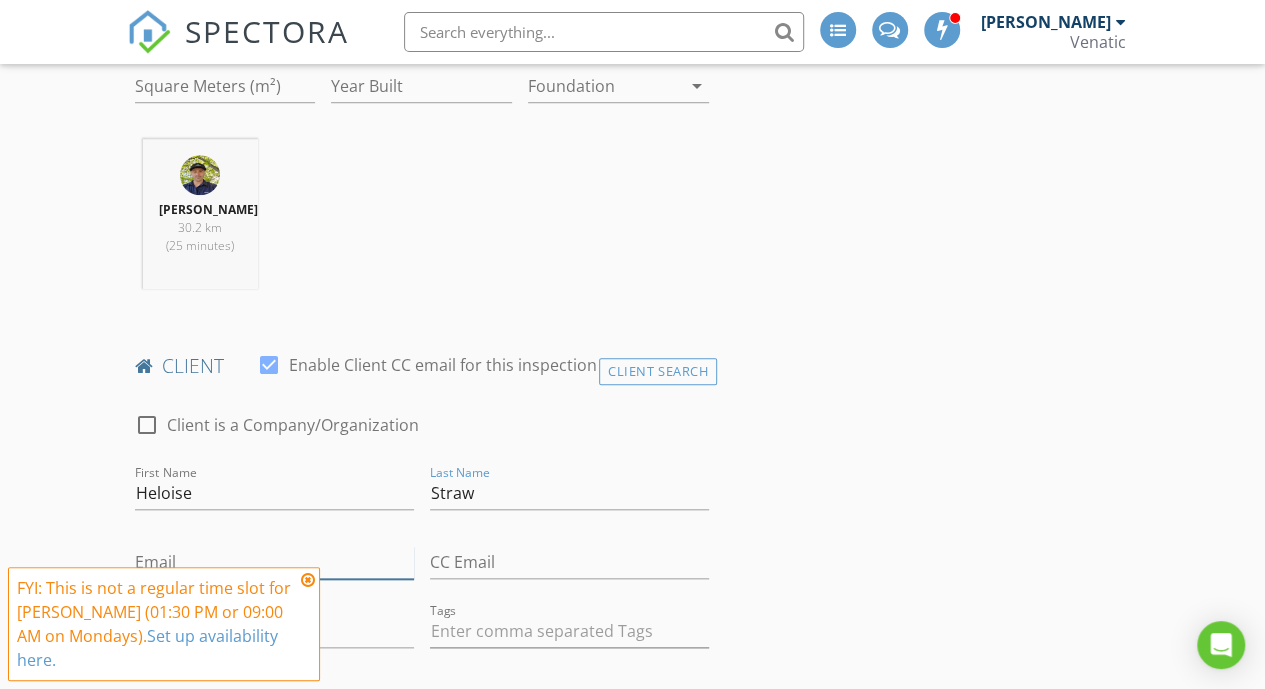 click on "Email" at bounding box center (274, 562) 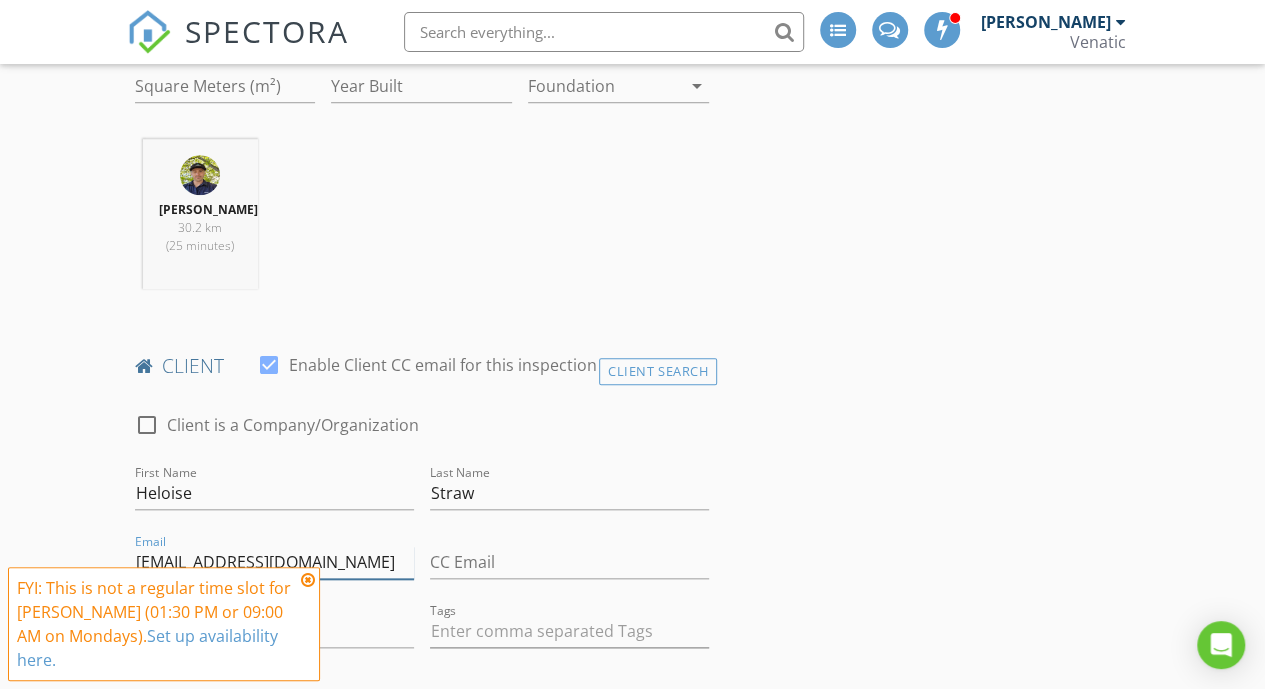 type on "[EMAIL_ADDRESS][DOMAIN_NAME]" 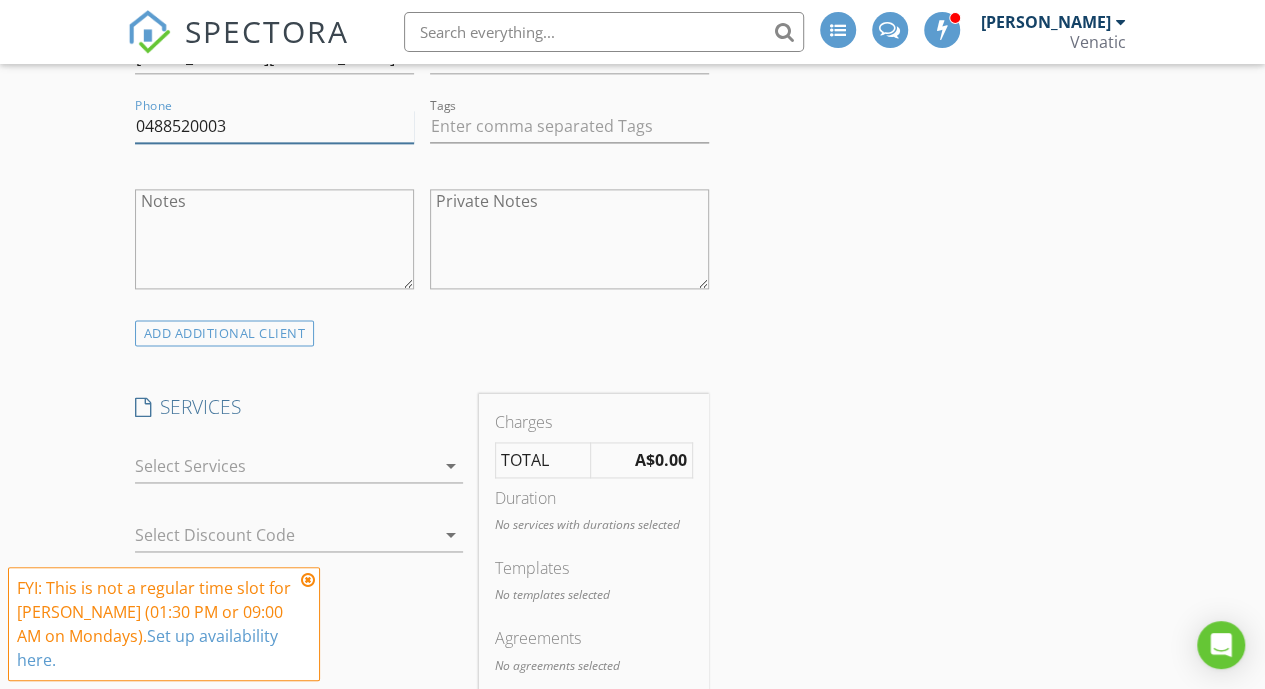 scroll, scrollTop: 1246, scrollLeft: 0, axis: vertical 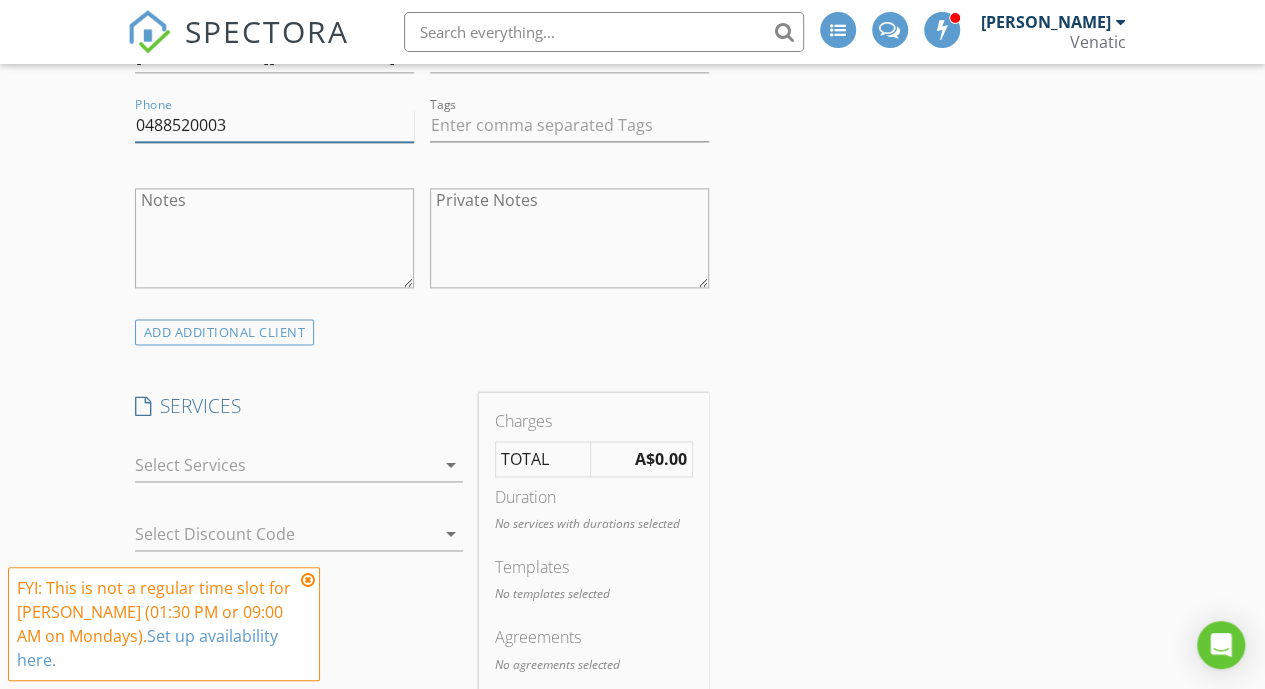 type on "0488520003" 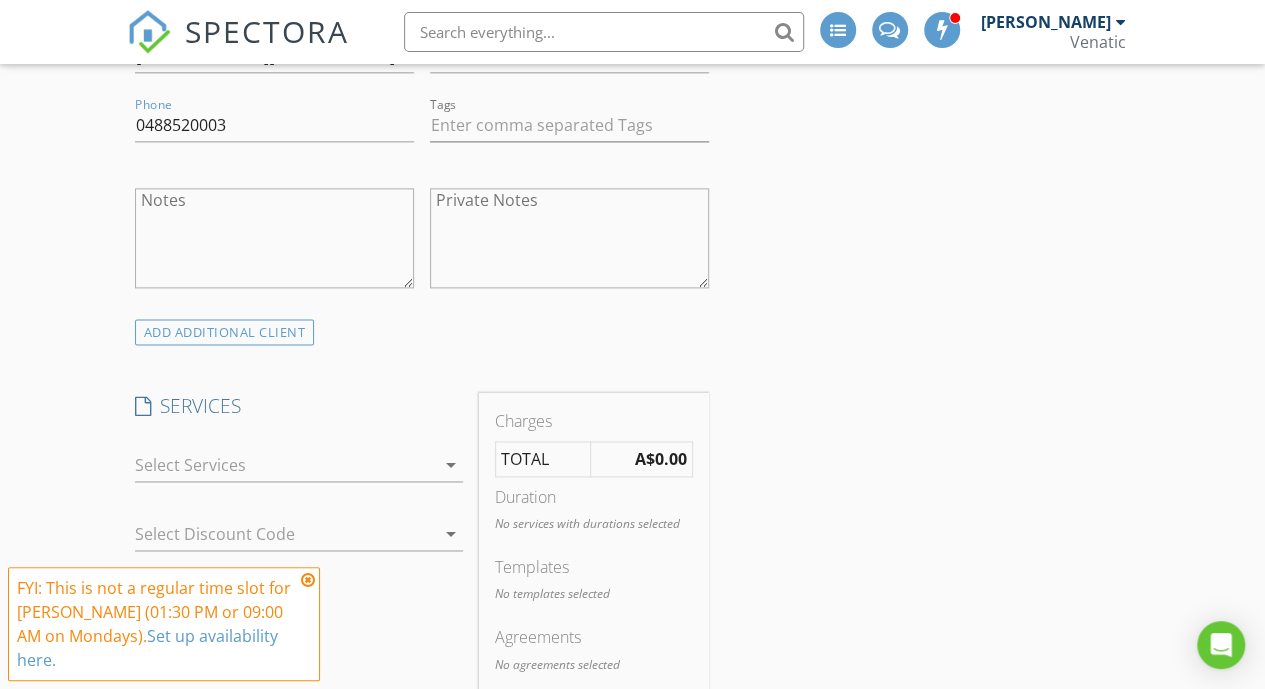 click at bounding box center (285, 465) 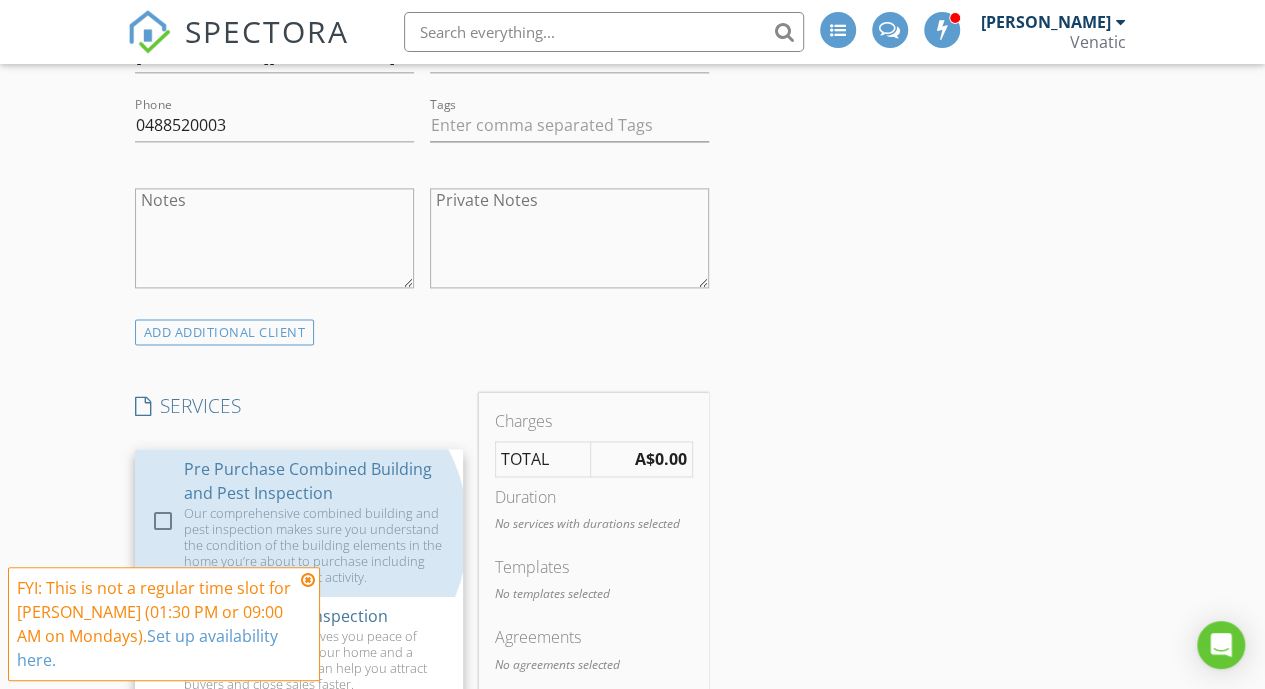 click on "Pre Purchase Combined Building and Pest Inspection" at bounding box center (314, 481) 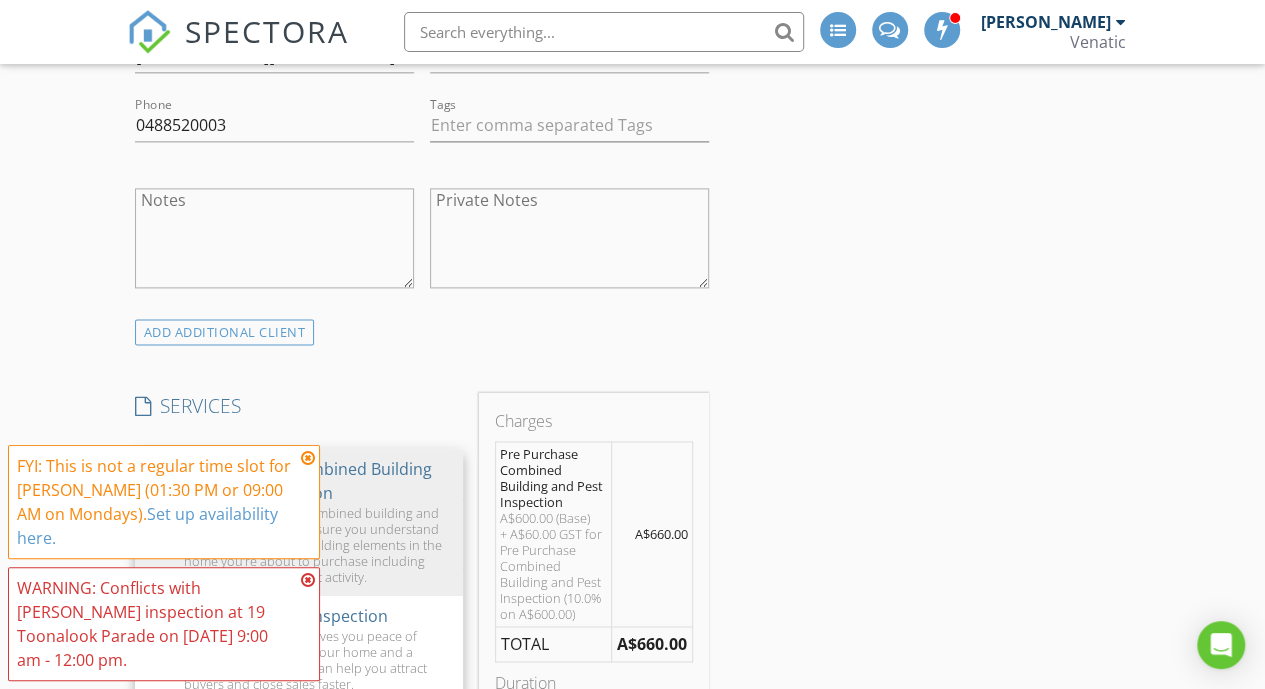 drag, startPoint x: 821, startPoint y: 452, endPoint x: 826, endPoint y: 423, distance: 29.427877 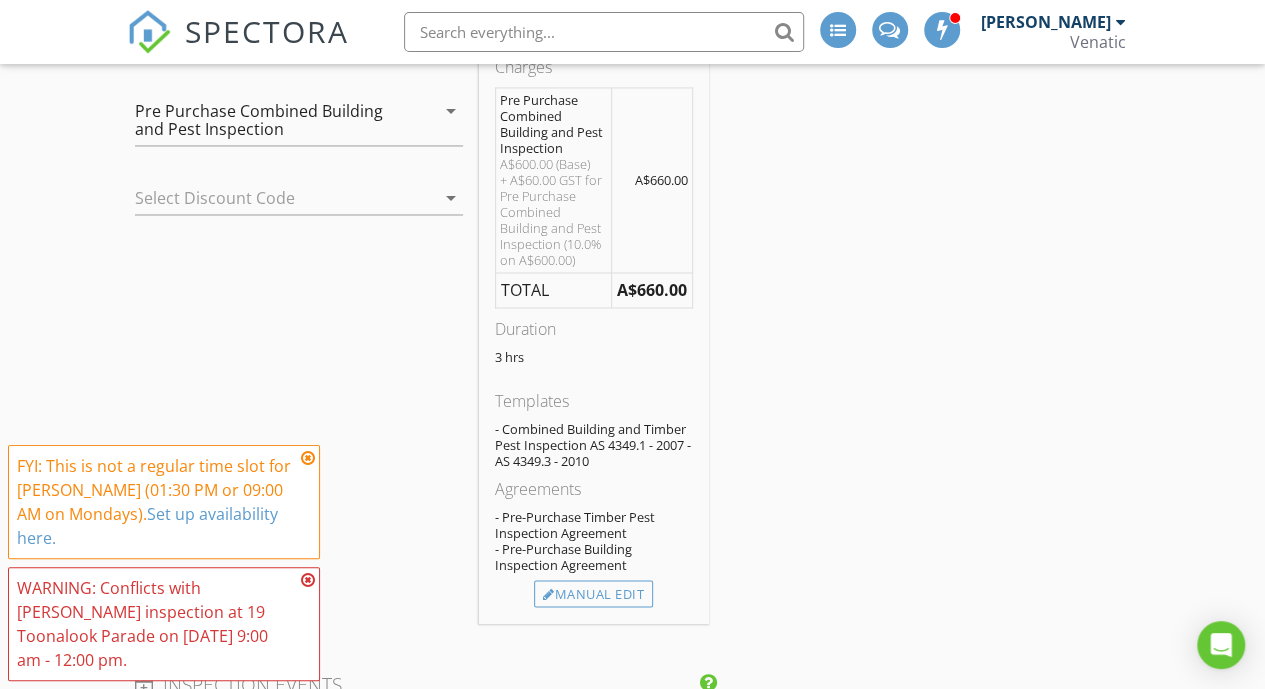 click on "INSPECTOR(S)
check_box   Brent Mackay   PRIMARY   Brent Mackay arrow_drop_down   check_box_outline_blank Brent Mackay specifically requested
Date/Time
21/07/2025 8:00 AM
Location
Address Search       Address 16 Billabong Ave   Unit   City Sale   State VIC   Zip 3850   County Wellington     Square Meters (m²)   Year Built   Foundation arrow_drop_down     Brent Mackay     30.2 km     (25 minutes)
client
check_box Enable Client CC email for this inspection   Client Search     check_box_outline_blank Client is a Company/Organization     First Name Heloise   Last Name Straw   Email heloisestraw@gmail.com   CC Email   Phone 0488520003         Tags         Notes   Private Notes
ADD ADDITIONAL client
SERVICES
check_box   Pre Purchase Combined Building and Pest Inspection" at bounding box center [633, 555] 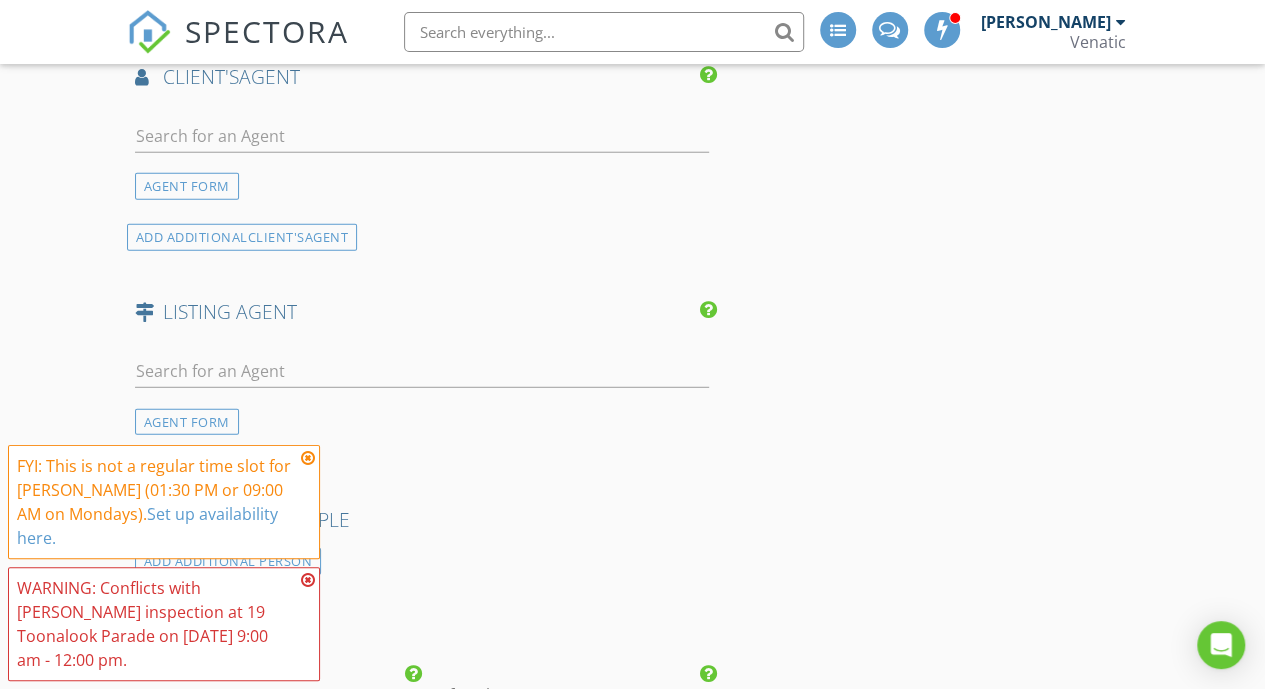 scroll, scrollTop: 2605, scrollLeft: 0, axis: vertical 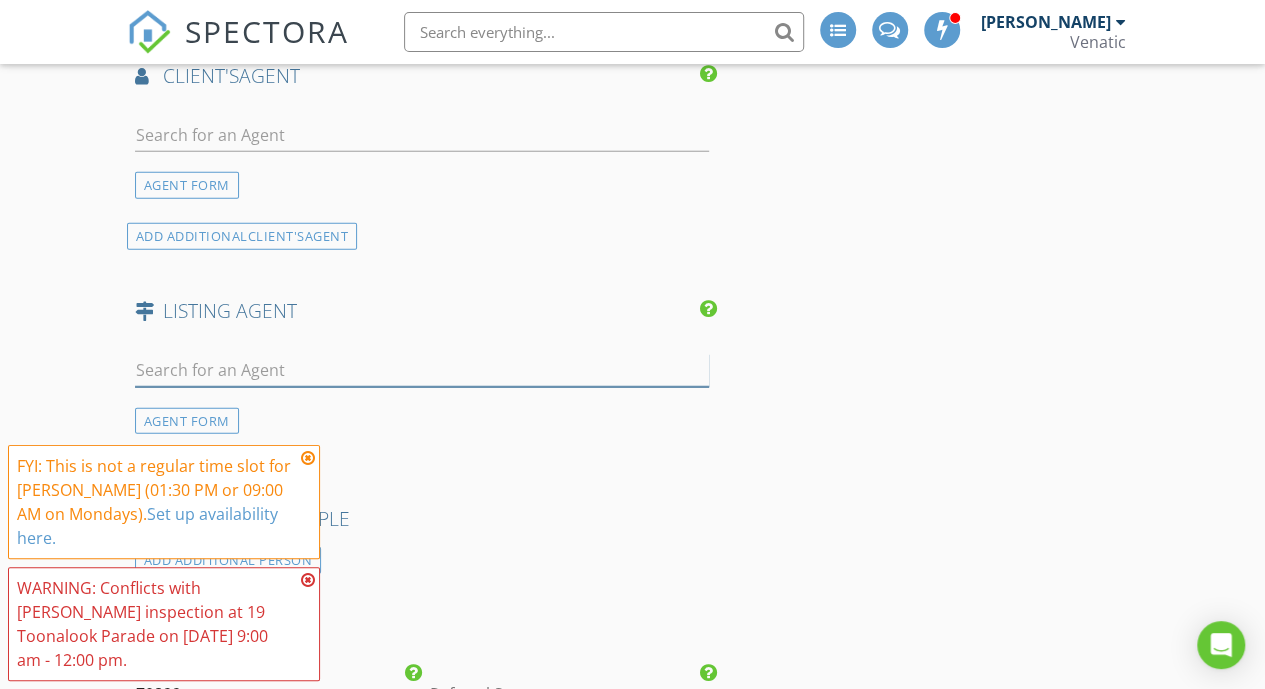 click at bounding box center (422, 370) 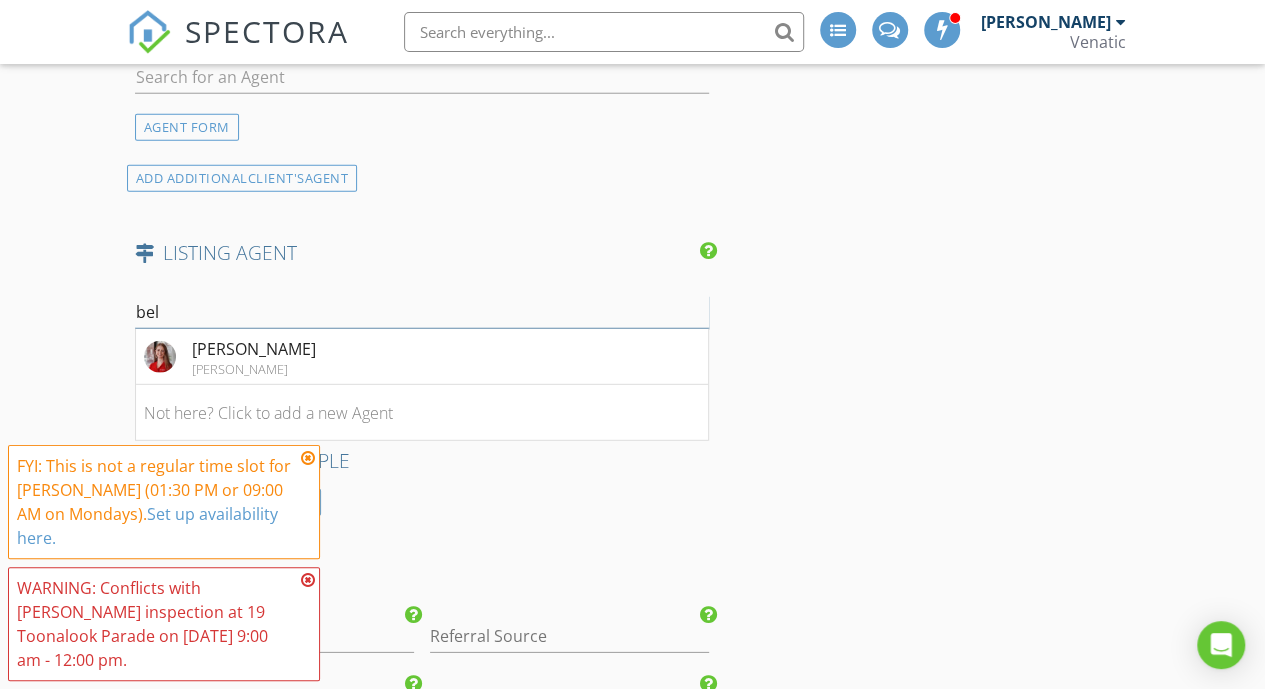 scroll, scrollTop: 2703, scrollLeft: 0, axis: vertical 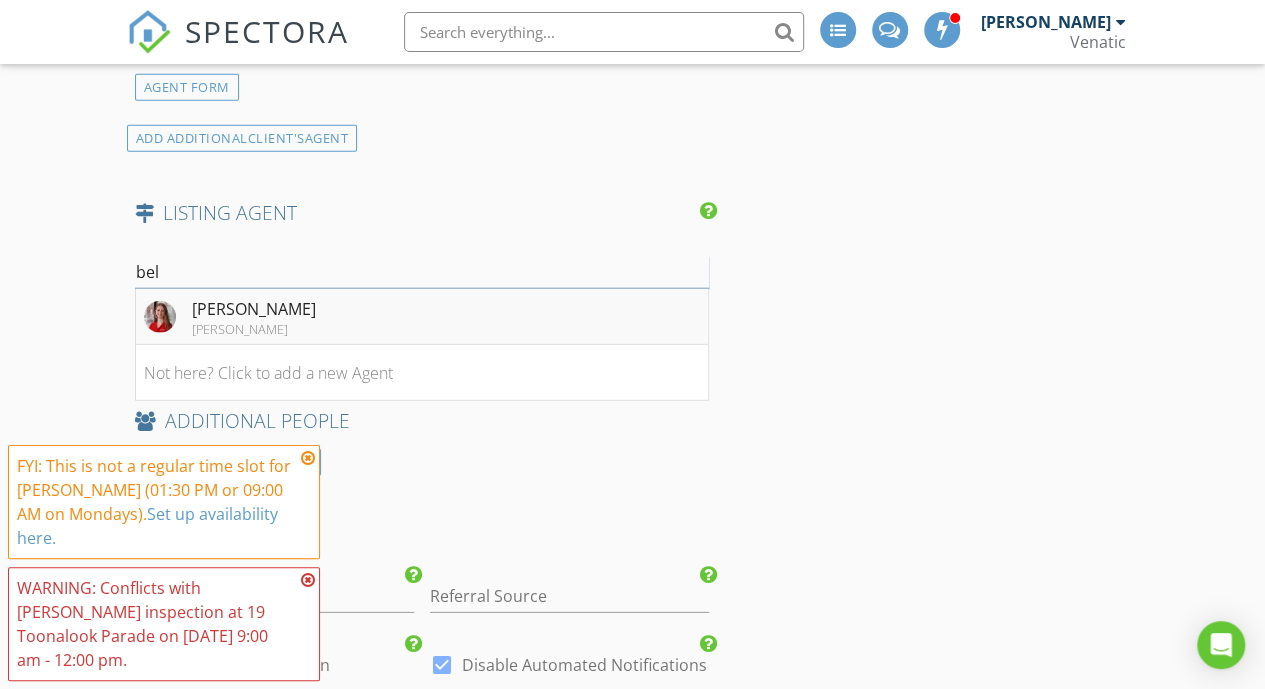 type on "bel" 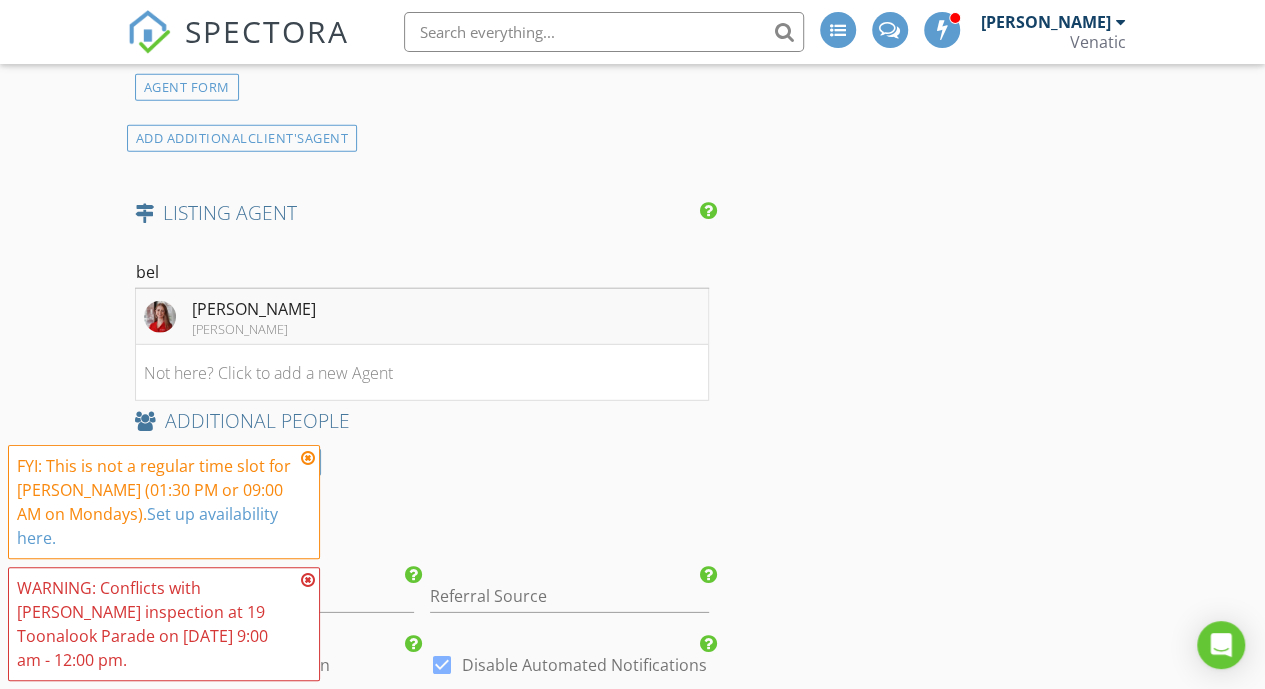 click on "Bel Bateson
Graham Chalmer" at bounding box center [422, 317] 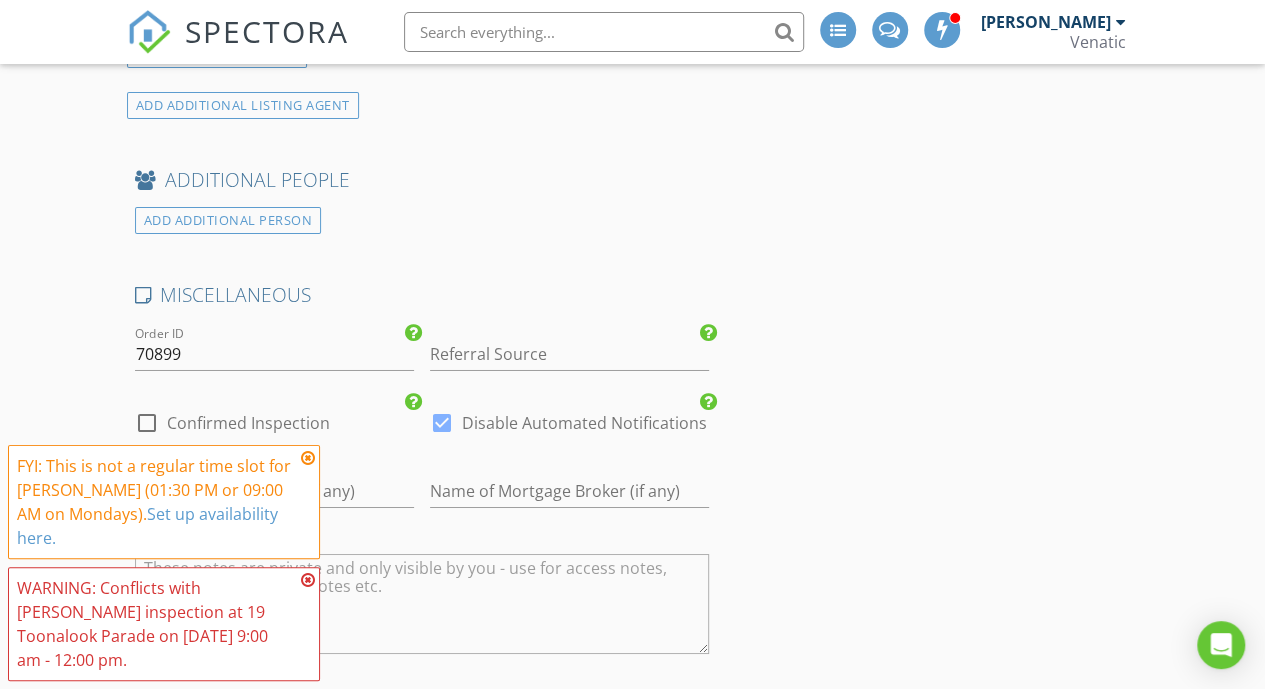 scroll, scrollTop: 3354, scrollLeft: 0, axis: vertical 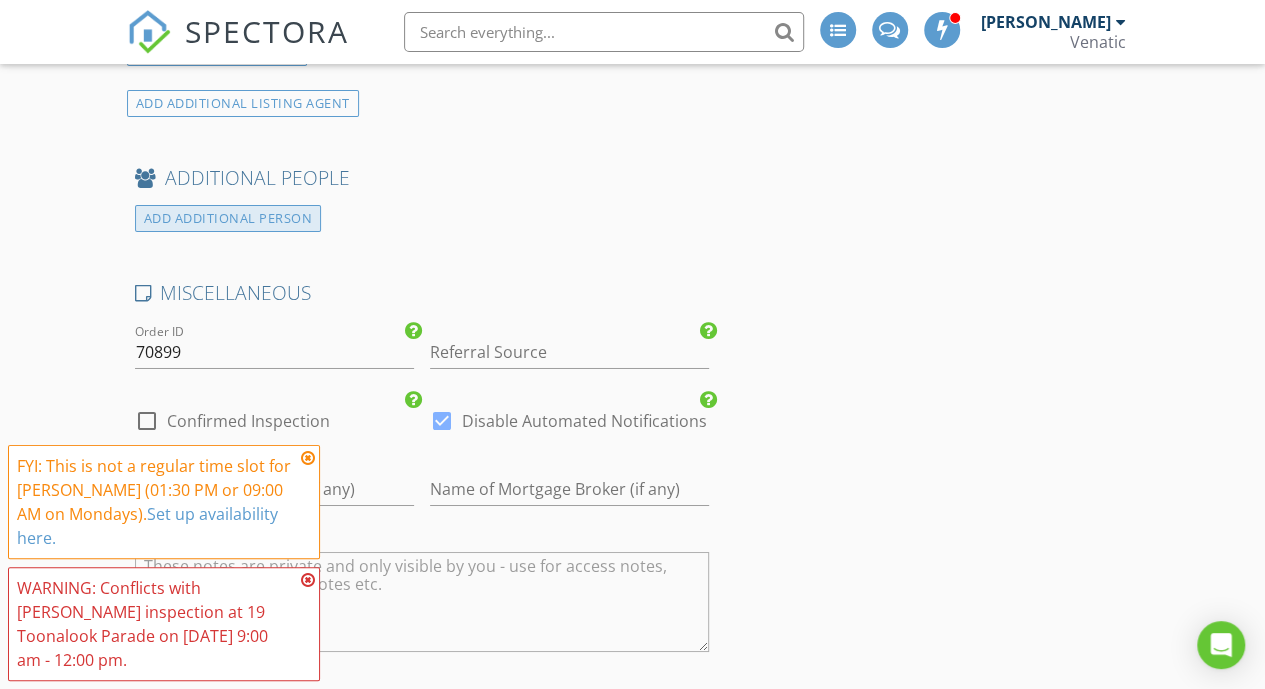 click on "ADD ADDITIONAL PERSON" at bounding box center (228, 218) 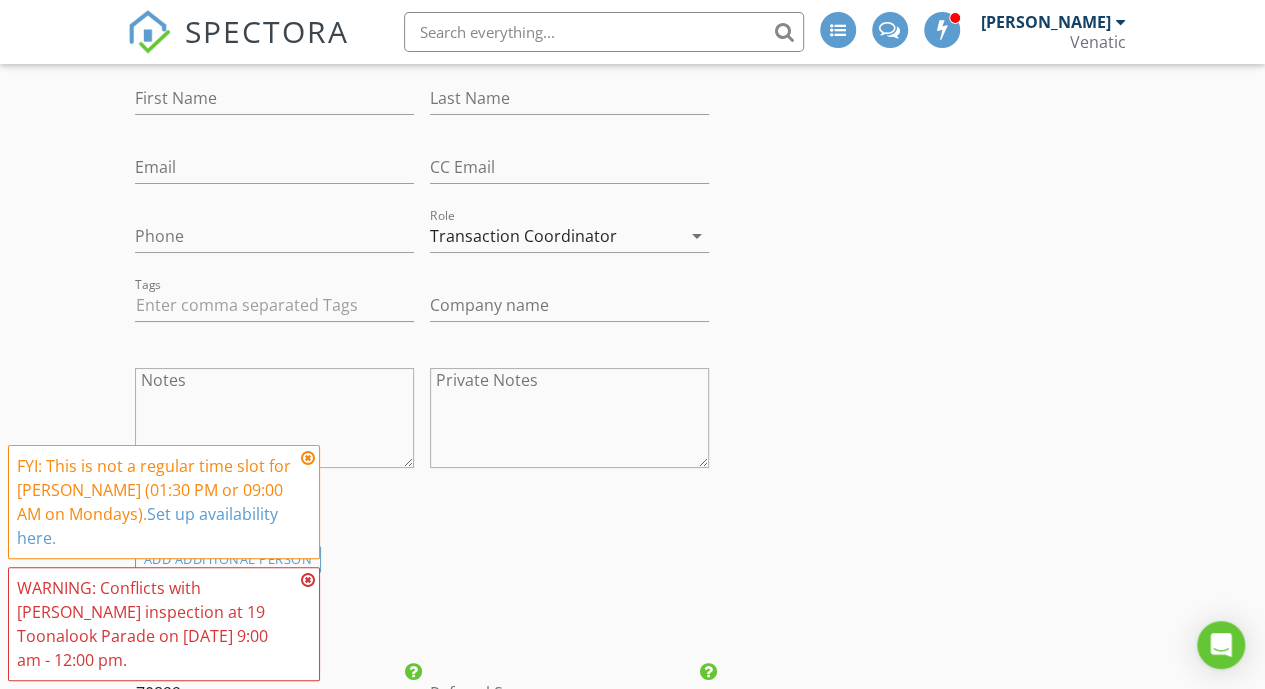 scroll, scrollTop: 3393, scrollLeft: 0, axis: vertical 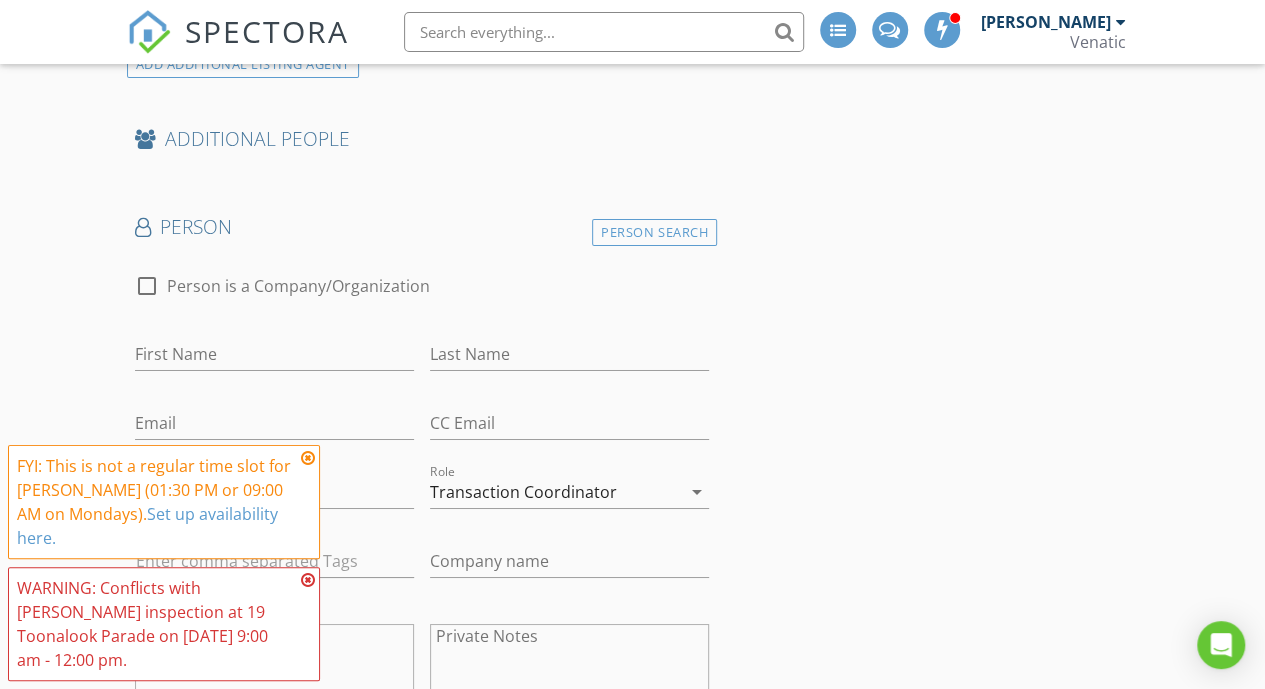 click on "Person" at bounding box center [422, 234] 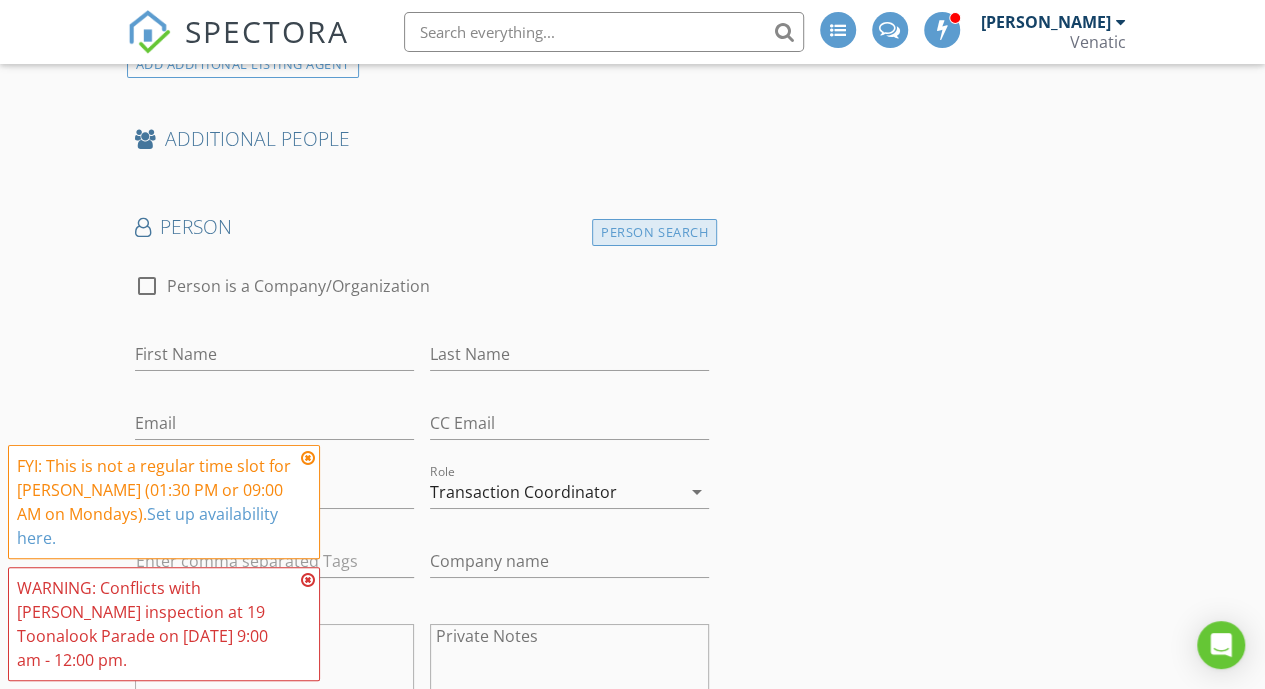 click on "Person Search" at bounding box center [654, 232] 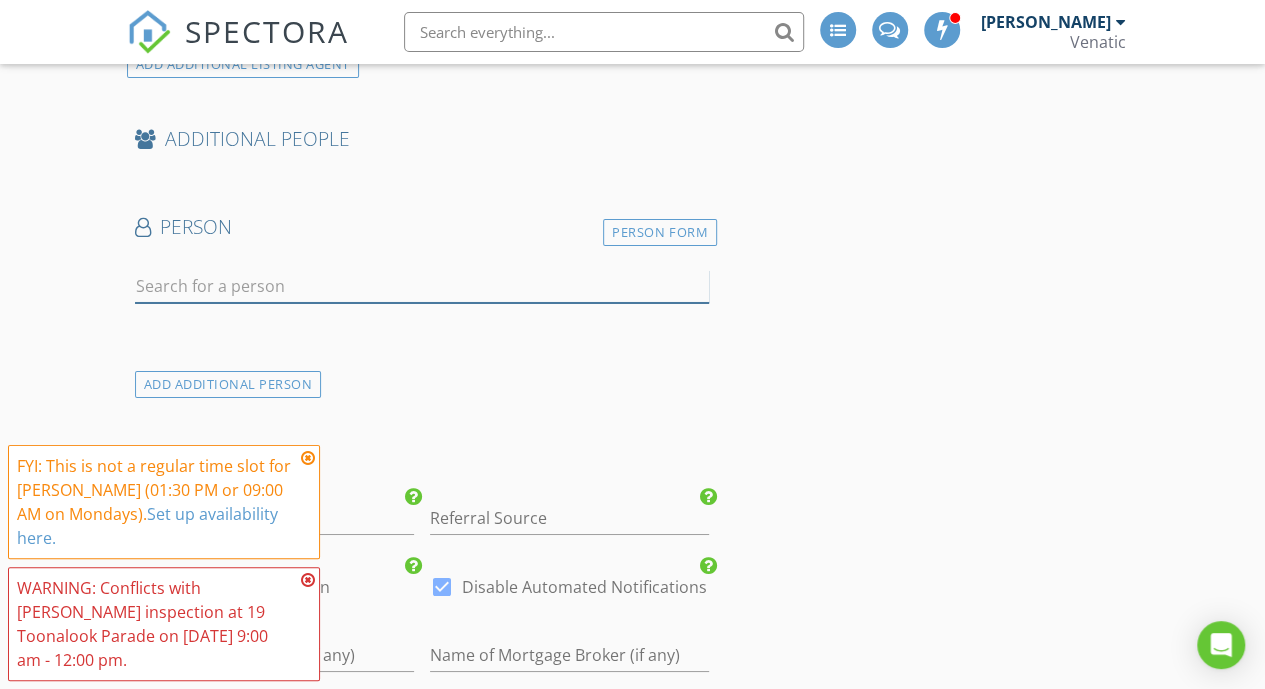 click at bounding box center [422, 286] 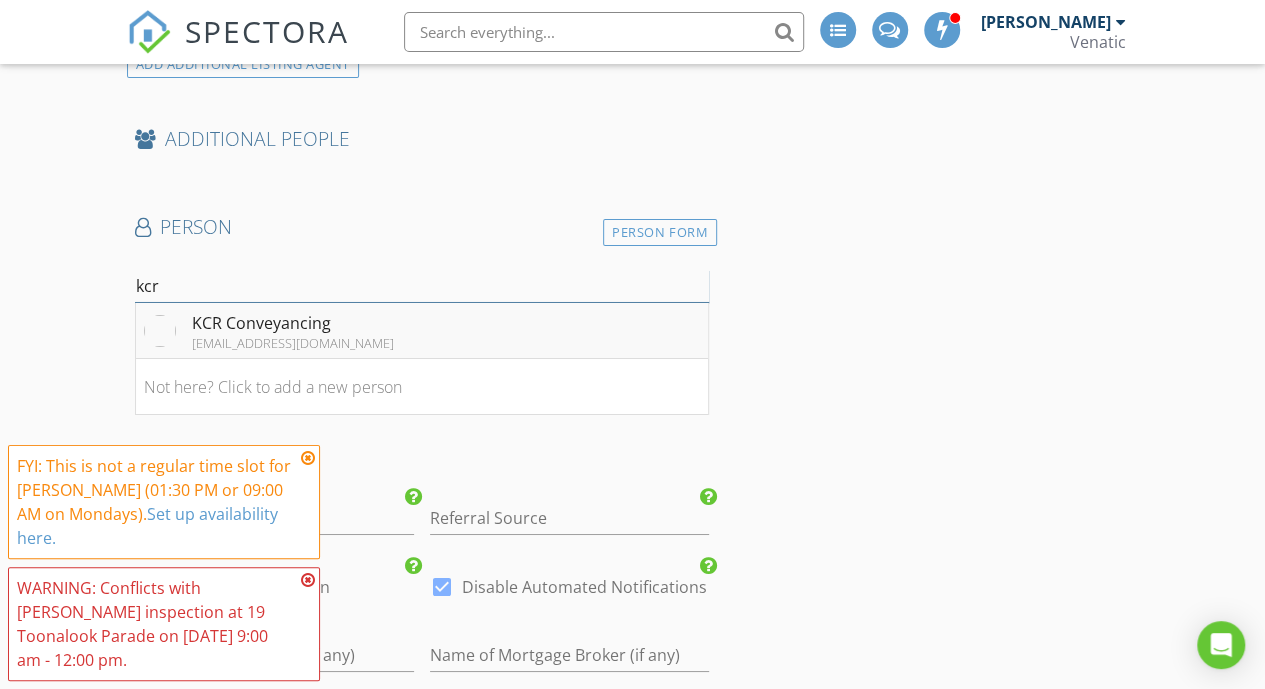 type on "kcr" 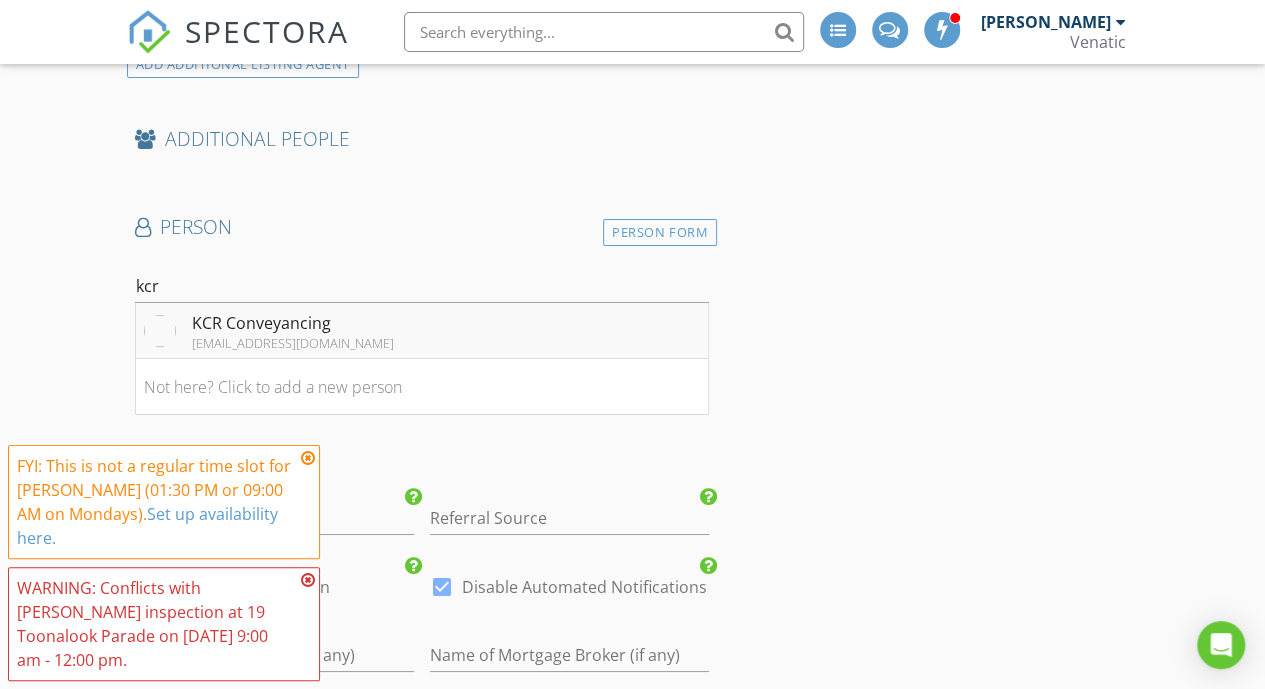 click on "KCR Conveyancing
info@kcrconveyancing.com.au" at bounding box center (422, 331) 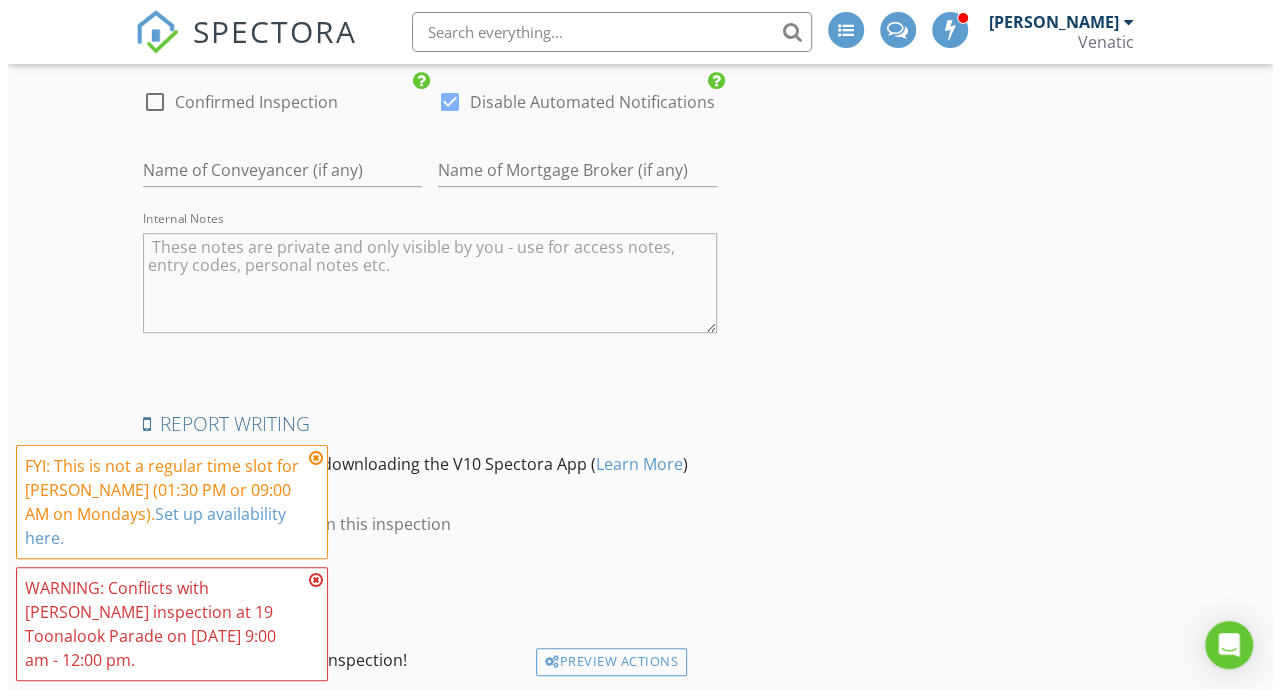 scroll, scrollTop: 4448, scrollLeft: 0, axis: vertical 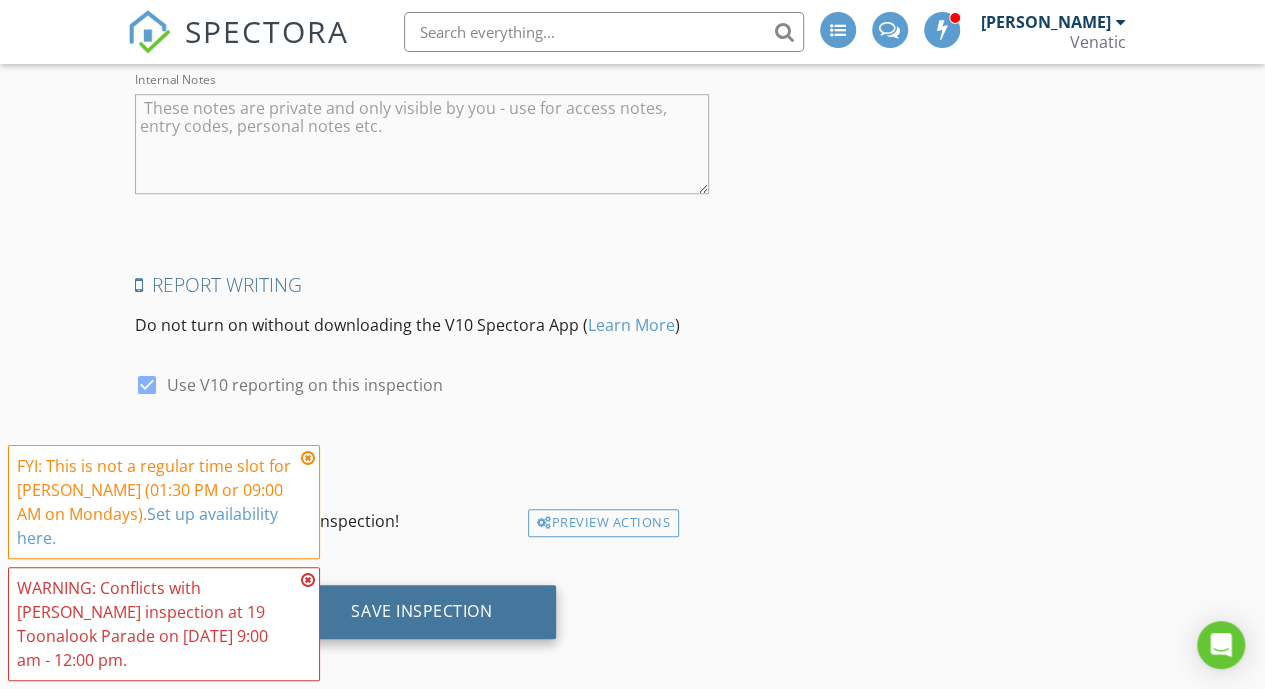 click on "Save Inspection" at bounding box center (421, 611) 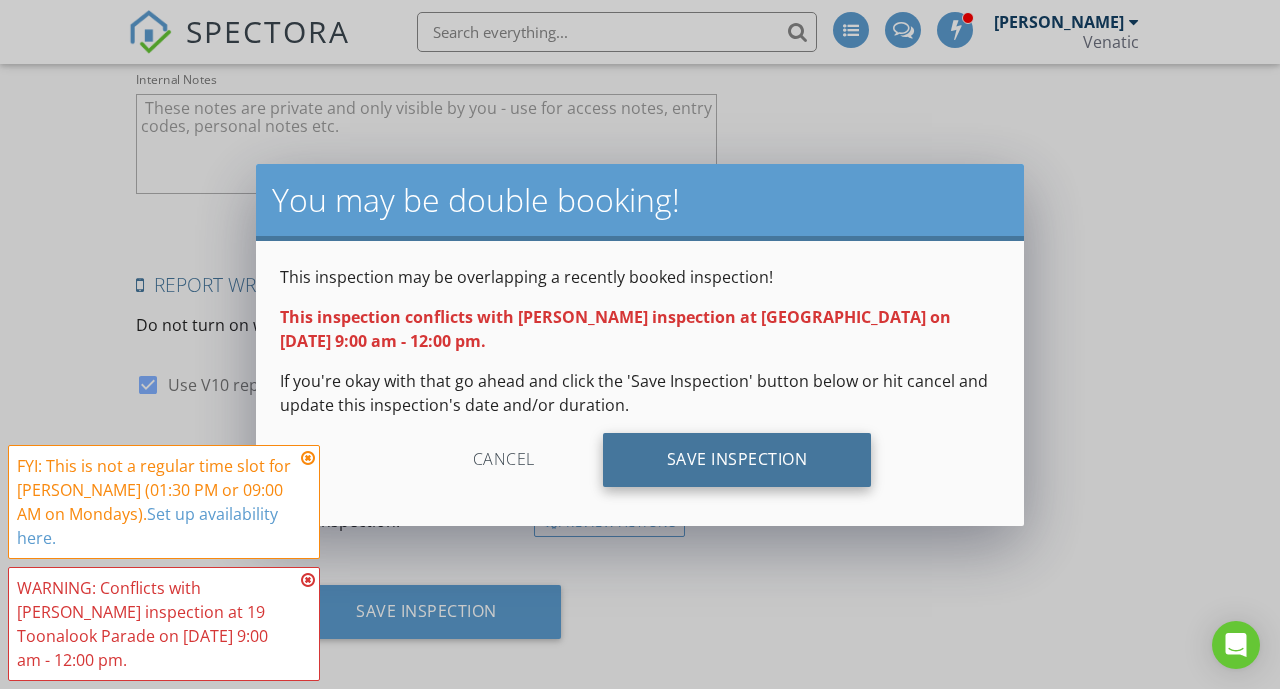 click on "Save Inspection" at bounding box center (737, 460) 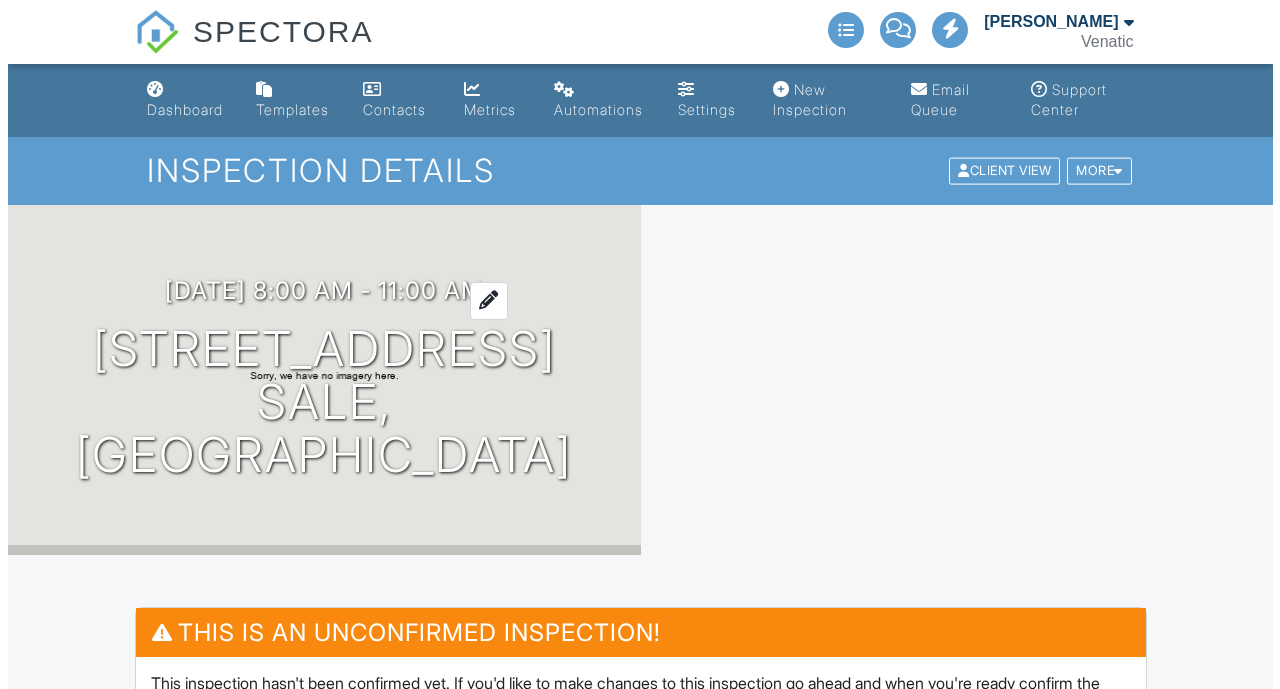 scroll, scrollTop: 0, scrollLeft: 0, axis: both 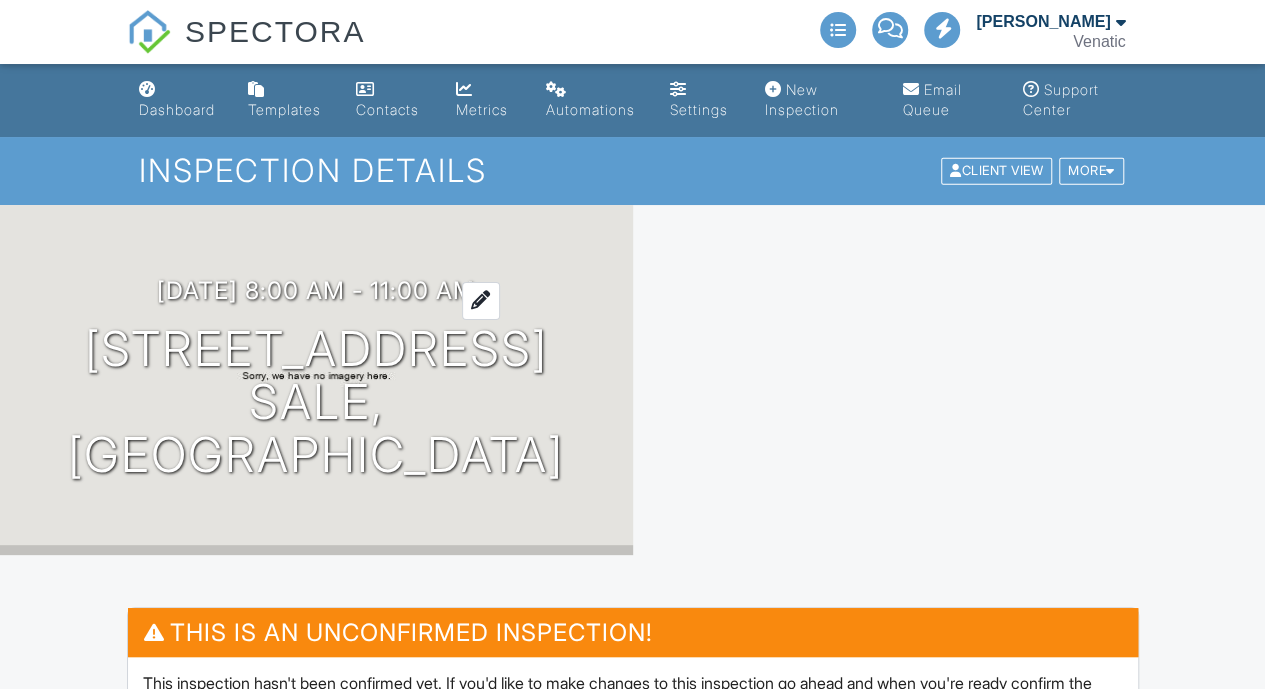 click on "[DATE]  8:00 am
- 11:00 am" at bounding box center (316, 290) 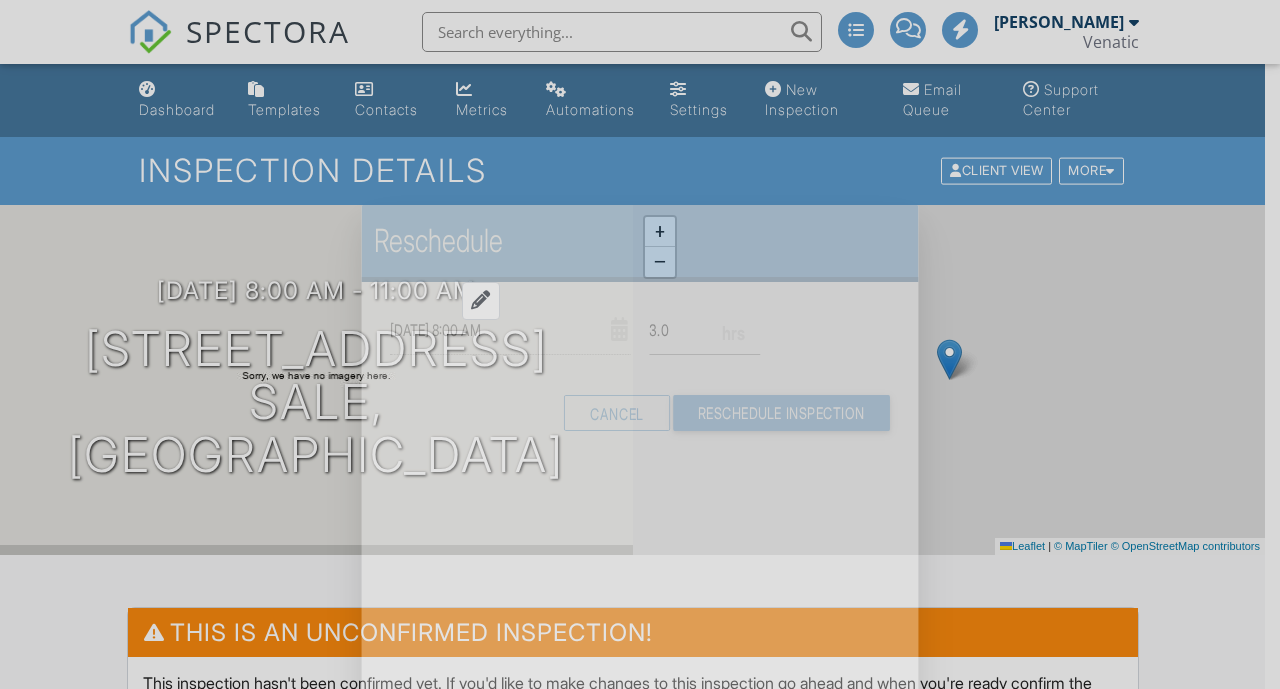 scroll, scrollTop: 0, scrollLeft: 0, axis: both 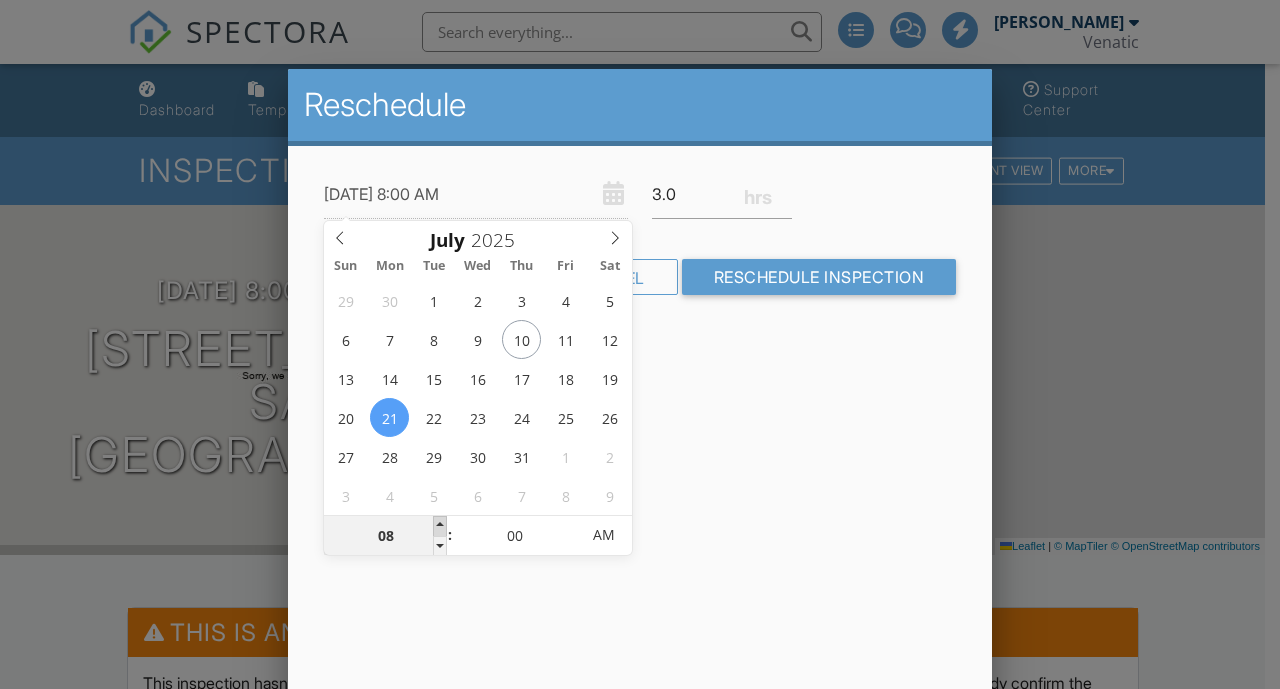 click at bounding box center (440, 526) 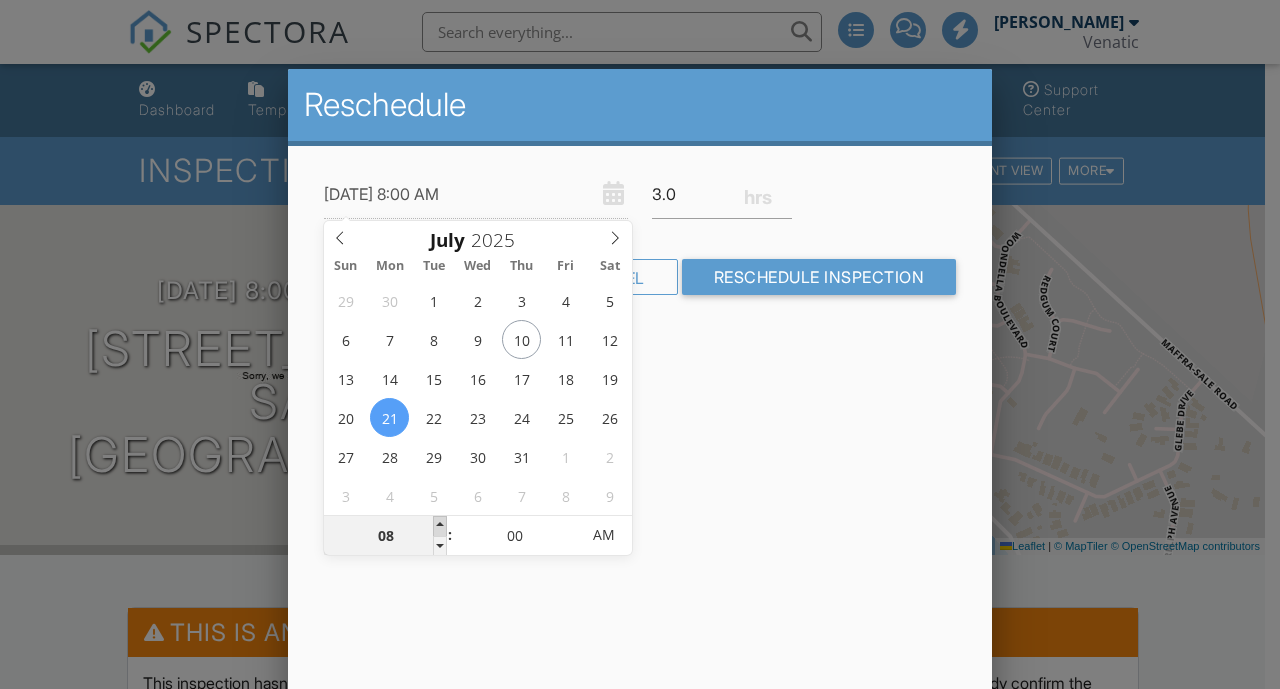 click at bounding box center (440, 526) 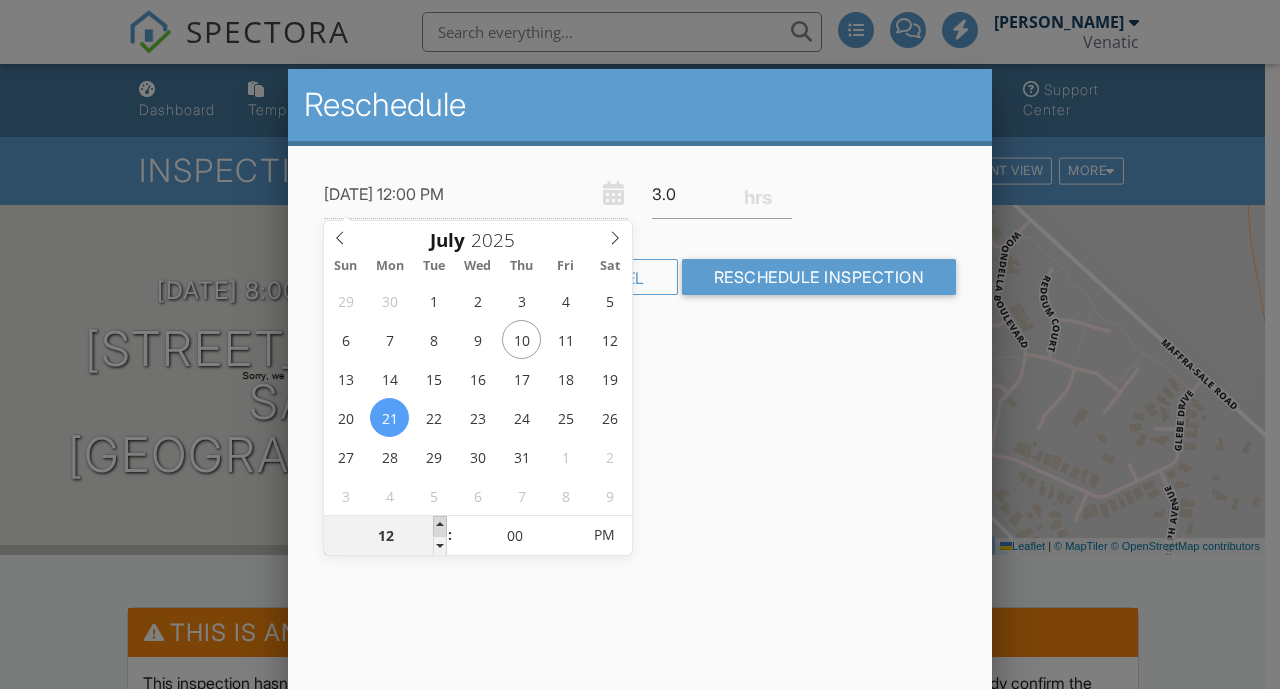 type on "01" 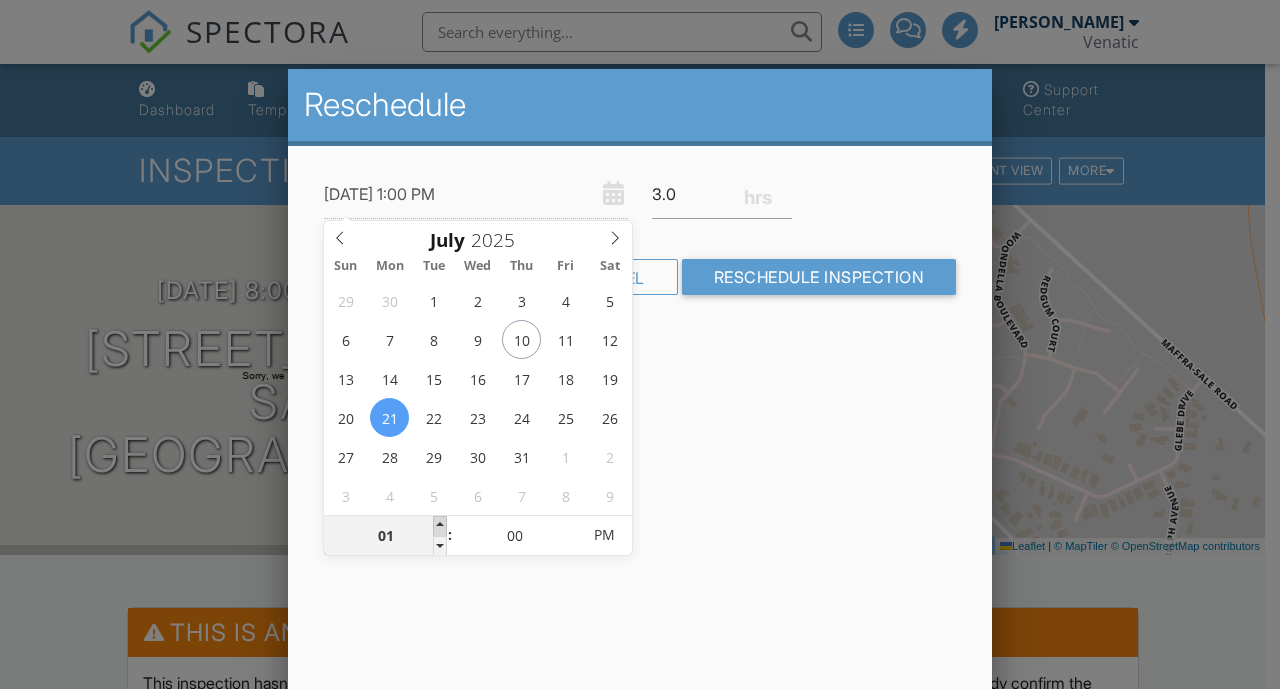 click at bounding box center [440, 526] 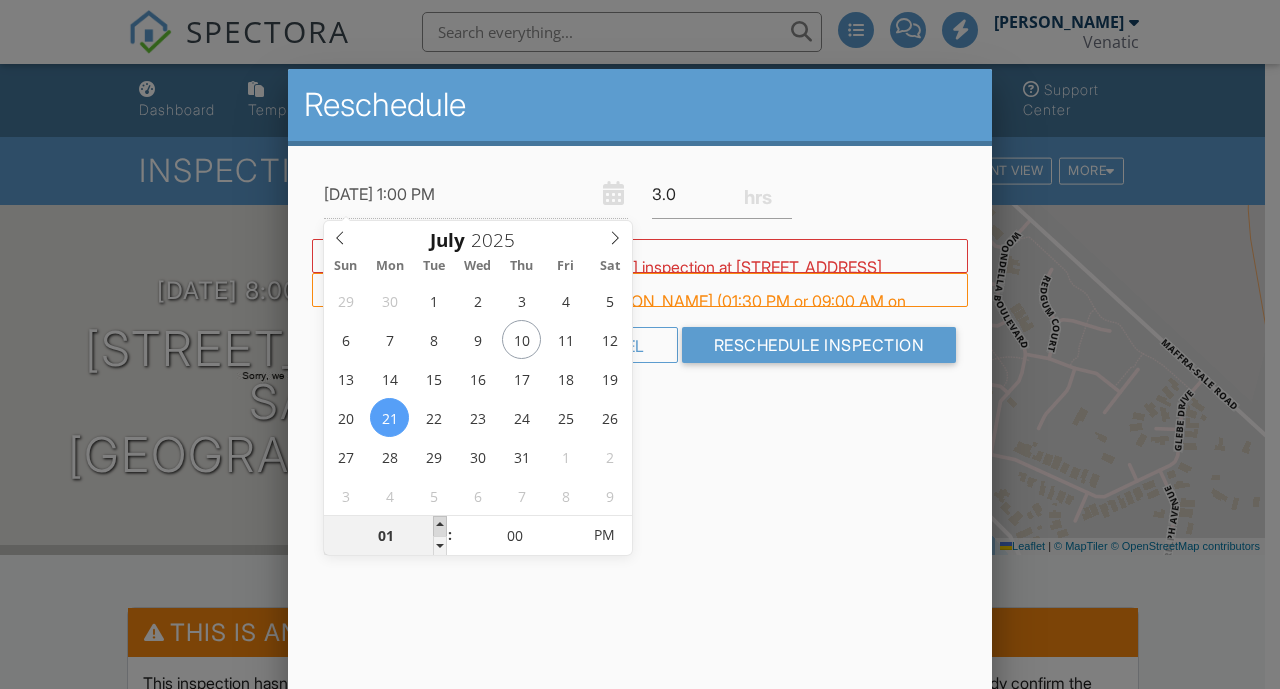type on "02" 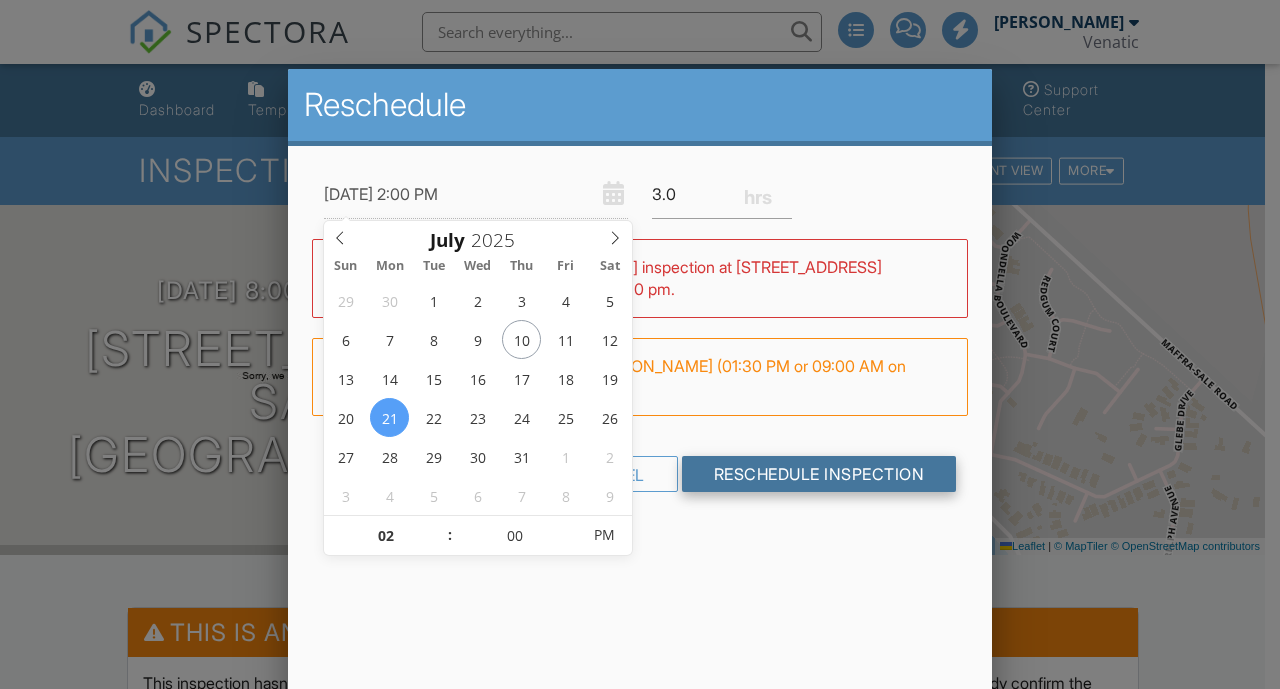 click on "Reschedule Inspection" at bounding box center [819, 474] 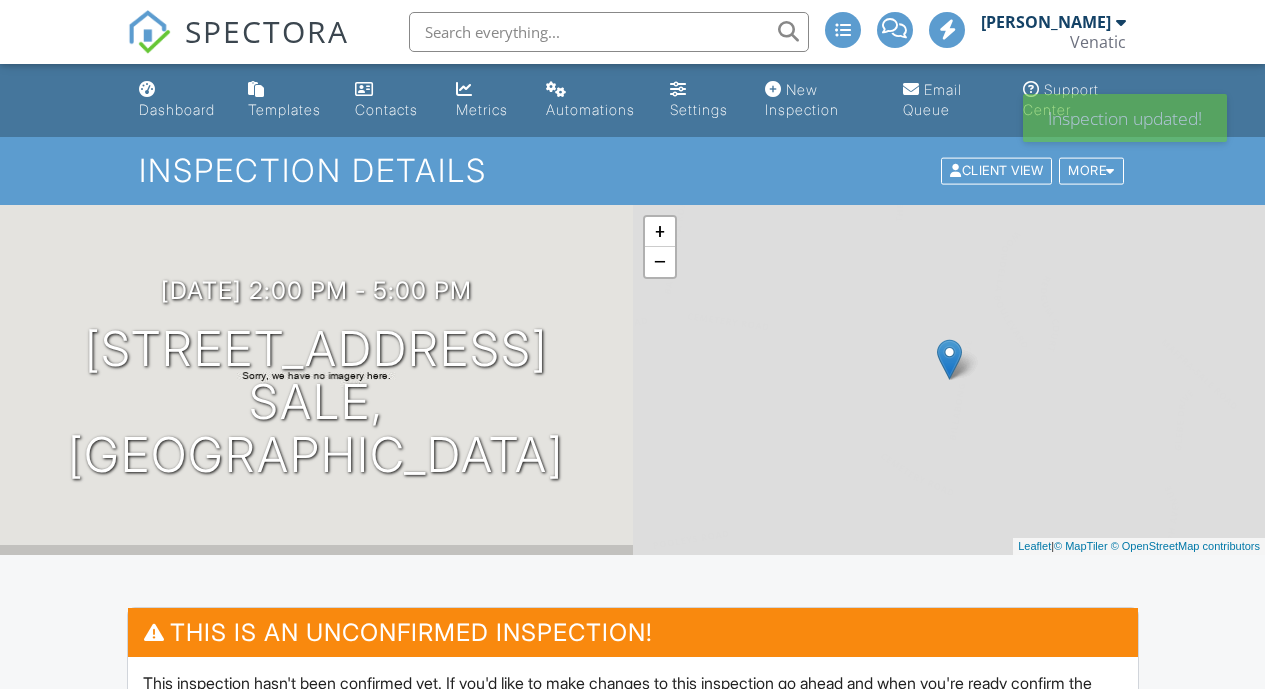 scroll, scrollTop: 0, scrollLeft: 0, axis: both 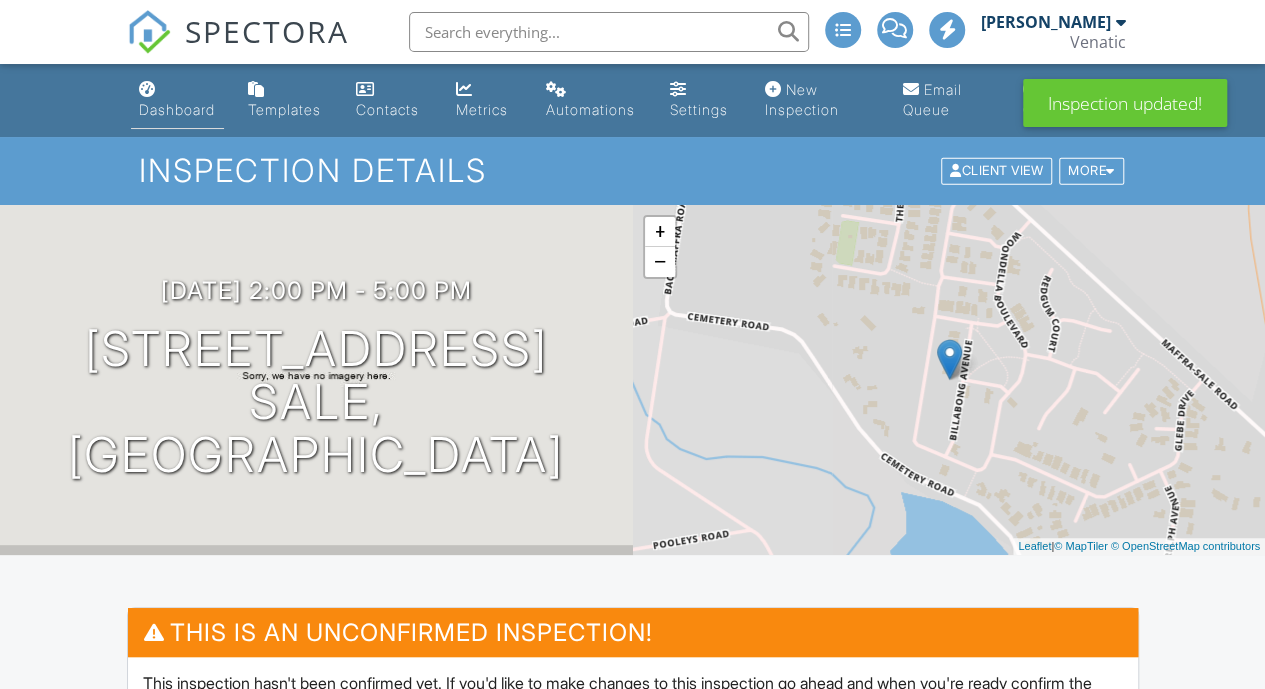 click on "Dashboard" at bounding box center [177, 109] 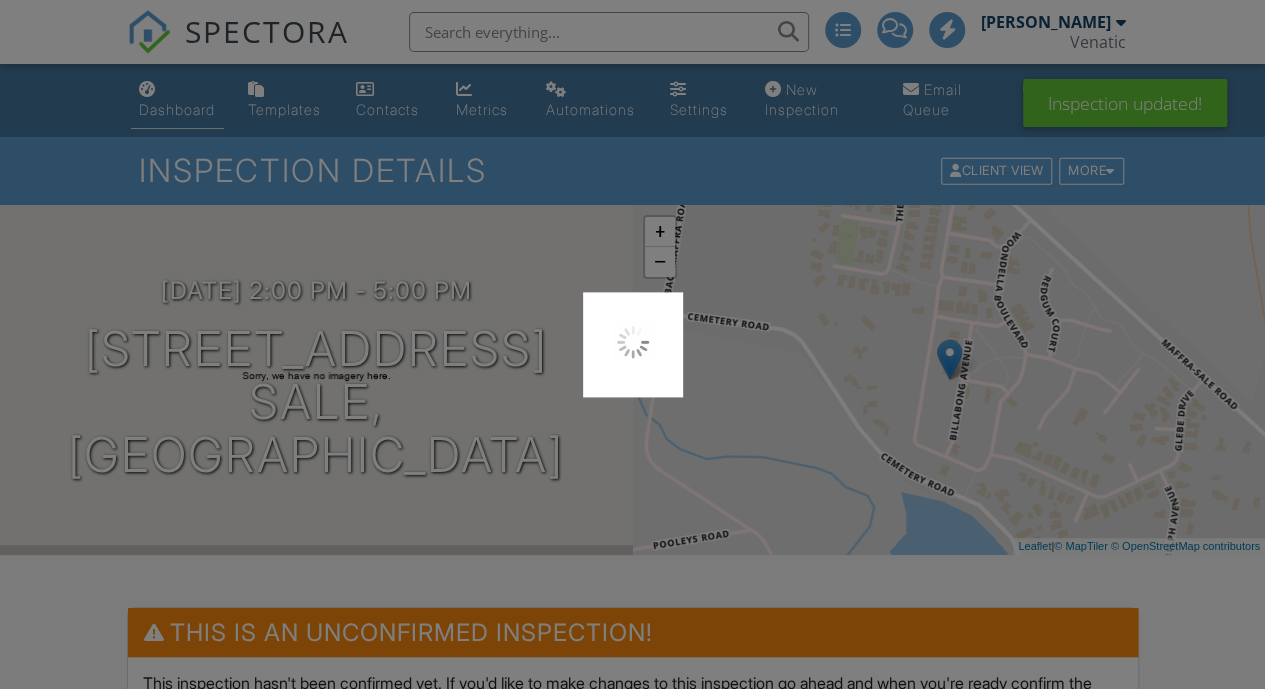 scroll, scrollTop: 0, scrollLeft: 0, axis: both 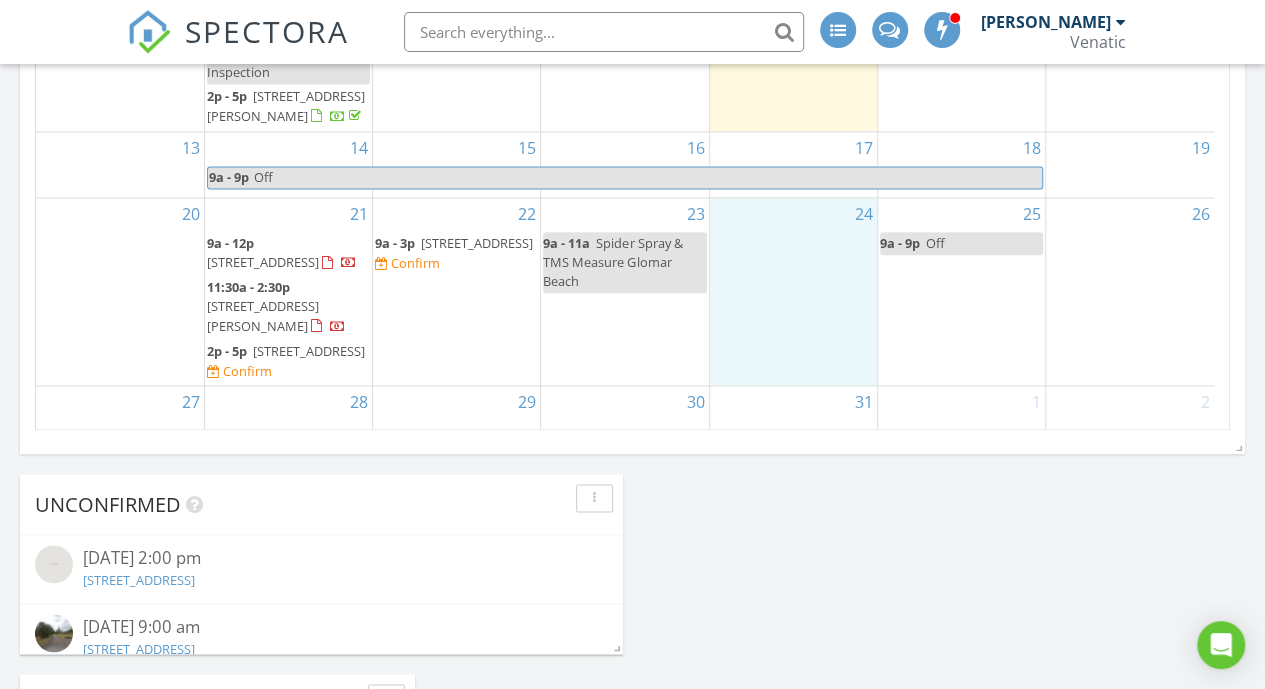 click on "24" at bounding box center [793, 291] 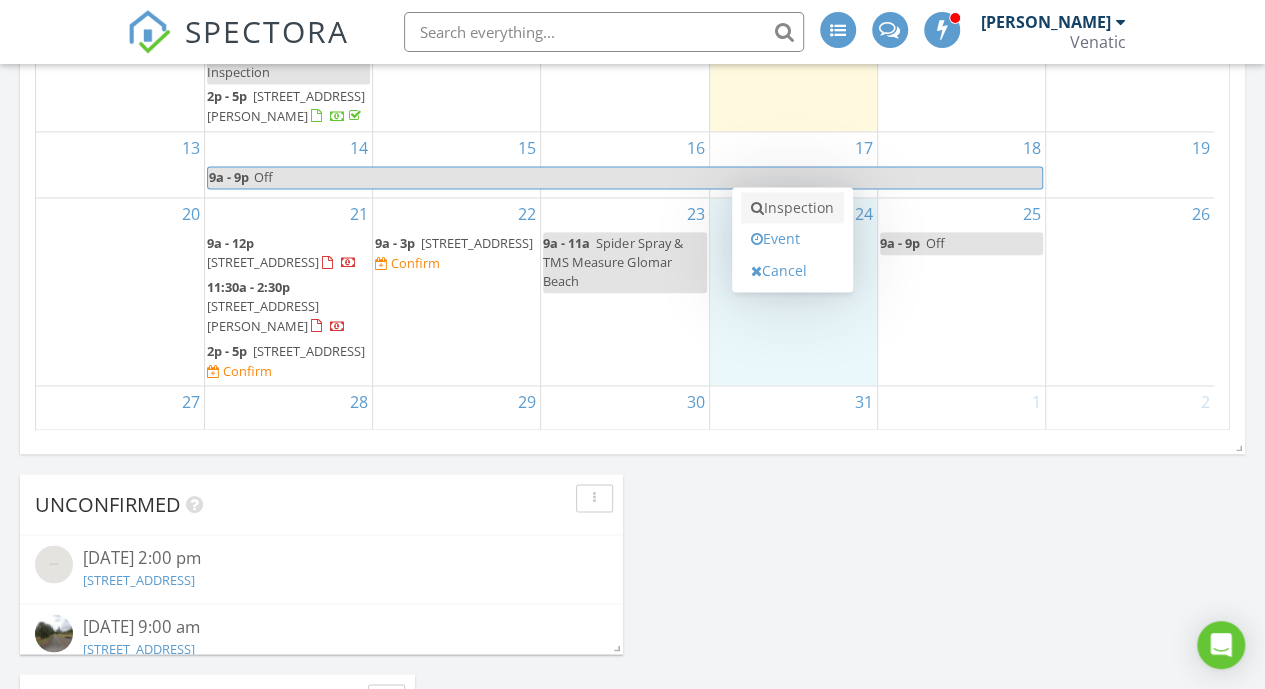 click on "Inspection" at bounding box center (792, 208) 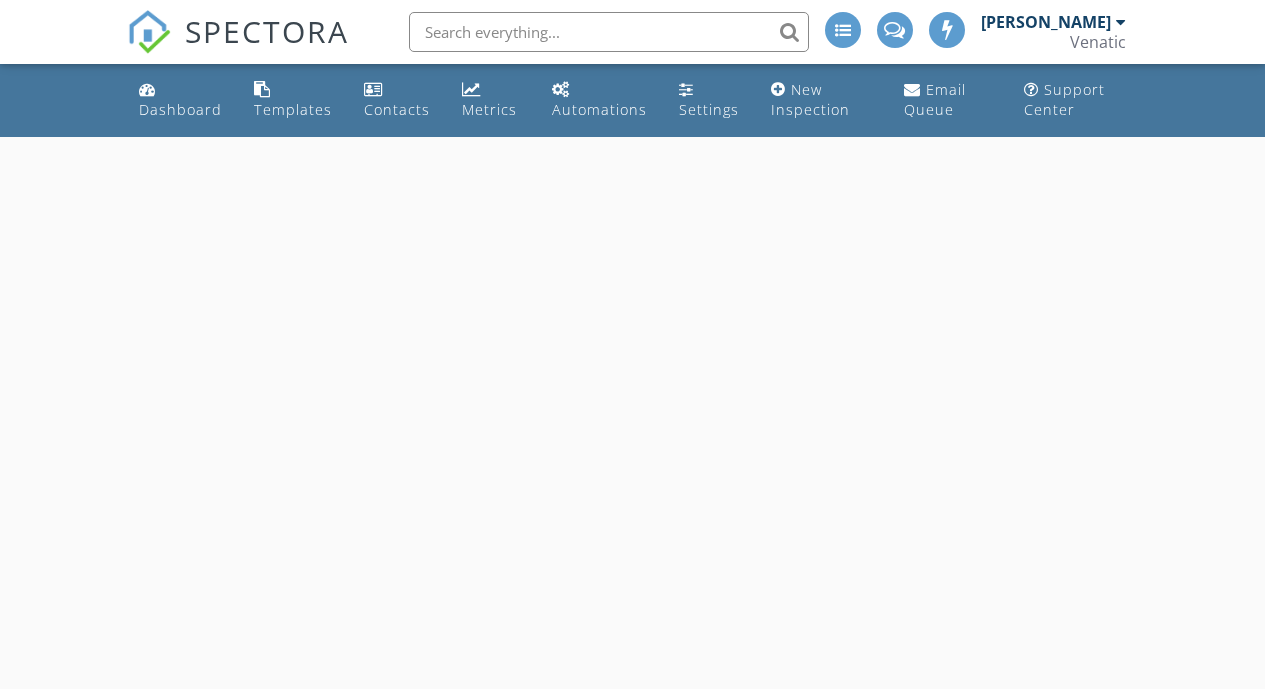 scroll, scrollTop: 0, scrollLeft: 0, axis: both 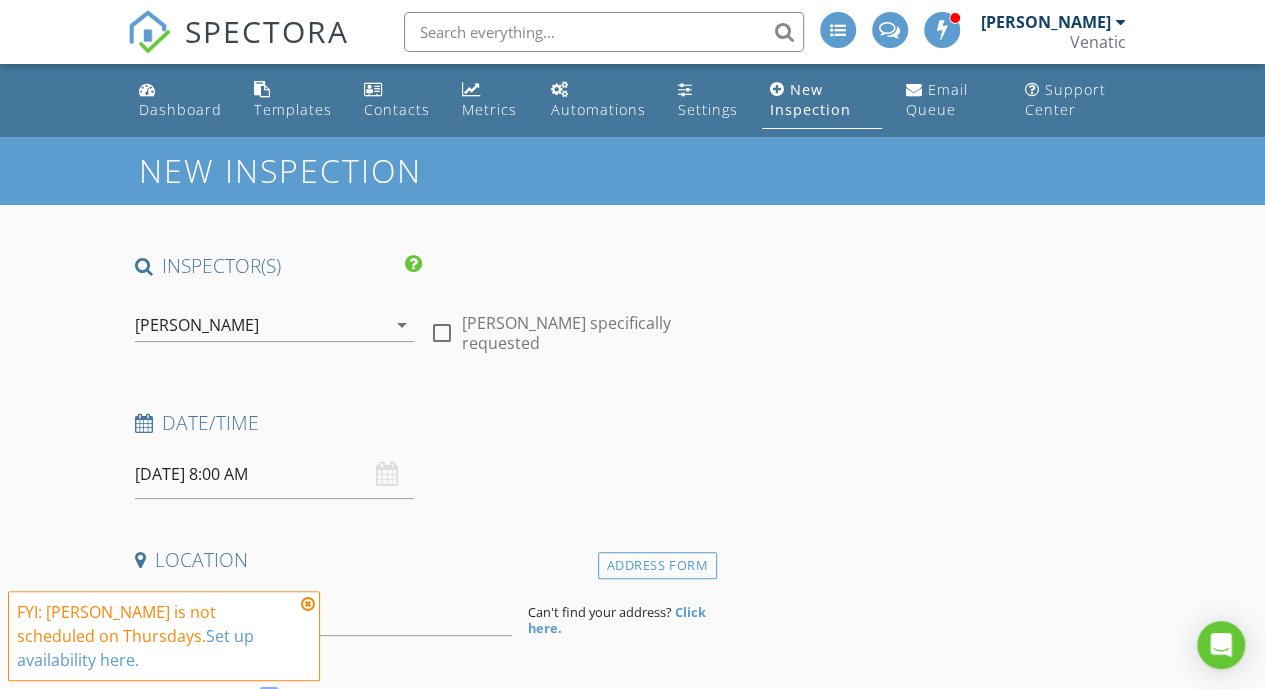 click on "[DATE] 8:00 AM" at bounding box center (274, 474) 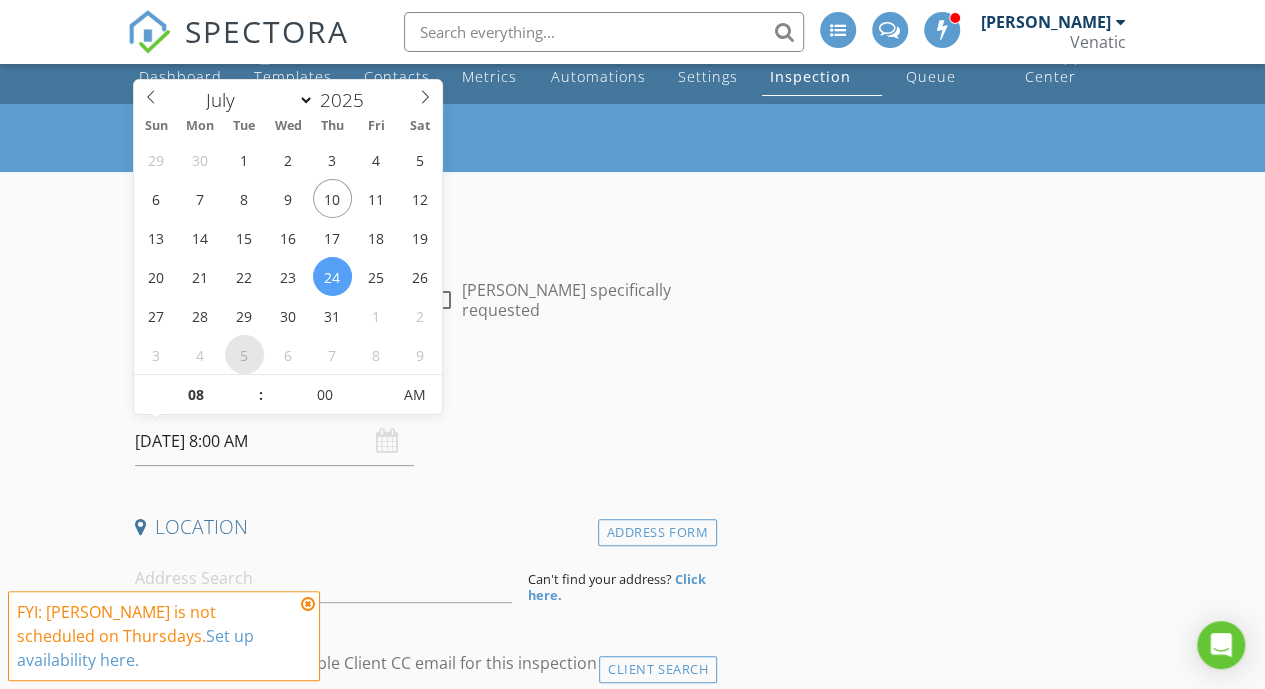 scroll, scrollTop: 34, scrollLeft: 0, axis: vertical 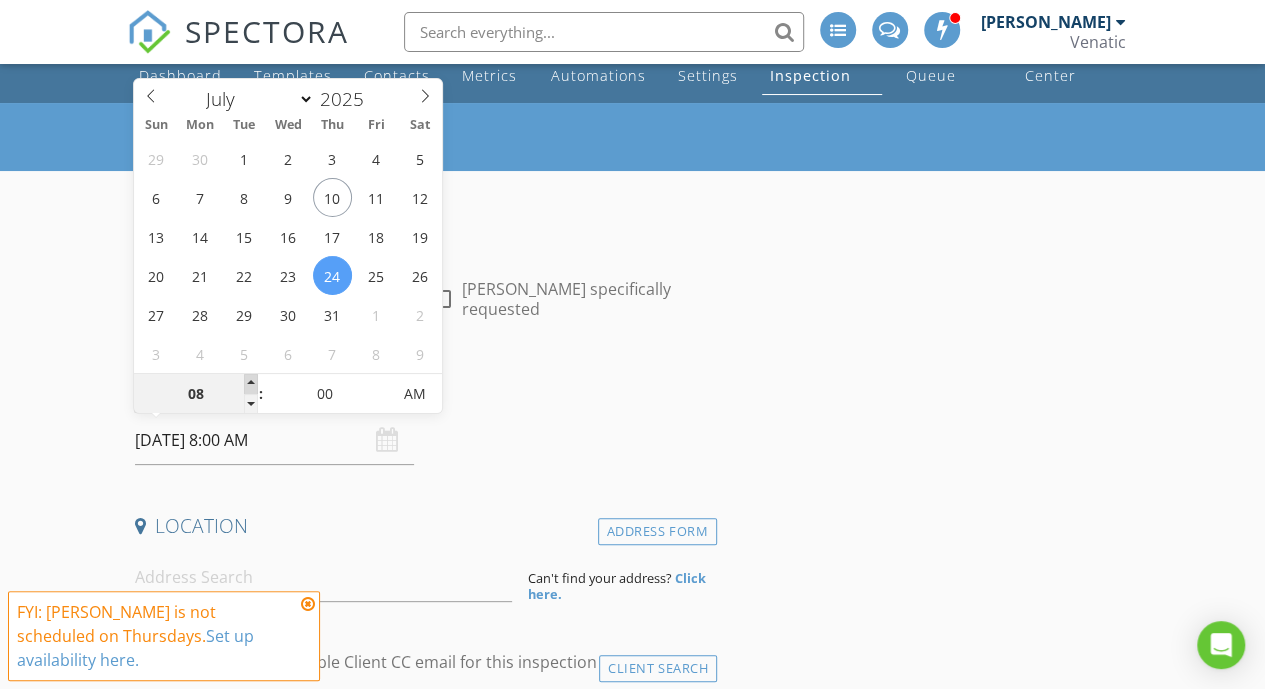 type on "09" 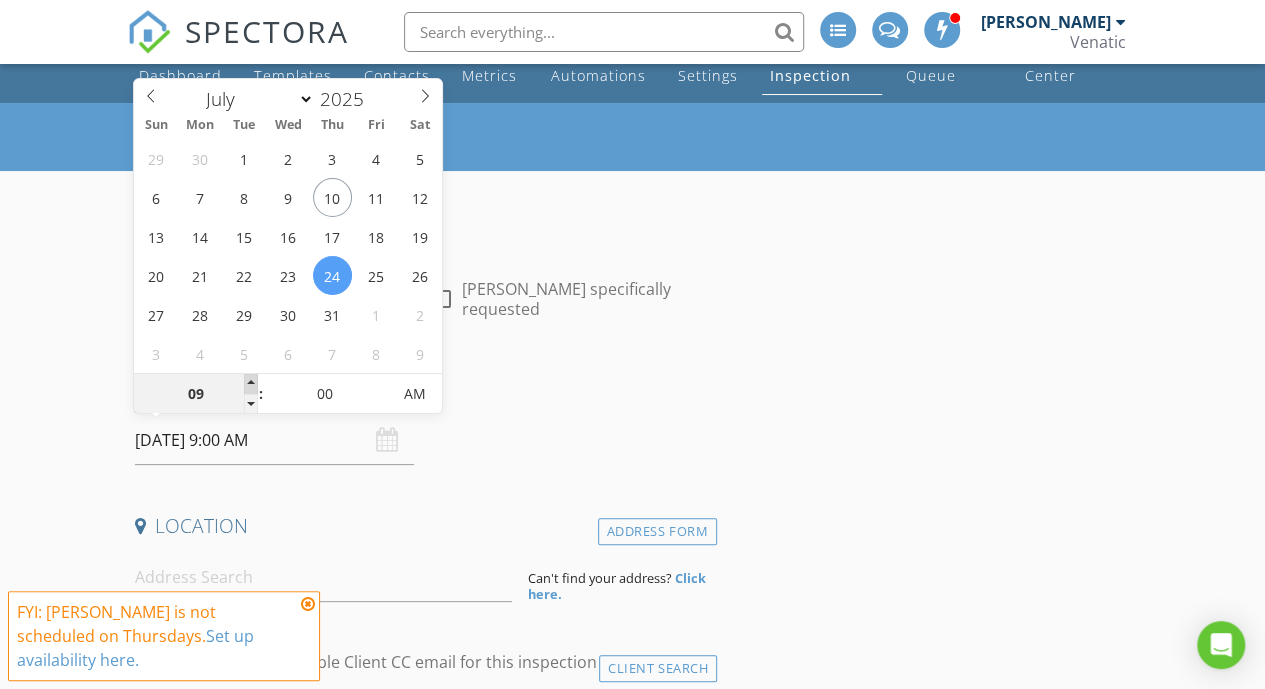 click at bounding box center (251, 384) 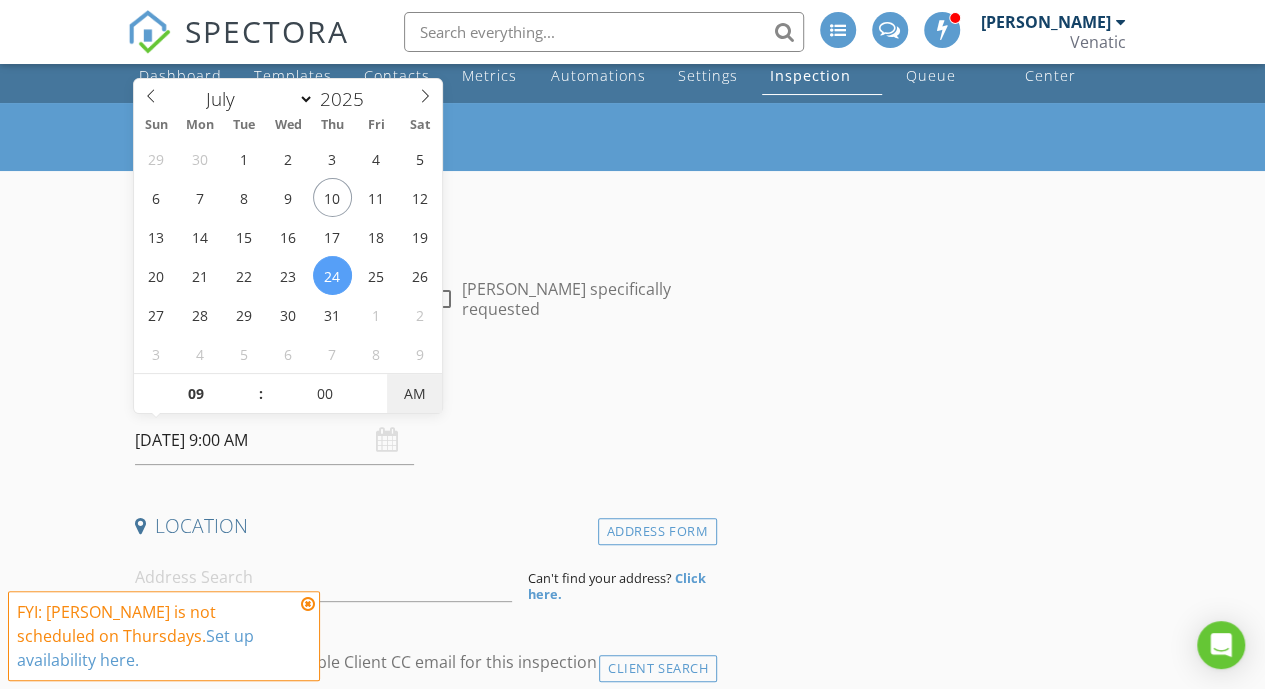 type on "[DATE] 9:00 PM" 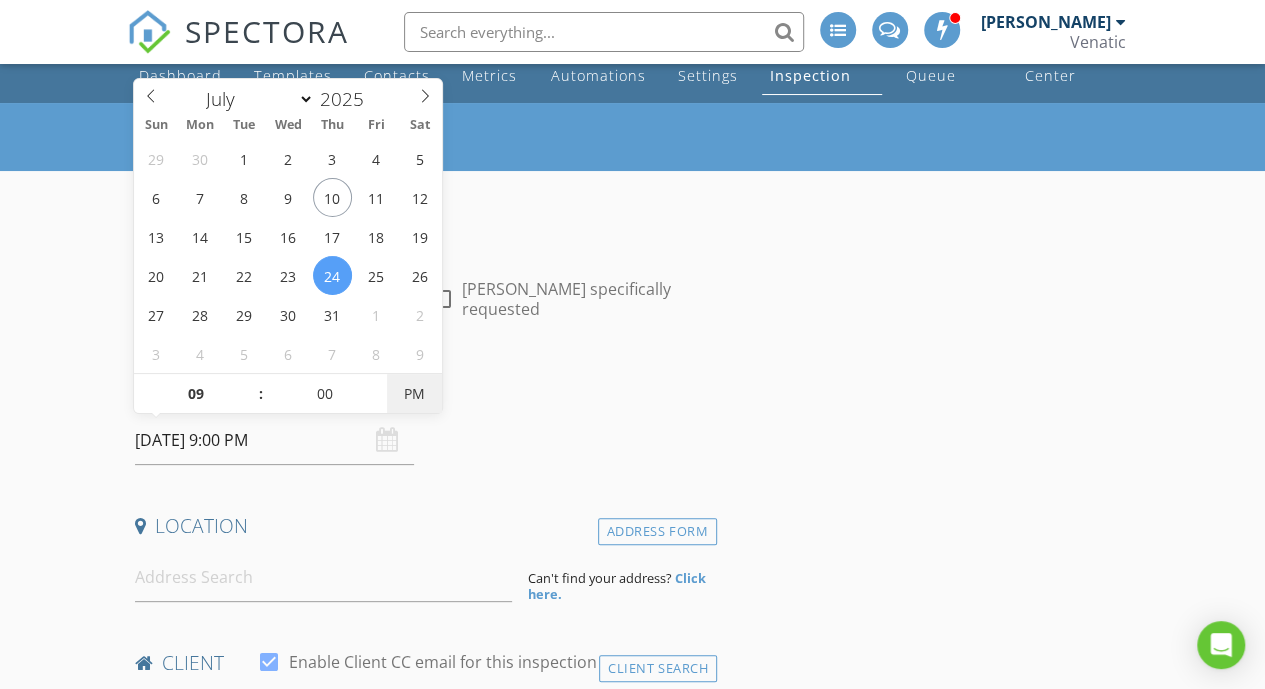 click on "PM" at bounding box center [414, 394] 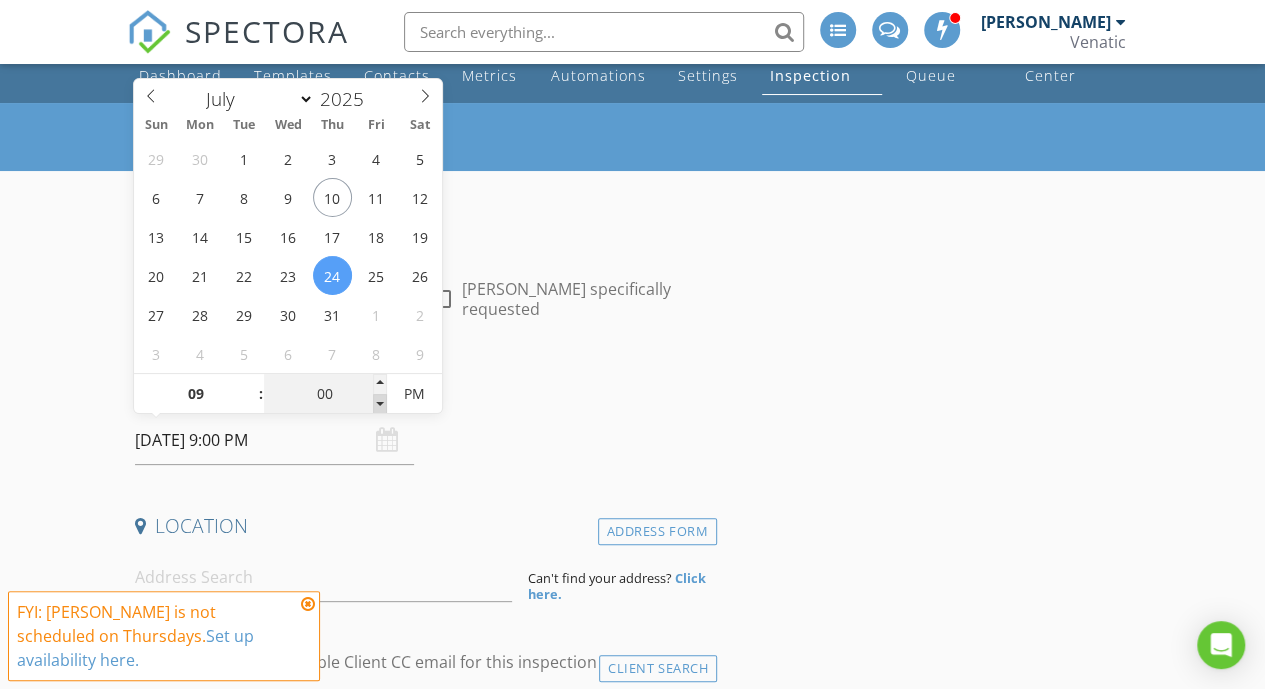 type on "08" 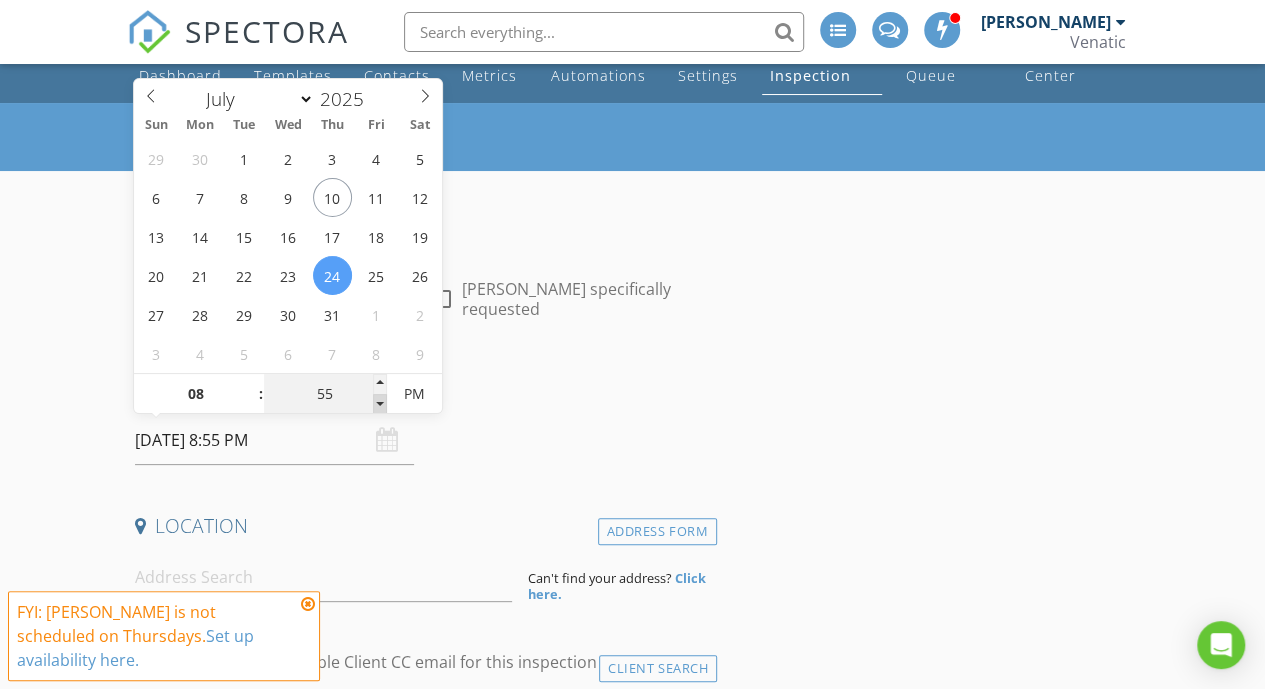 click at bounding box center [380, 404] 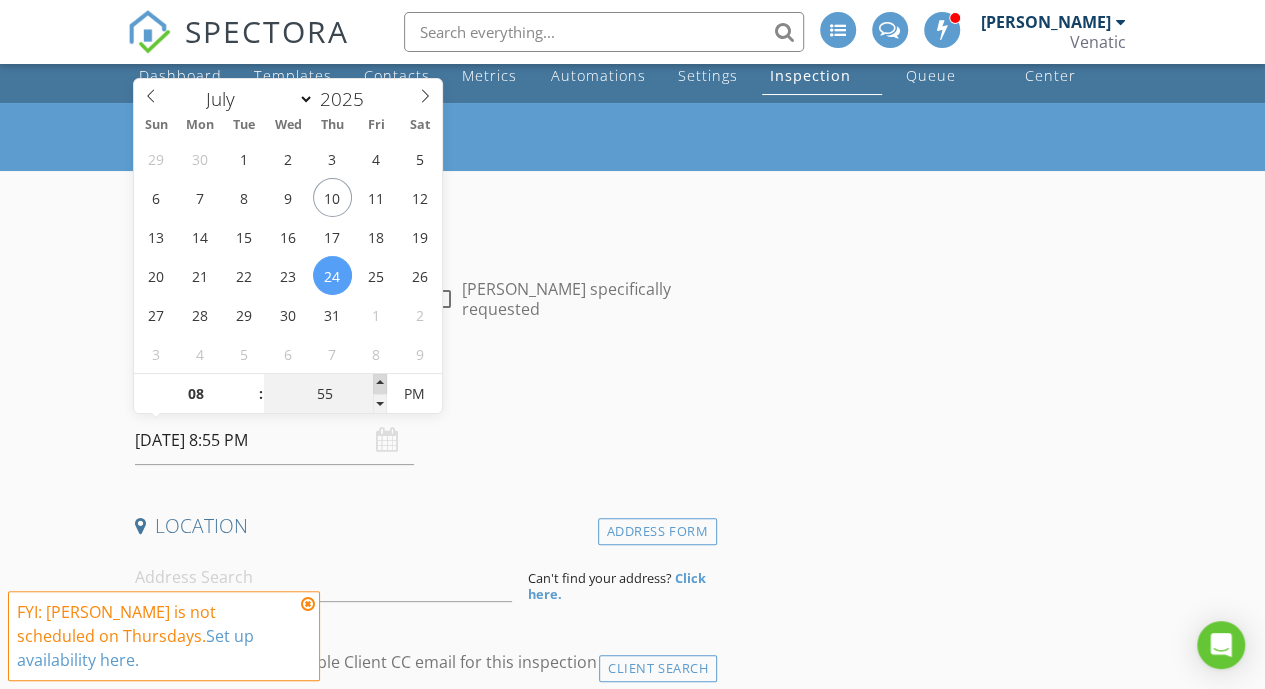 type on "09" 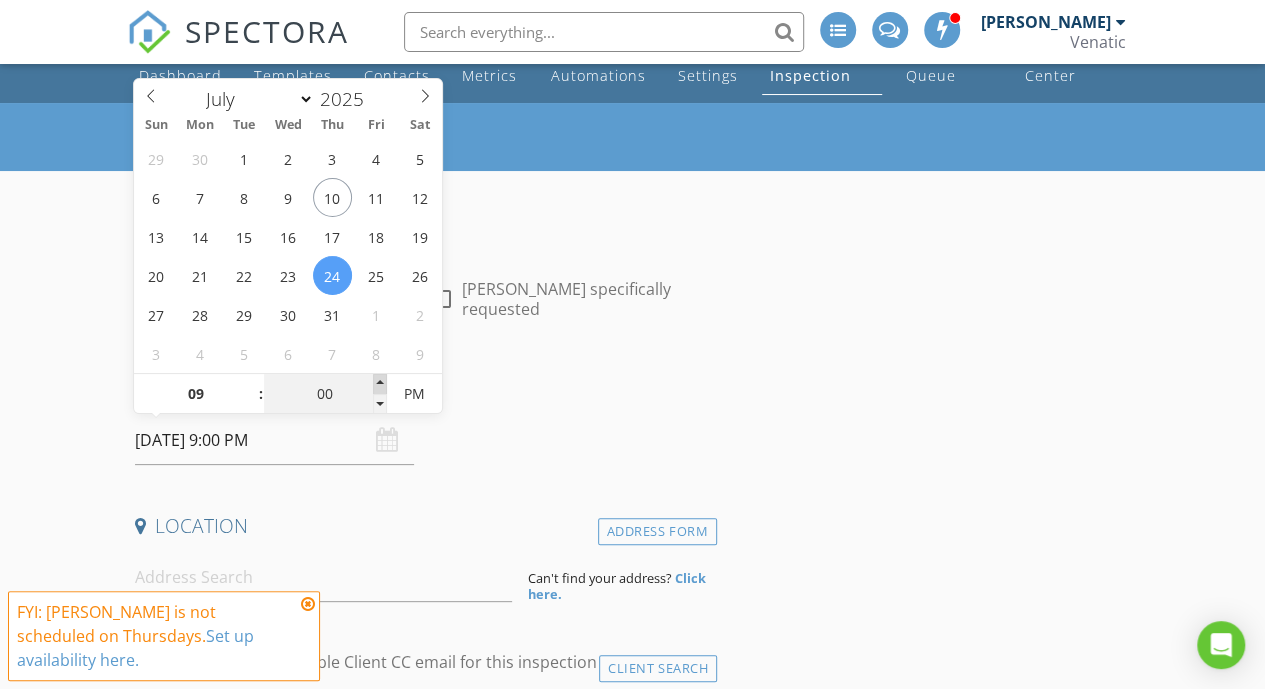 click at bounding box center (380, 384) 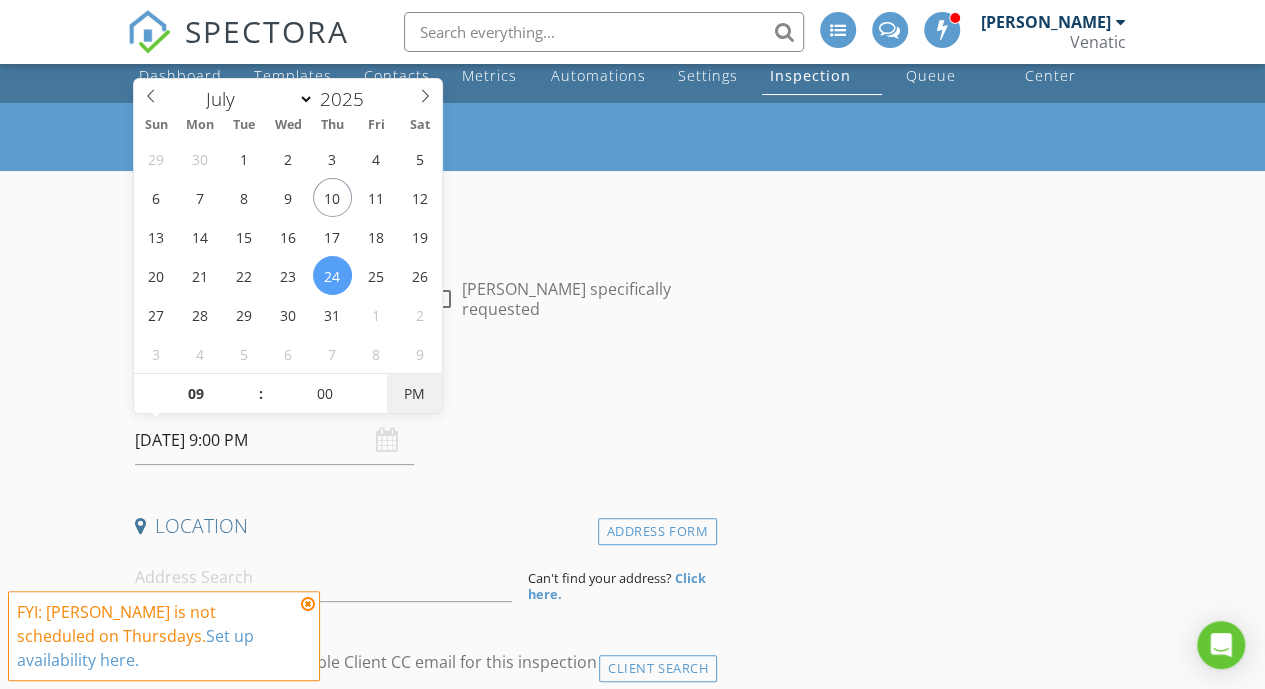 type on "[DATE] 9:00 AM" 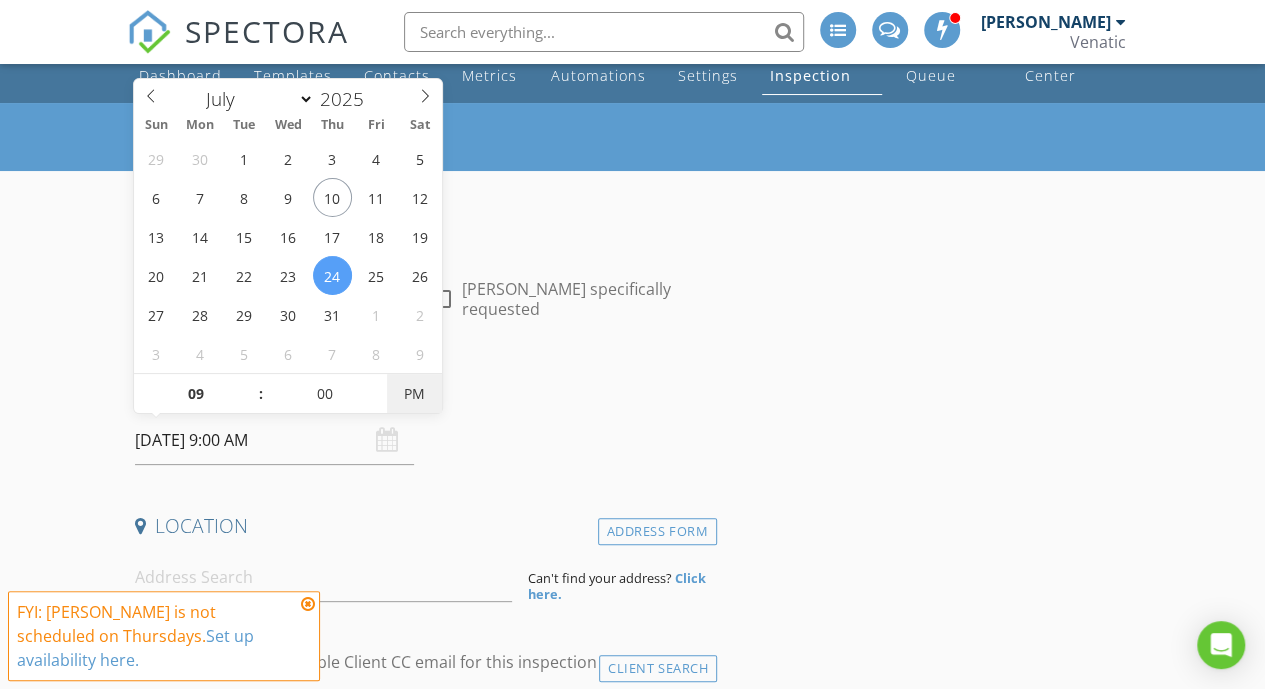 click on "PM" at bounding box center [414, 394] 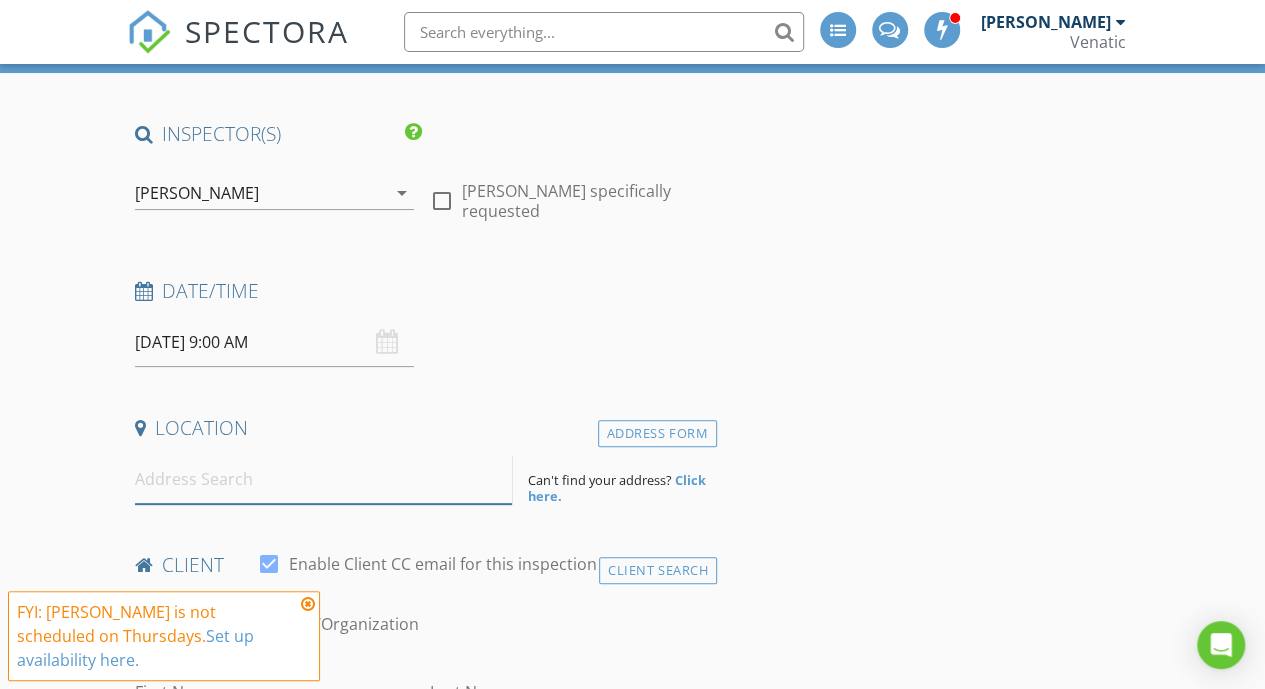 click at bounding box center (324, 479) 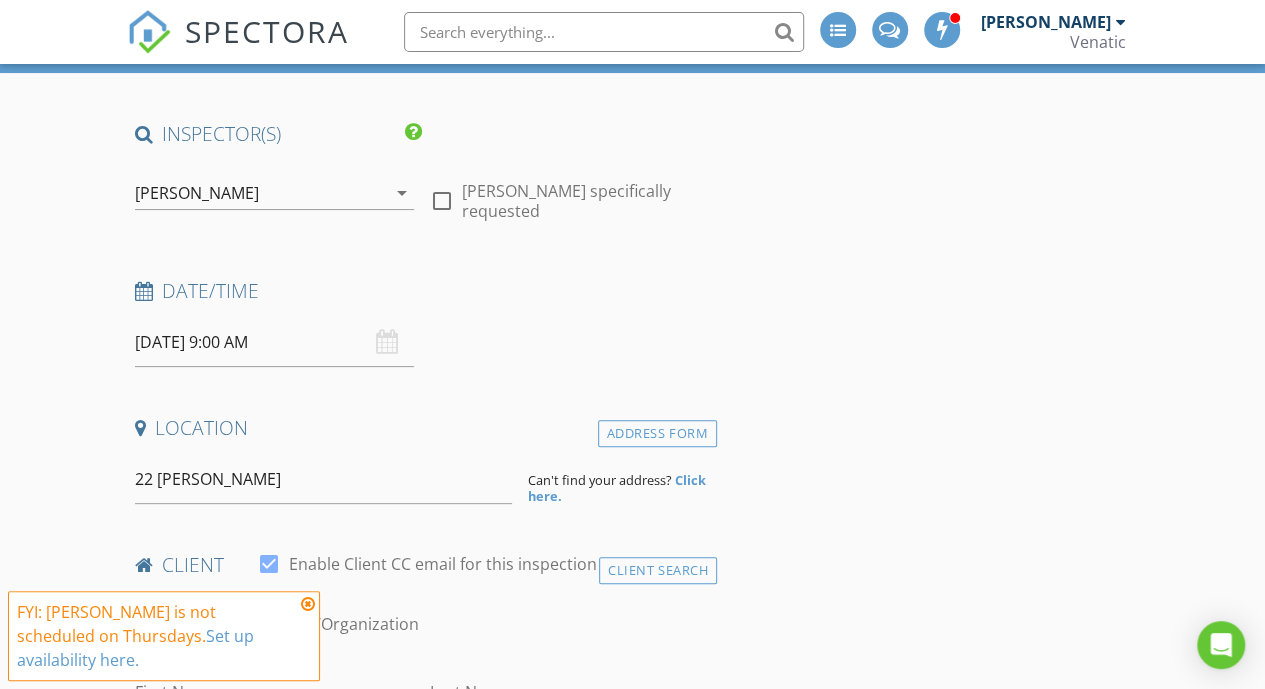 type on "22 Henry Street, Traralgon VIC, Australia" 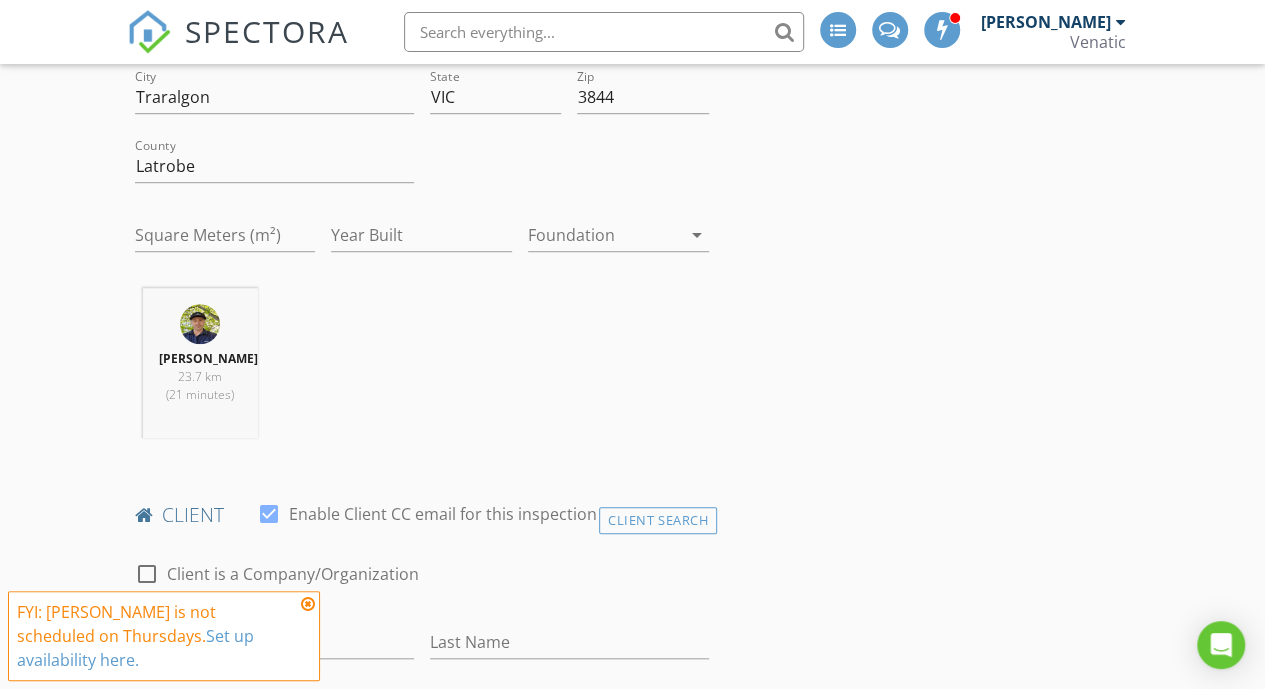 scroll, scrollTop: 677, scrollLeft: 0, axis: vertical 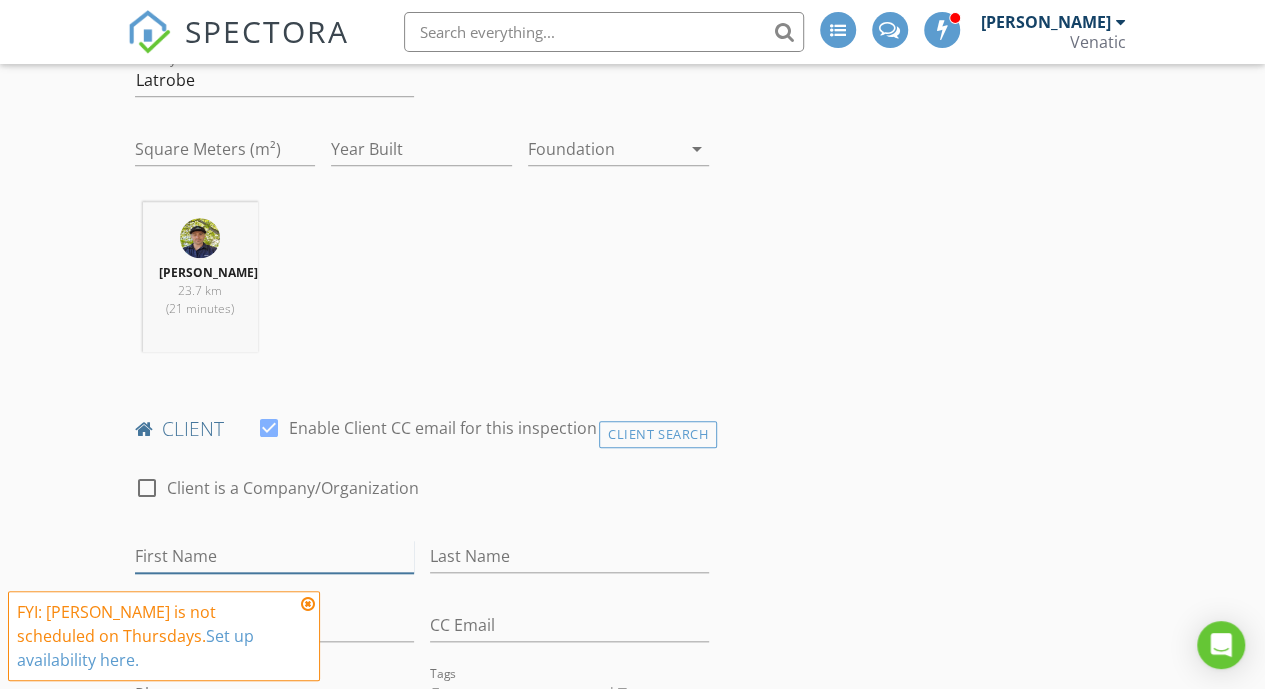 click on "First Name" at bounding box center [274, 556] 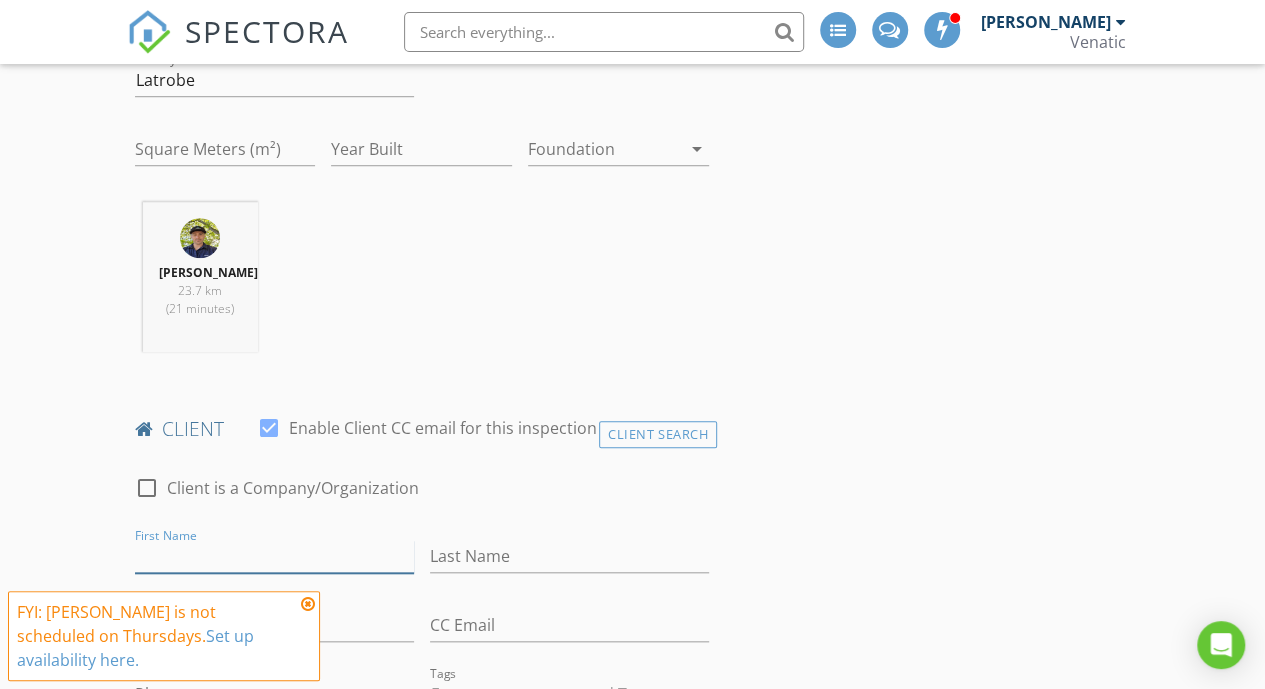click on "First Name" at bounding box center [274, 556] 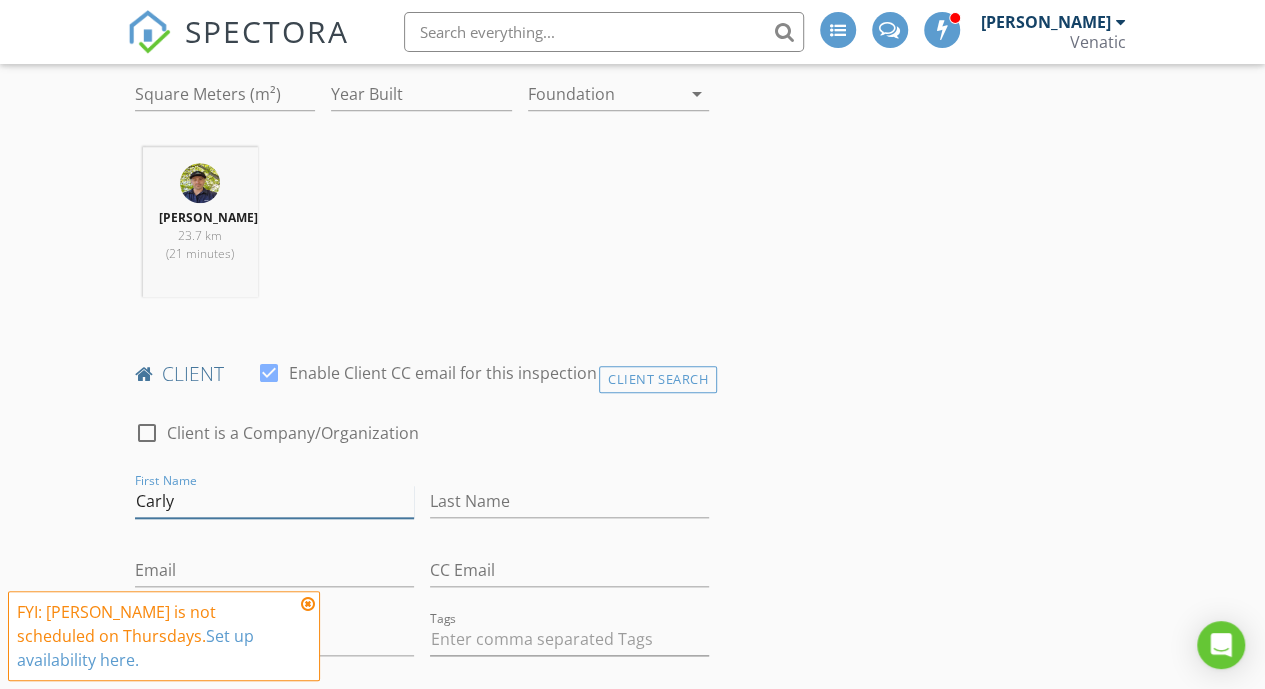 scroll, scrollTop: 735, scrollLeft: 0, axis: vertical 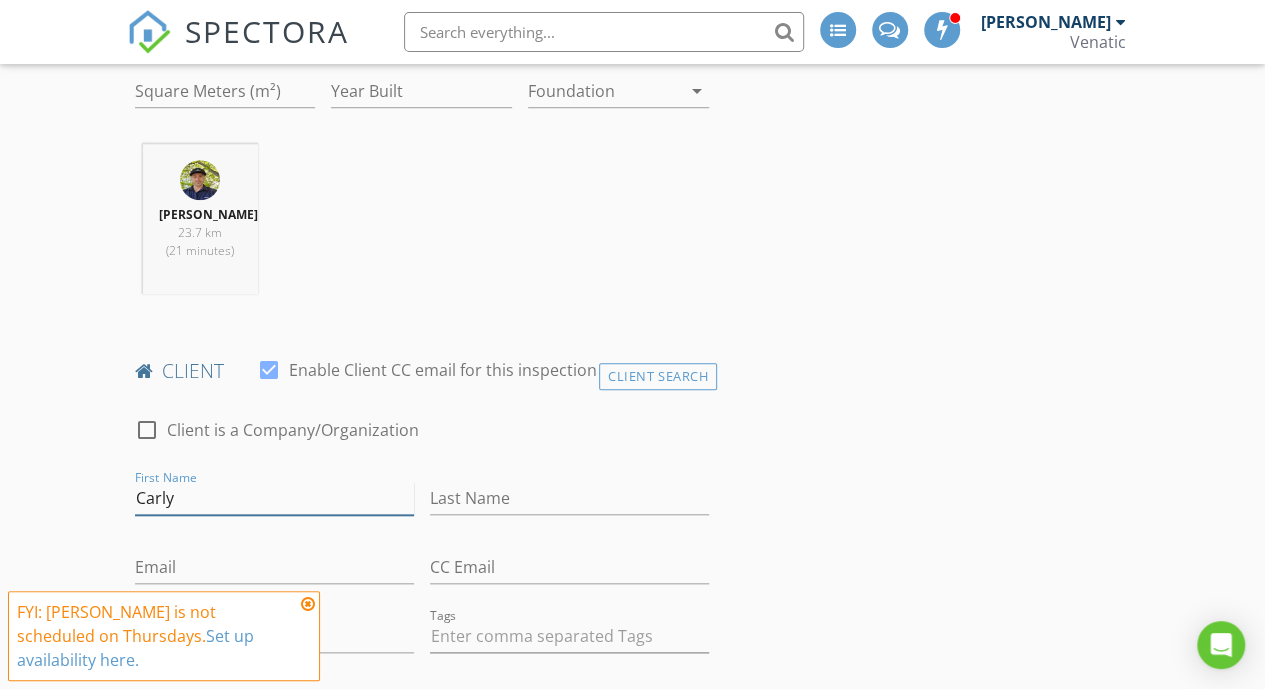 type on "Carly" 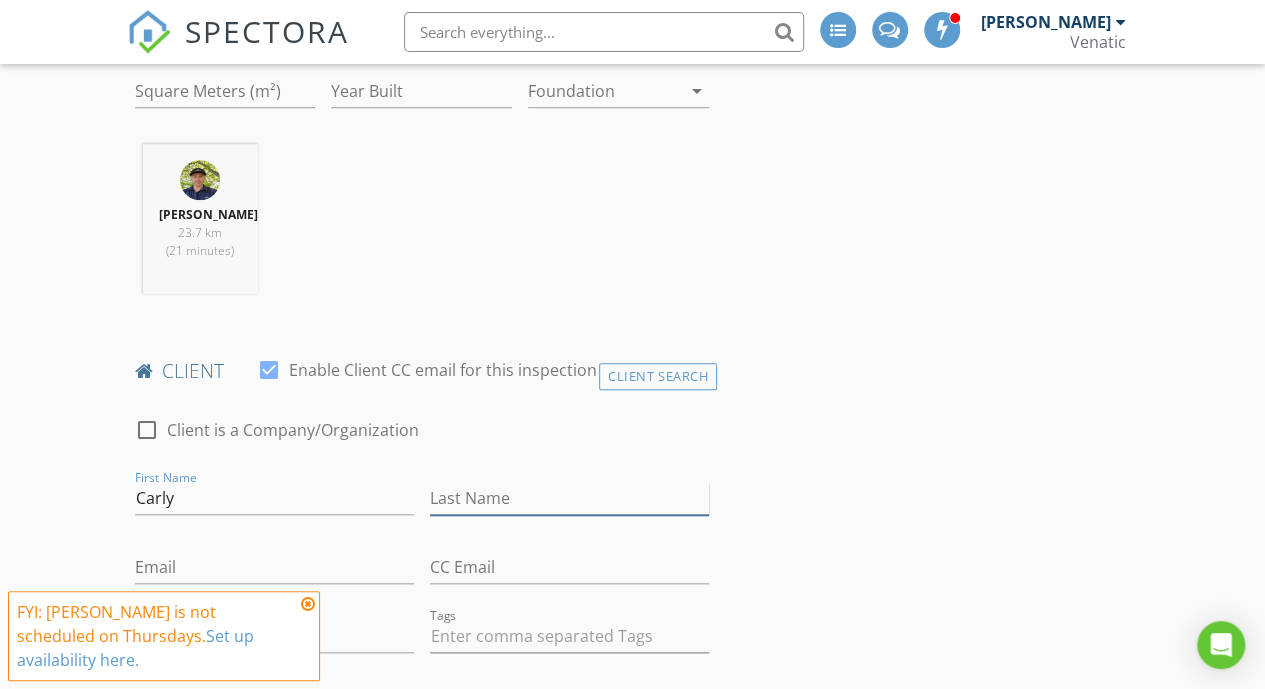 click on "Last Name" at bounding box center [569, 498] 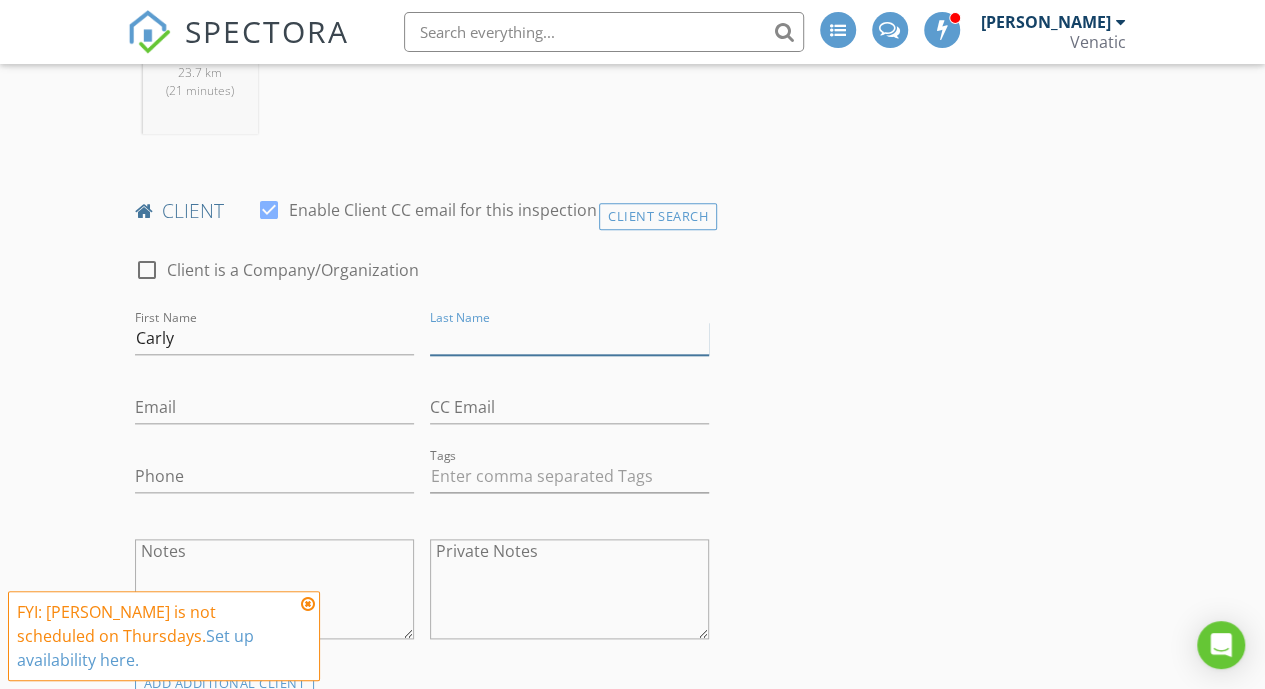 scroll, scrollTop: 896, scrollLeft: 0, axis: vertical 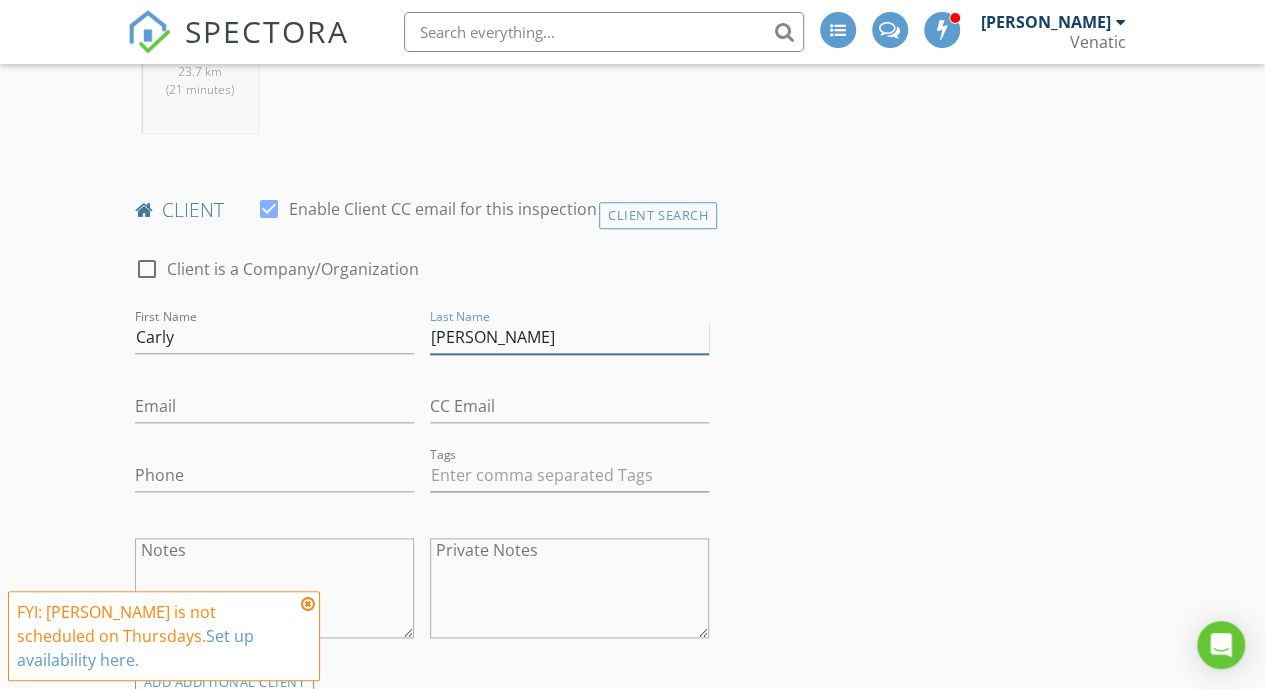 type on "Jones" 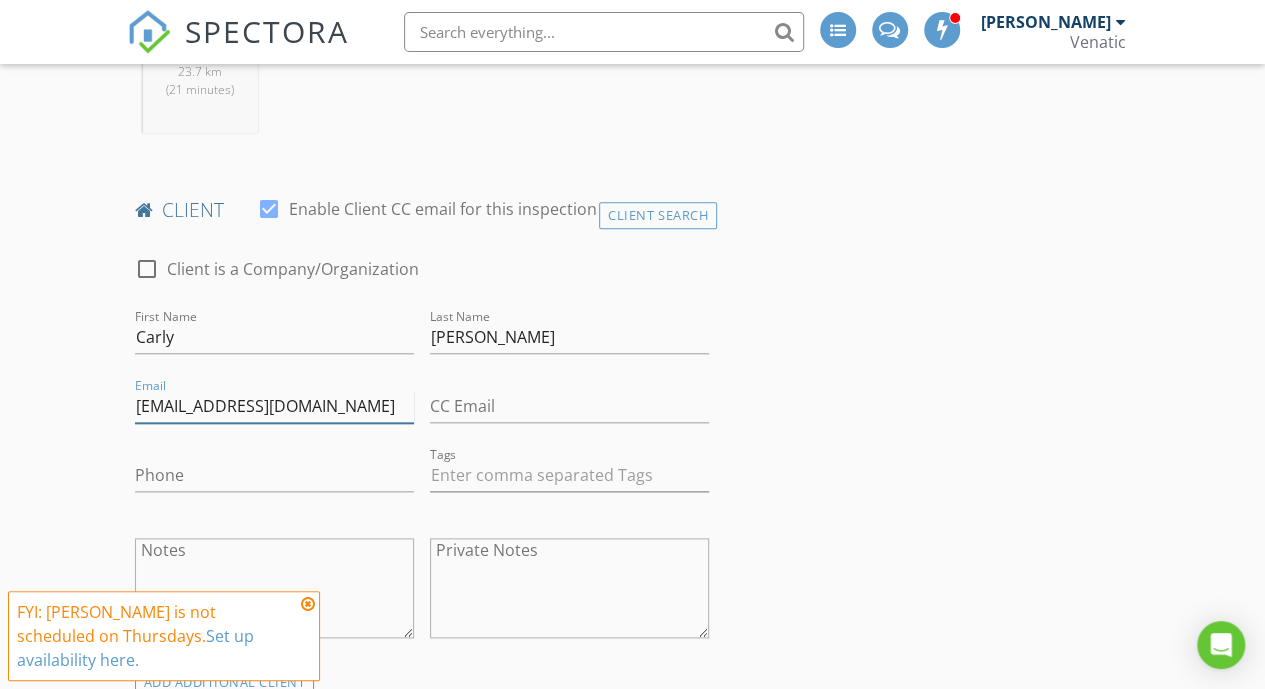 type on "carlylouisejones@outlook.com" 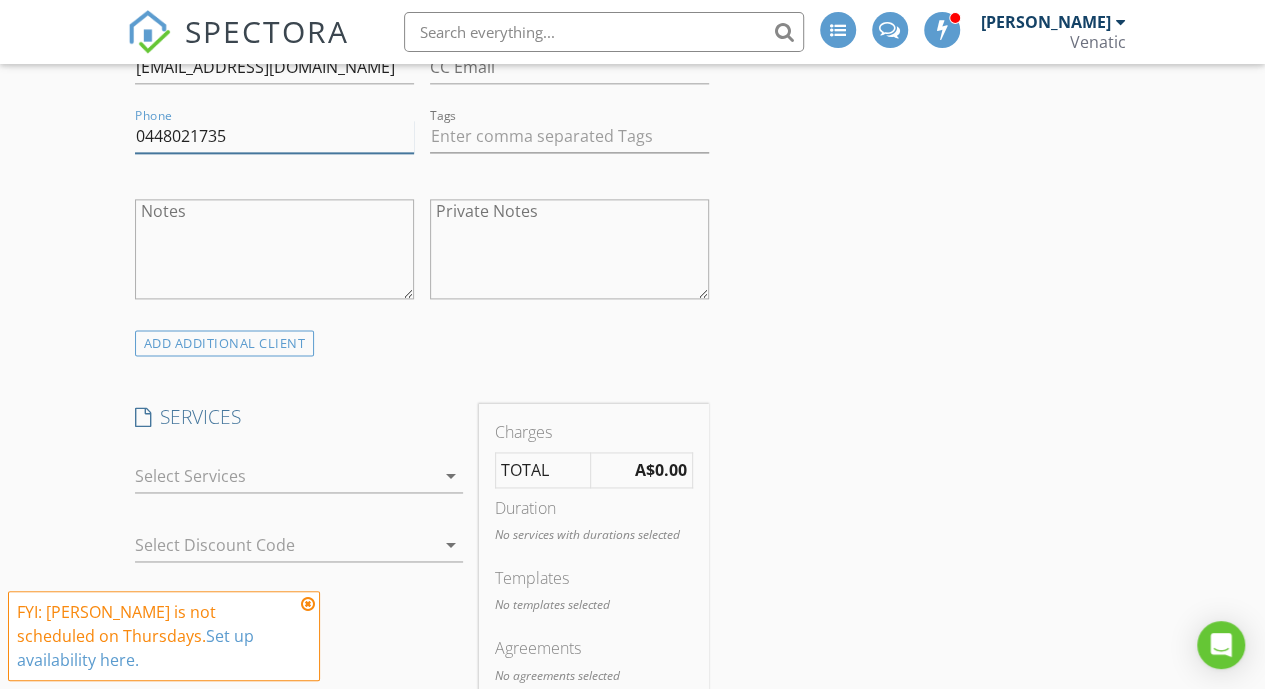 scroll, scrollTop: 1256, scrollLeft: 0, axis: vertical 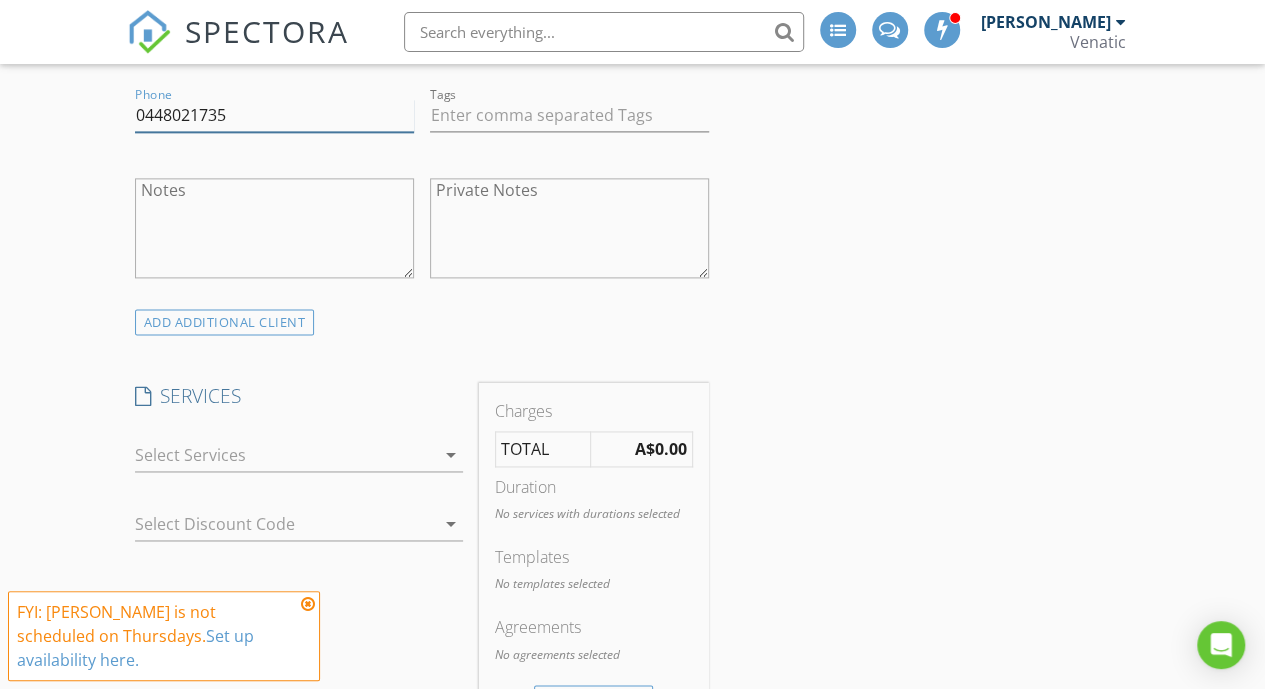 type on "0448021735" 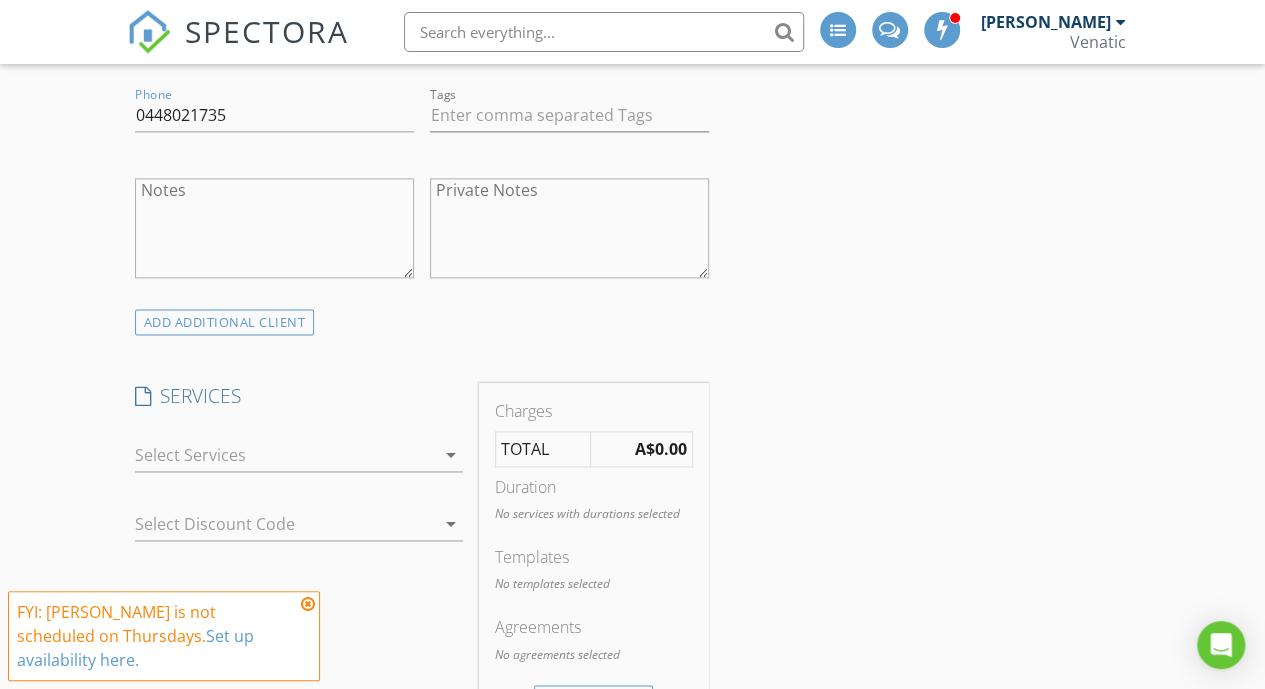 click at bounding box center (299, 486) 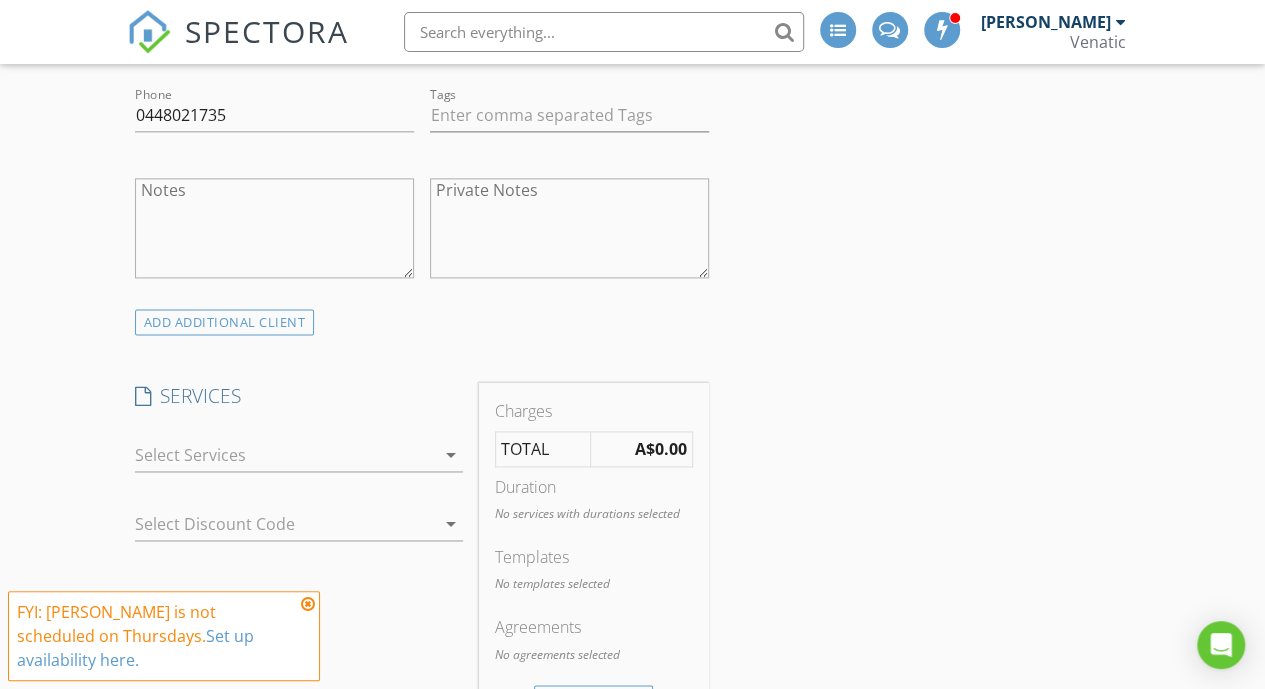 click at bounding box center (285, 455) 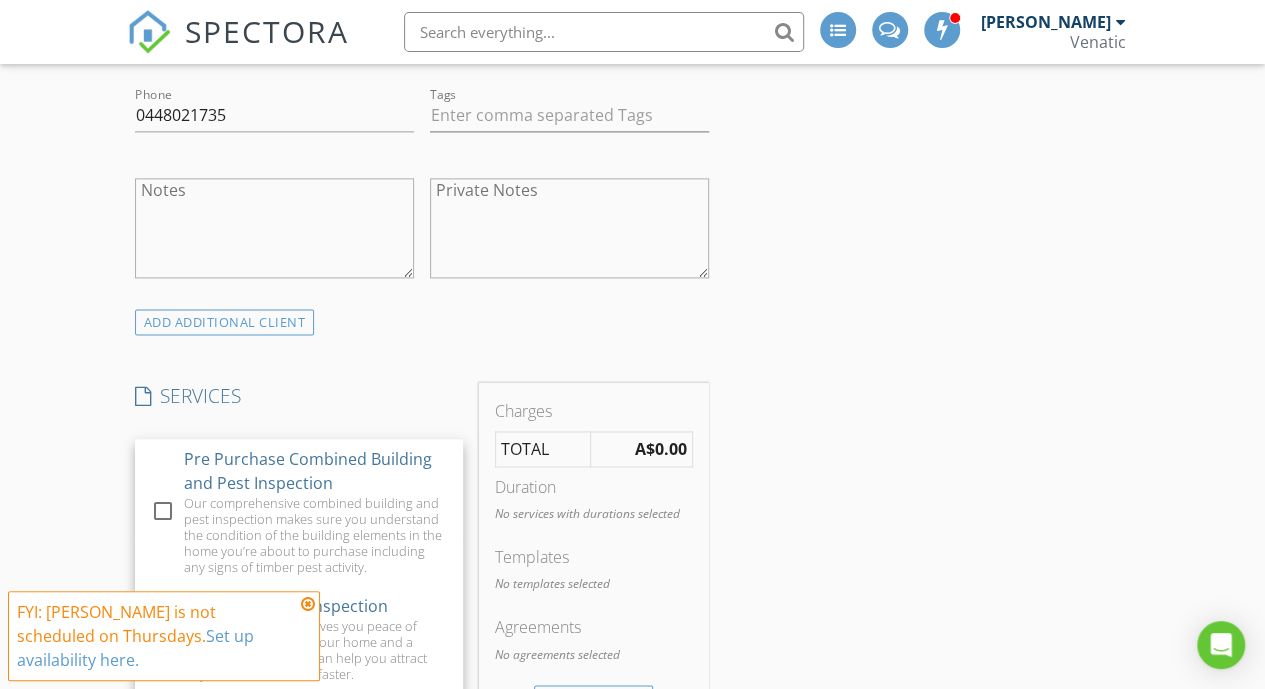 click on "Pre Purchase Combined Building and Pest Inspection" at bounding box center [314, 471] 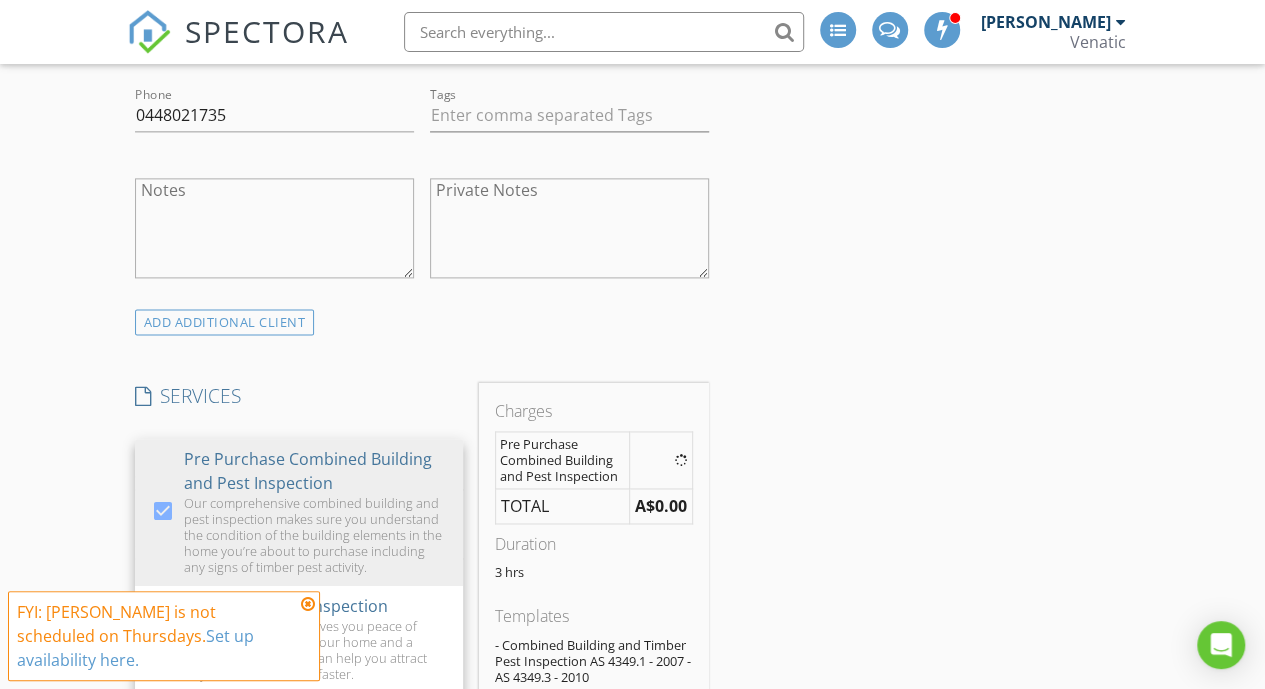 click on "INSPECTOR(S)
check_box   Brent Mackay   PRIMARY   Brent Mackay arrow_drop_down   check_box_outline_blank Brent Mackay specifically requested
Date/Time
24/07/2025 9:00 AM
Location
Address Search       Address 22 Henry St   Unit   City Traralgon   State VIC   Zip 3844   County Latrobe     Square Meters (m²)   Year Built   Foundation arrow_drop_down     Brent Mackay     23.7 km     (21 minutes)
client
check_box Enable Client CC email for this inspection   Client Search     check_box_outline_blank Client is a Company/Organization     First Name Carly   Last Name Jones   Email carlylouisejones@outlook.com   CC Email   Phone 0448021735         Tags         Notes   Private Notes
ADD ADDITIONAL client
SERVICES
check_box   Pre Purchase Combined Building and Pest Inspection" at bounding box center [633, 835] 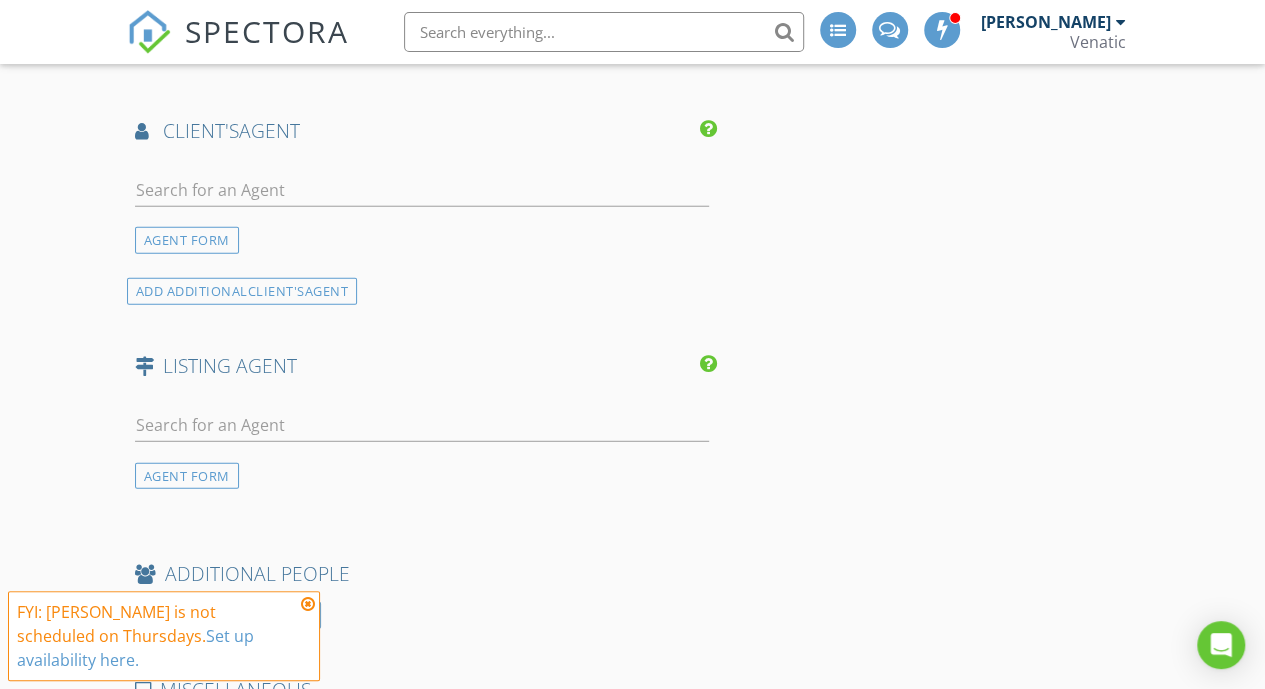 scroll, scrollTop: 2553, scrollLeft: 0, axis: vertical 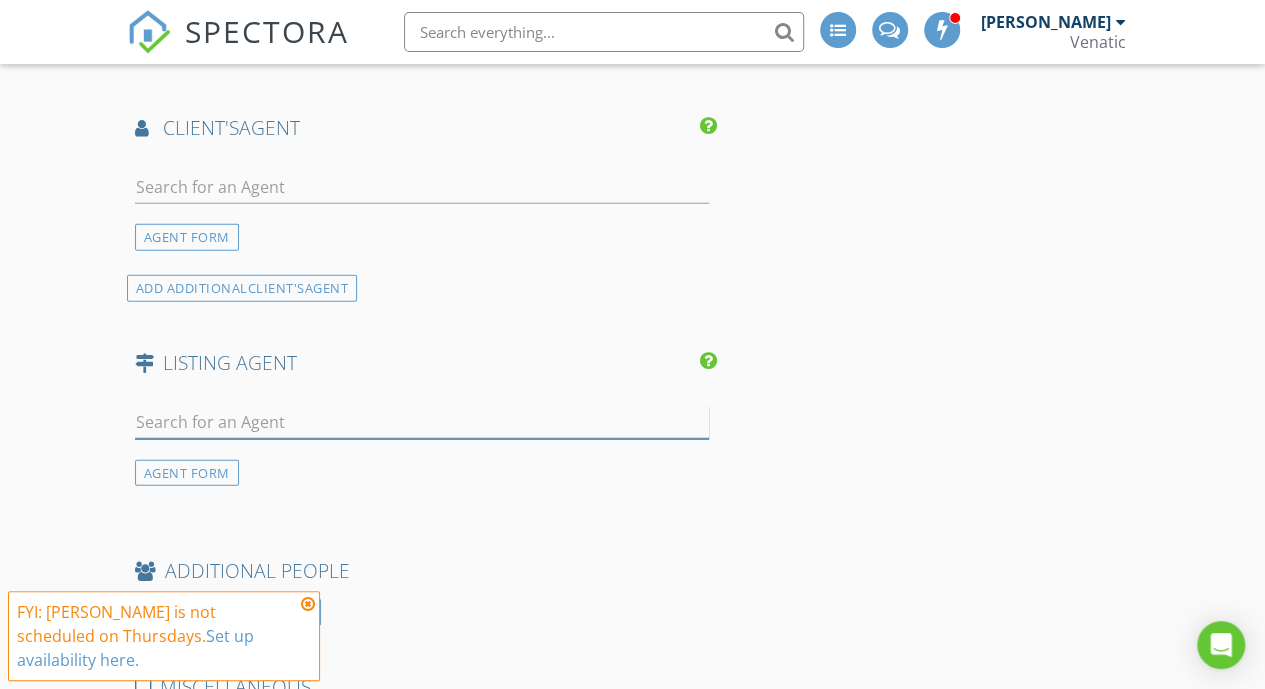 click at bounding box center (422, 422) 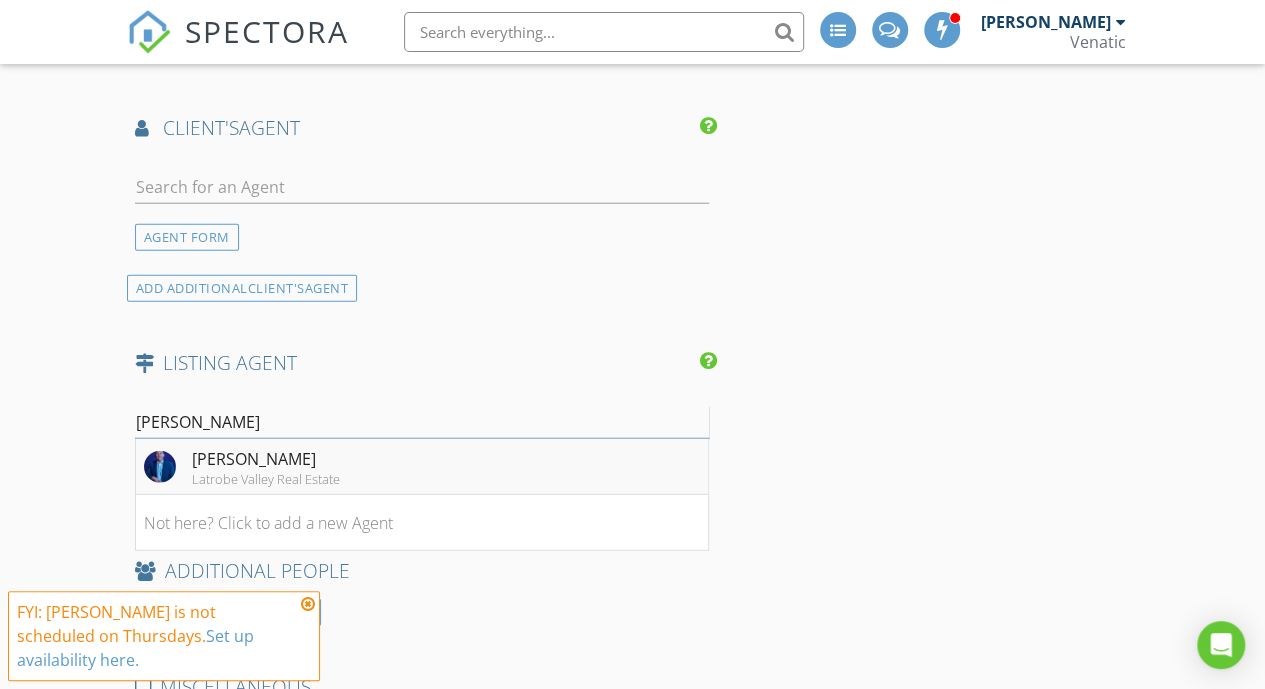 type on "russell" 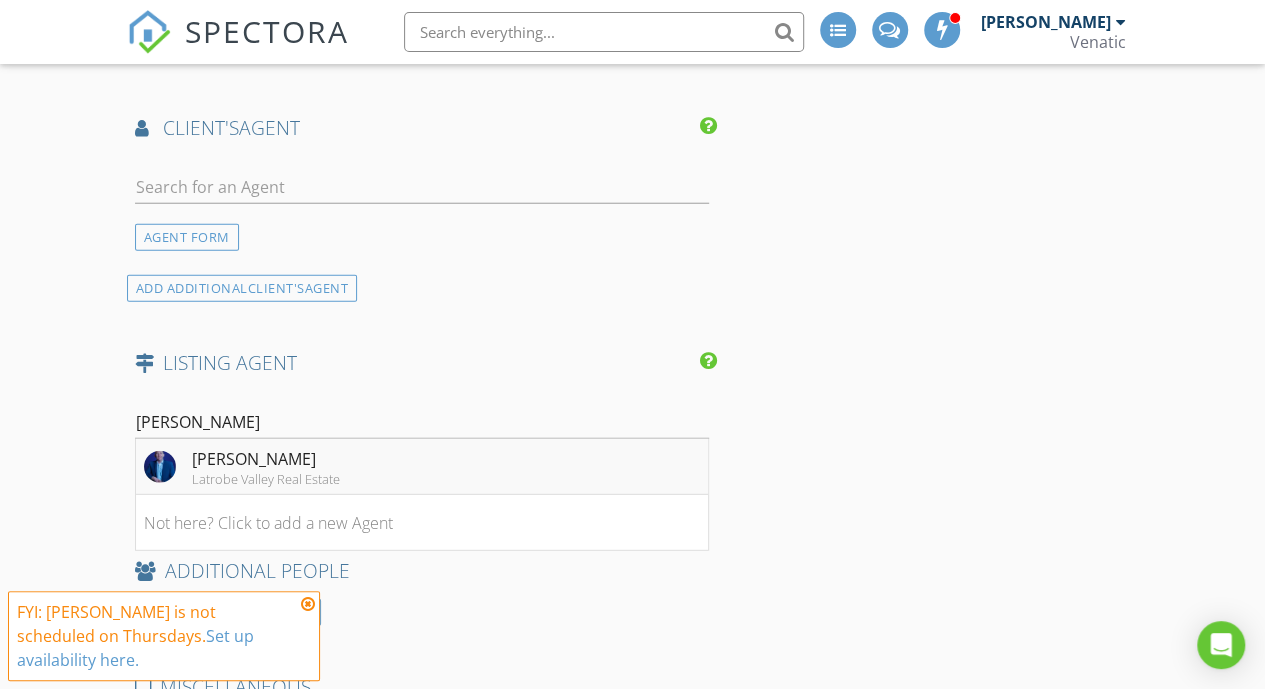 click on "Russell Chester
Latrobe Valley Real Estate" at bounding box center (422, 467) 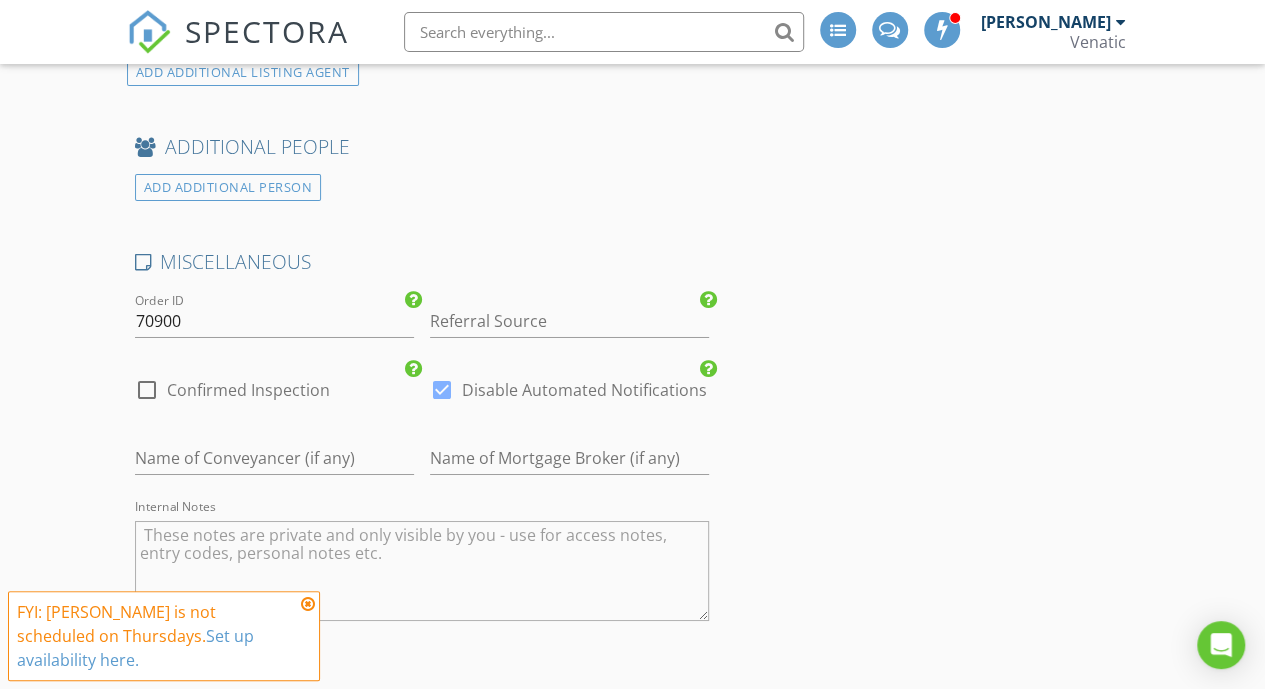 scroll, scrollTop: 3483, scrollLeft: 0, axis: vertical 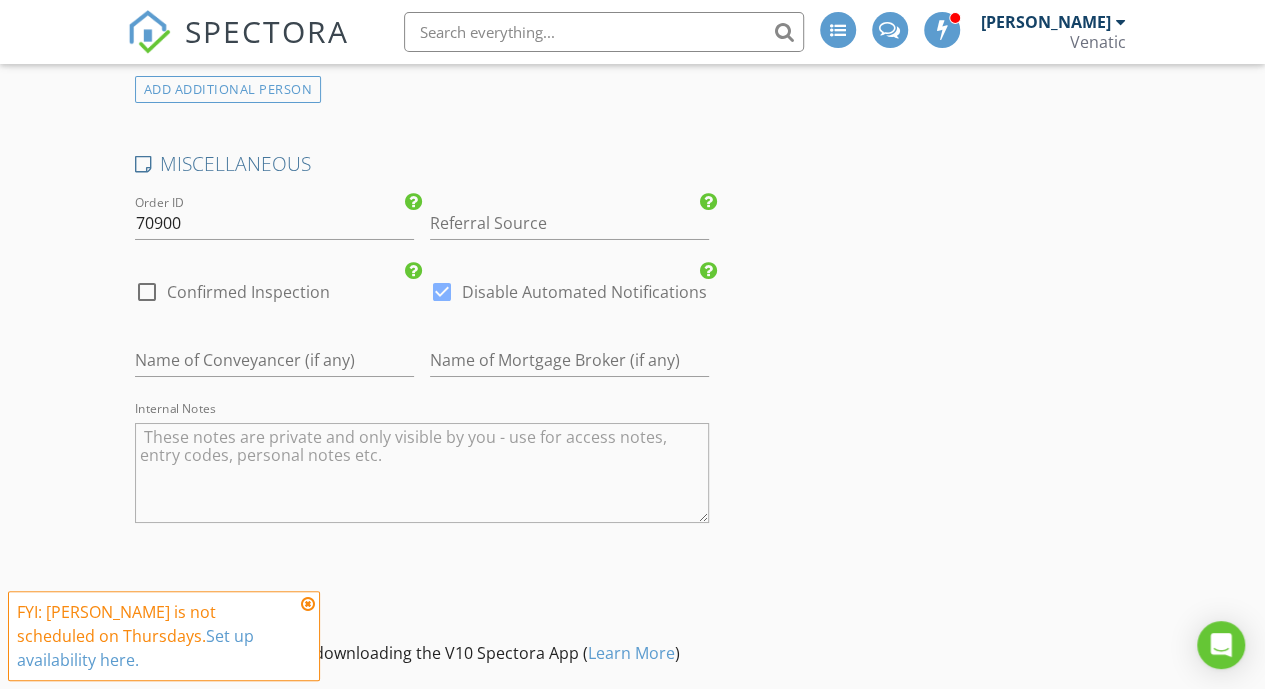 click on "Confirmed Inspection" at bounding box center [248, 292] 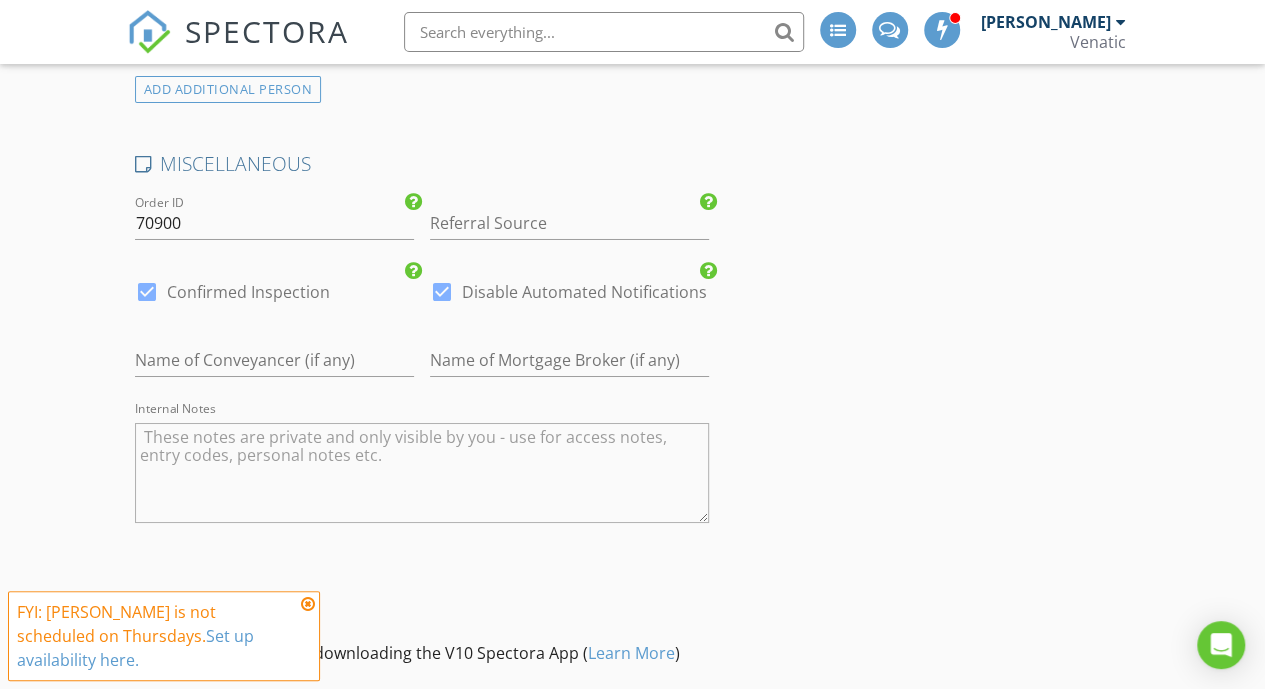 click at bounding box center (442, 292) 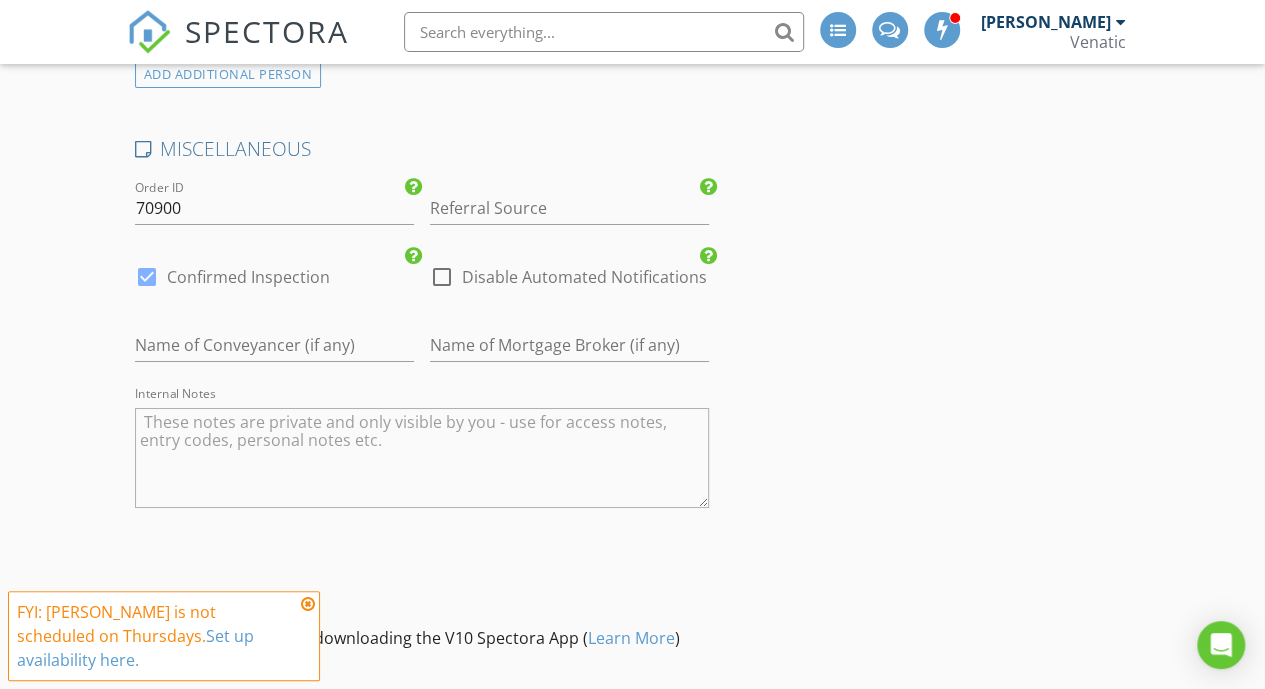 scroll, scrollTop: 3813, scrollLeft: 0, axis: vertical 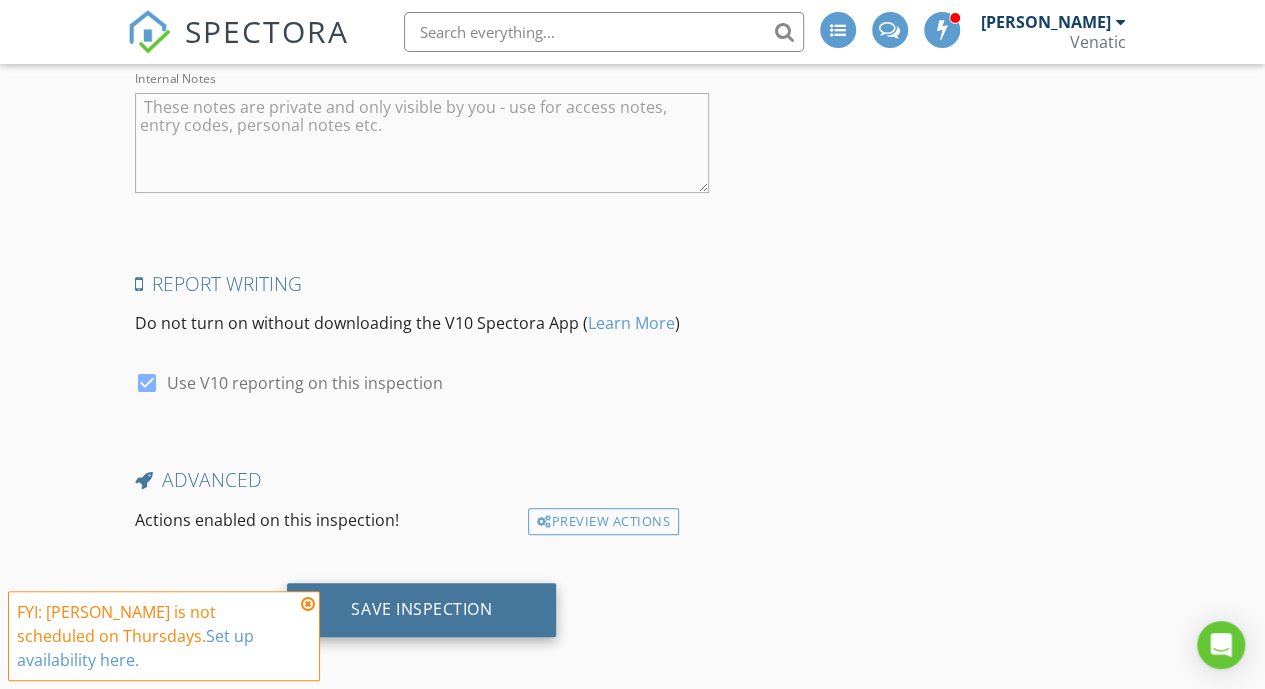click on "Save Inspection" at bounding box center [421, 610] 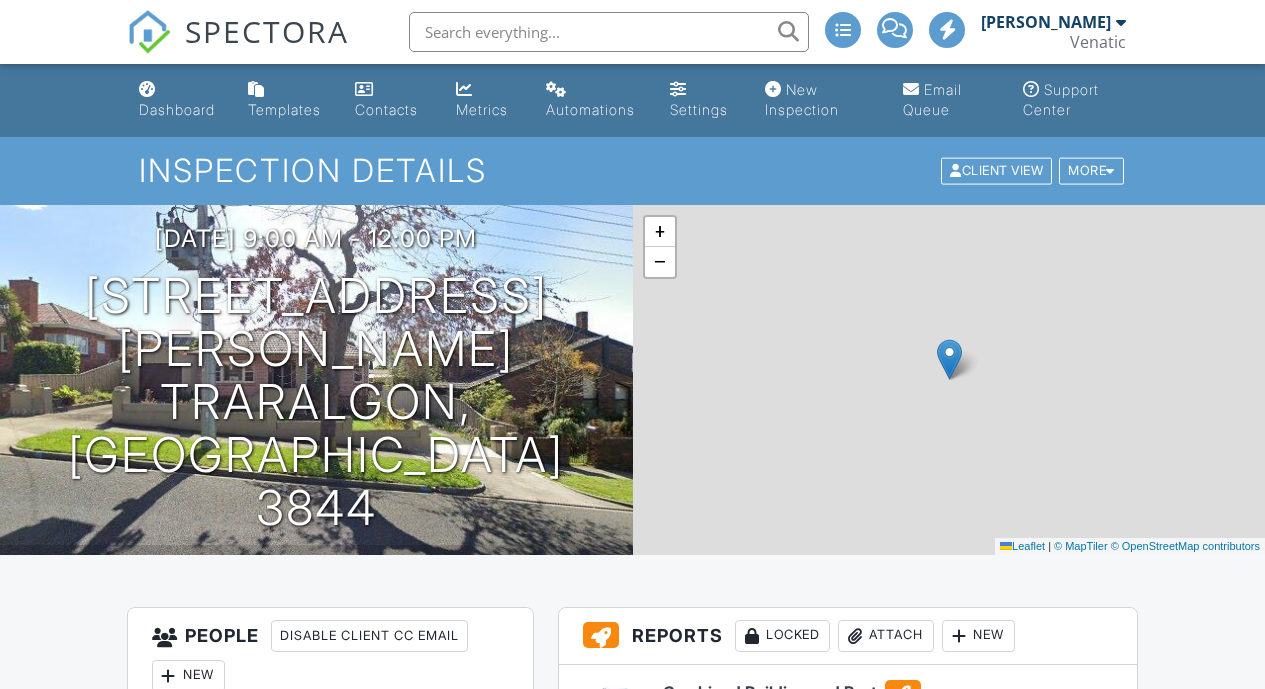 scroll, scrollTop: 0, scrollLeft: 0, axis: both 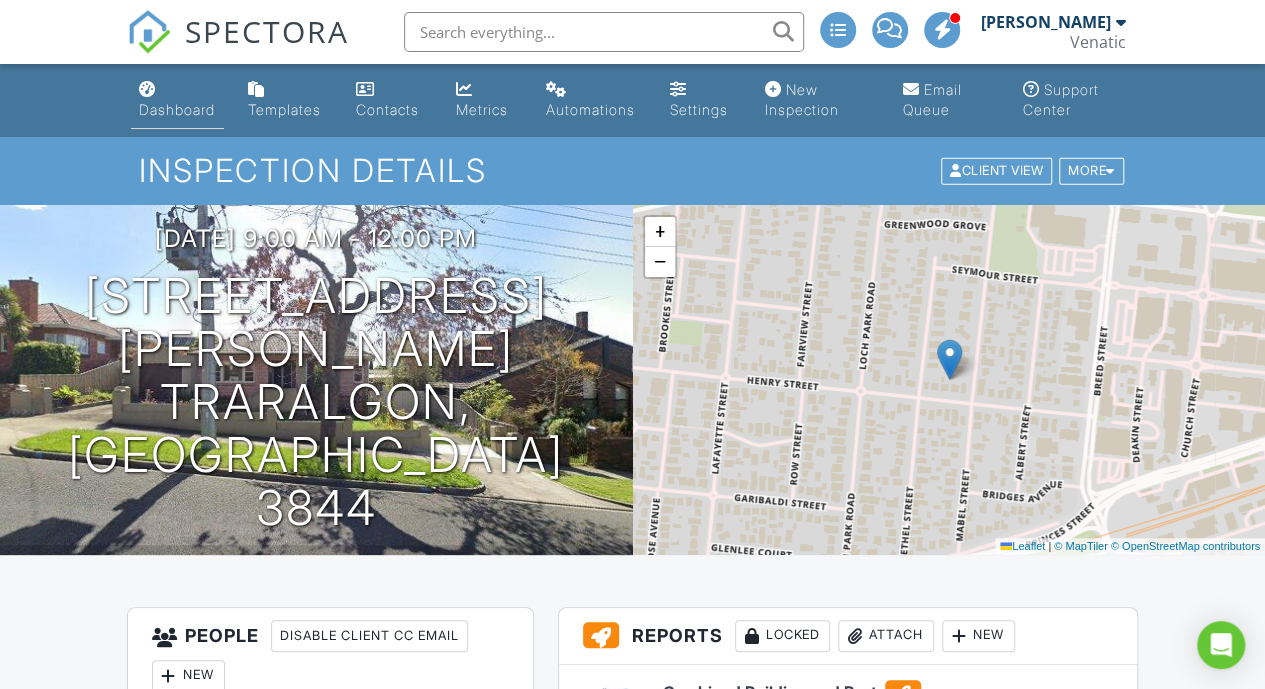 click on "Dashboard" at bounding box center [178, 100] 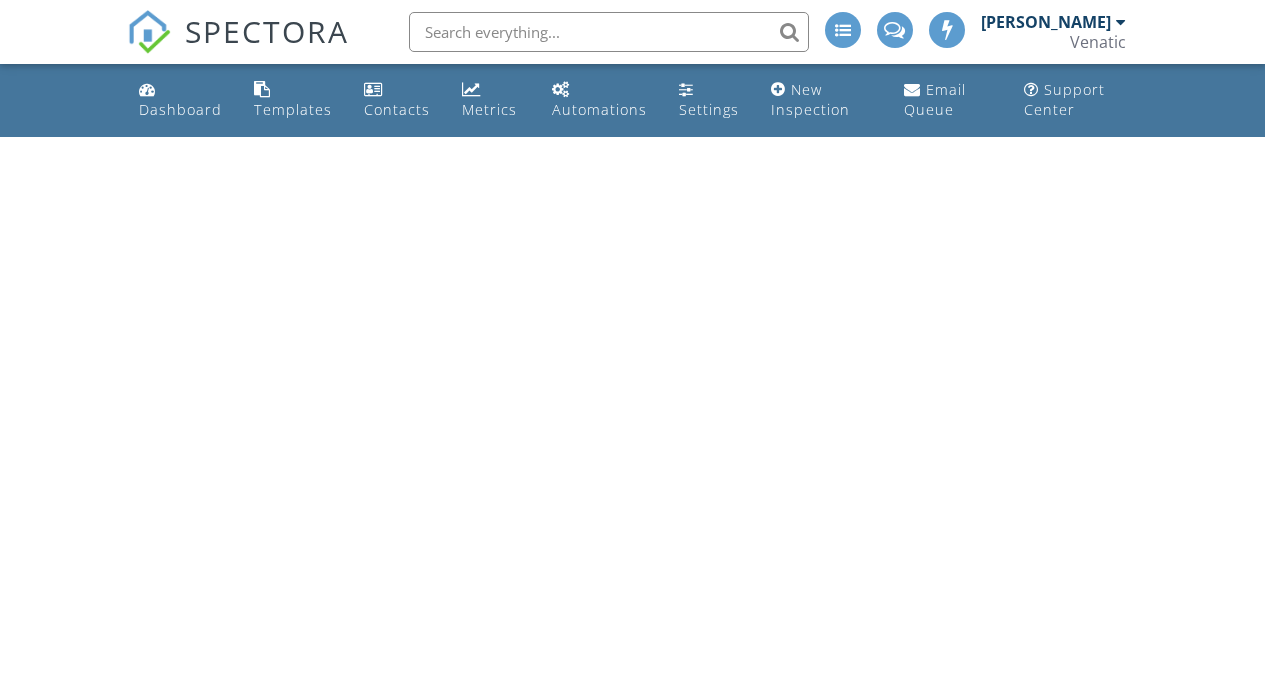 scroll, scrollTop: 0, scrollLeft: 0, axis: both 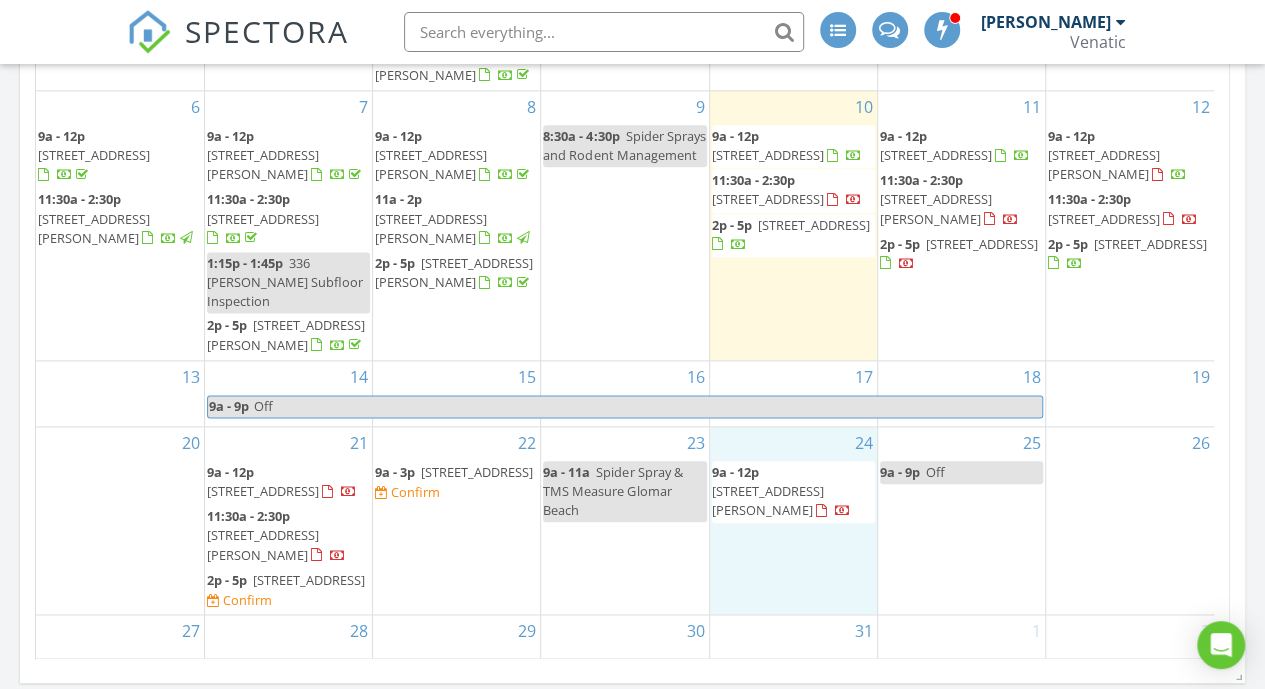 click on "24
9a - 12p
22 Henry St, Traralgon 3844" at bounding box center (793, 520) 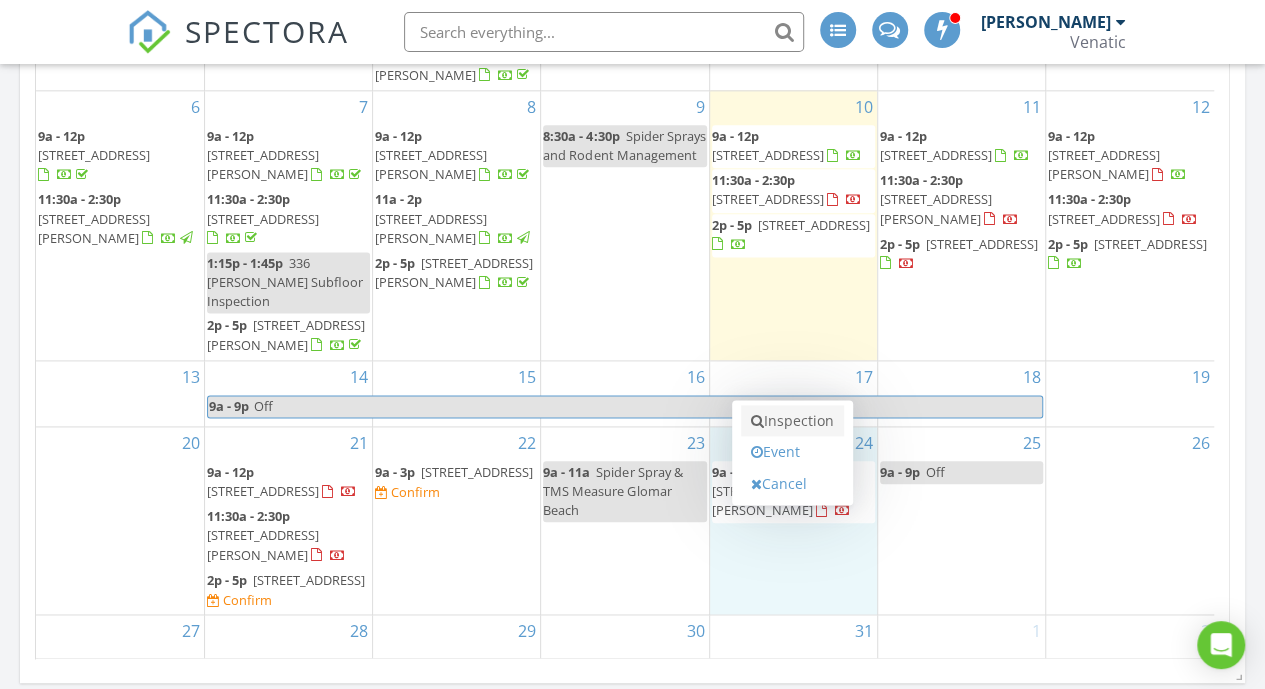 click on "Inspection" at bounding box center (792, 421) 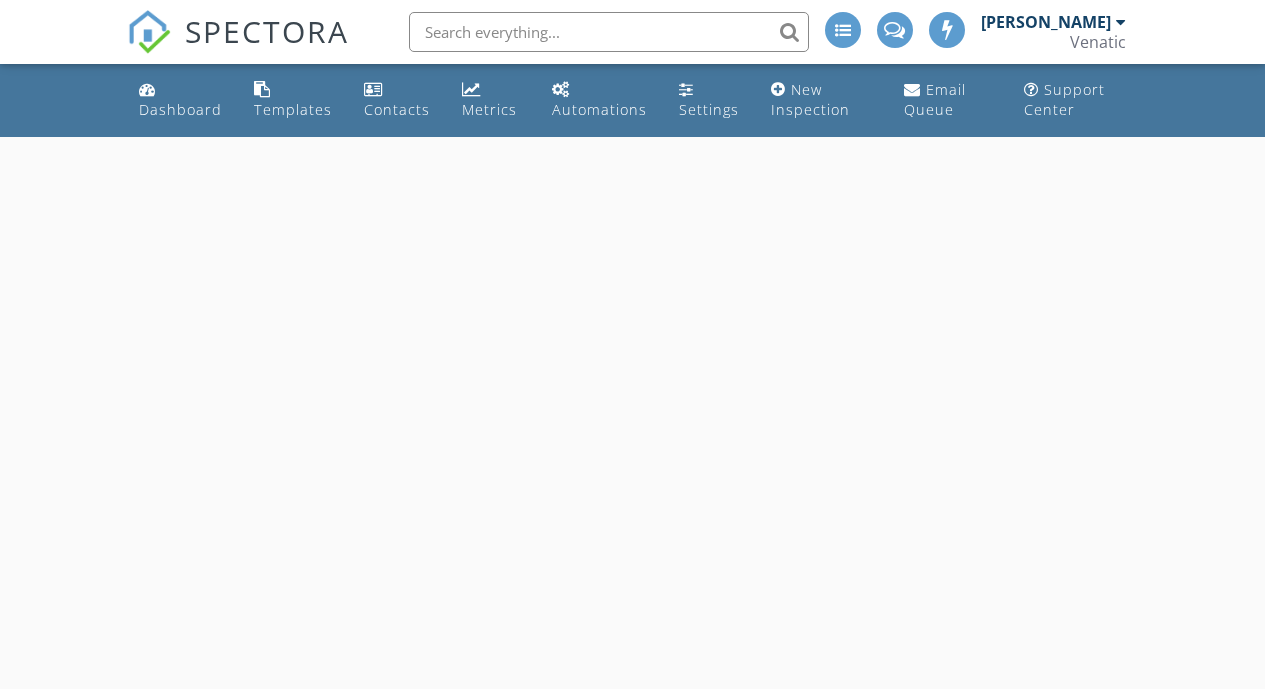 scroll, scrollTop: 0, scrollLeft: 0, axis: both 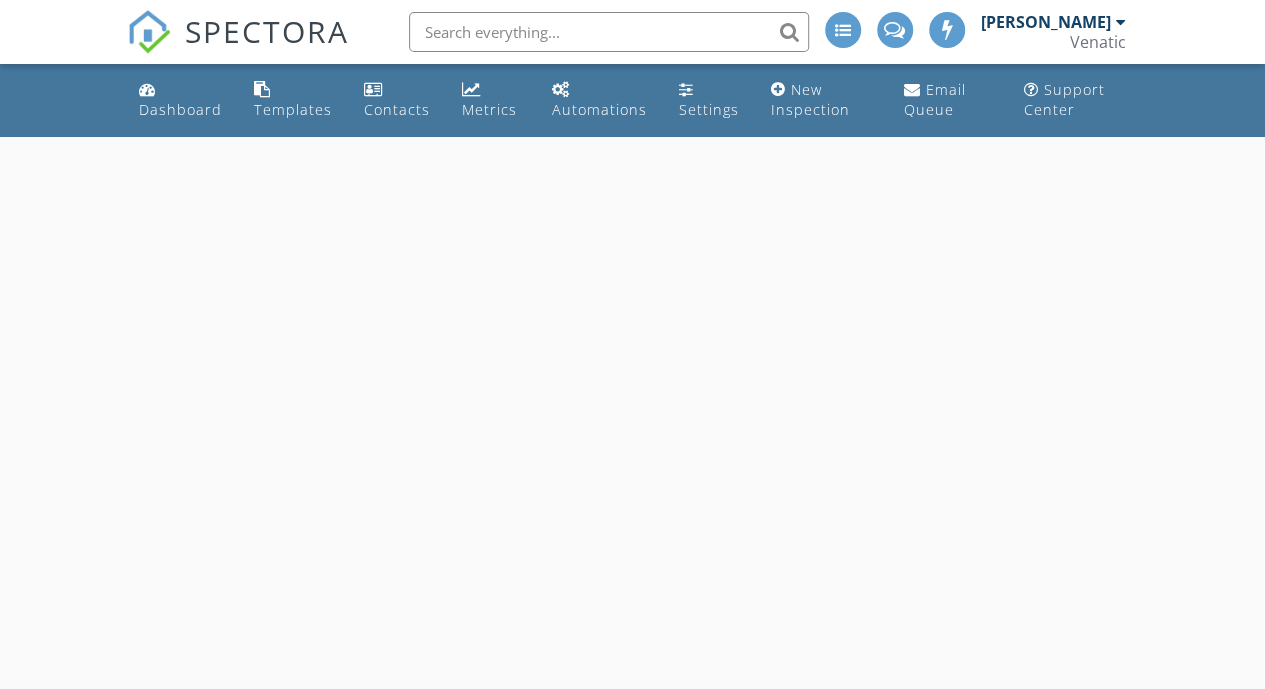 select on "6" 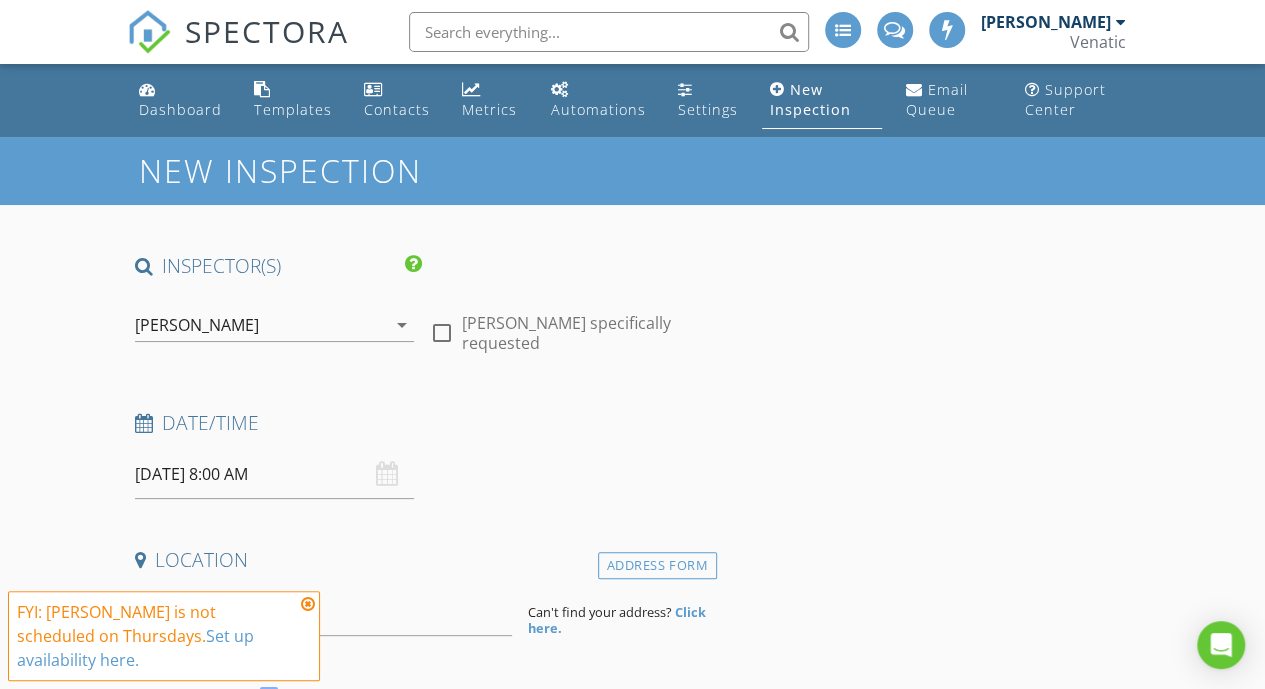 click on "24/07/2025 8:00 AM" at bounding box center (274, 474) 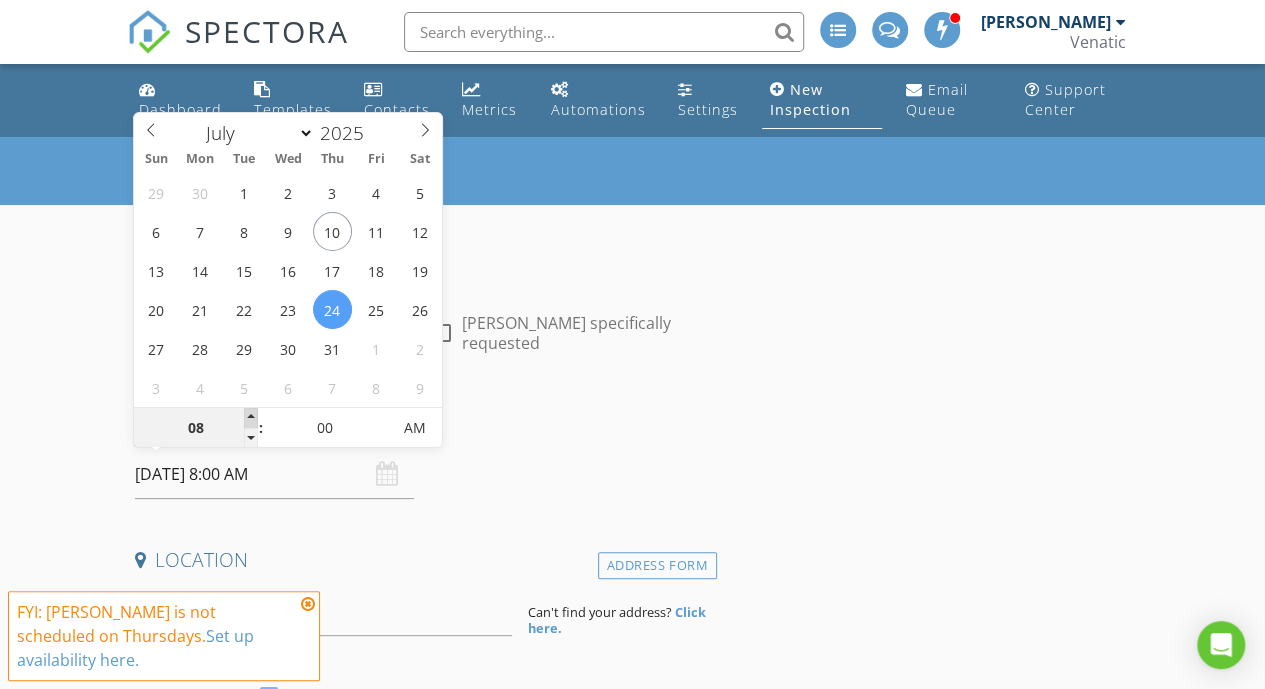 type on "09" 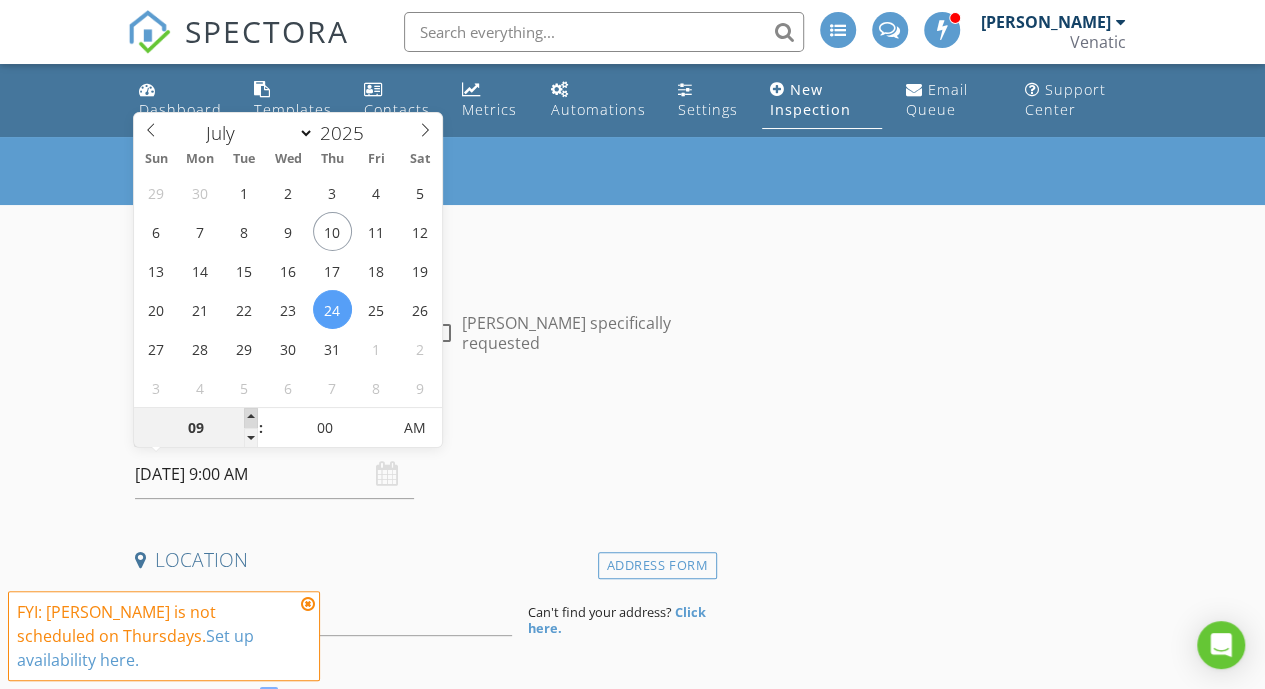 type on "10" 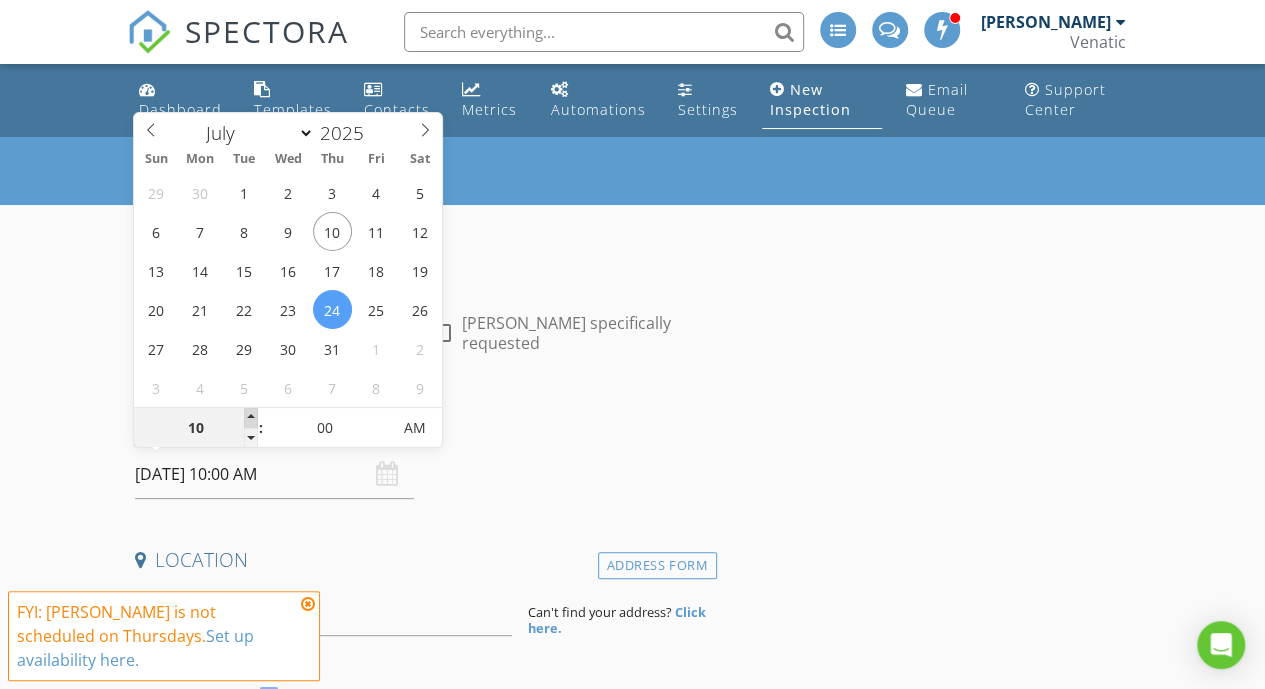 click at bounding box center [251, 418] 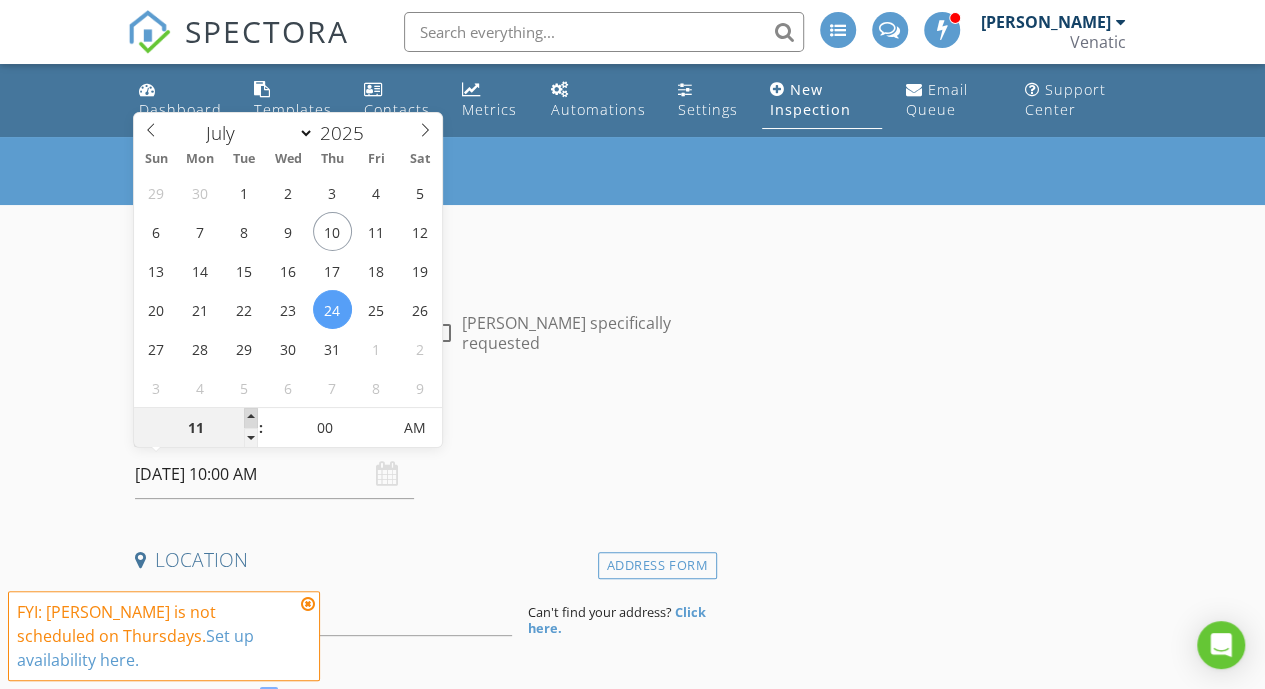 type on "24/07/2025 11:00 AM" 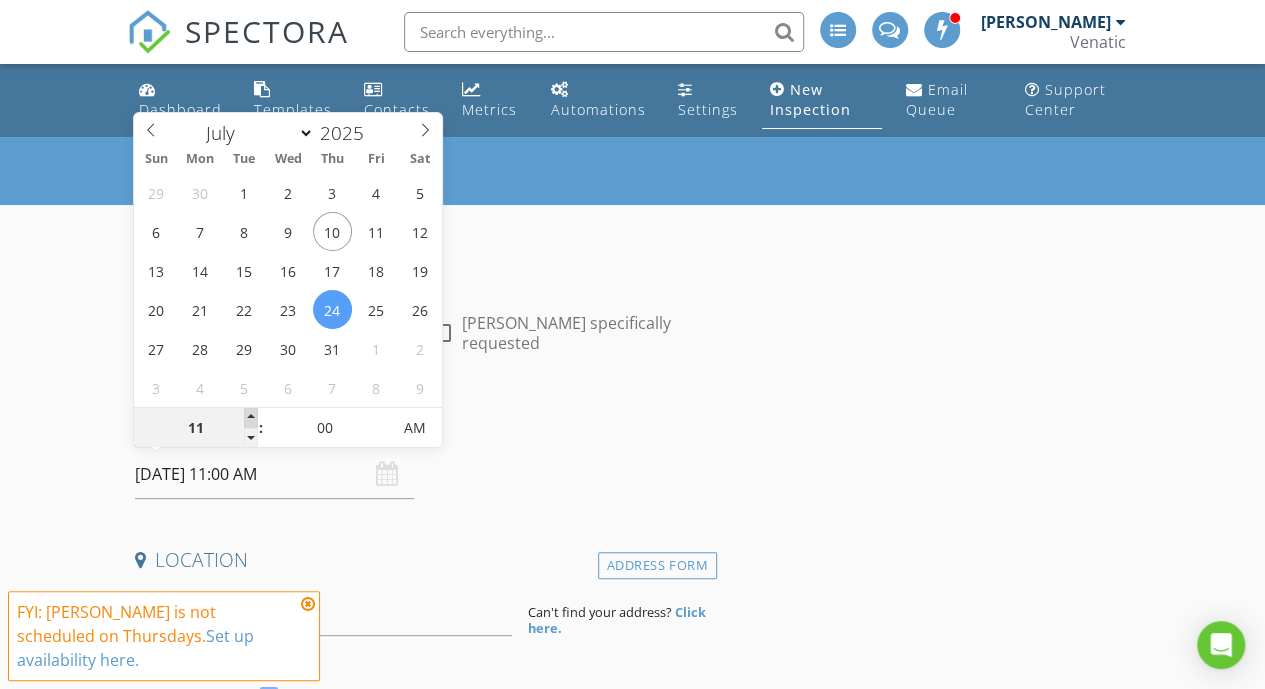 click at bounding box center (251, 418) 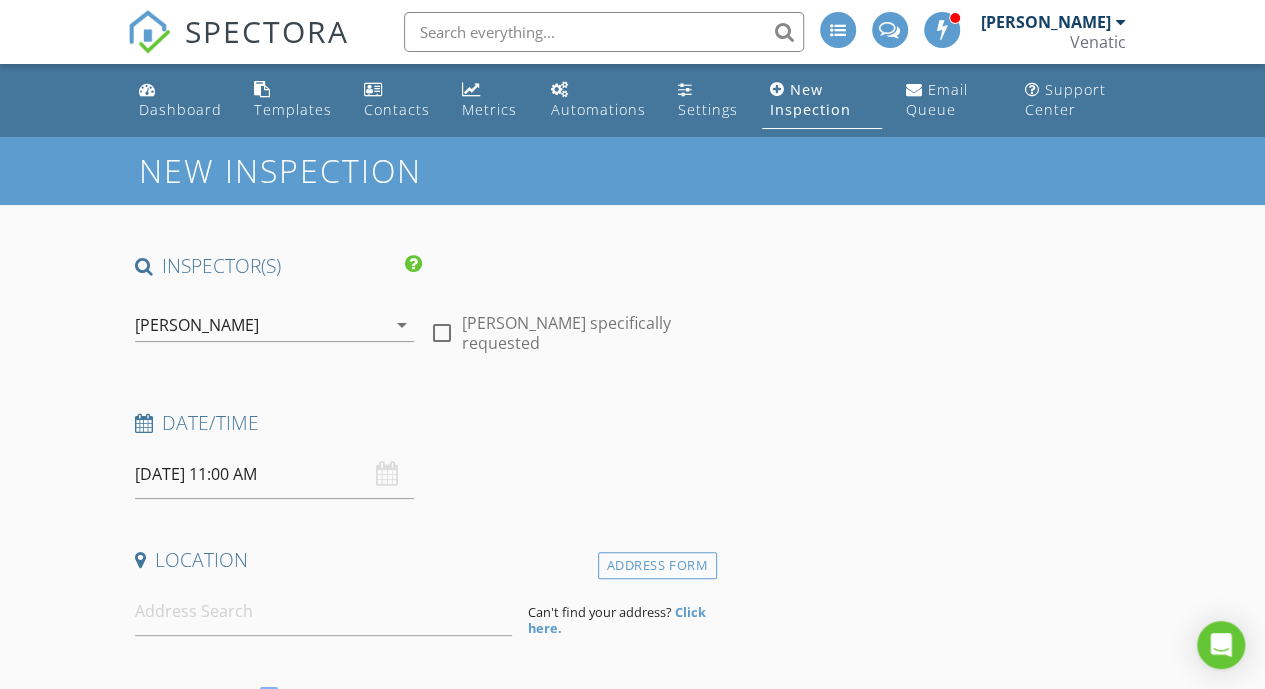 click on "Date/Time" at bounding box center (422, 423) 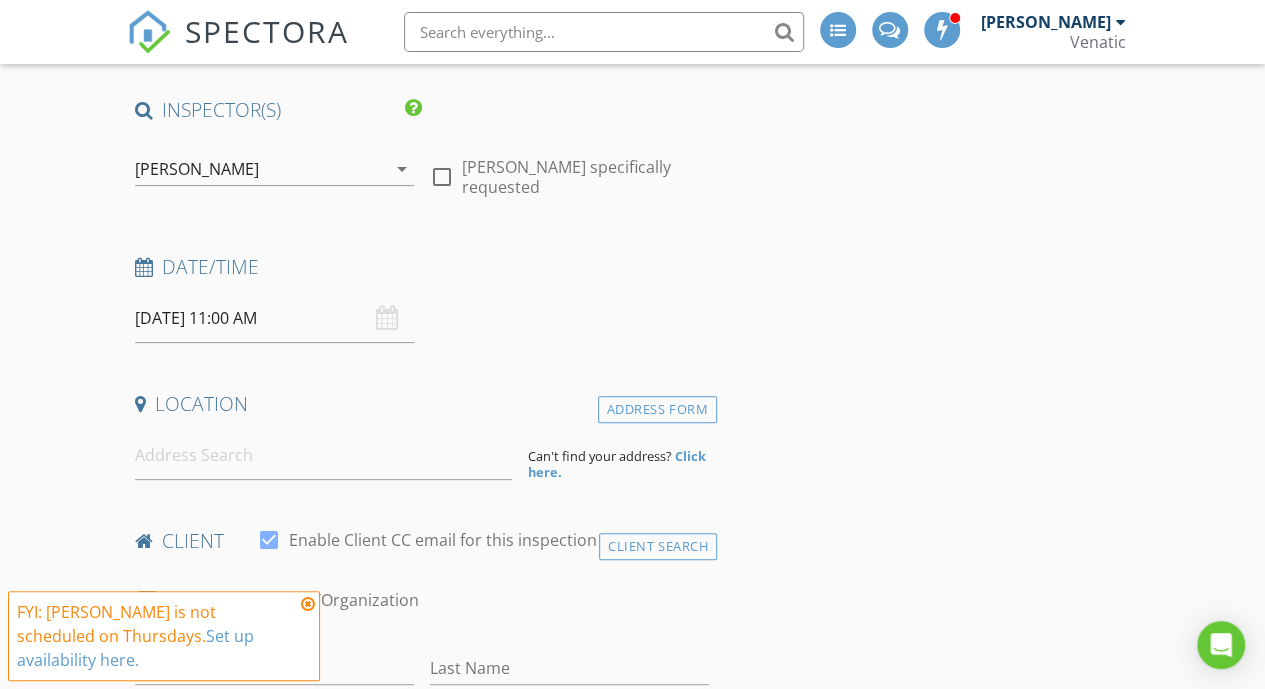 scroll, scrollTop: 163, scrollLeft: 0, axis: vertical 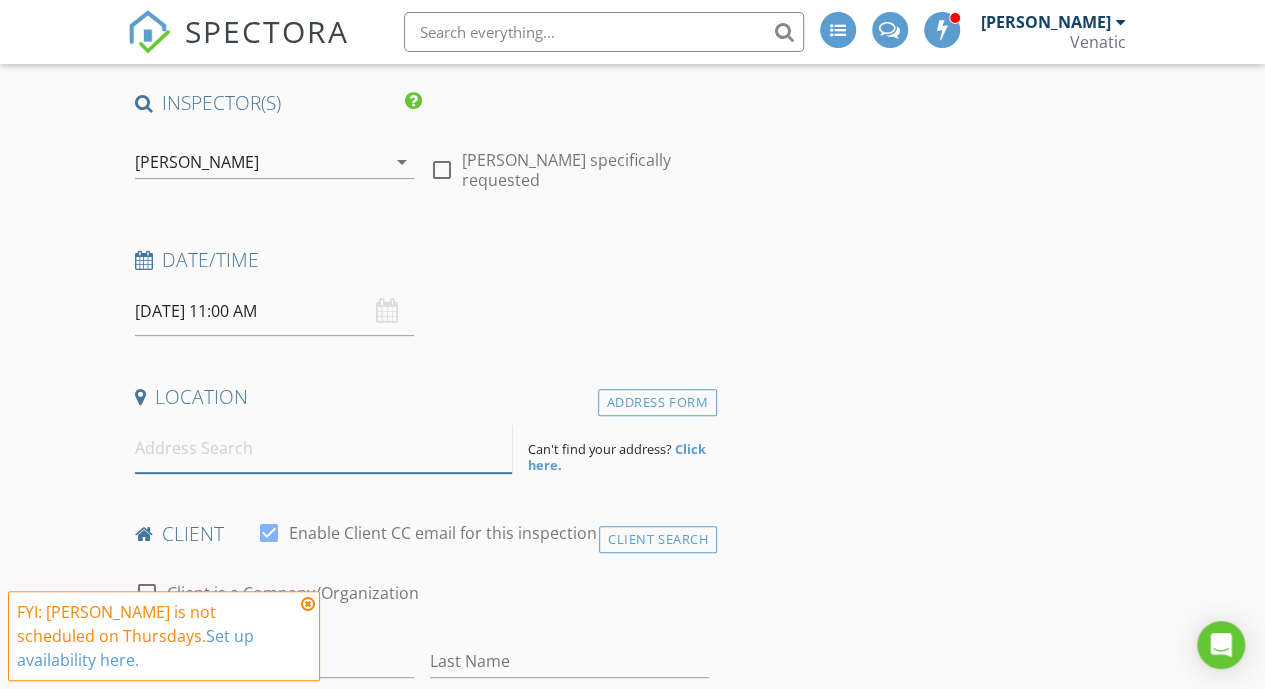 click at bounding box center (324, 448) 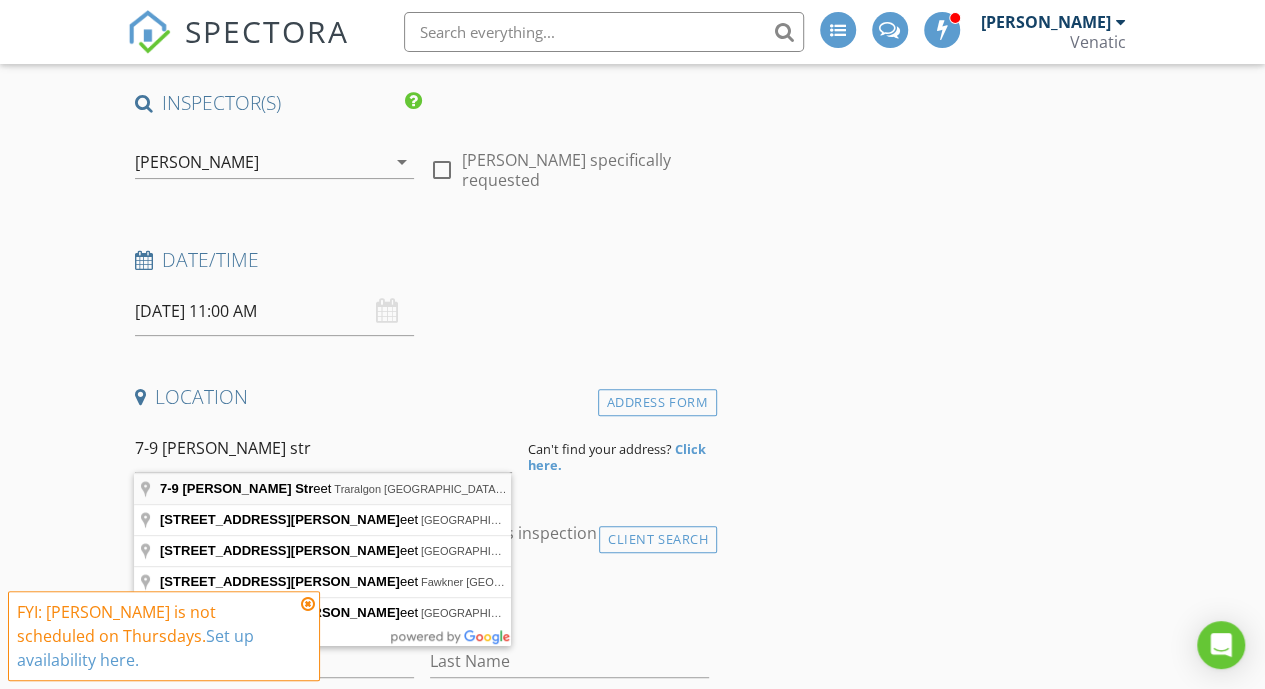 type on "7-9 Berry Street, Traralgon VIC, Australia" 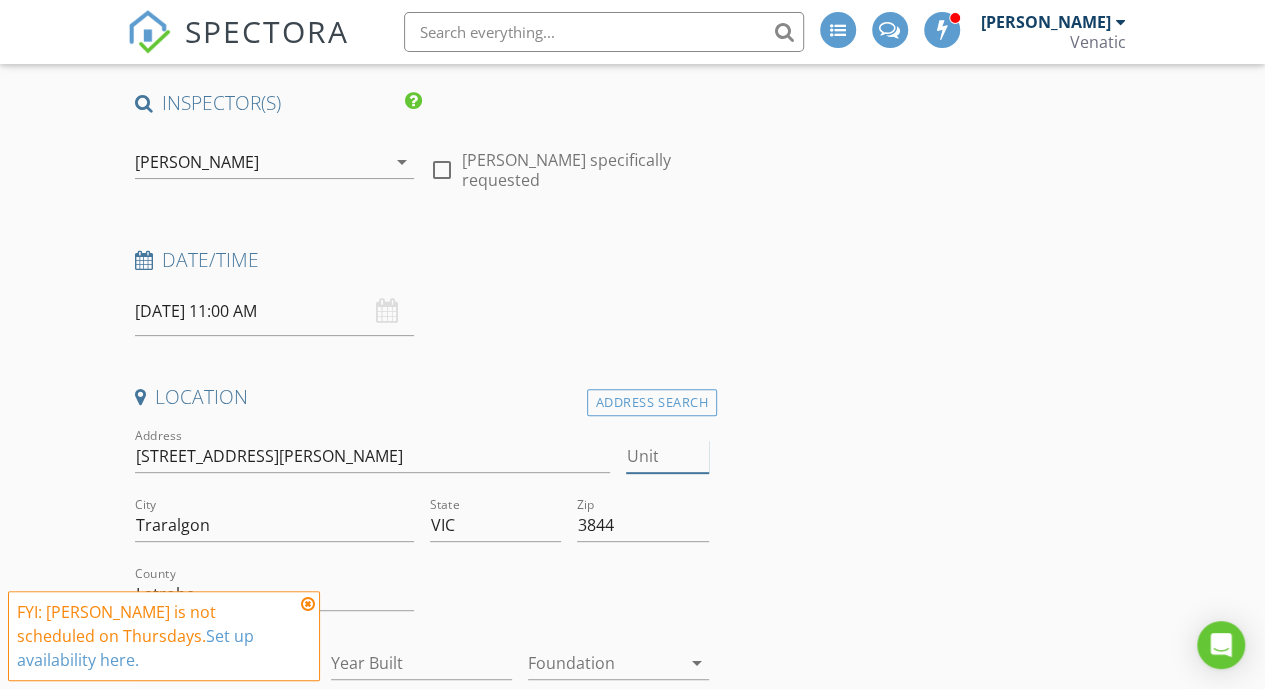 click on "Unit" at bounding box center (667, 456) 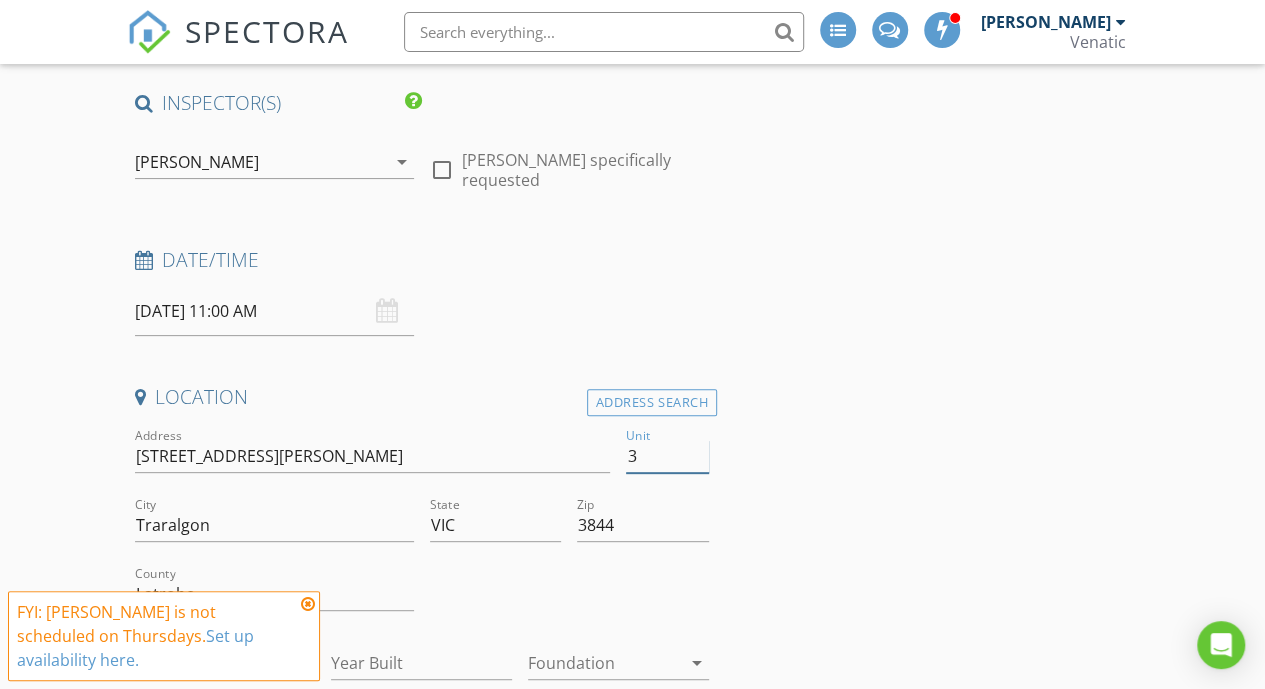 type on "3" 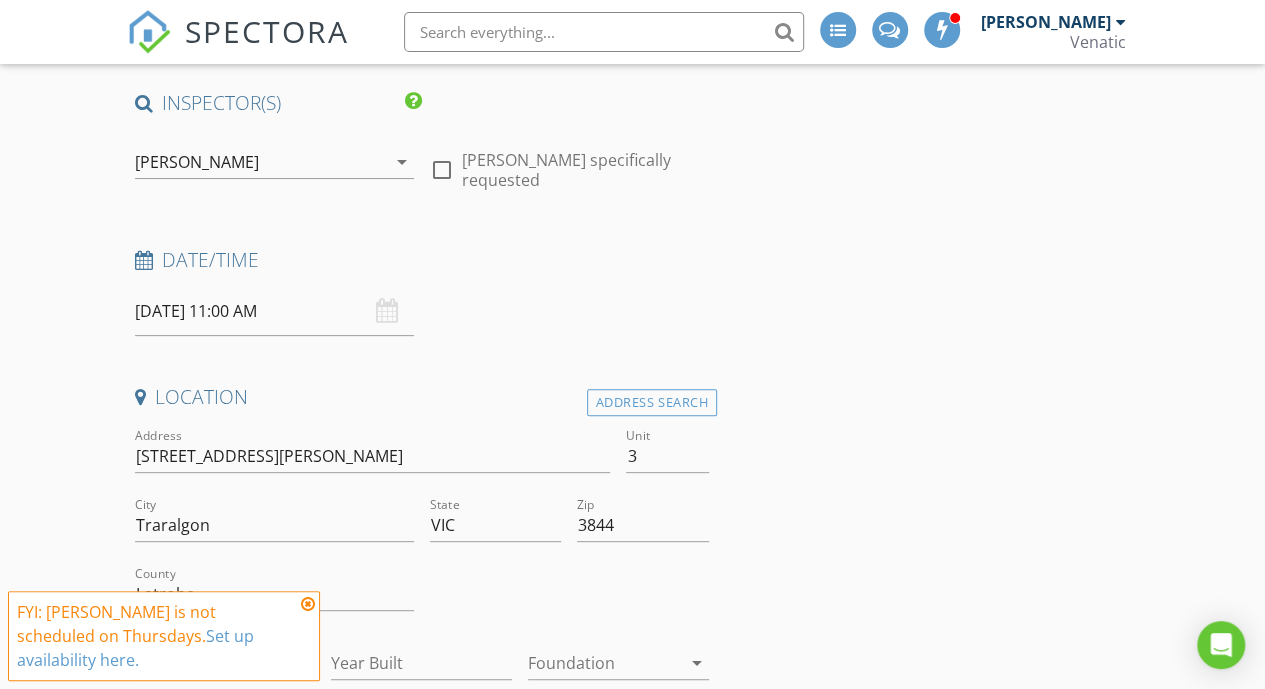click on "INSPECTOR(S)
check_box   Brent Mackay   PRIMARY   Brent Mackay arrow_drop_down   check_box_outline_blank Brent Mackay specifically requested
Date/Time
24/07/2025 11:00 AM
Location
Address Search       Address 7-9 Berry St   Unit 3   City Traralgon   State VIC   Zip 3844   County Latrobe     Square Meters (m²)   Year Built   Foundation arrow_drop_down     Brent Mackay     22.2 km     (19 minutes)
client
check_box Enable Client CC email for this inspection   Client Search     check_box_outline_blank Client is a Company/Organization     First Name   Last Name   Email   CC Email   Phone         Tags         Notes   Private Notes
ADD ADDITIONAL client
SERVICES
check_box_outline_blank   Pre Purchase Combined Building and Pest Inspection   check_box_outline_blank" at bounding box center [633, 1873] 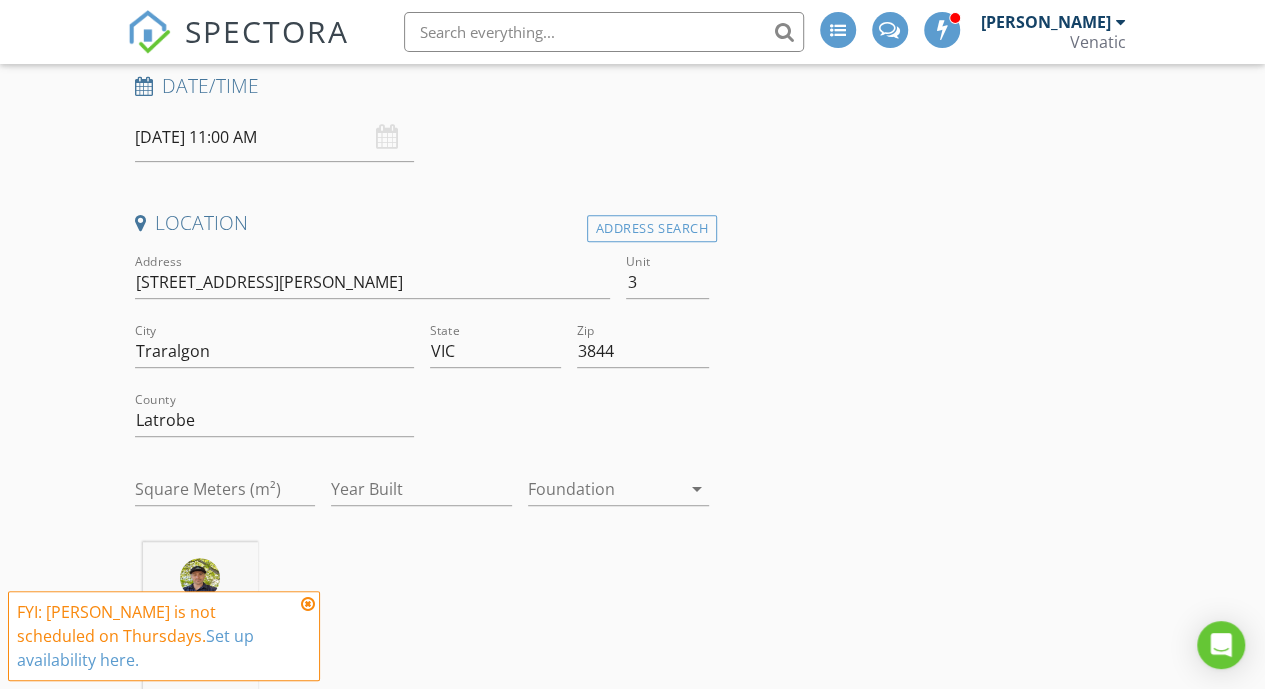 scroll, scrollTop: 340, scrollLeft: 0, axis: vertical 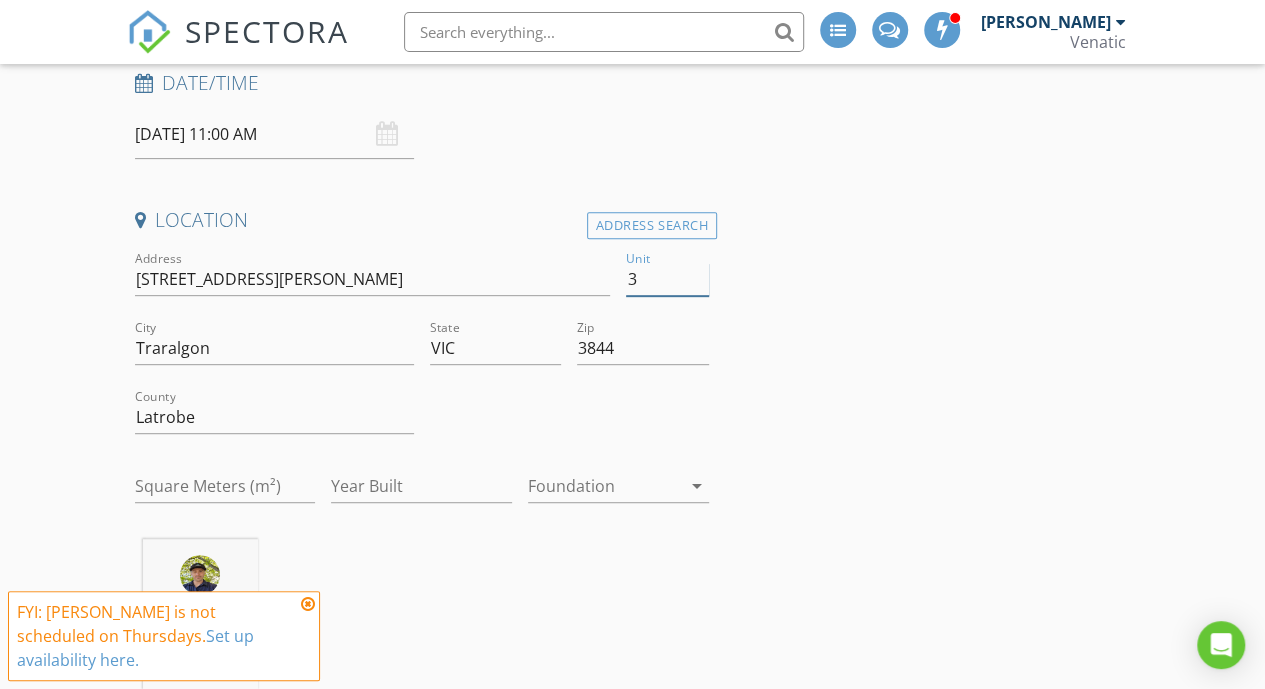 click on "3" at bounding box center (667, 279) 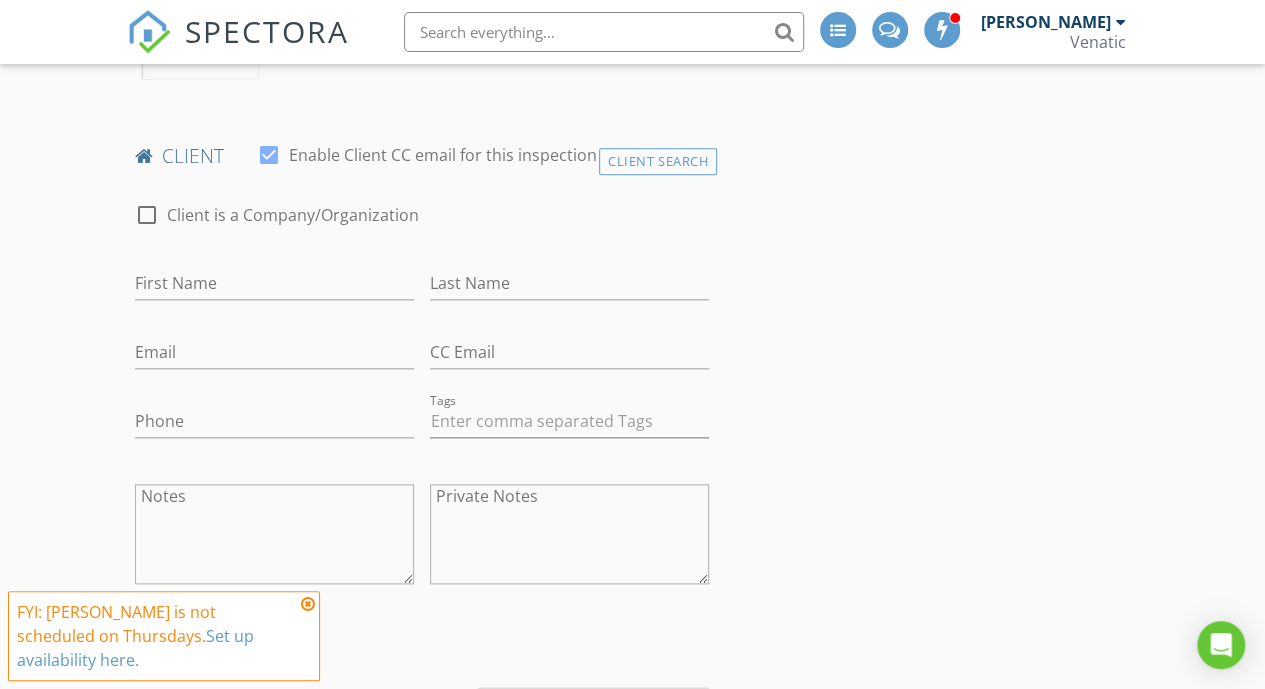 scroll, scrollTop: 953, scrollLeft: 0, axis: vertical 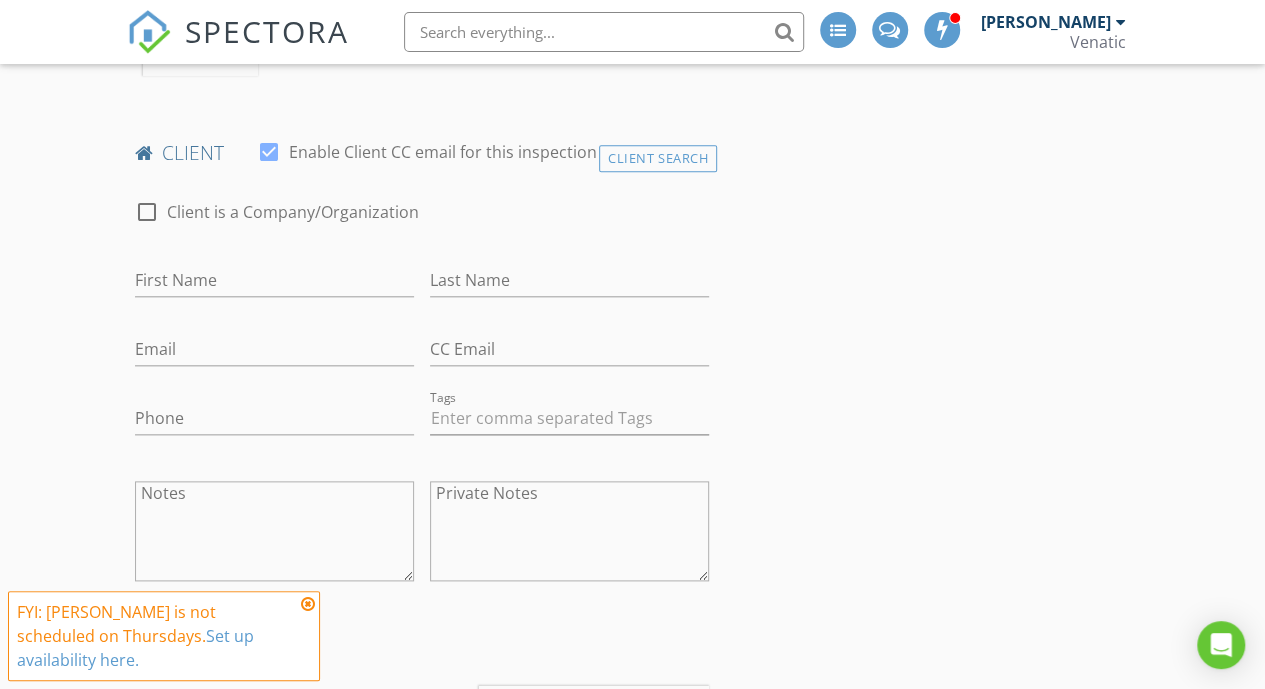 type on "5" 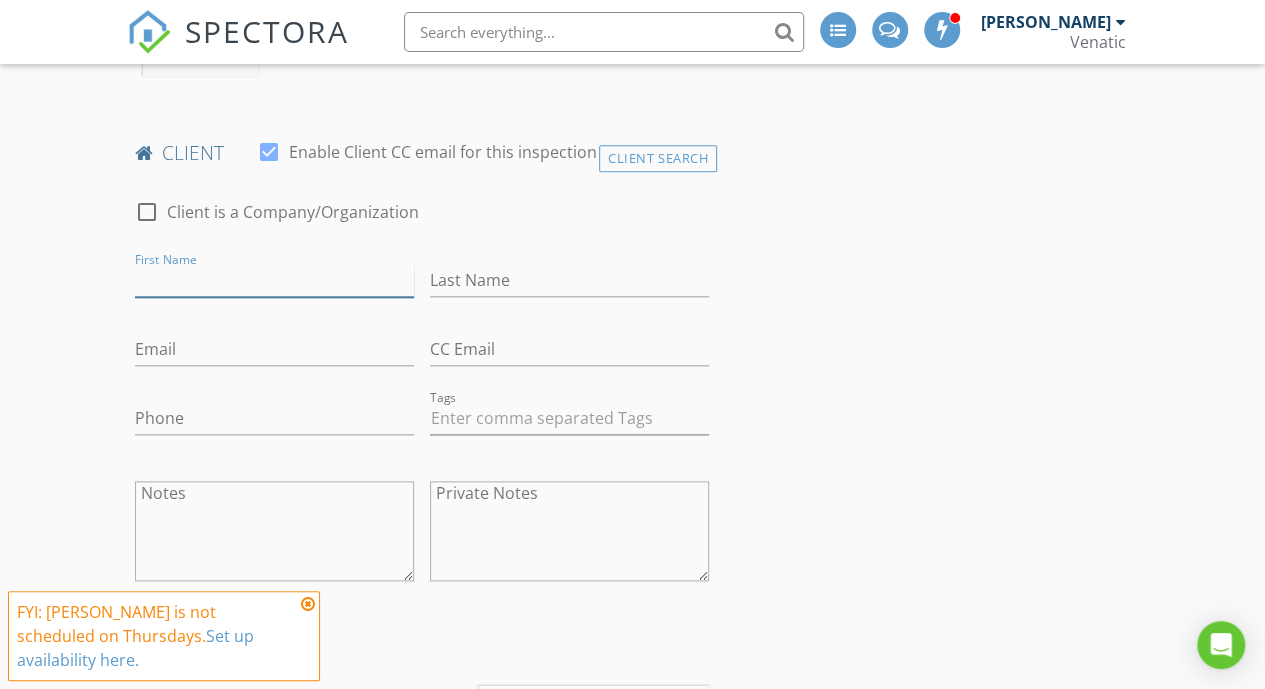 click on "First Name" at bounding box center [274, 280] 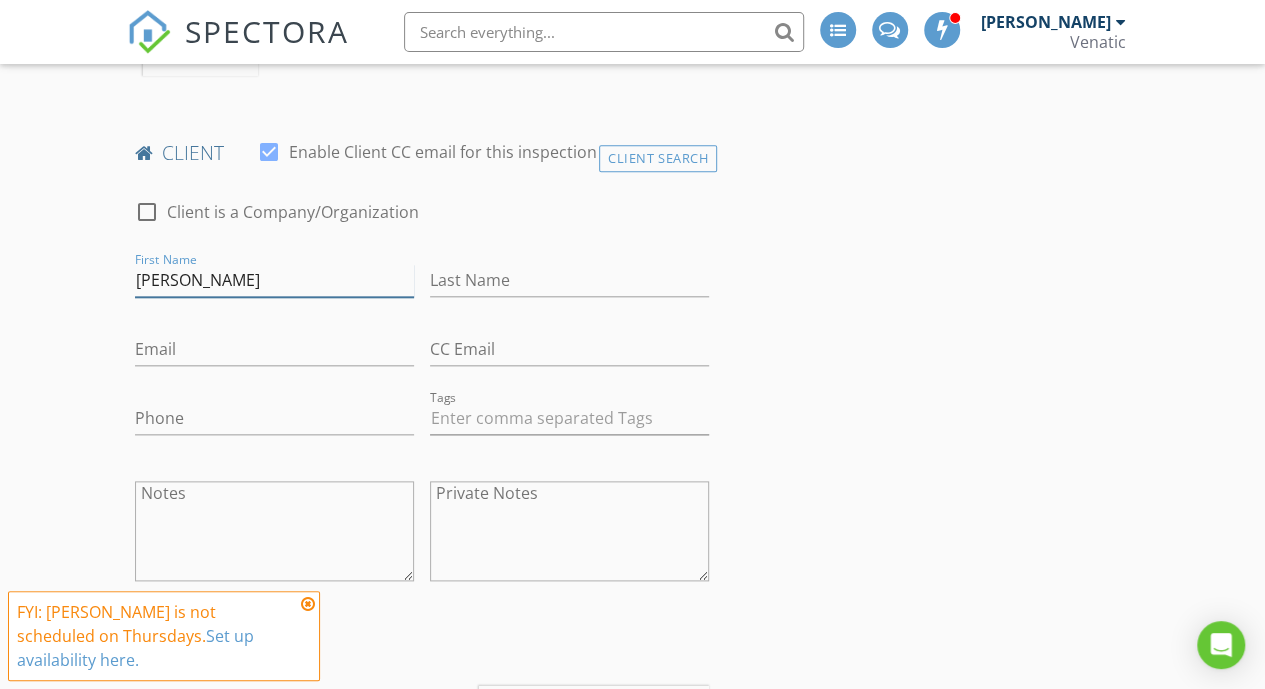 drag, startPoint x: 174, startPoint y: 280, endPoint x: 322, endPoint y: 289, distance: 148.27339 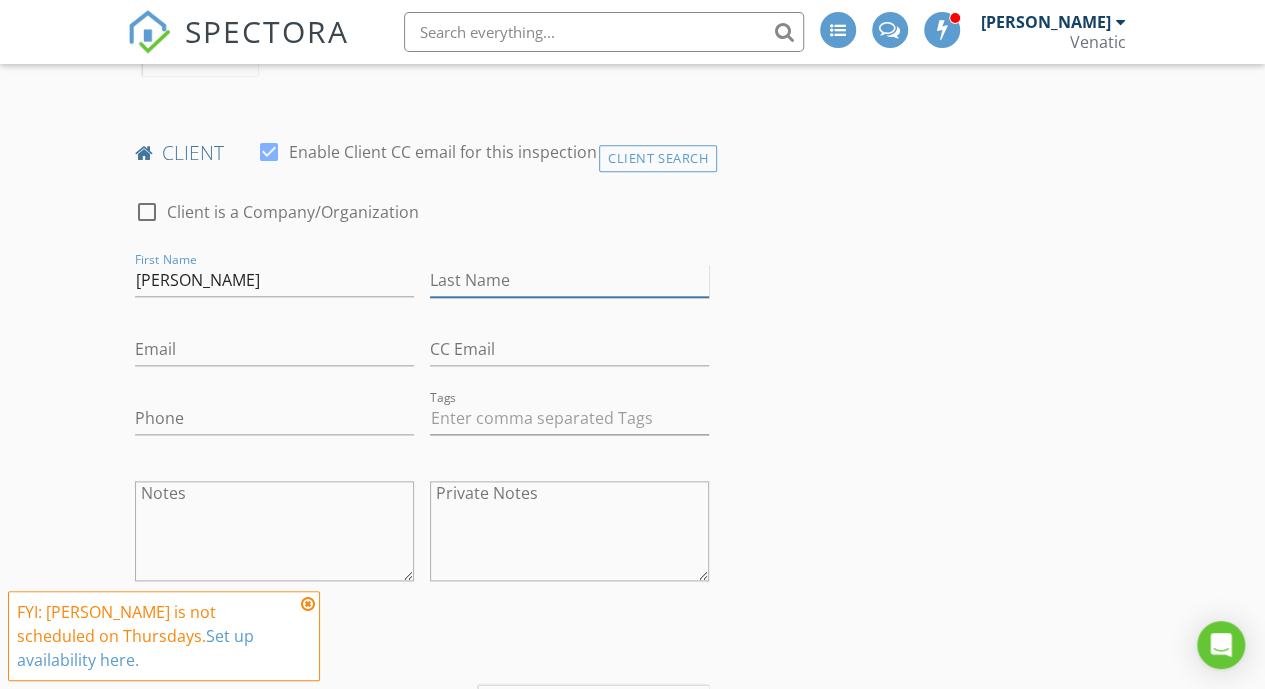 click on "Last Name" at bounding box center (569, 280) 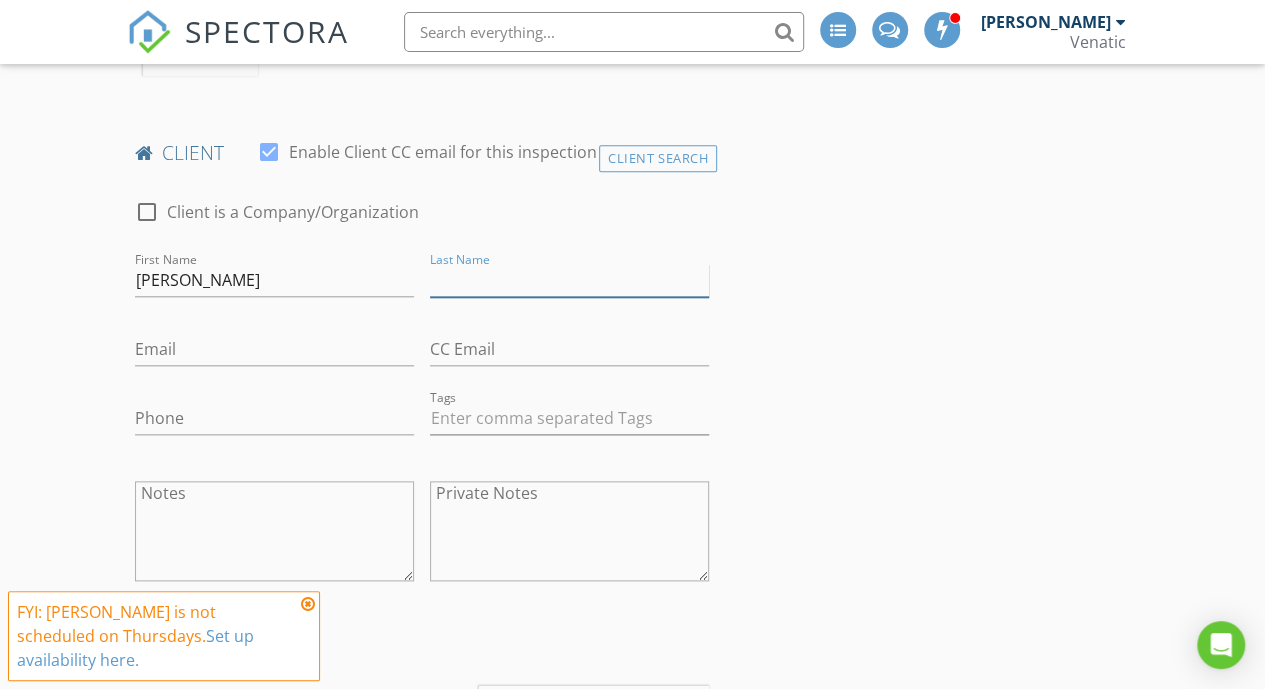 paste on "Samuel" 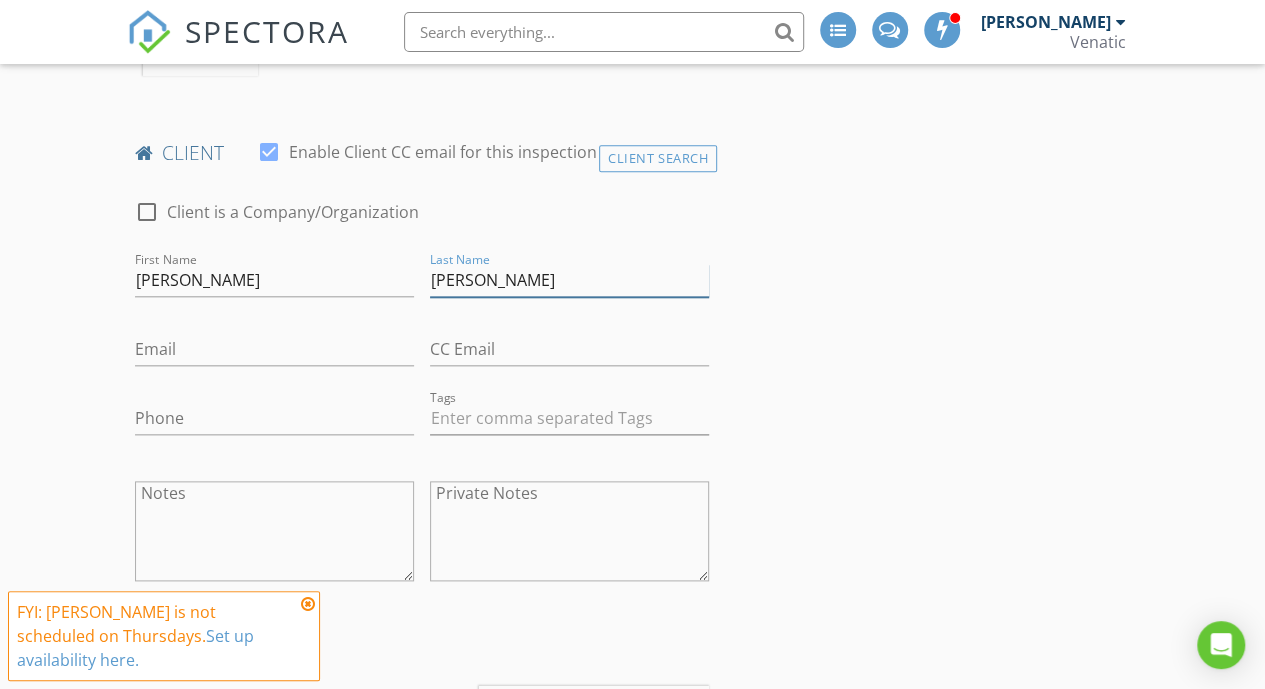 type on "Samuel" 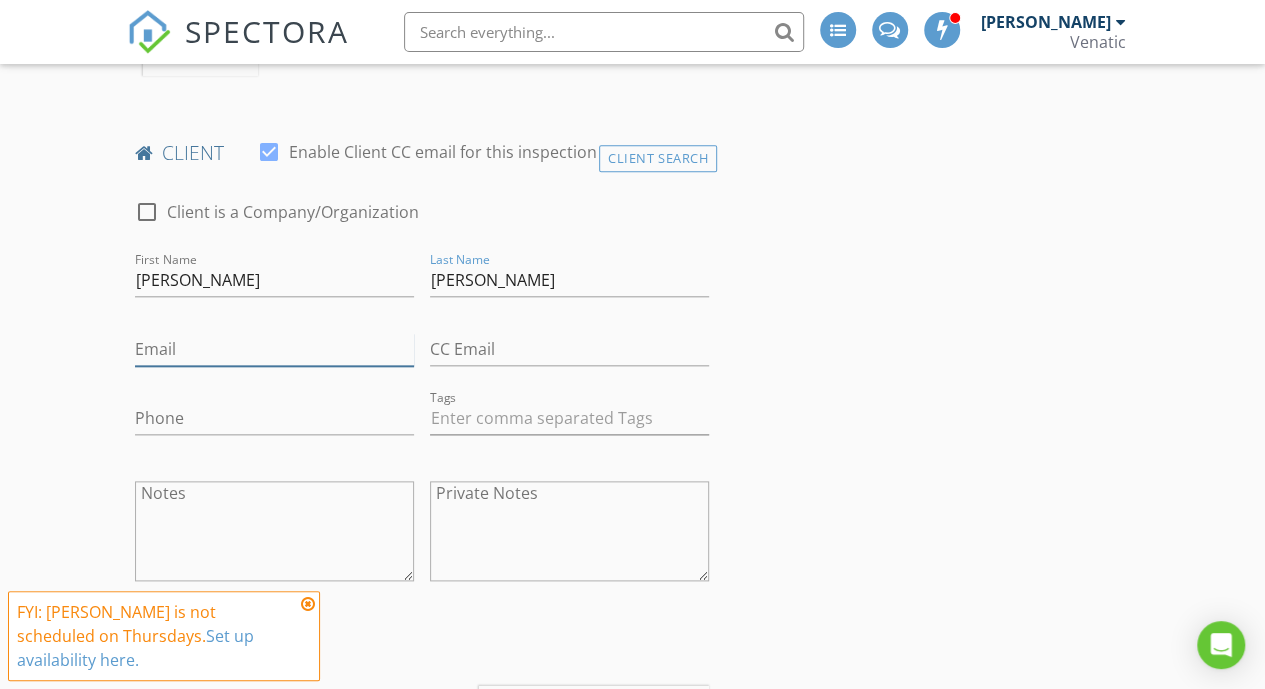 click on "Email" at bounding box center (274, 349) 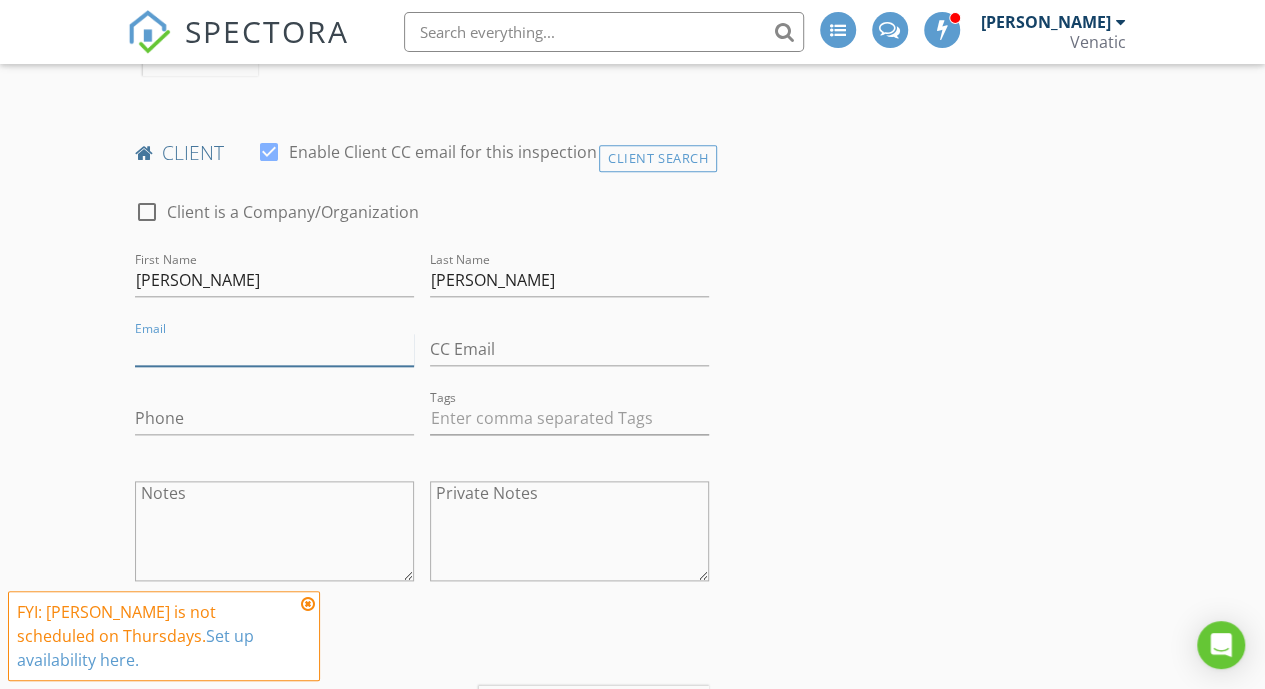 paste on "asam307@outlook.com" 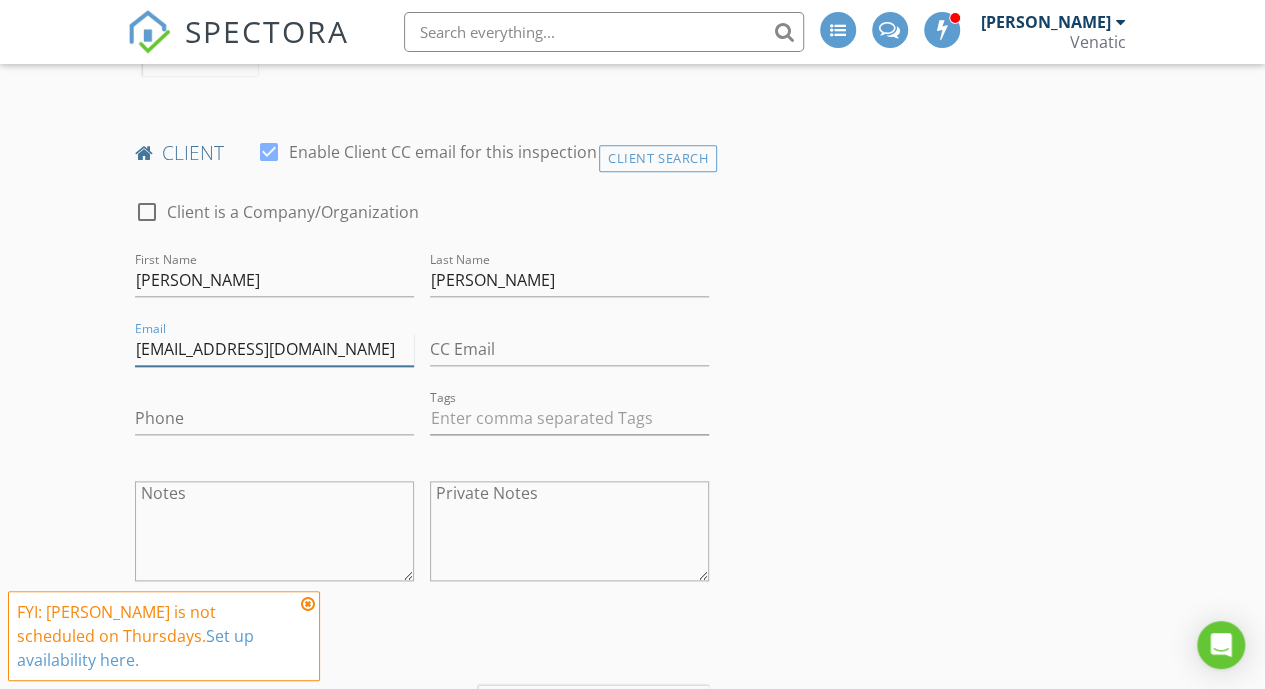 type on "asam307@outlook.com" 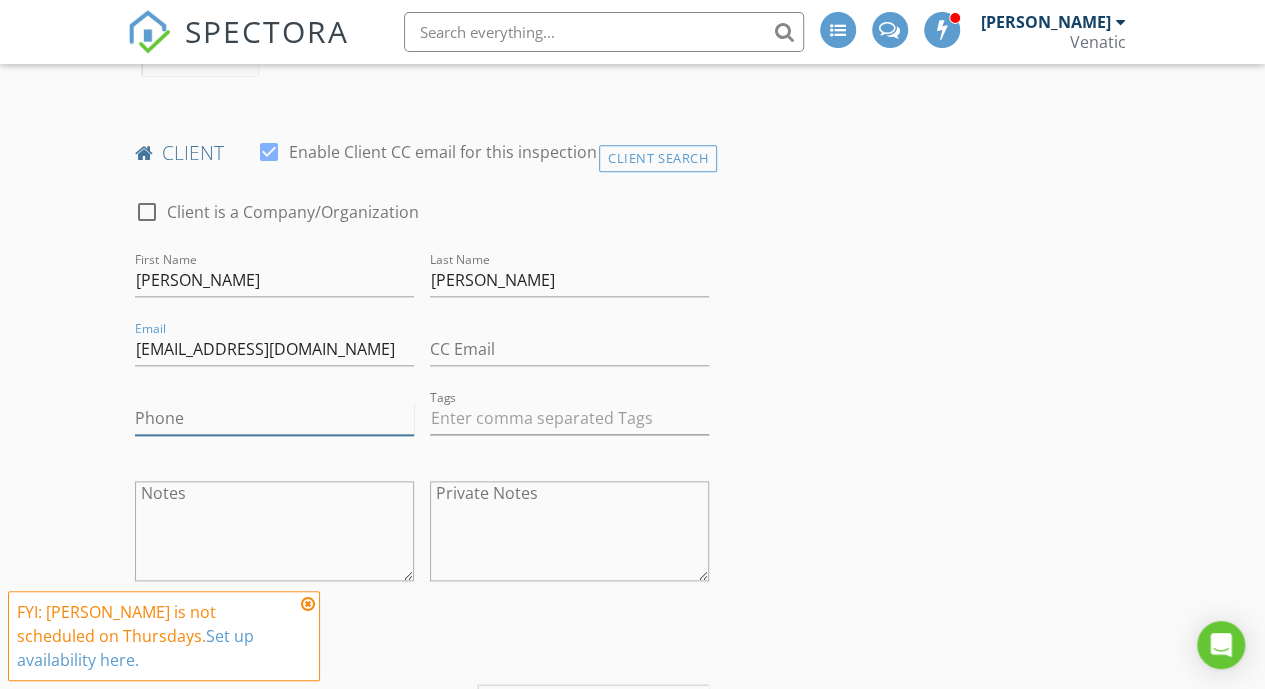 click on "Phone" at bounding box center [274, 418] 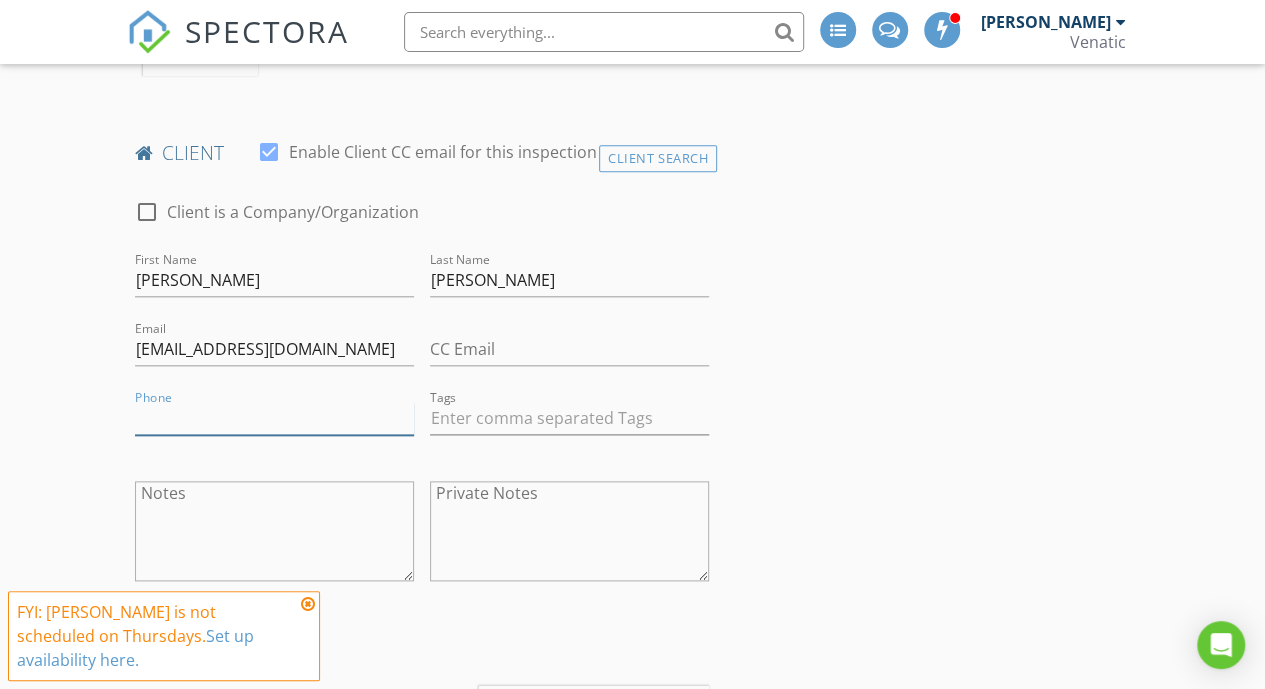 paste on "0449 987 820" 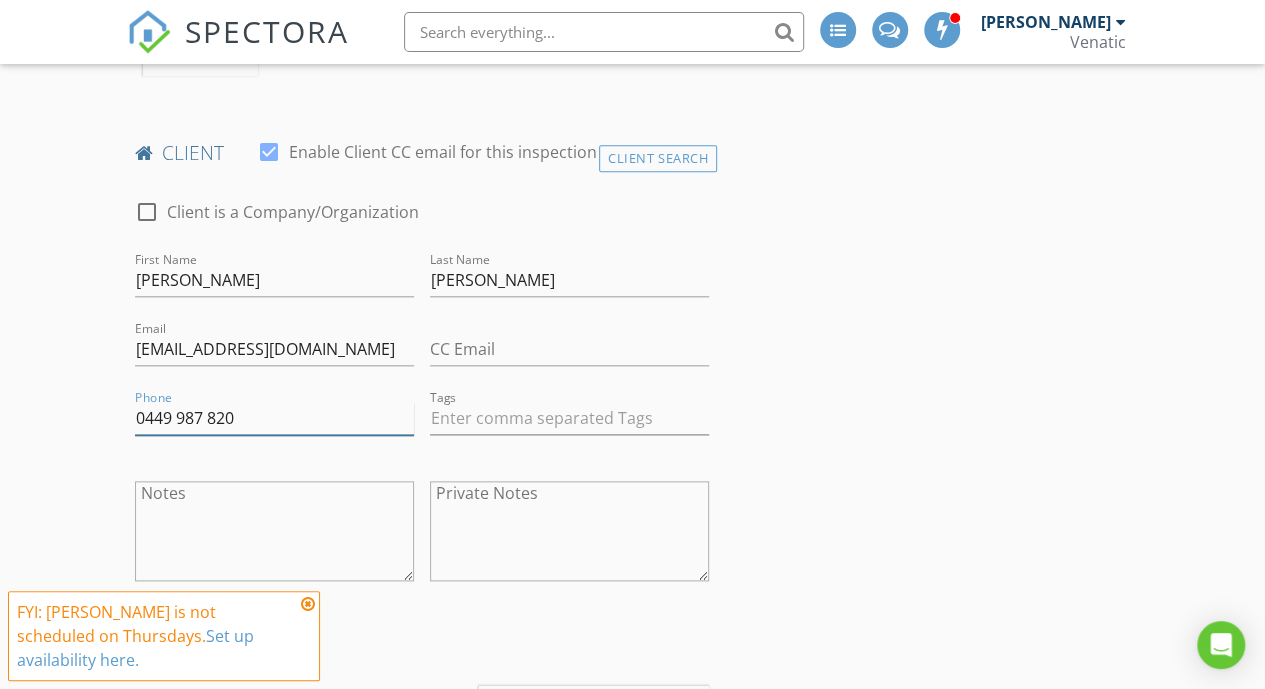 type on "0449 987 820" 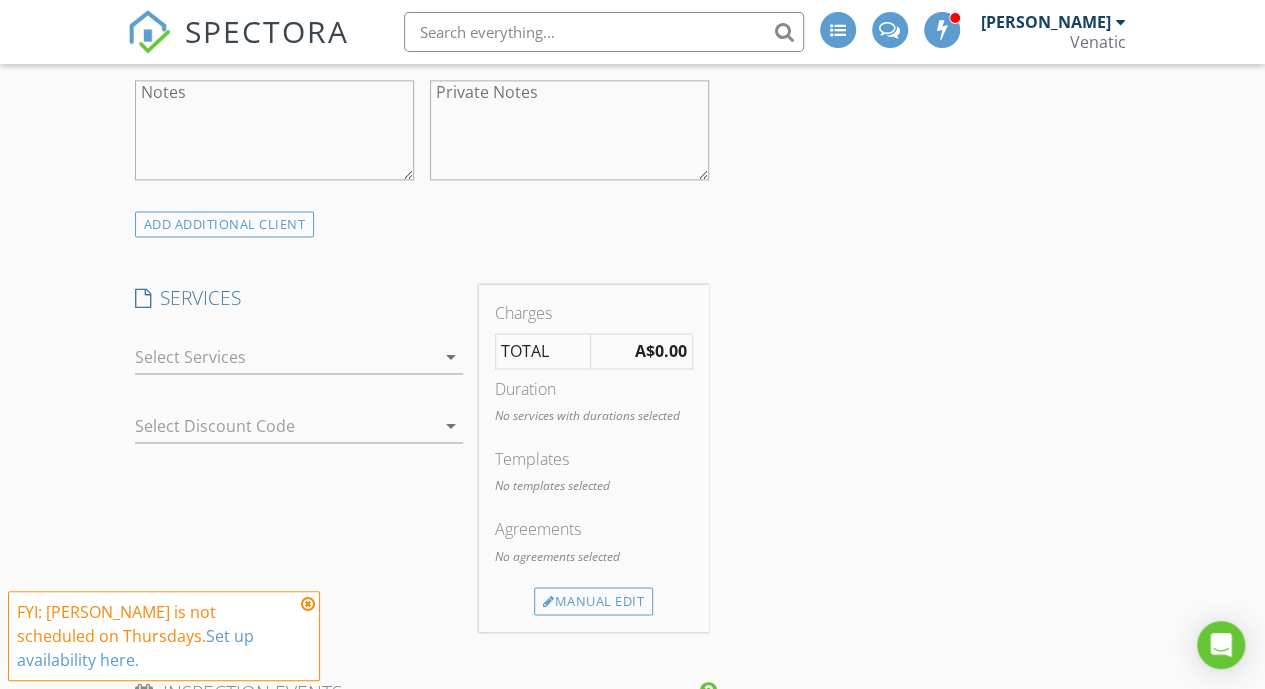 scroll, scrollTop: 1357, scrollLeft: 0, axis: vertical 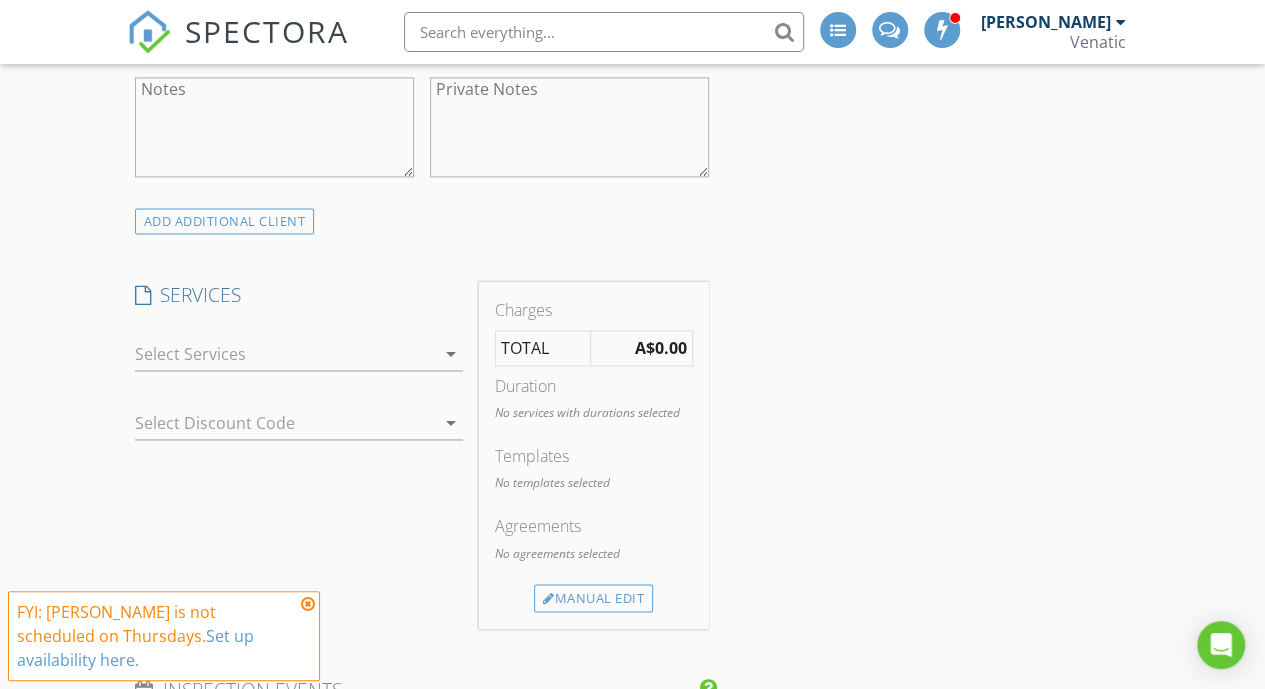 click at bounding box center [285, 354] 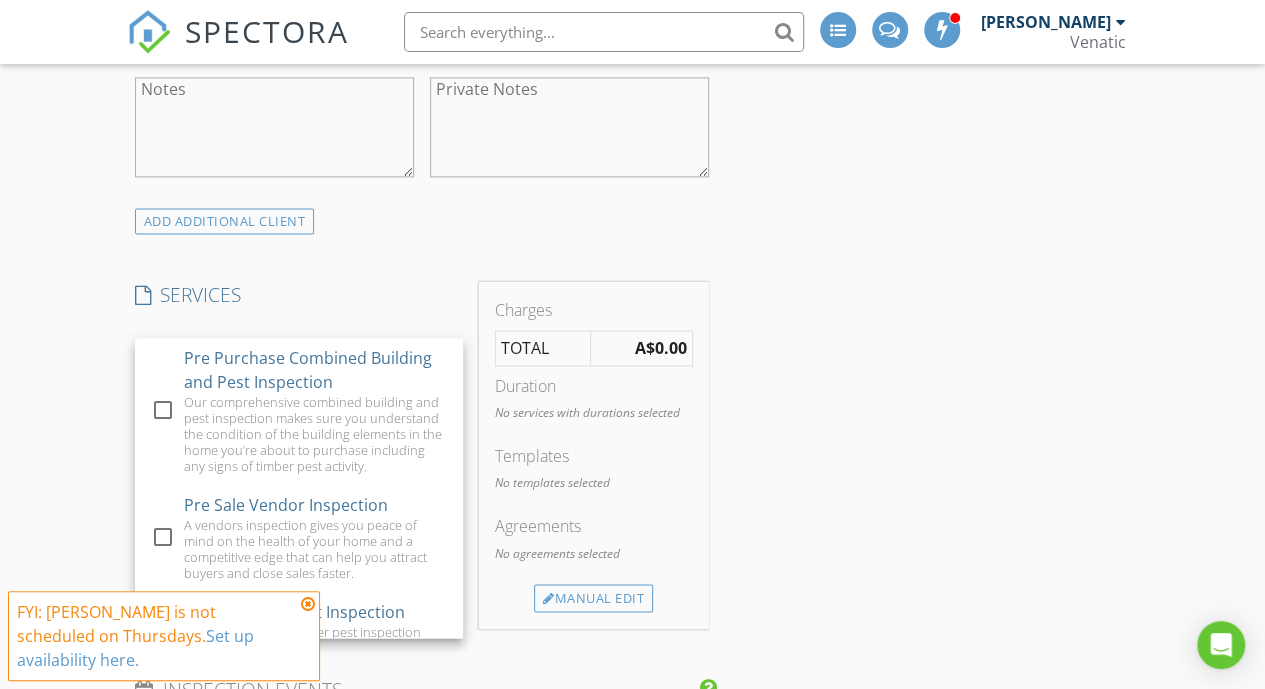 click on "Pre Purchase Combined Building and Pest Inspection" at bounding box center (314, 370) 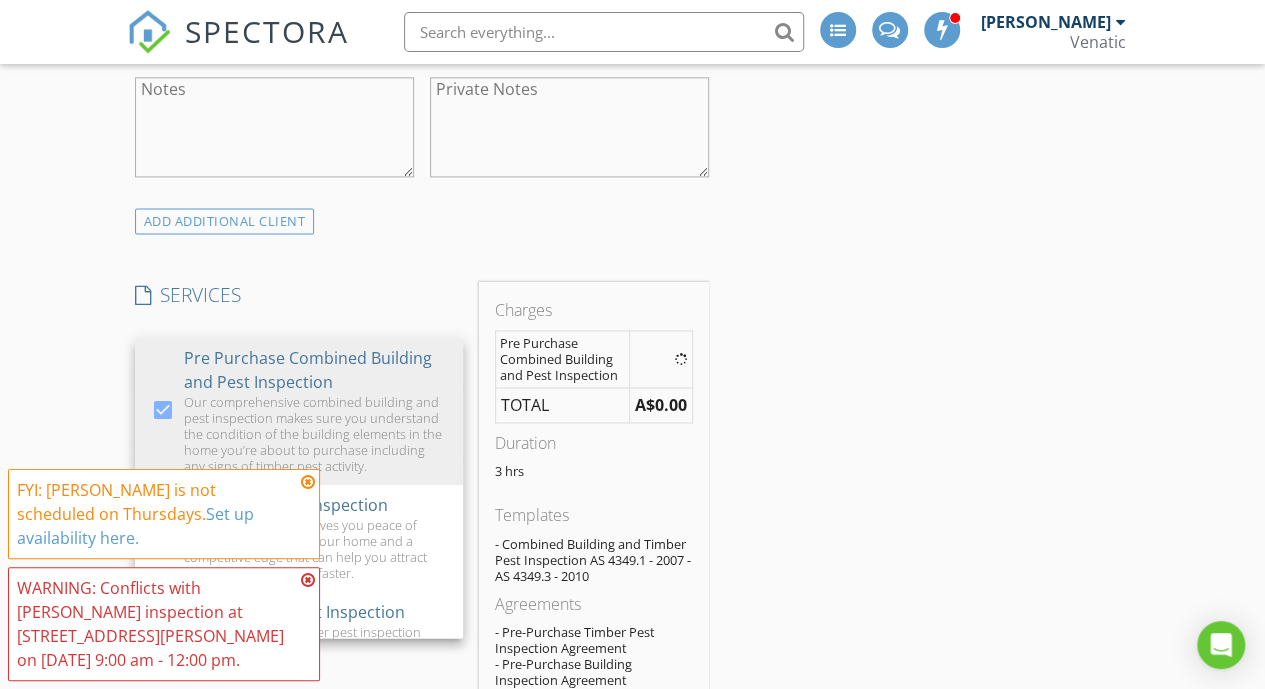 click on "INSPECTOR(S)
check_box   Brent Mackay   PRIMARY   Brent Mackay arrow_drop_down   check_box_outline_blank Brent Mackay specifically requested
Date/Time
24/07/2025 11:00 AM
Location
Address Search       Address 7-9 Berry St   Unit 5   City Traralgon   State VIC   Zip 3844   County Latrobe     Square Meters (m²)   Year Built   Foundation arrow_drop_down     Brent Mackay     22.2 km     (19 minutes)
client
check_box Enable Client CC email for this inspection   Client Search     check_box_outline_blank Client is a Company/Organization     First Name Alex   Last Name Samuel   Email asam307@outlook.com   CC Email   Phone 0449 987 820         Tags         Notes   Private Notes
ADD ADDITIONAL client
SERVICES
check_box   Pre Purchase Combined Building and Pest Inspection" at bounding box center [633, 734] 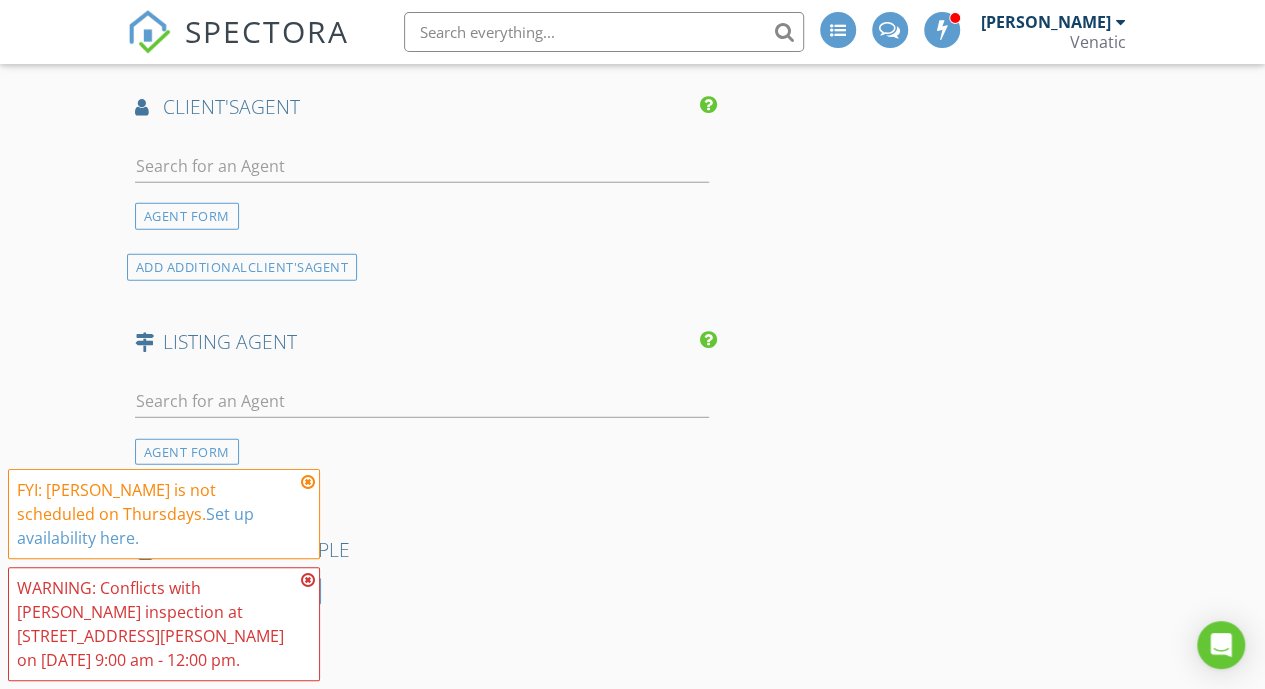 scroll, scrollTop: 2605, scrollLeft: 0, axis: vertical 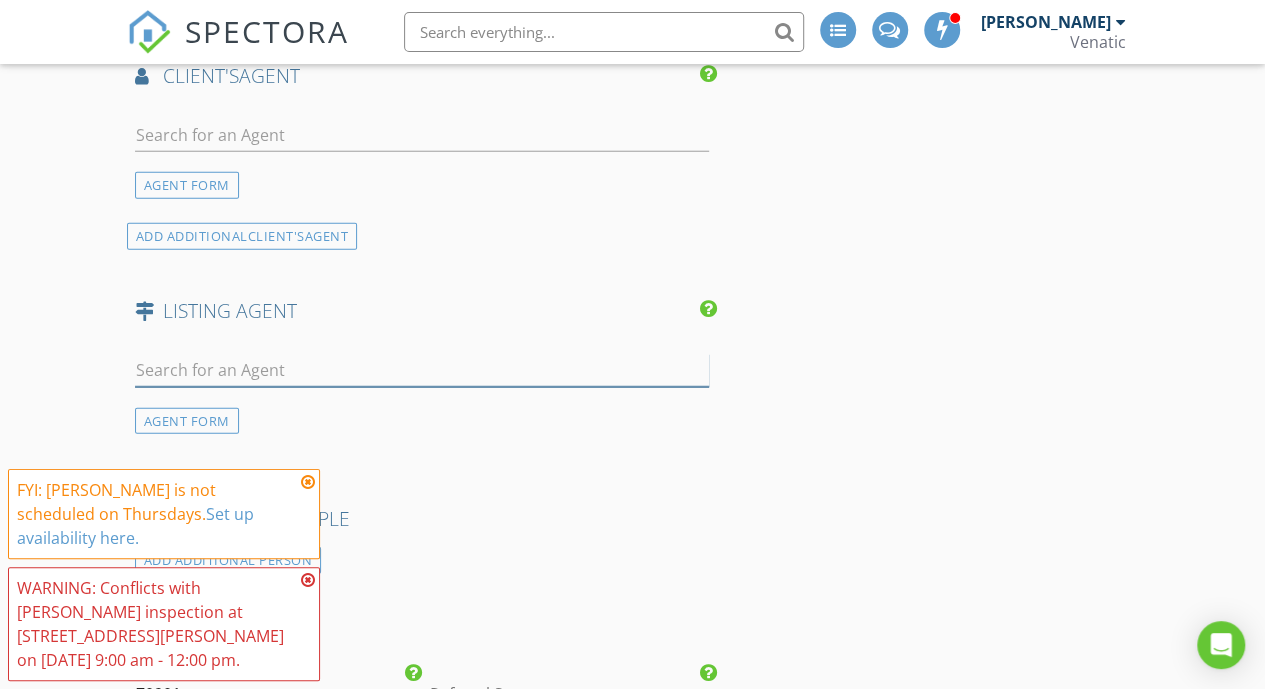 click at bounding box center (422, 370) 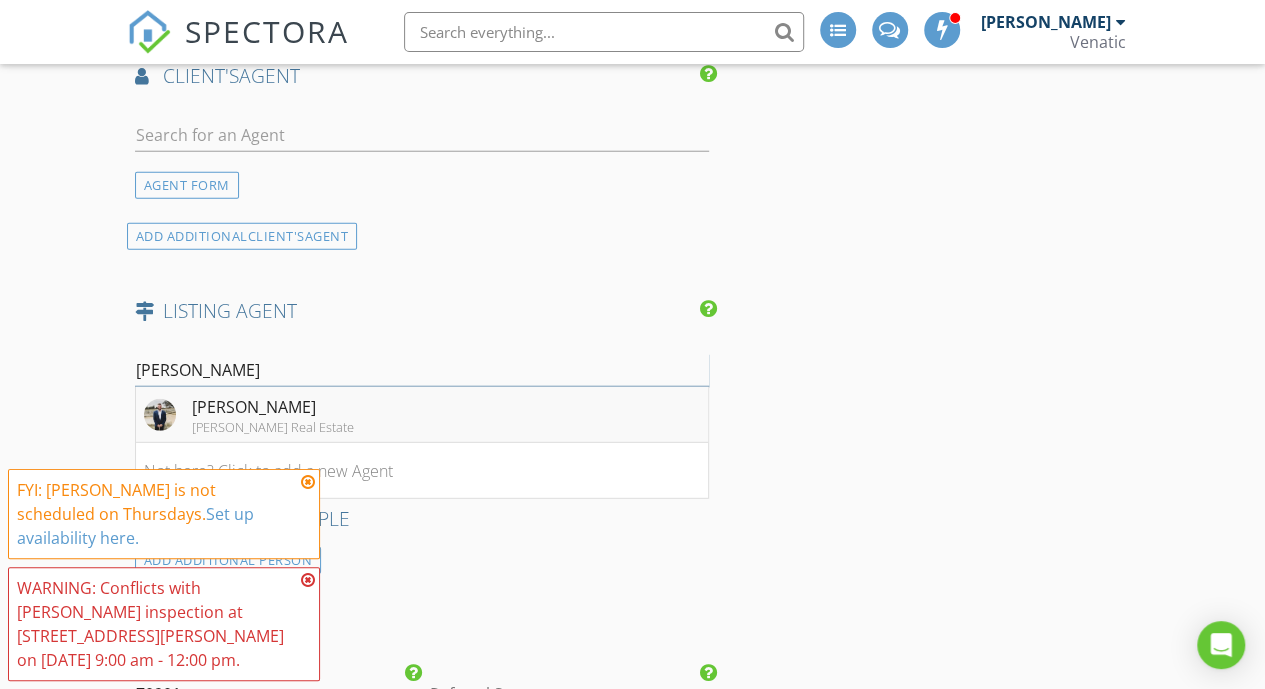 type on "jake" 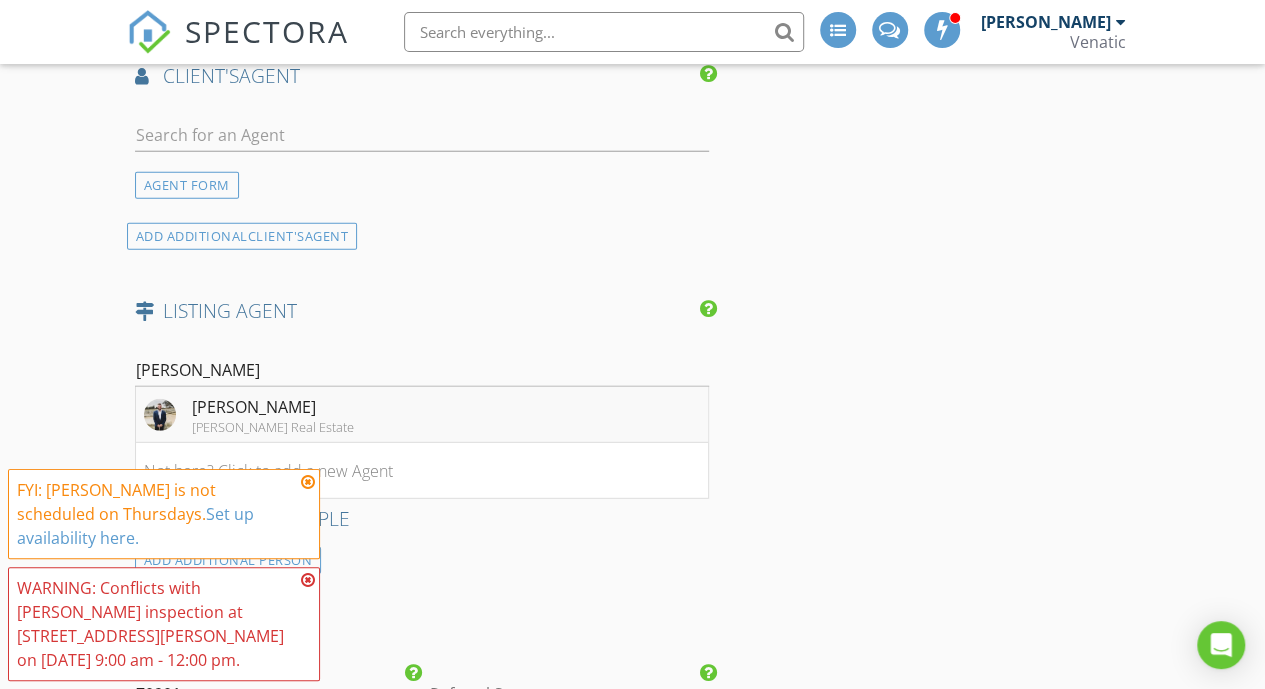 click on "Jake Gardam
Keith Williams Real Estate" at bounding box center (422, 415) 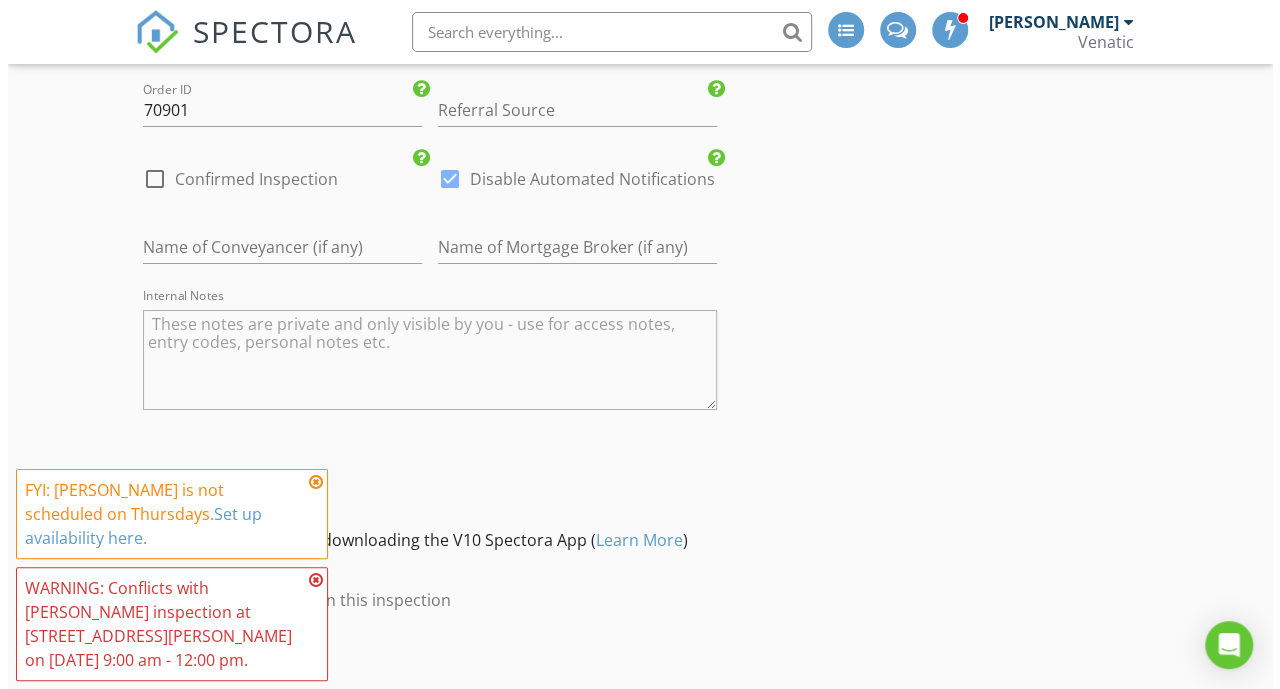 scroll, scrollTop: 3813, scrollLeft: 0, axis: vertical 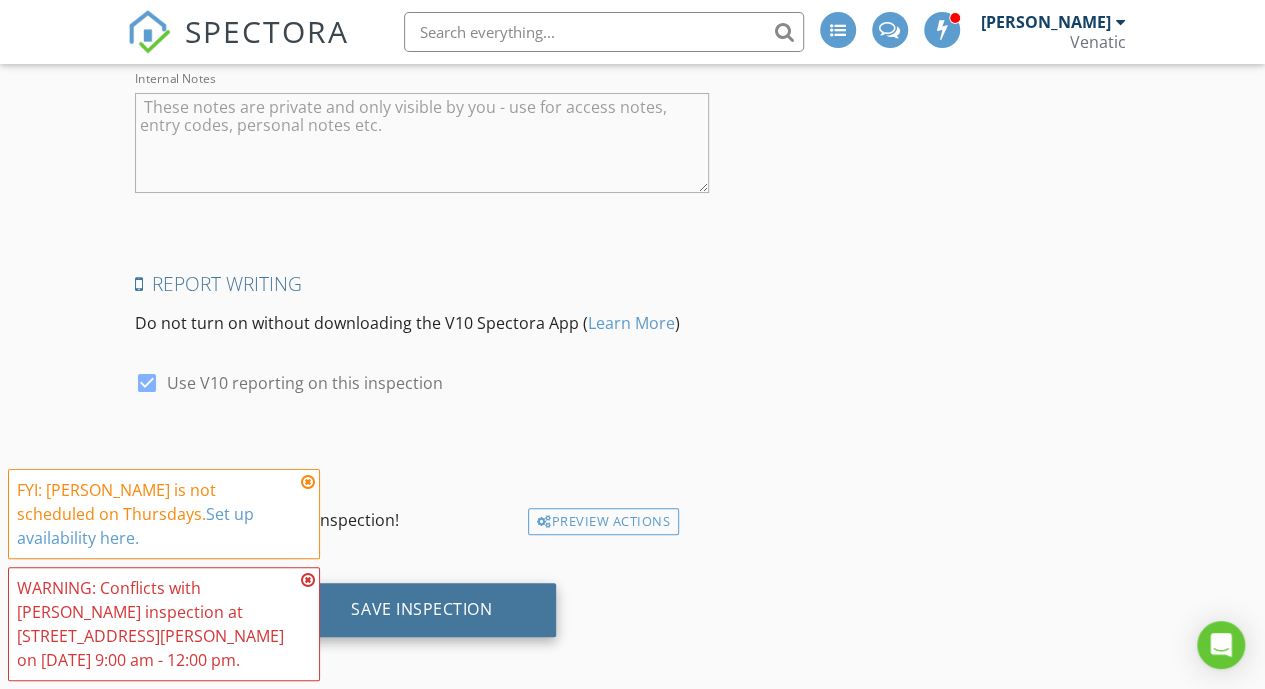 click on "Save Inspection" at bounding box center [421, 609] 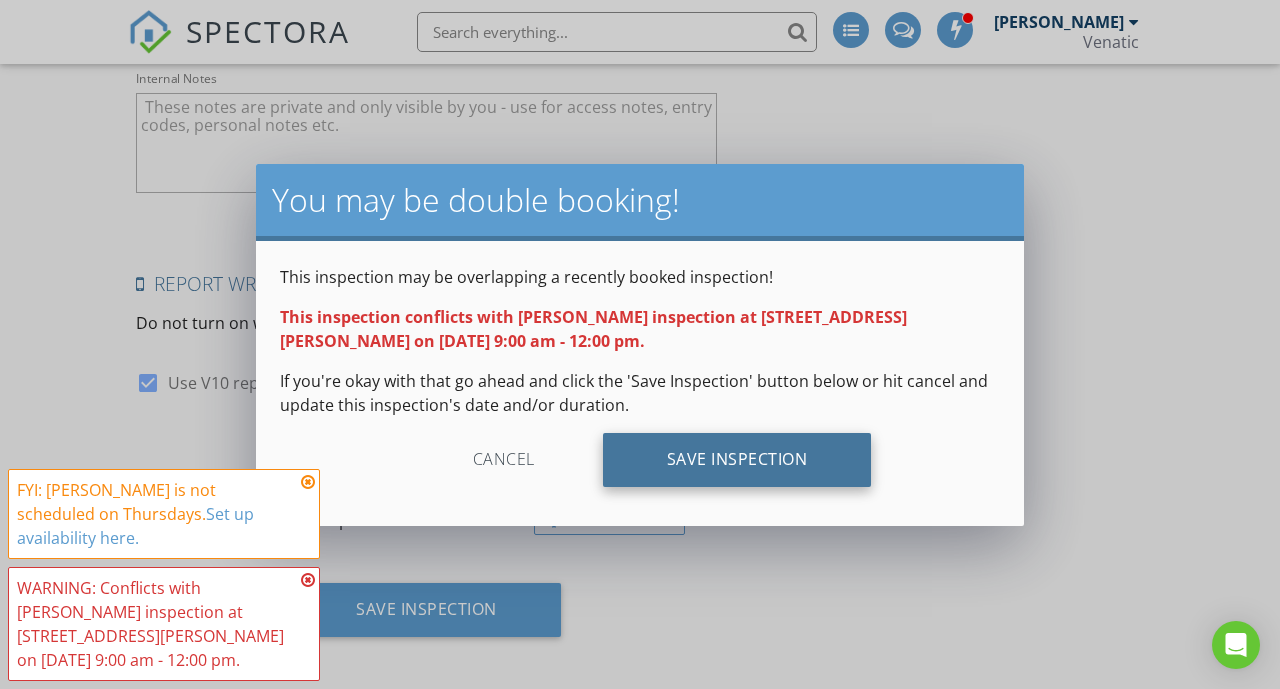 click on "Save Inspection" at bounding box center (737, 460) 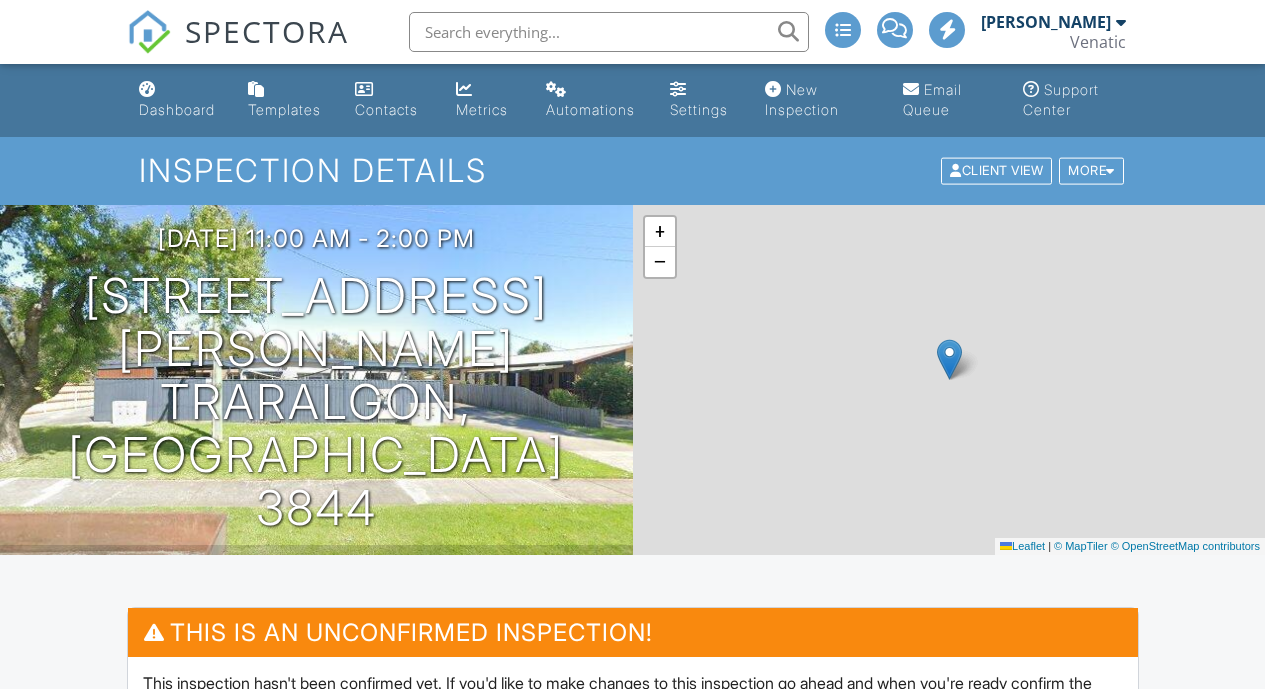 scroll, scrollTop: 0, scrollLeft: 0, axis: both 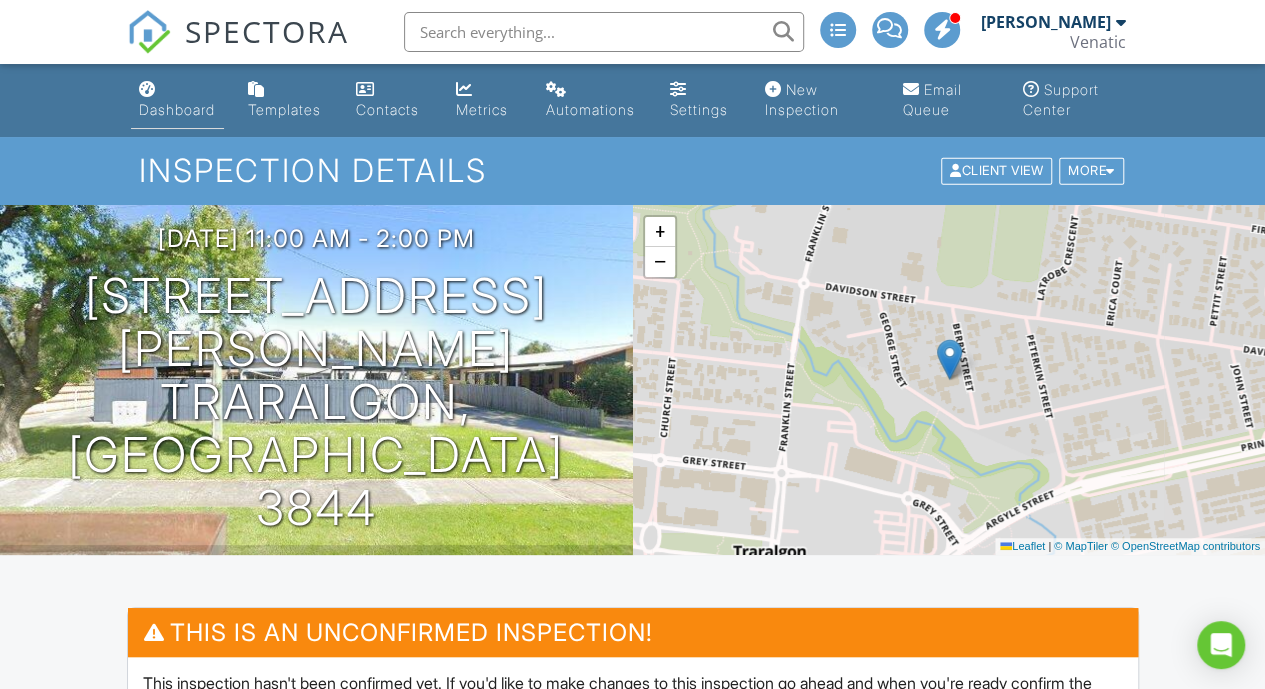 click at bounding box center (147, 89) 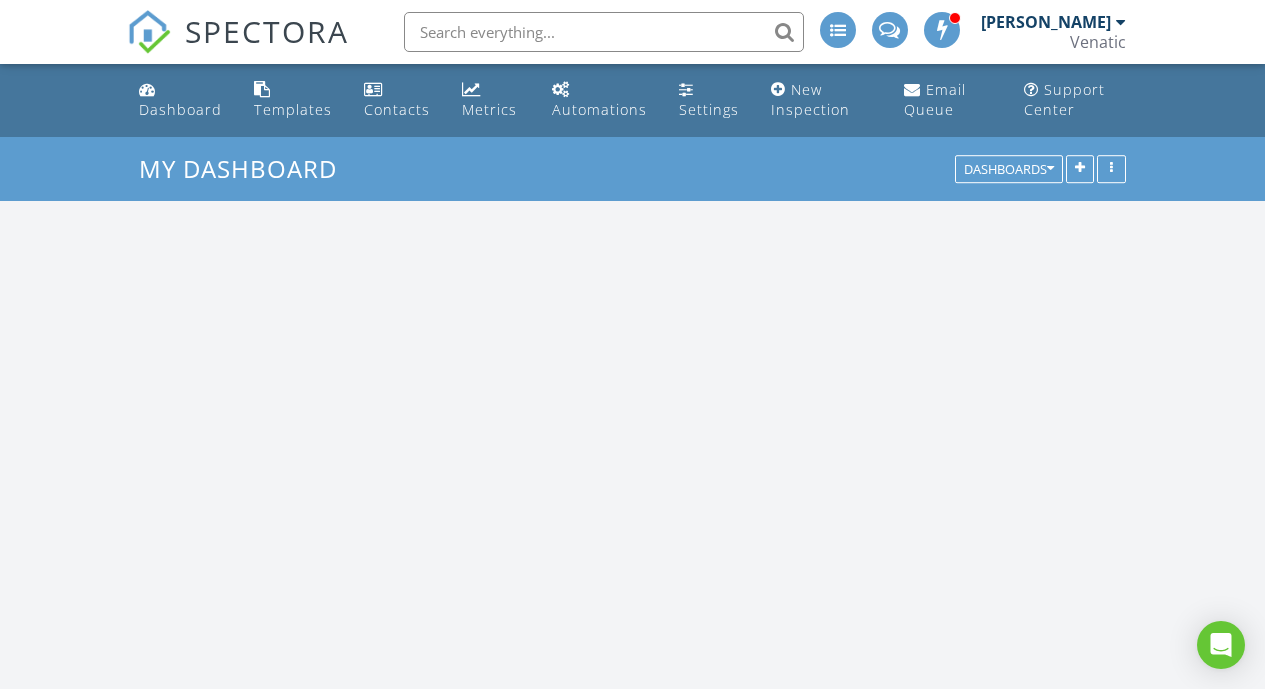 scroll, scrollTop: 0, scrollLeft: 0, axis: both 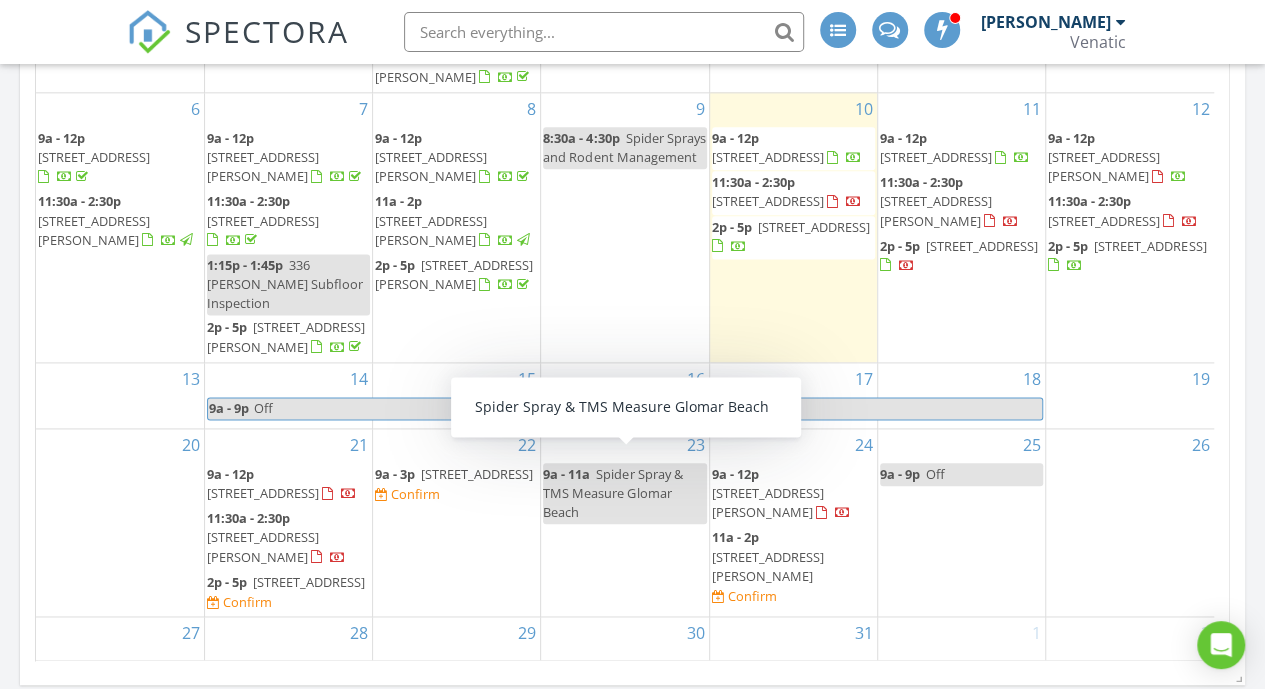 click on "13" at bounding box center [120, 395] 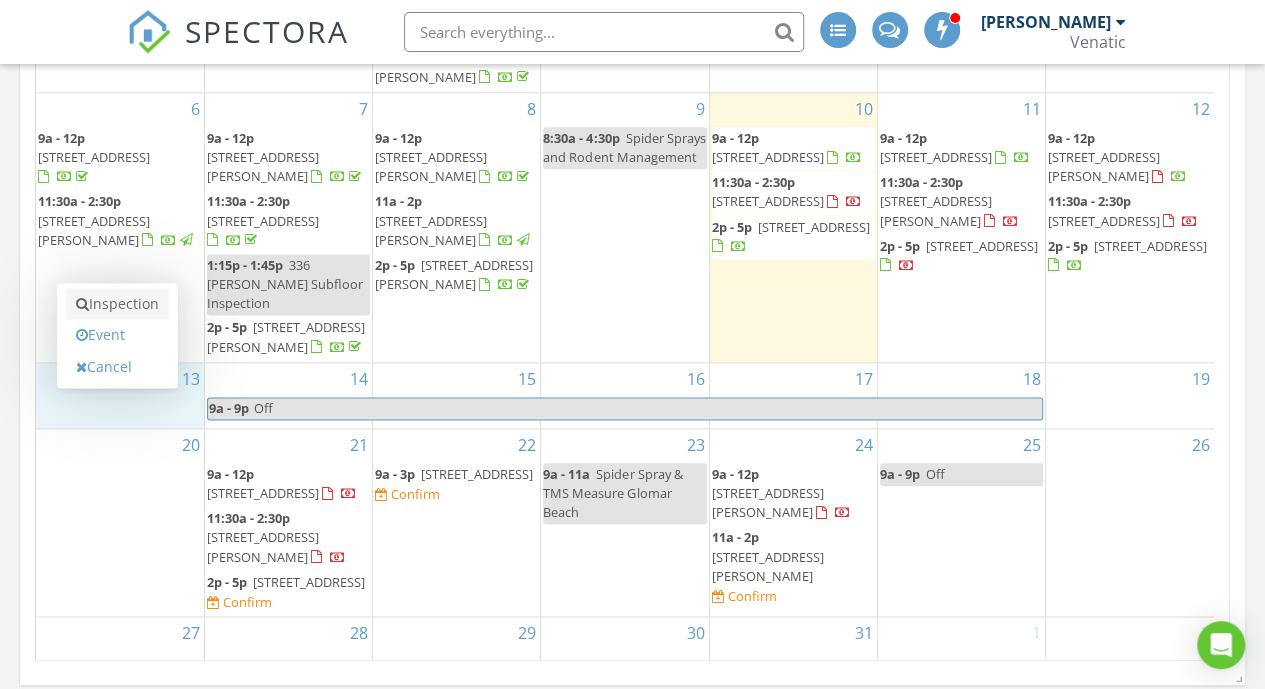 click on "Inspection" at bounding box center [117, 304] 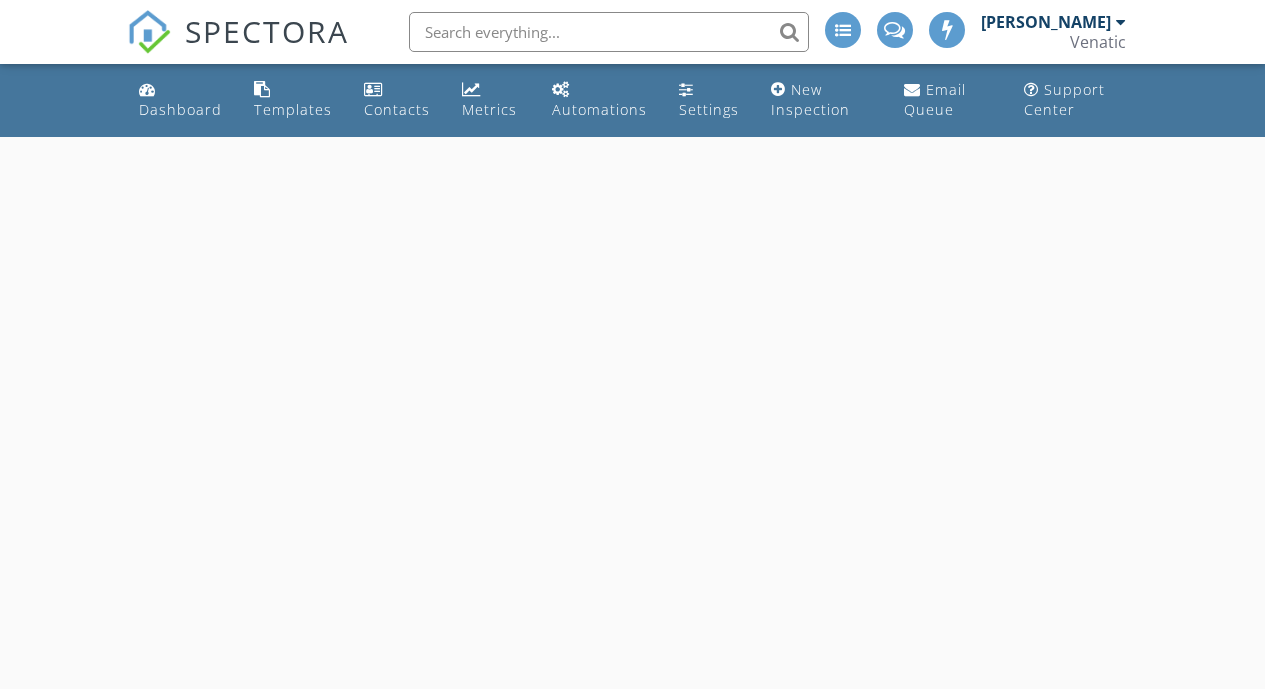 scroll, scrollTop: 0, scrollLeft: 0, axis: both 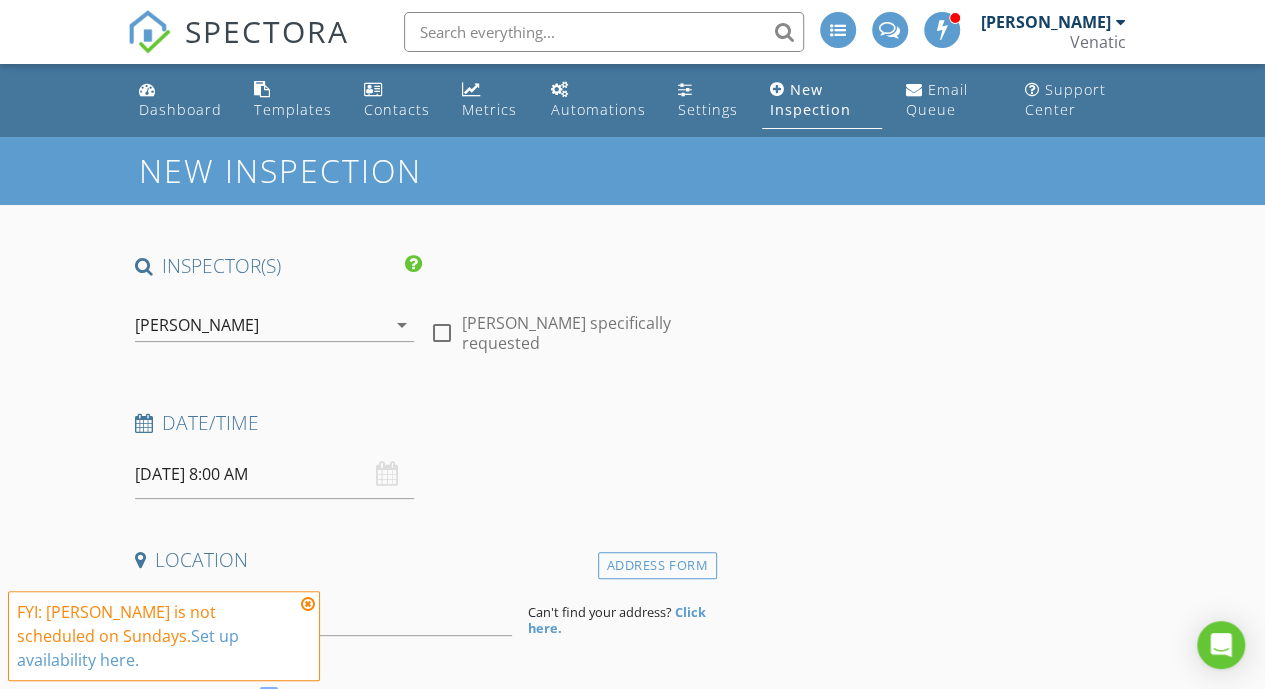 click on "13/07/2025 8:00 AM" at bounding box center [274, 474] 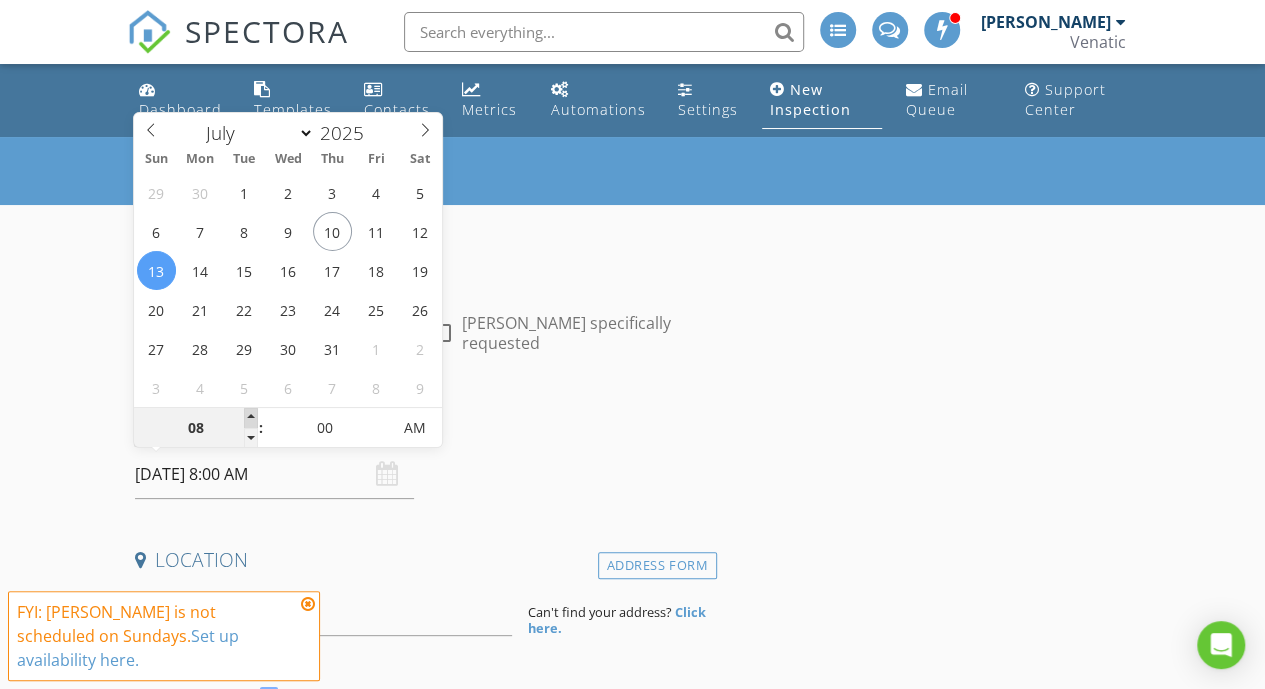 type on "09" 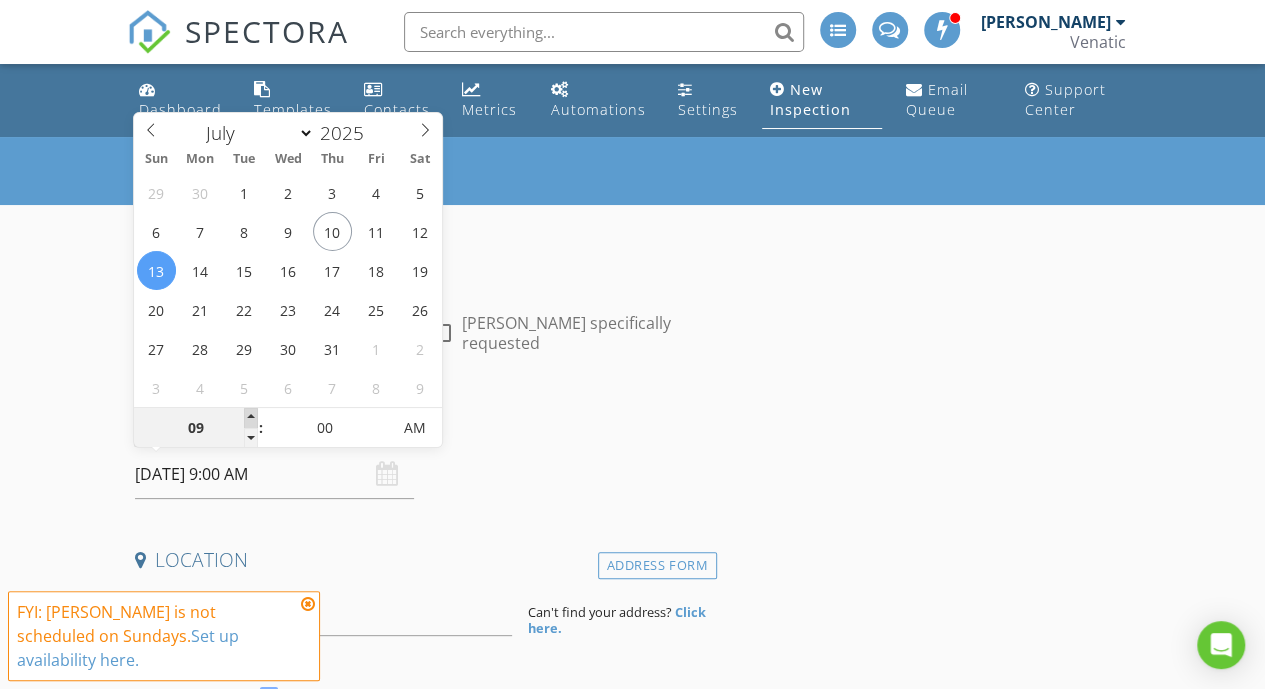 click at bounding box center (251, 418) 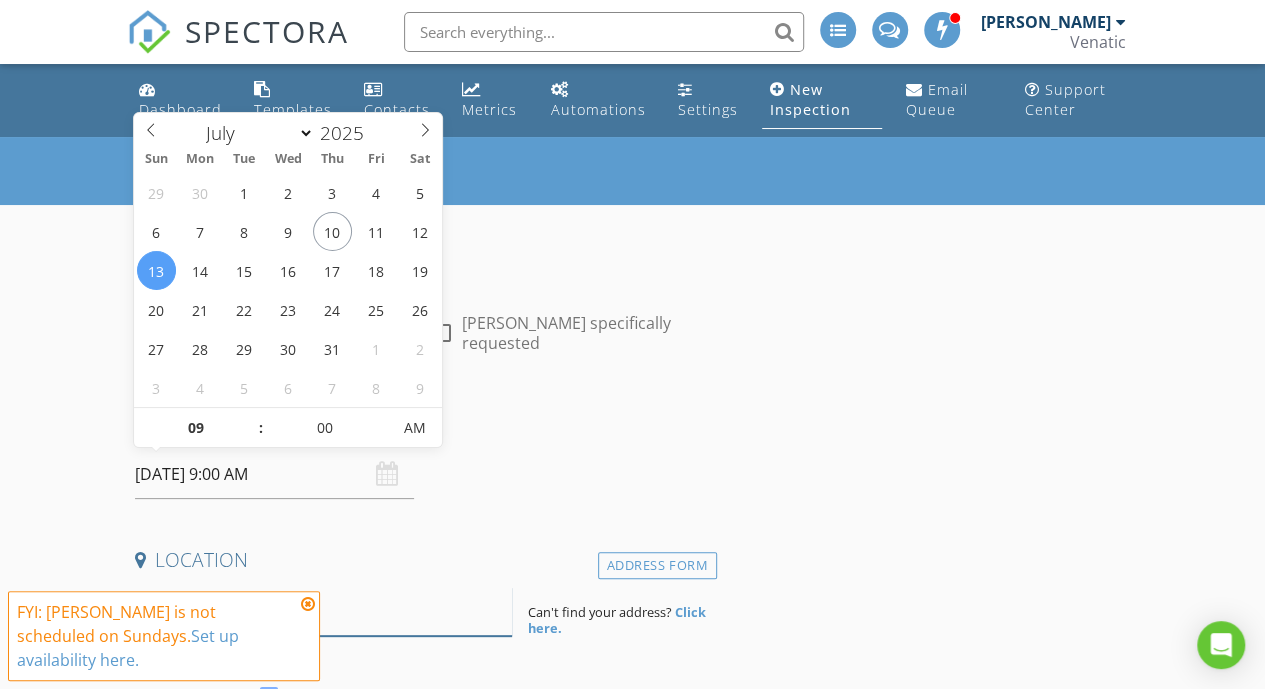 click at bounding box center [324, 611] 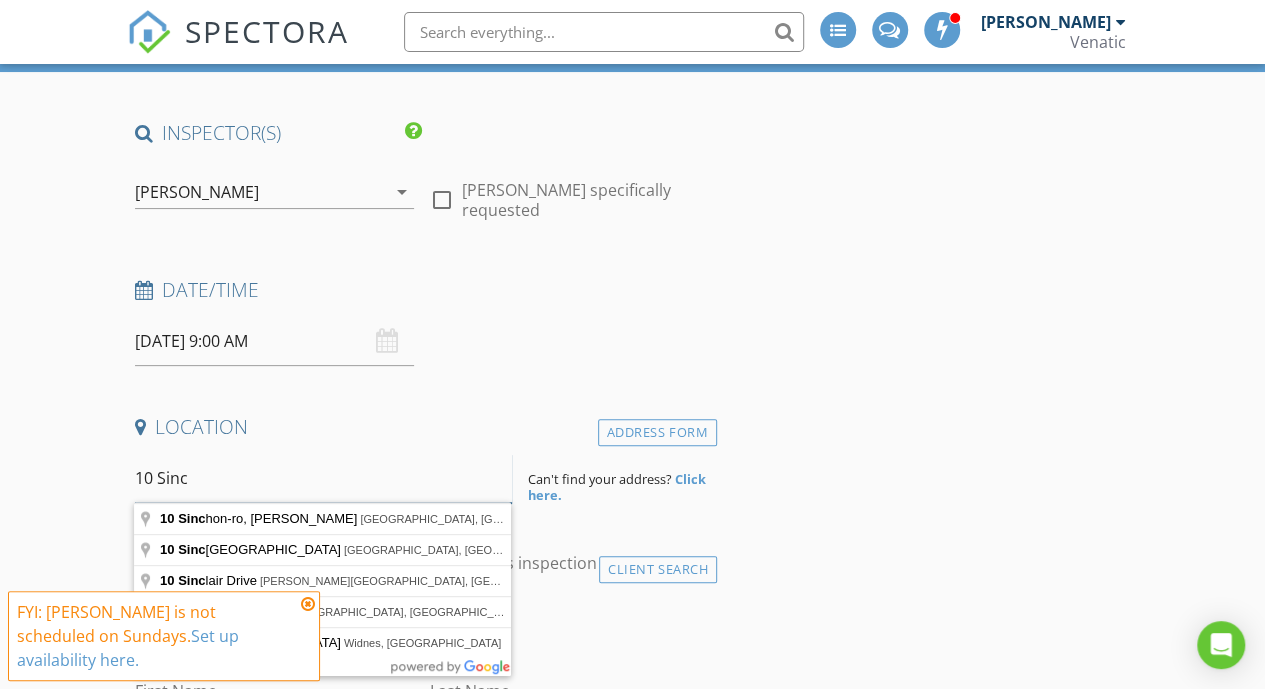 scroll, scrollTop: 136, scrollLeft: 0, axis: vertical 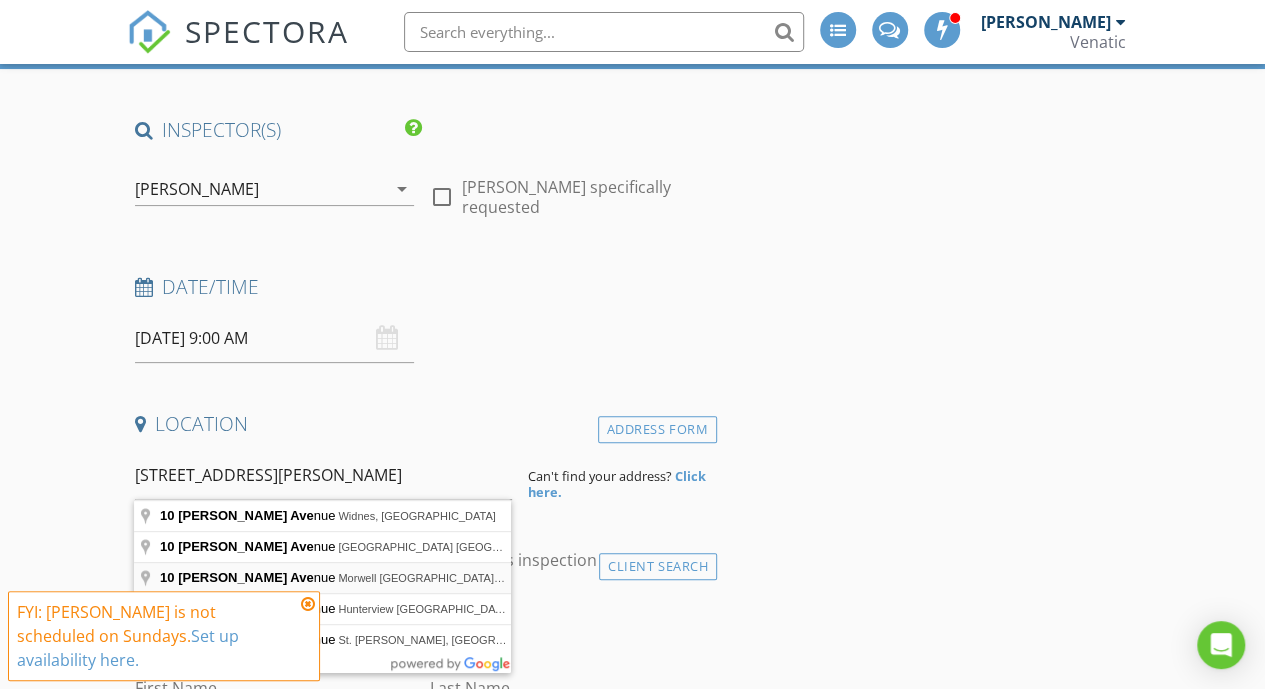 type on "10 Sinclair Avenue, Morwell VIC, Australia" 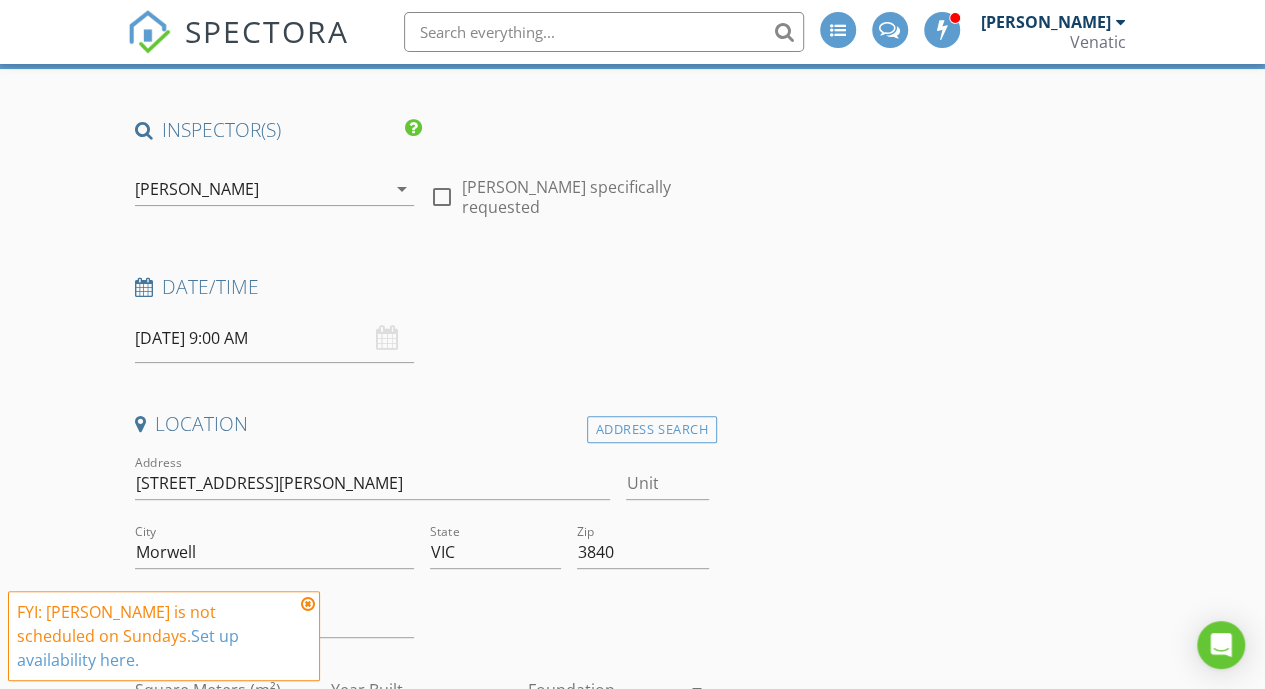 scroll, scrollTop: 274, scrollLeft: 0, axis: vertical 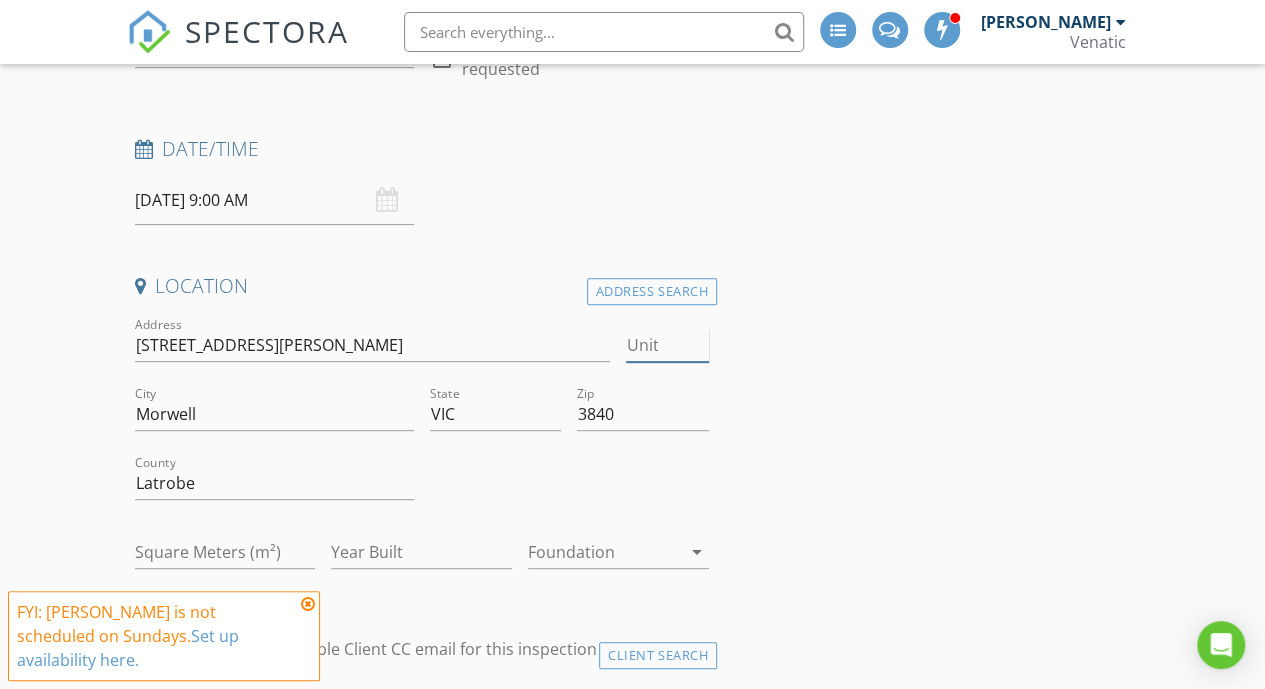 click on "Unit" at bounding box center [667, 345] 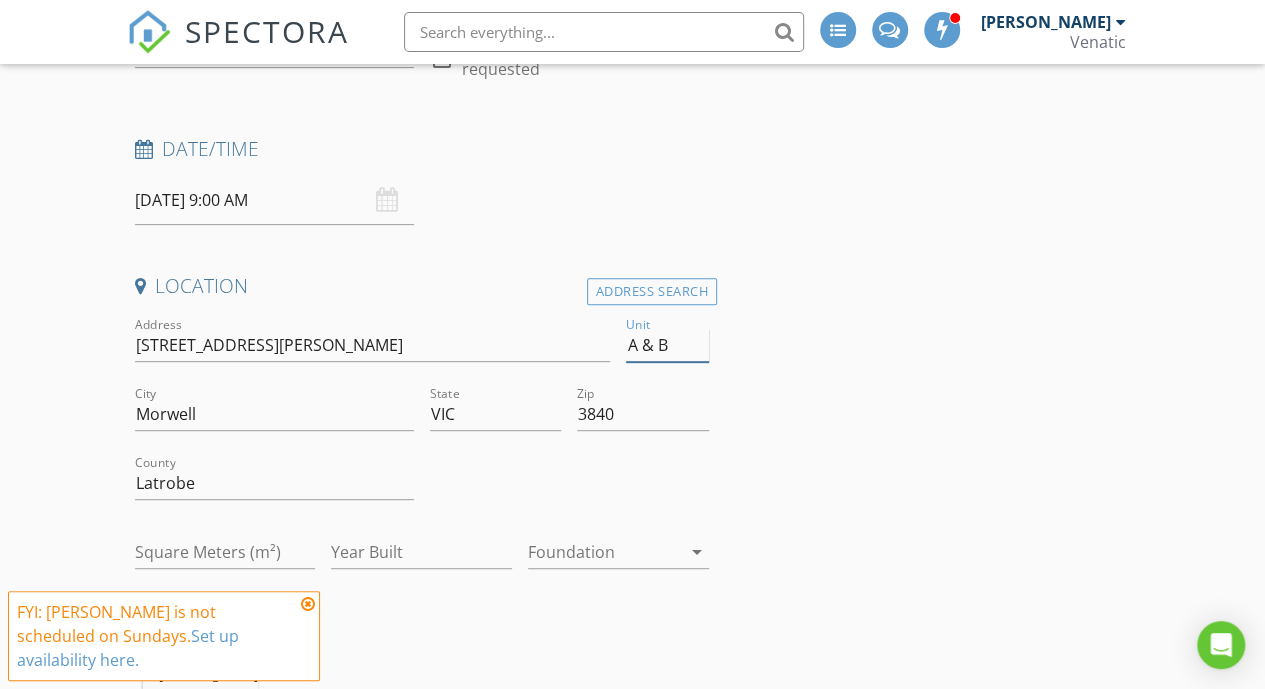 type on "A & B" 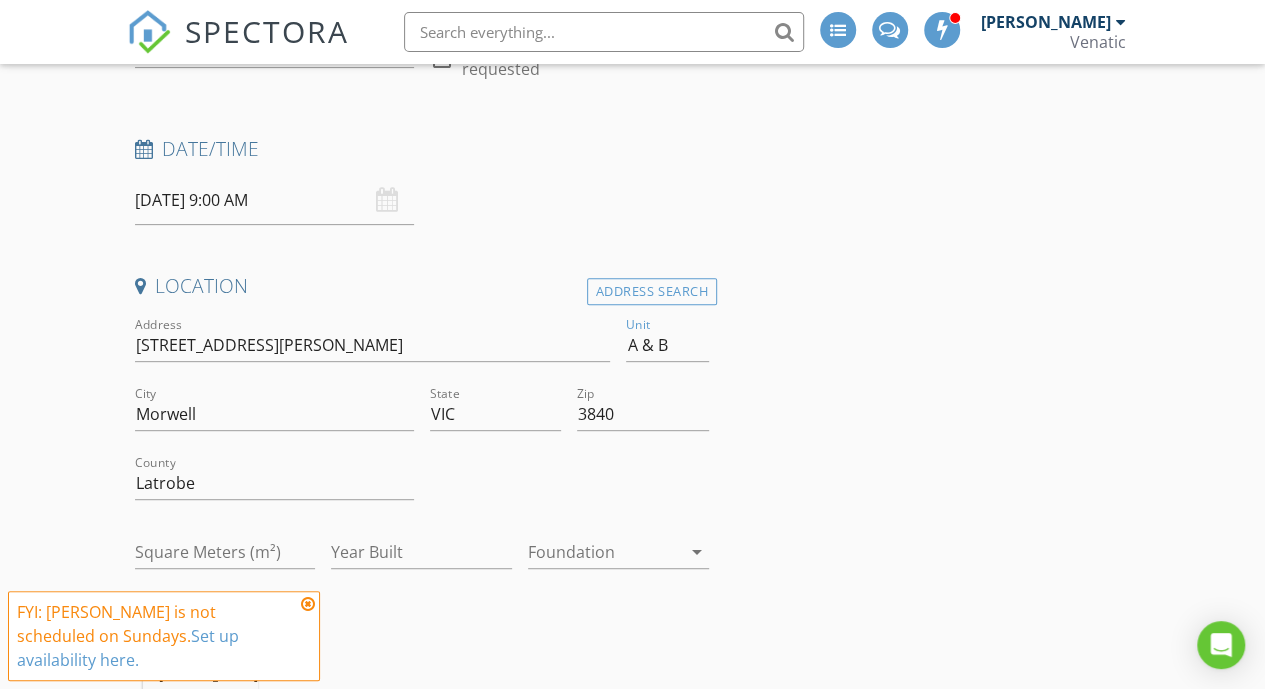 click on "INSPECTOR(S)
check_box   Brent Mackay   PRIMARY   Brent Mackay arrow_drop_down   check_box_outline_blank Brent Mackay specifically requested
Date/Time
13/07/2025 9:00 AM
Location
Address Search       Address 10 Sinclair Ave   Unit A & B   City Morwell   State VIC   Zip 3840   County Latrobe     Square Meters (m²)   Year Built   Foundation arrow_drop_down     Brent Mackay     67.6 km     (an hour)
client
check_box Enable Client CC email for this inspection   Client Search     check_box_outline_blank Client is a Company/Organization     First Name   Last Name   Email   CC Email   Phone         Tags         Notes   Private Notes
ADD ADDITIONAL client
SERVICES
check_box_outline_blank   Pre Purchase Combined Building and Pest Inspection   check_box_outline_blank" at bounding box center (633, 1762) 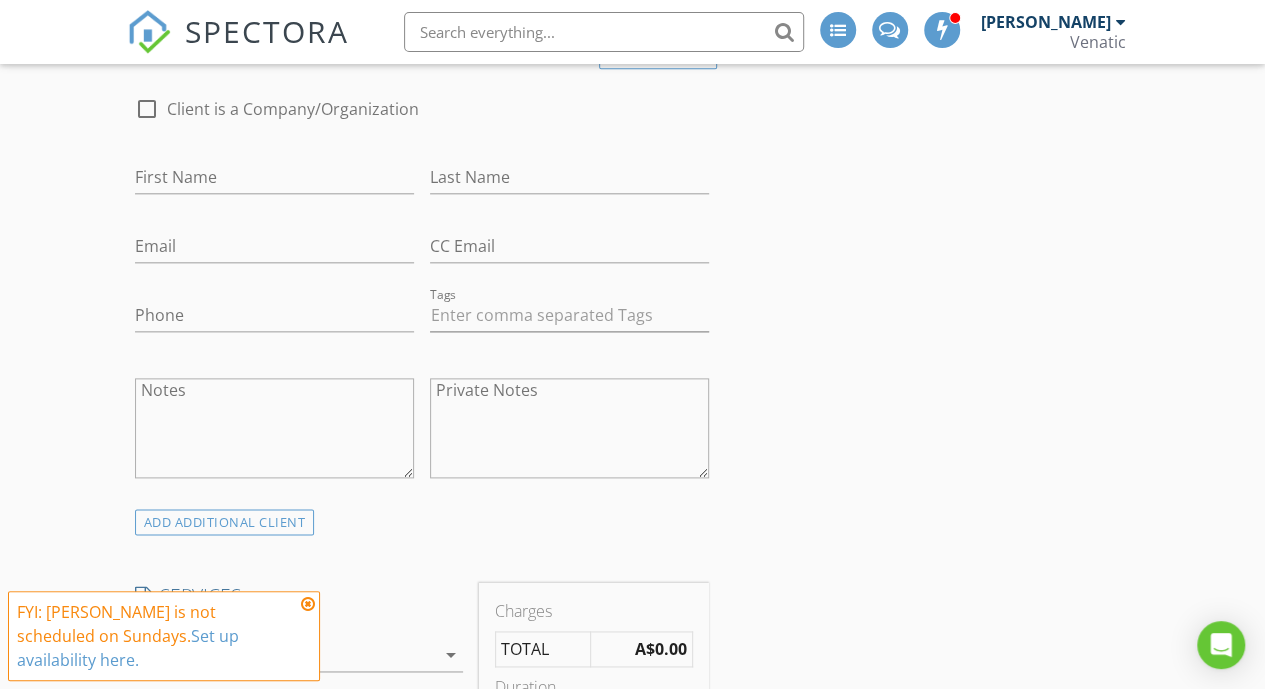 scroll, scrollTop: 1058, scrollLeft: 0, axis: vertical 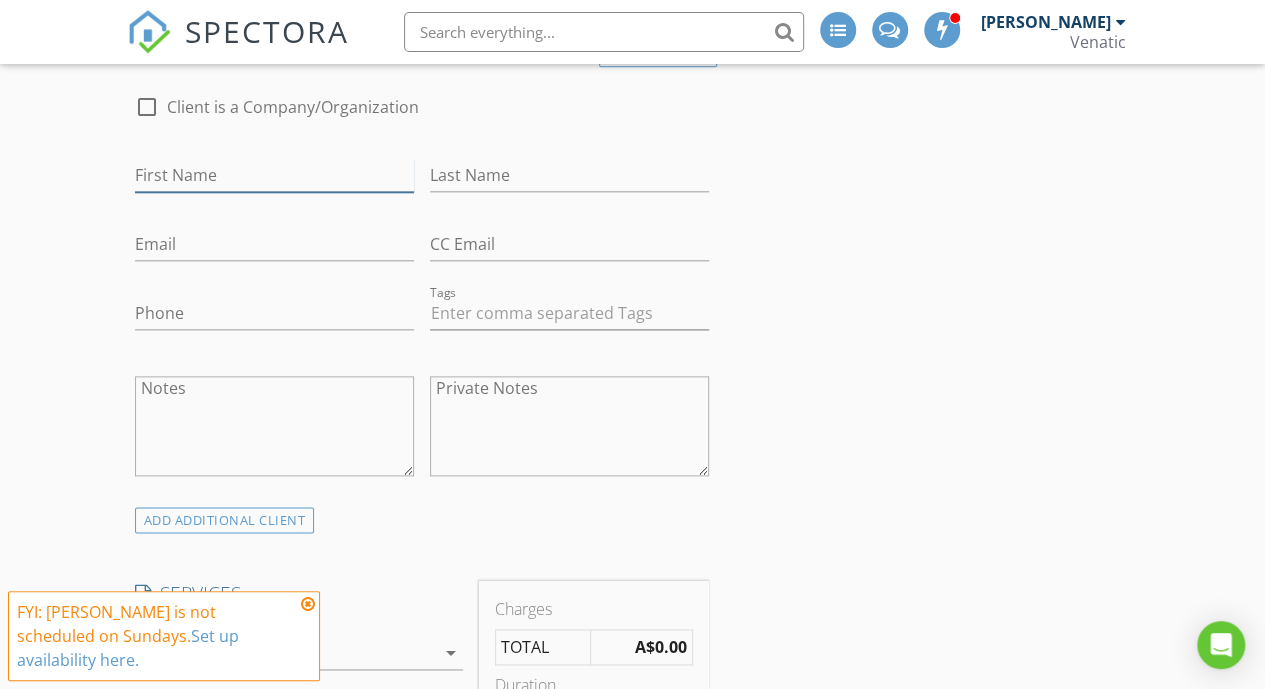 click on "First Name" at bounding box center [274, 175] 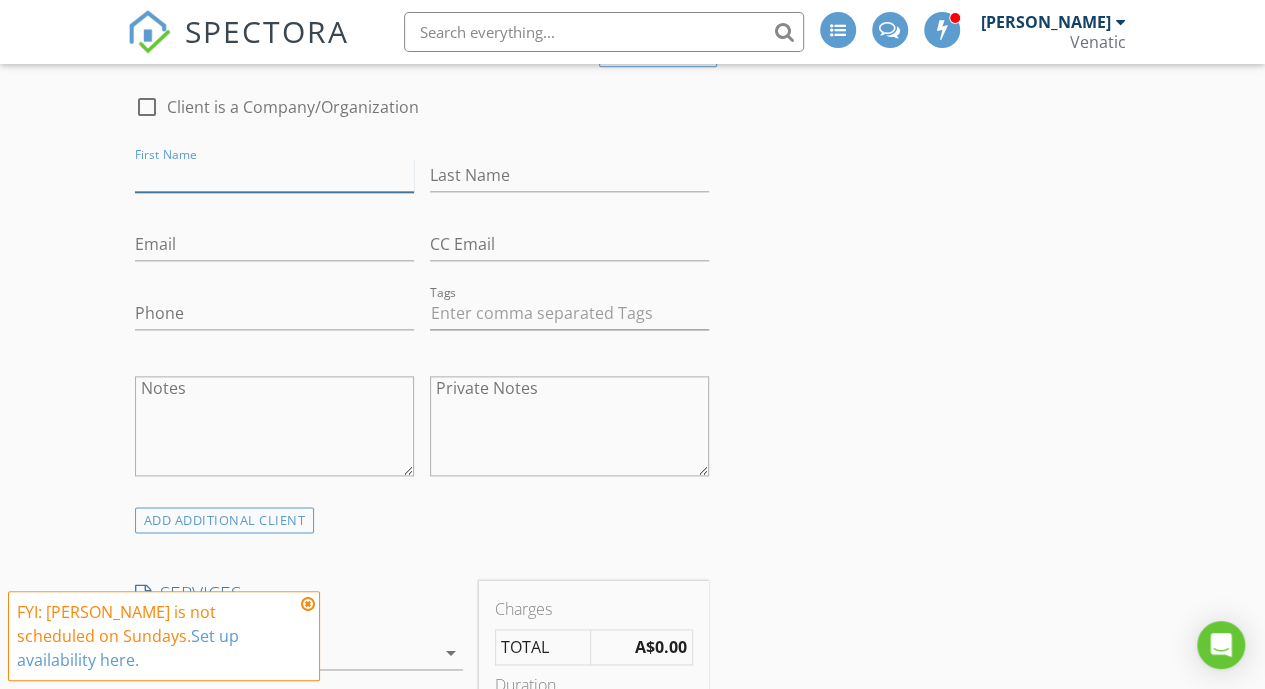 scroll, scrollTop: 978, scrollLeft: 0, axis: vertical 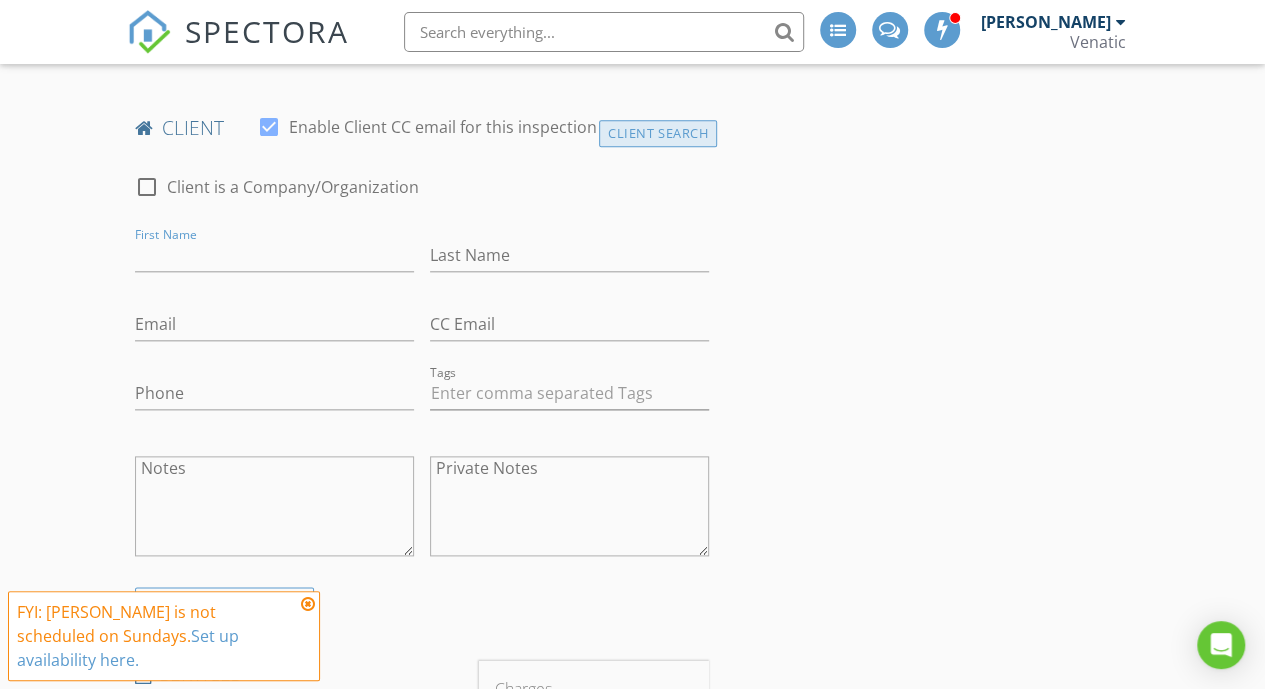 click on "Client Search" at bounding box center (658, 133) 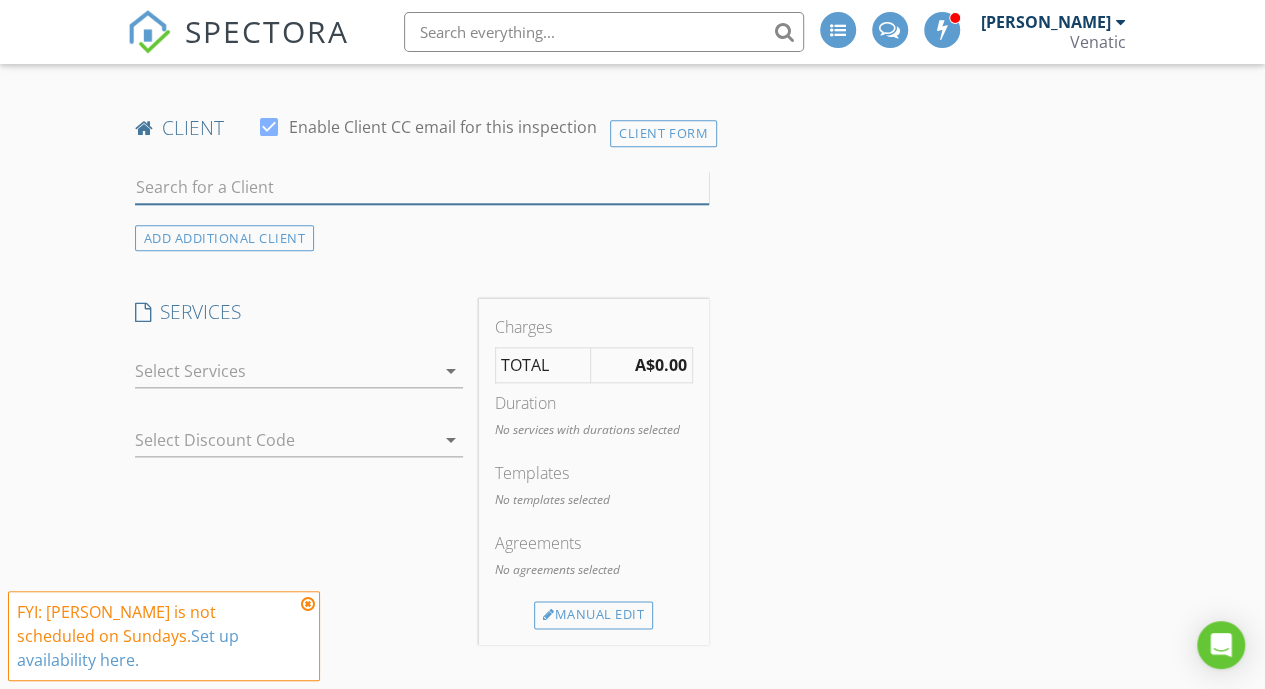 click at bounding box center (422, 187) 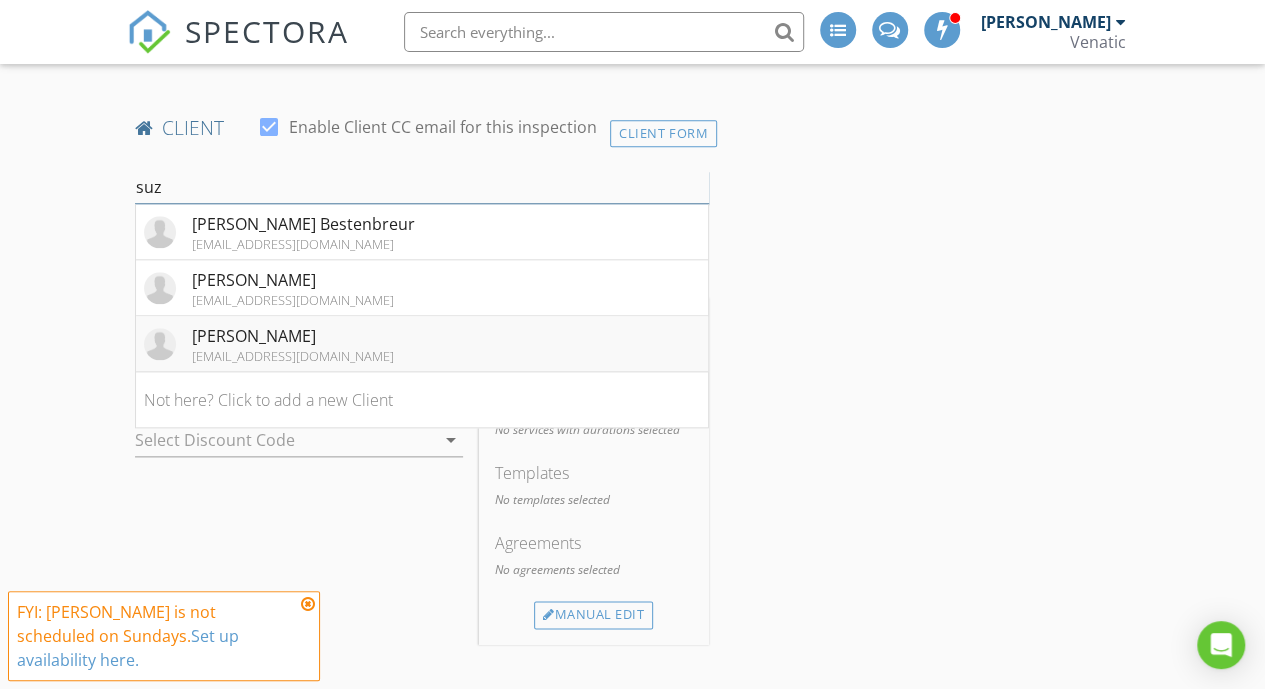 type on "suz" 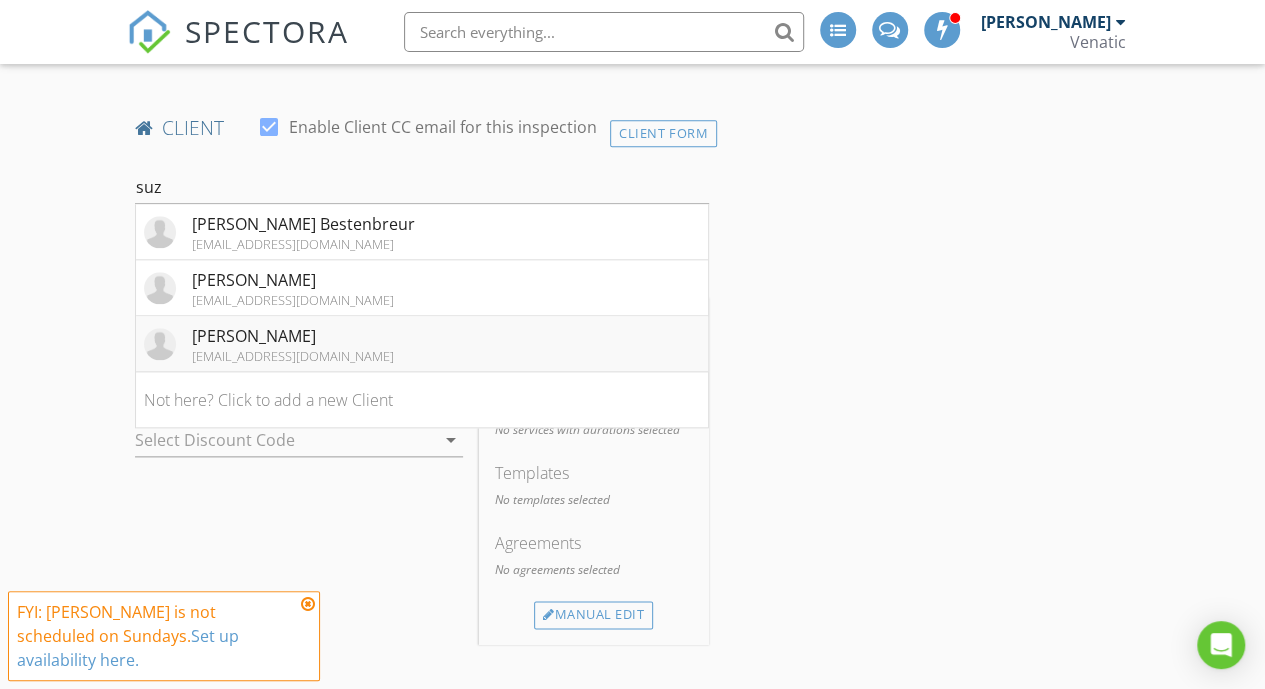 click on "Suzanne Free
suzannefree11@gmail.com" at bounding box center [422, 344] 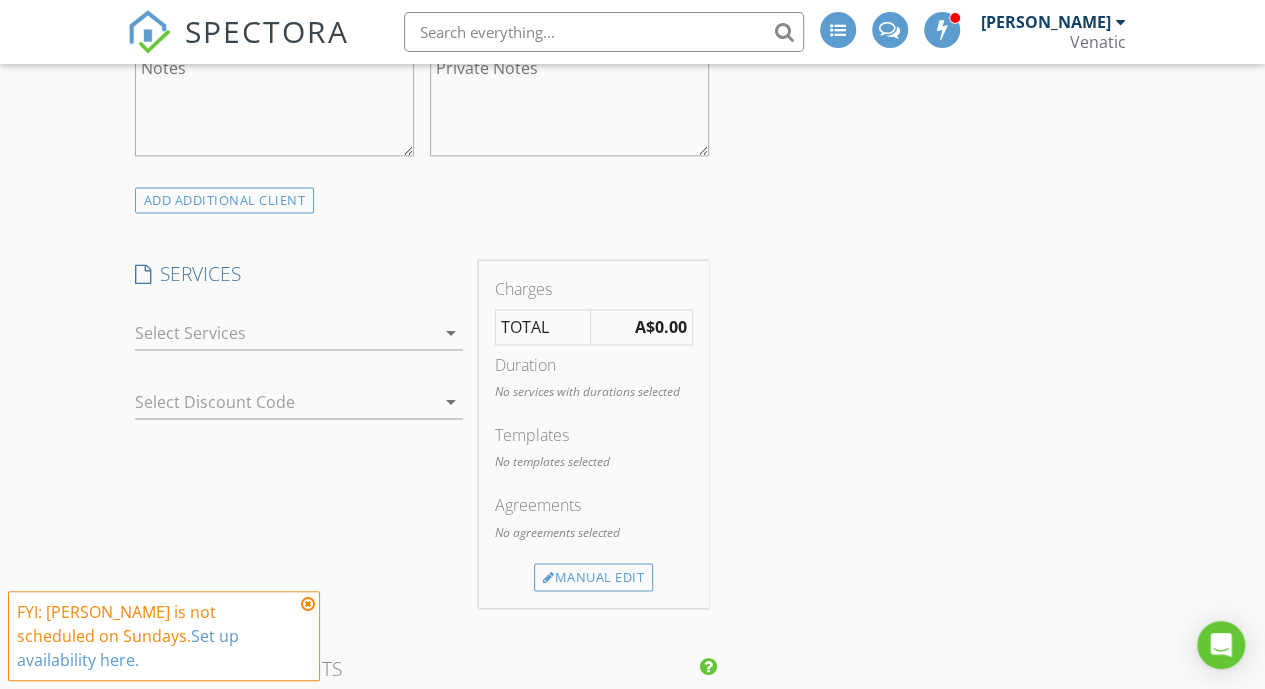 scroll, scrollTop: 1380, scrollLeft: 0, axis: vertical 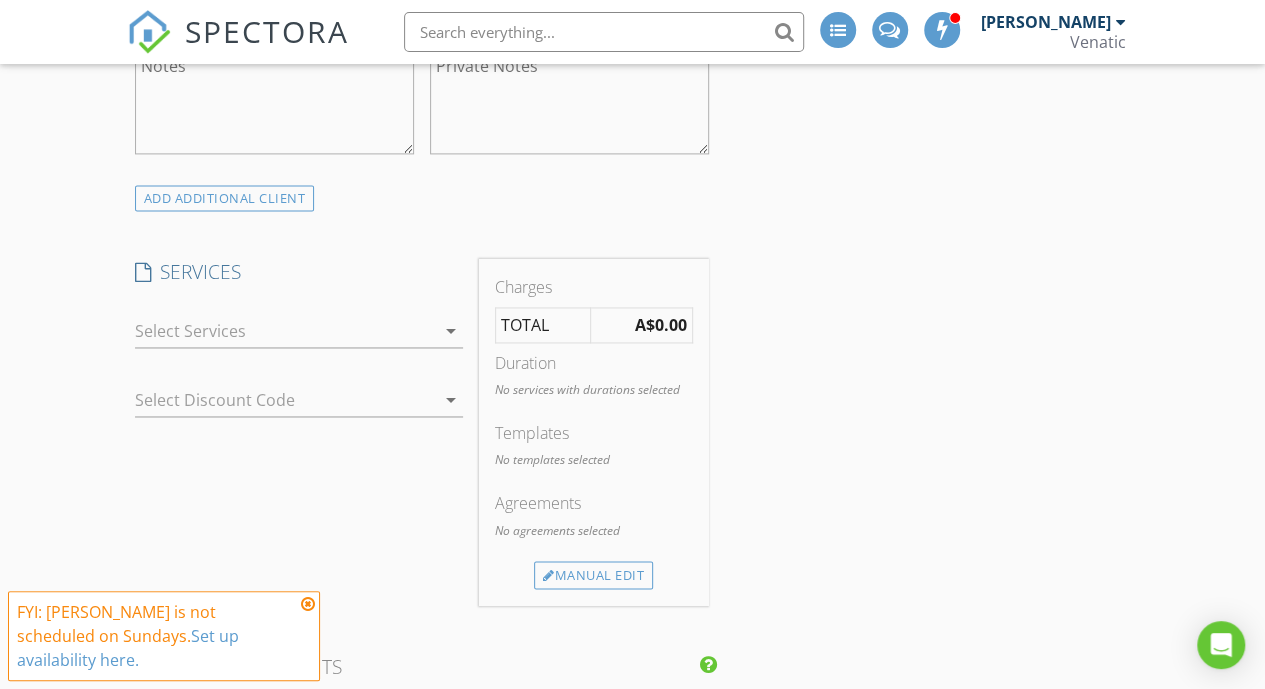 click at bounding box center [285, 331] 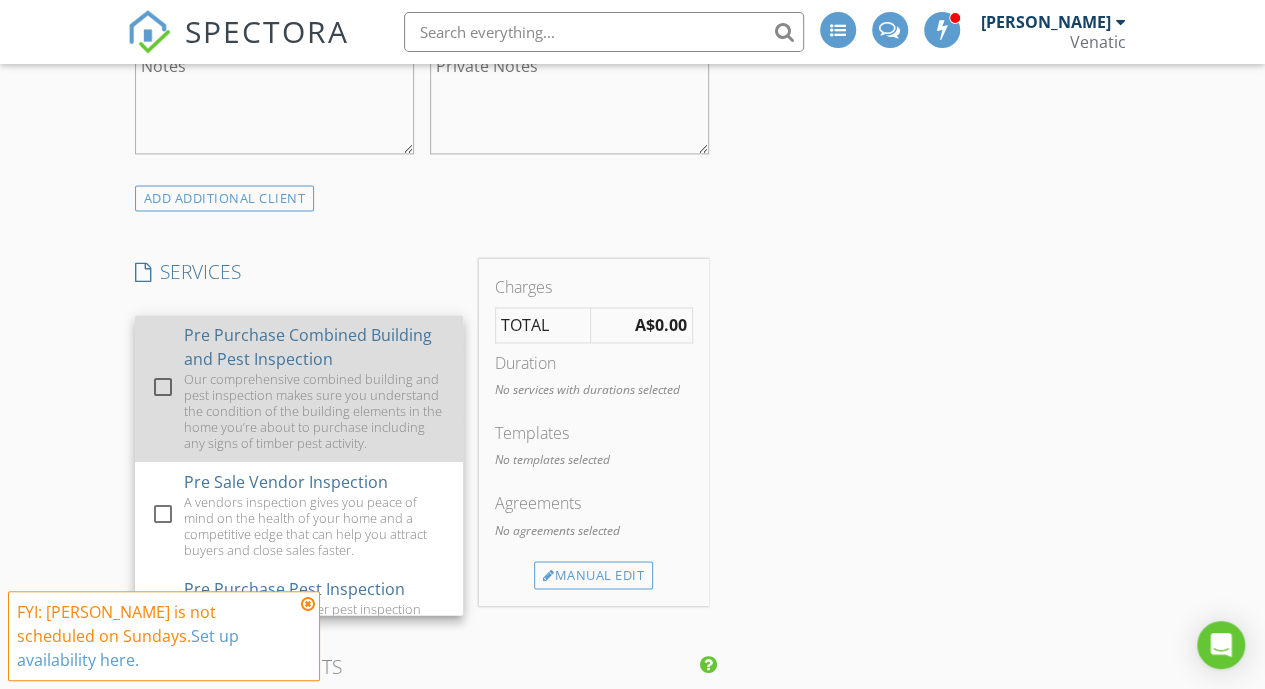 click on "Pre Purchase Combined Building and Pest Inspection" at bounding box center (314, 347) 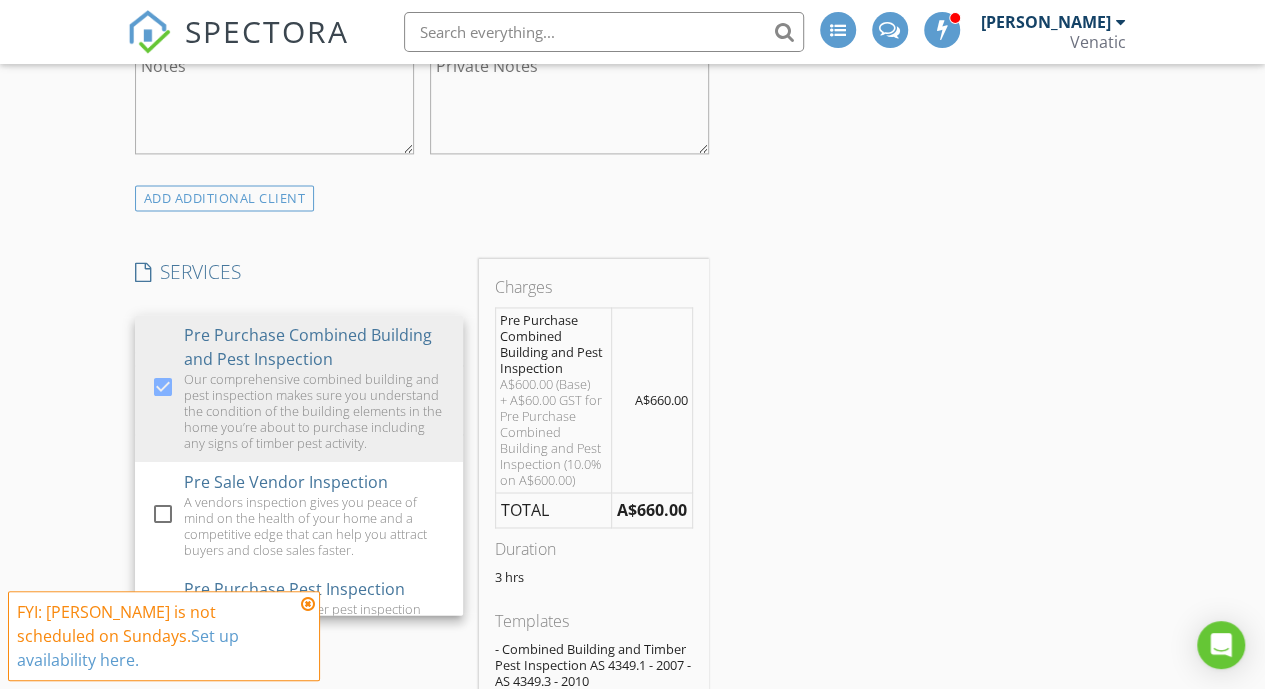 scroll, scrollTop: 1592, scrollLeft: 0, axis: vertical 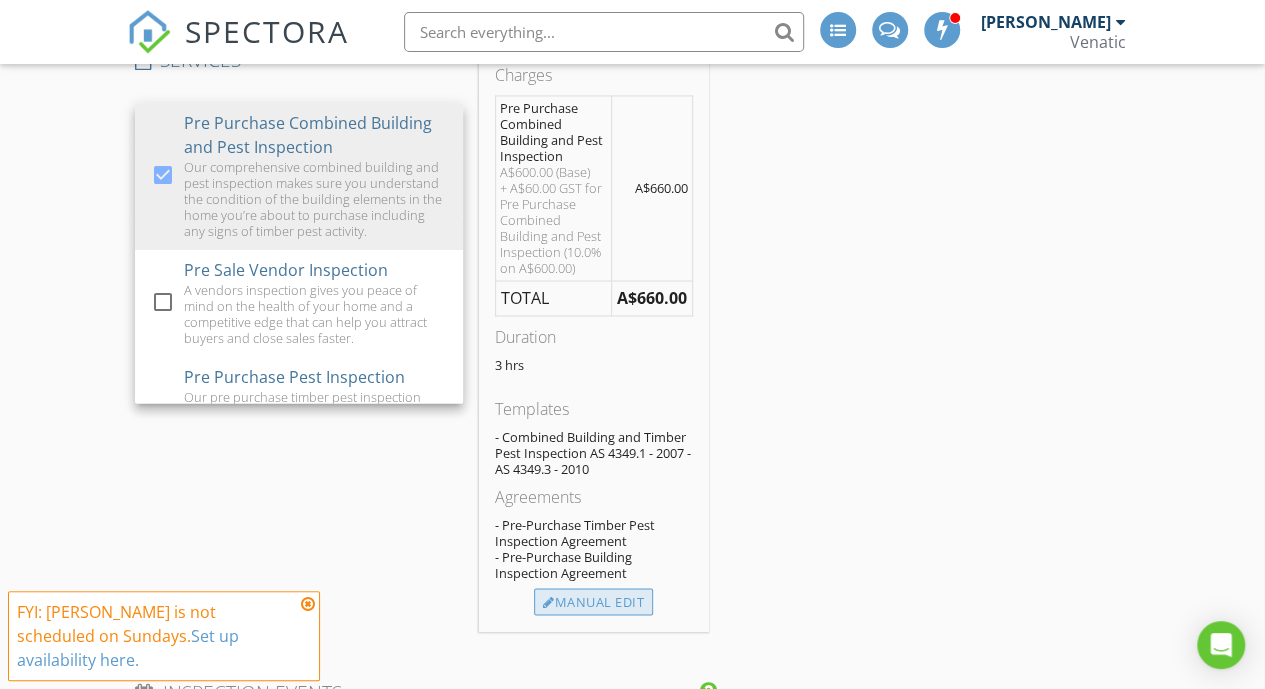click on "Manual Edit" at bounding box center [593, 602] 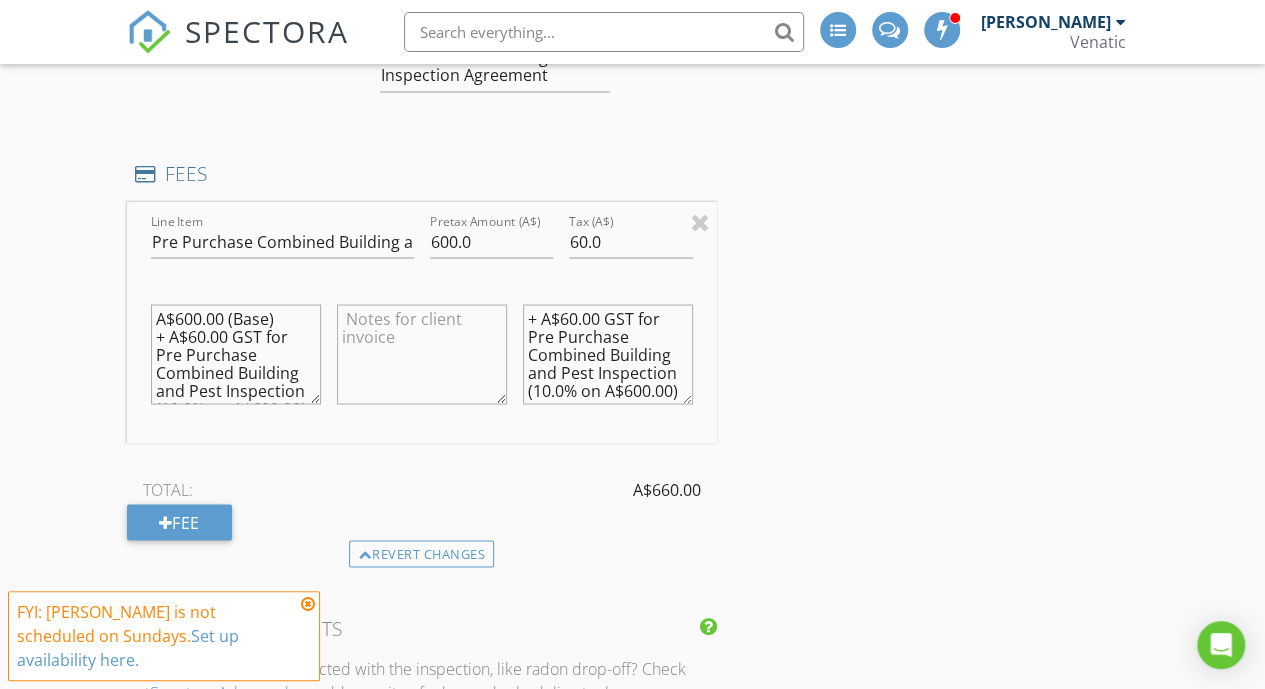 scroll, scrollTop: 1723, scrollLeft: 0, axis: vertical 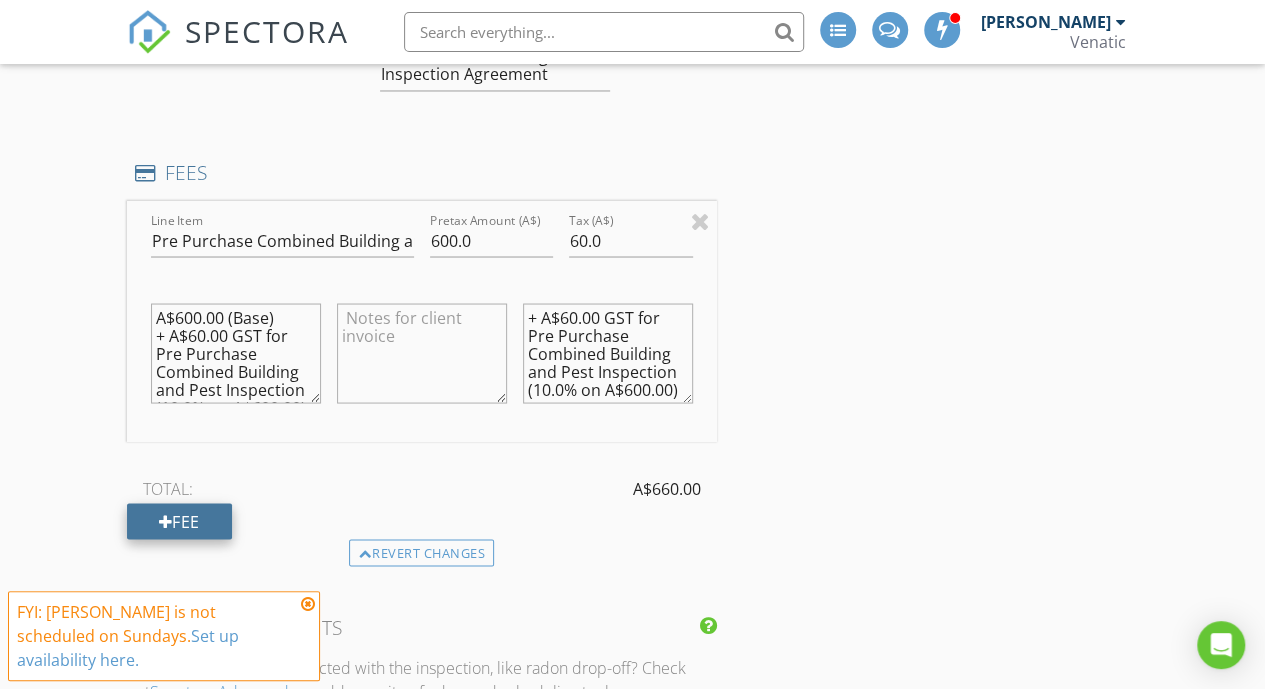 click on "Fee" at bounding box center [179, 521] 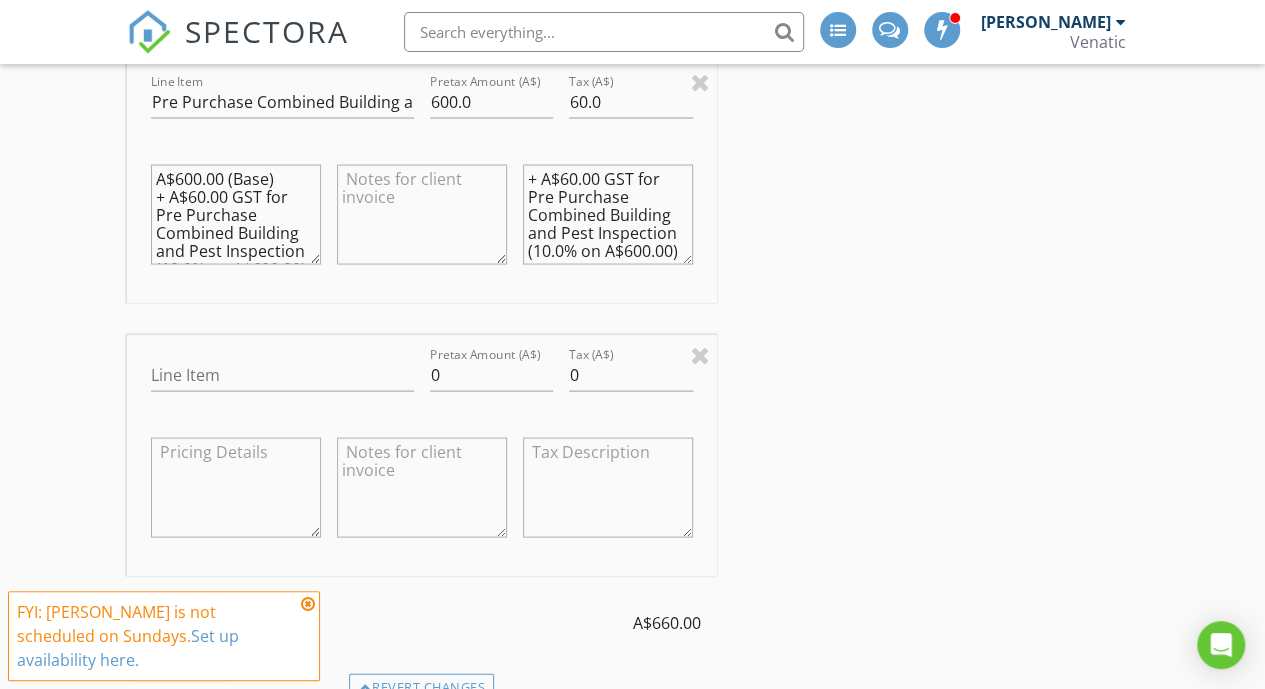scroll, scrollTop: 1861, scrollLeft: 0, axis: vertical 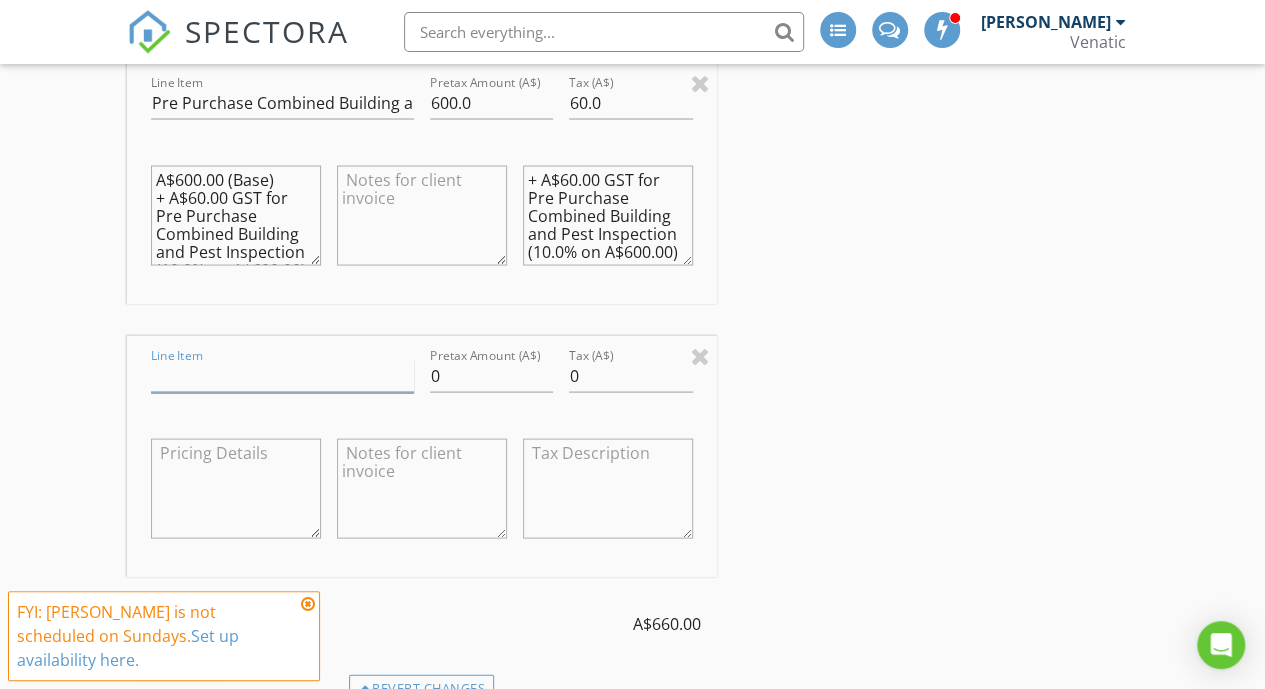 click on "Line Item" at bounding box center [282, 375] 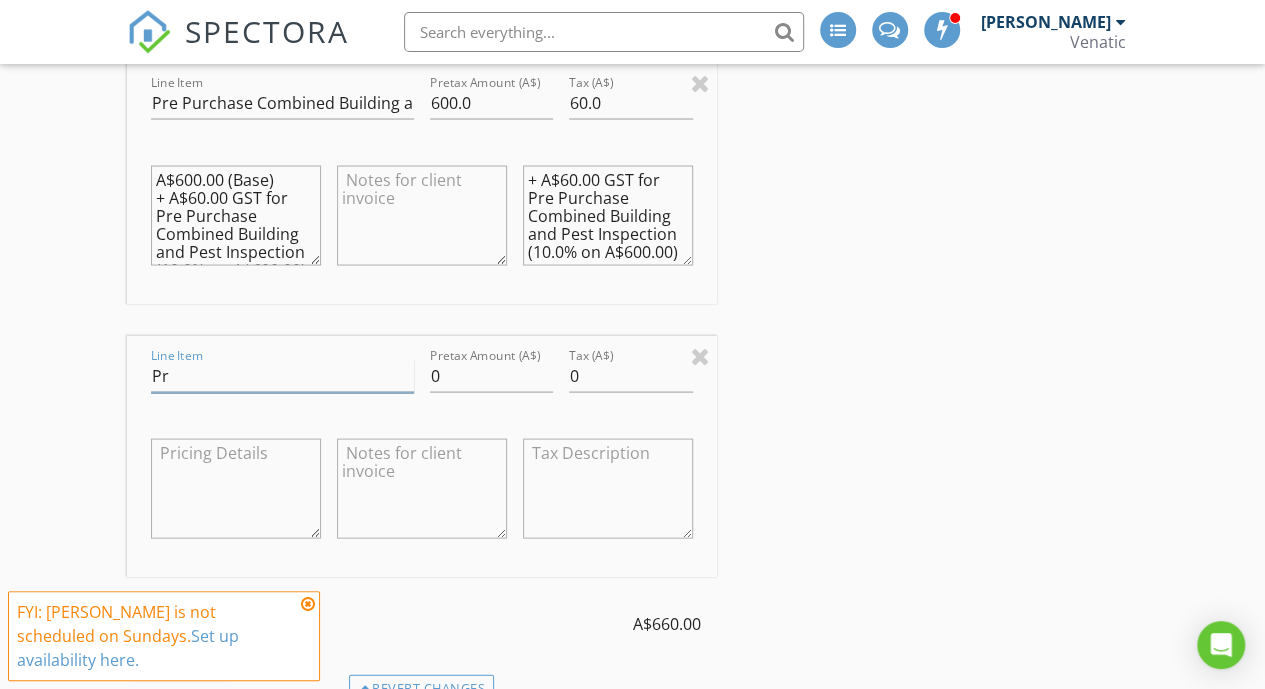 type on "P" 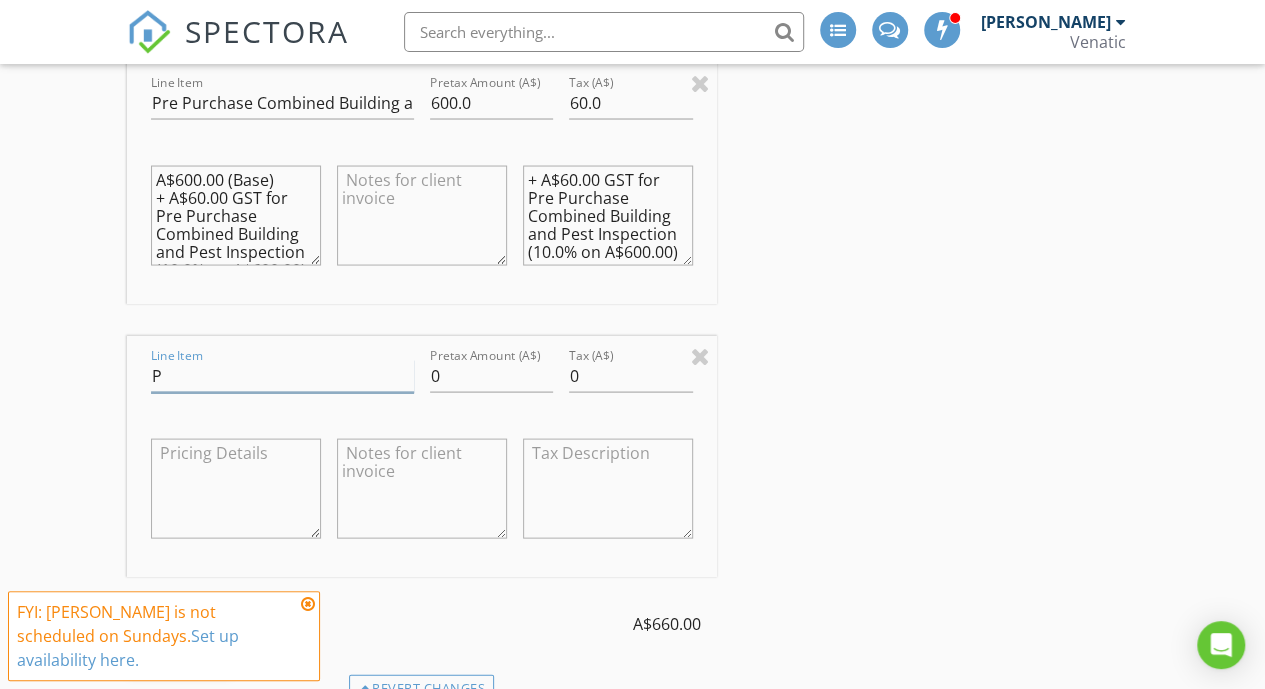 type 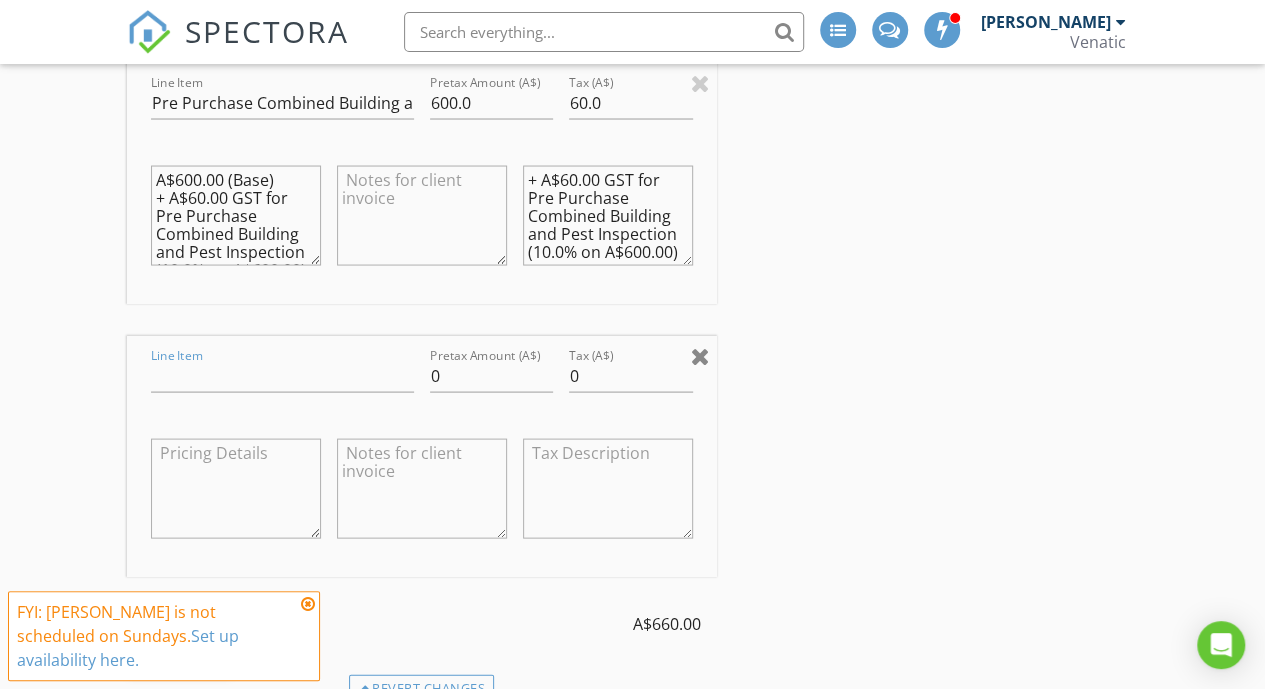 click at bounding box center [700, 355] 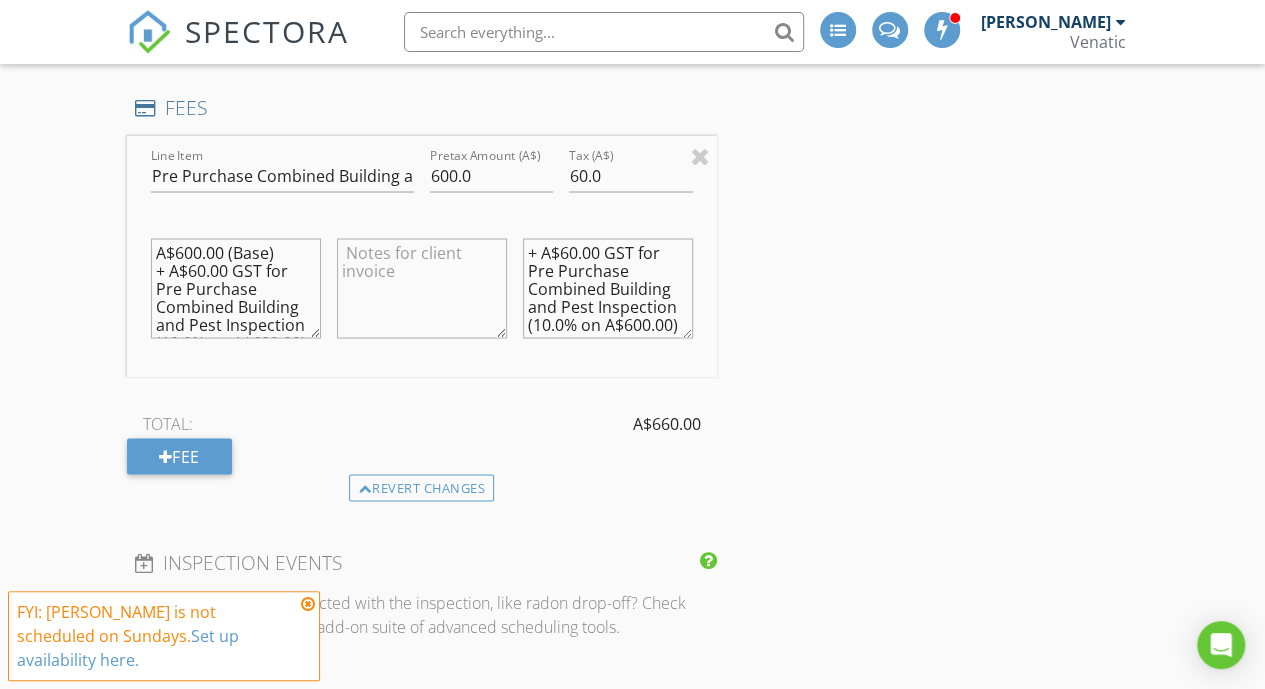 scroll, scrollTop: 1787, scrollLeft: 0, axis: vertical 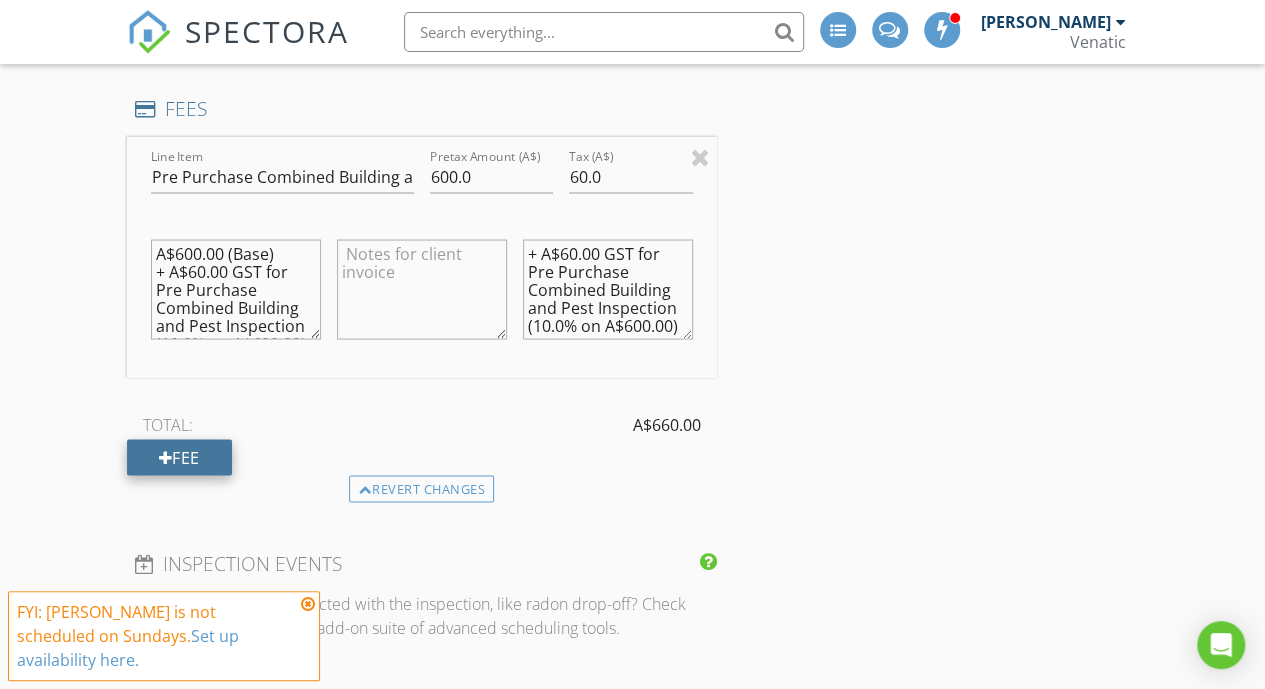 click on "Fee" at bounding box center (179, 457) 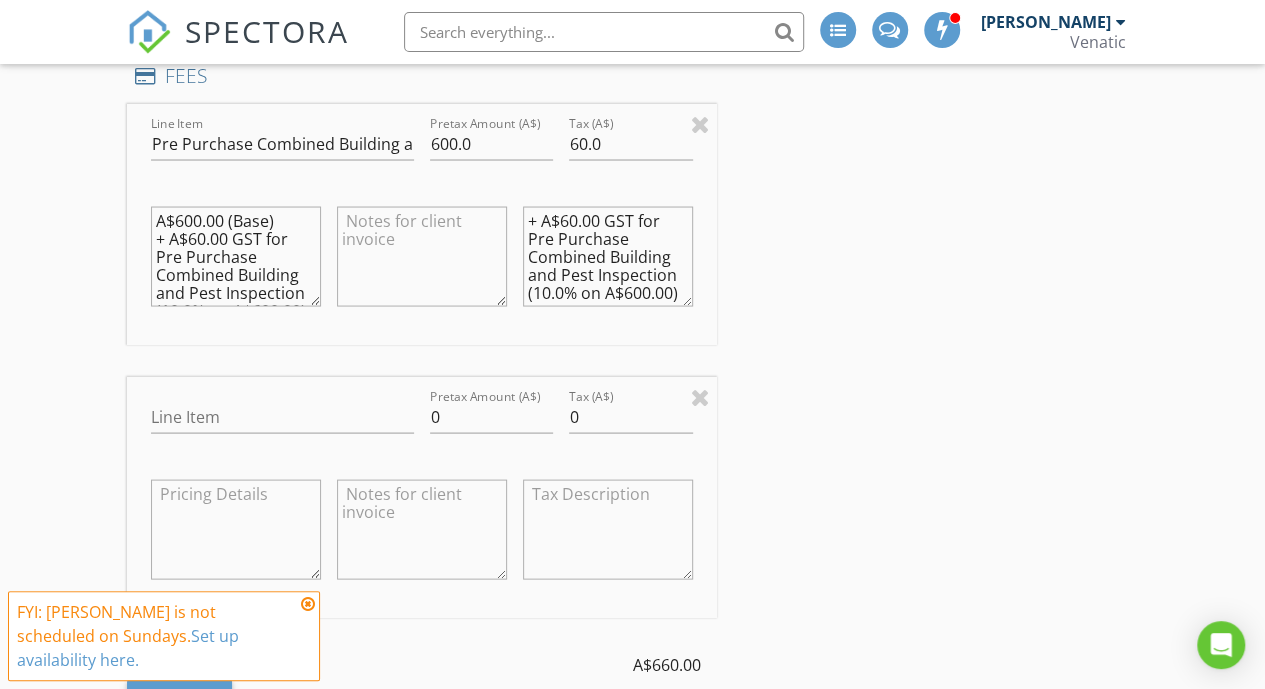 scroll, scrollTop: 1821, scrollLeft: 0, axis: vertical 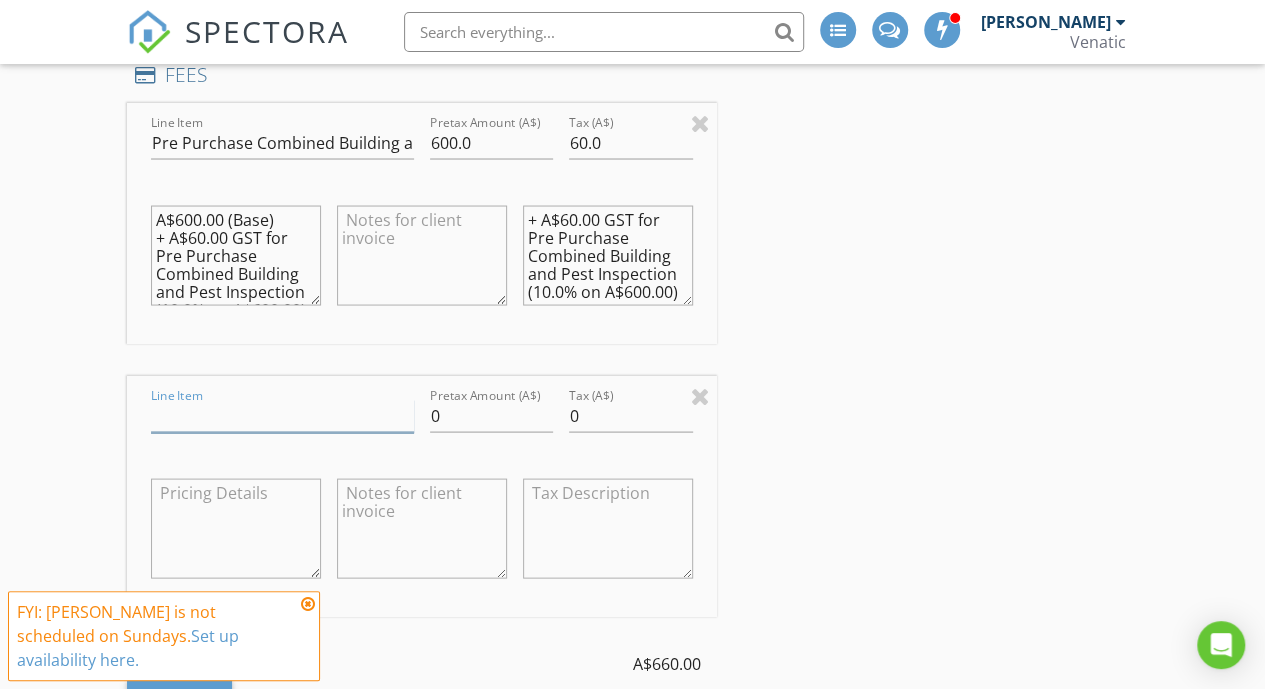 click on "Line Item" at bounding box center [282, 415] 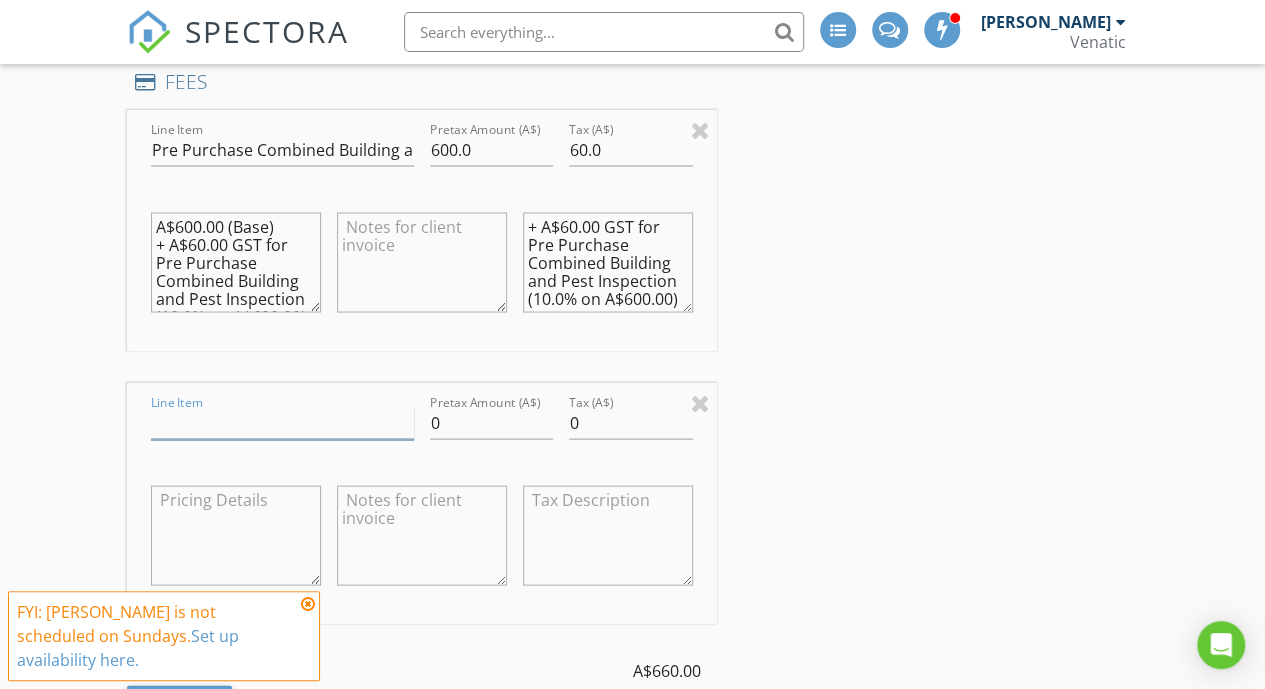 scroll, scrollTop: 1815, scrollLeft: 0, axis: vertical 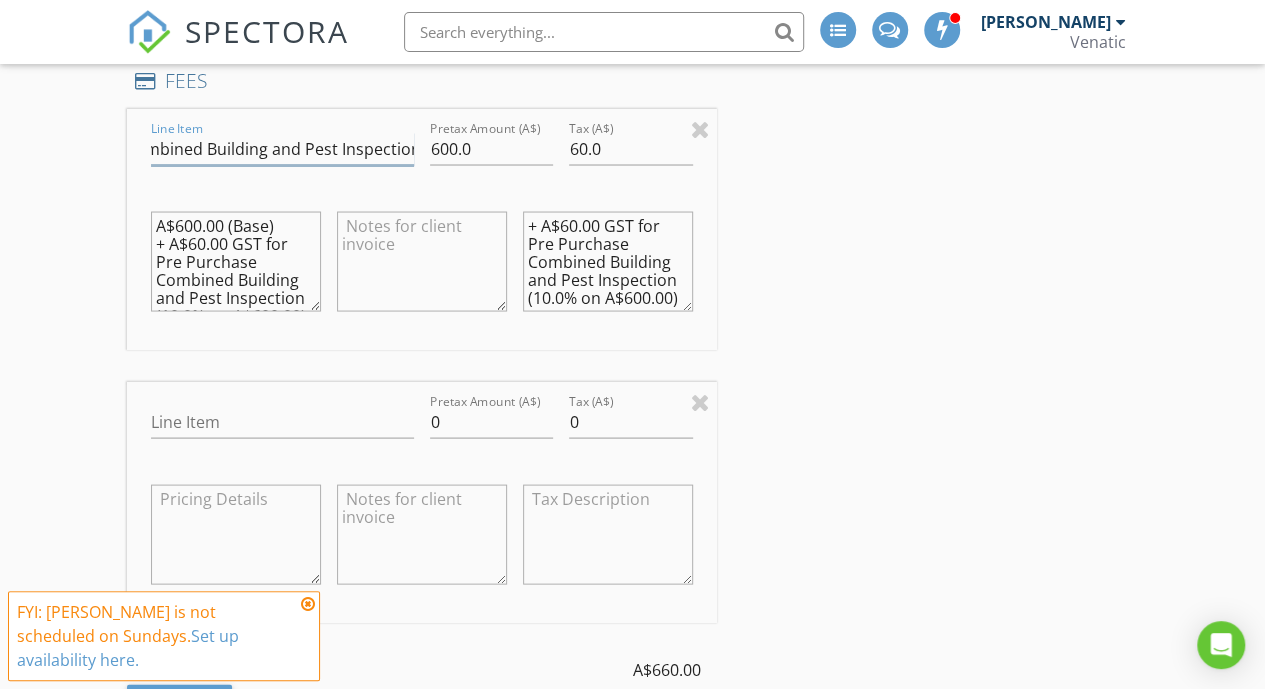 drag, startPoint x: 150, startPoint y: 147, endPoint x: 441, endPoint y: 155, distance: 291.10995 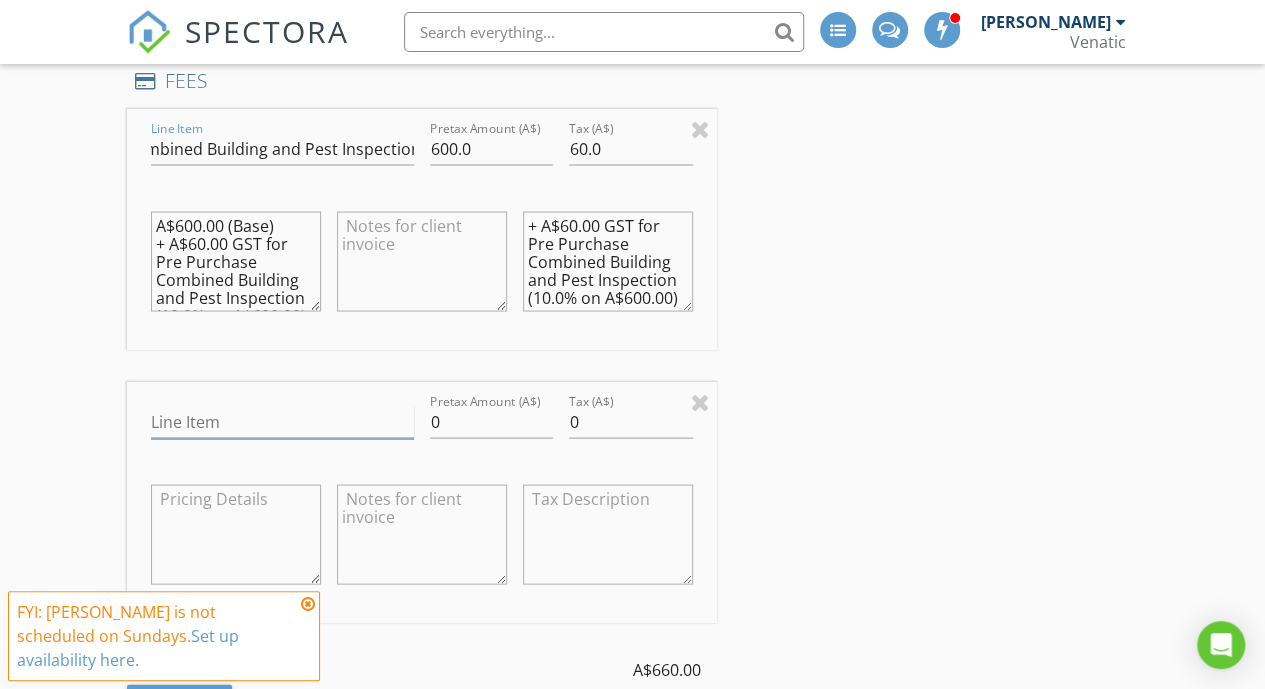 click on "Line Item" at bounding box center [282, 421] 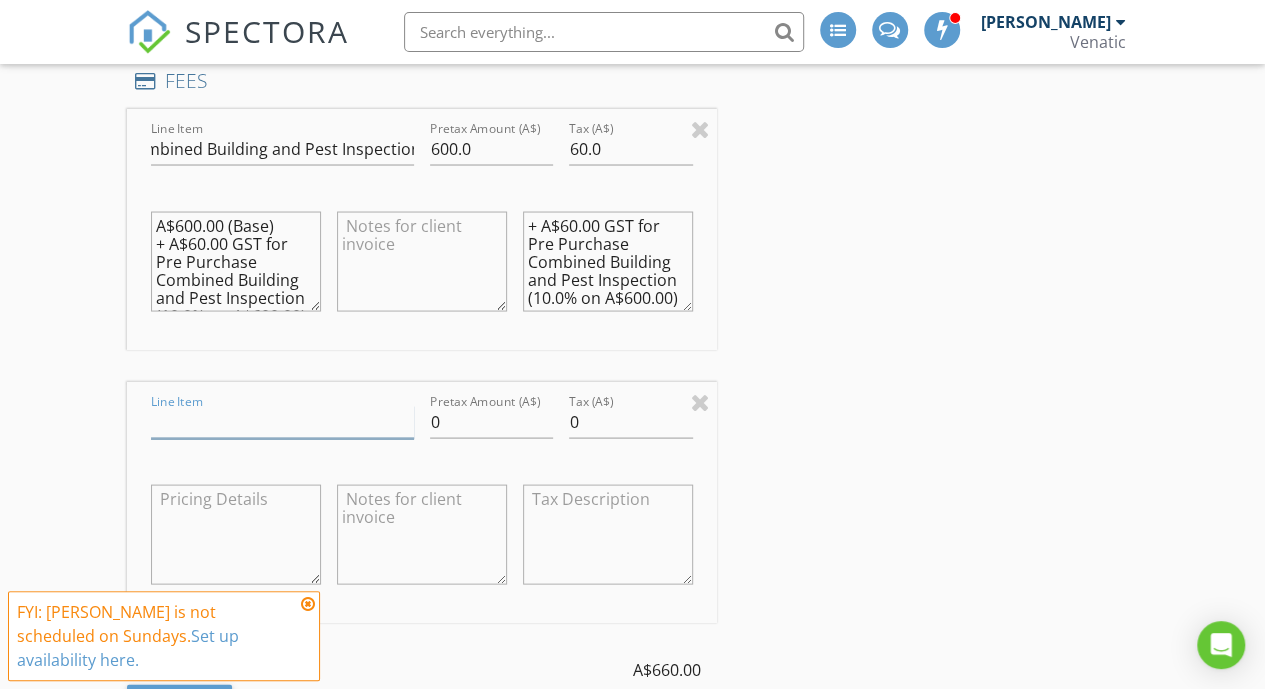 scroll, scrollTop: 0, scrollLeft: 0, axis: both 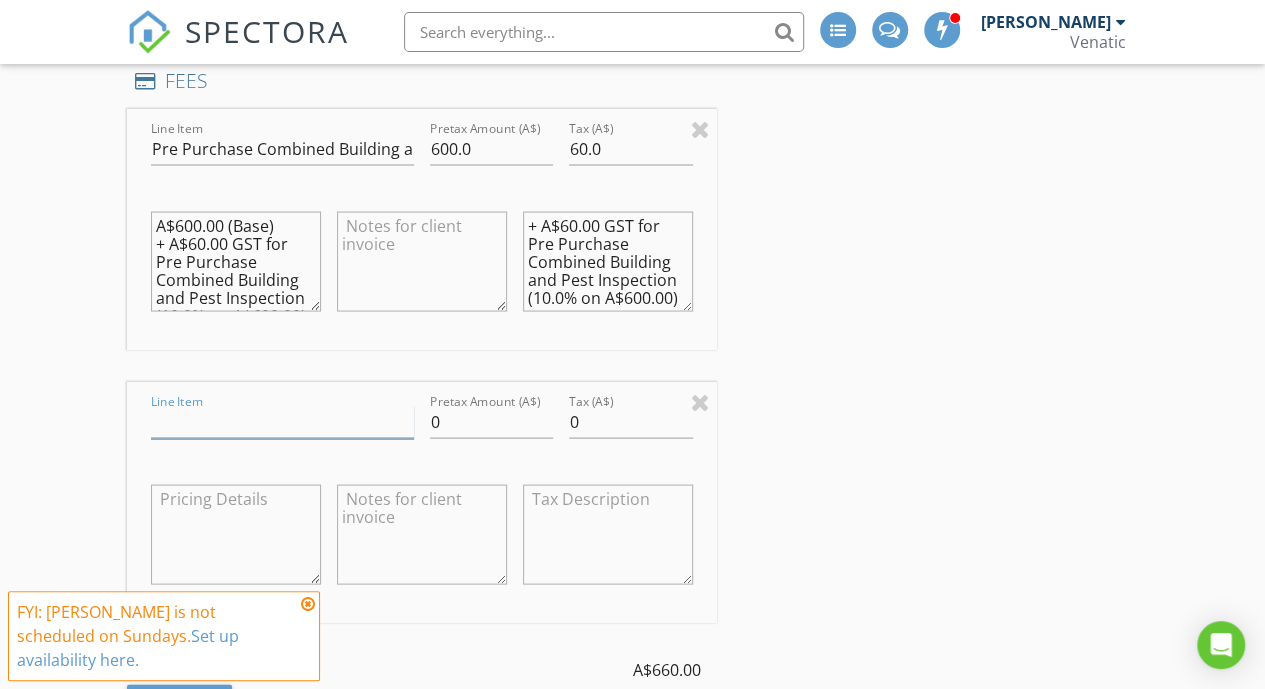 paste on "Pre Purchase Combined Building and Pest Inspection" 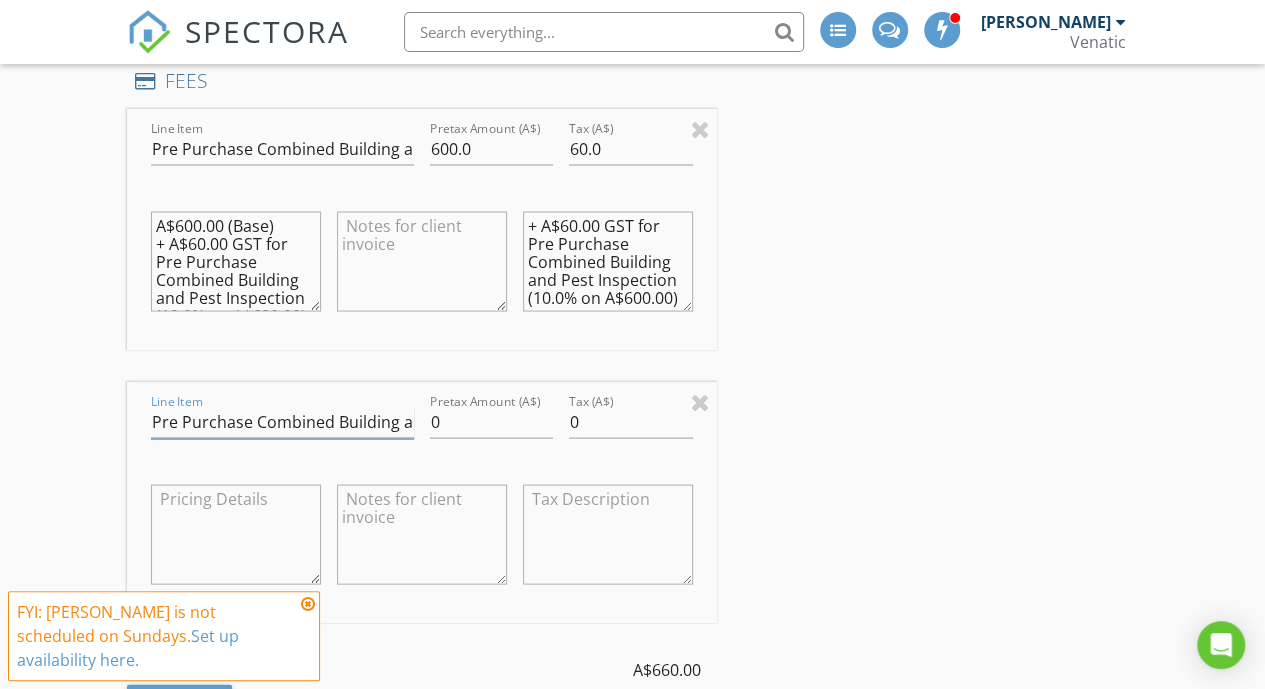 scroll, scrollTop: 0, scrollLeft: 132, axis: horizontal 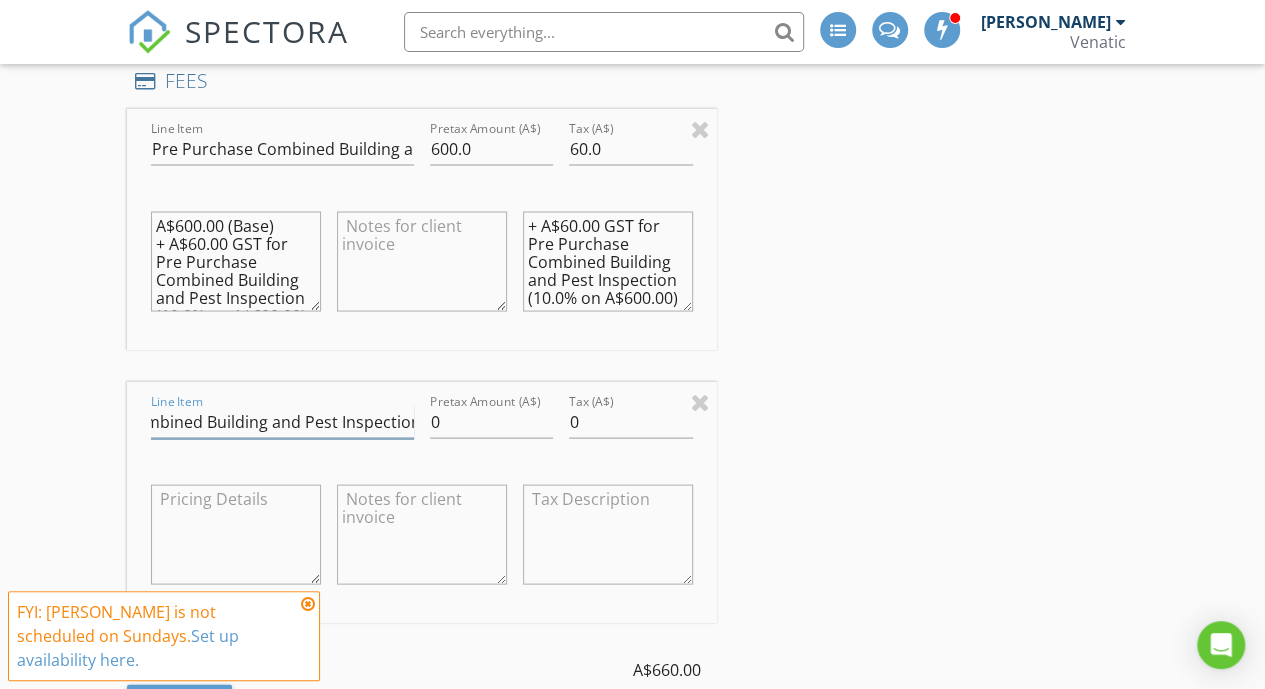 type on "Pre Purchase Combined Building and Pest Inspection" 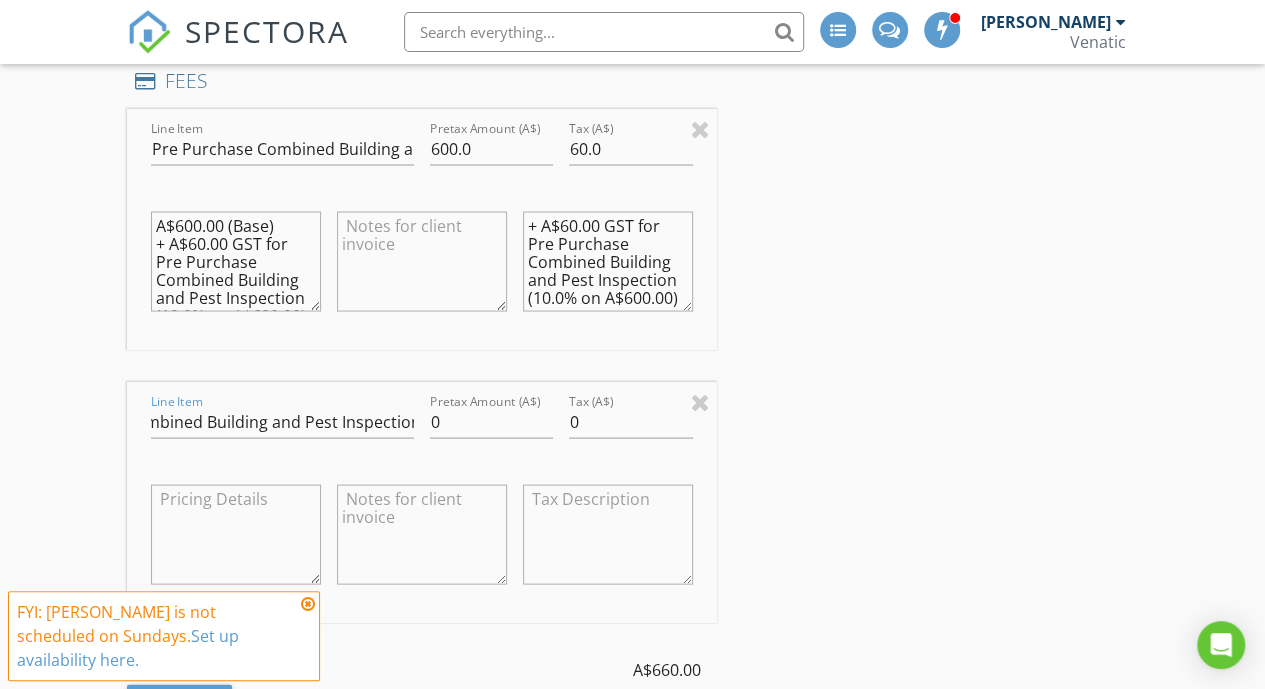 scroll, scrollTop: 0, scrollLeft: 0, axis: both 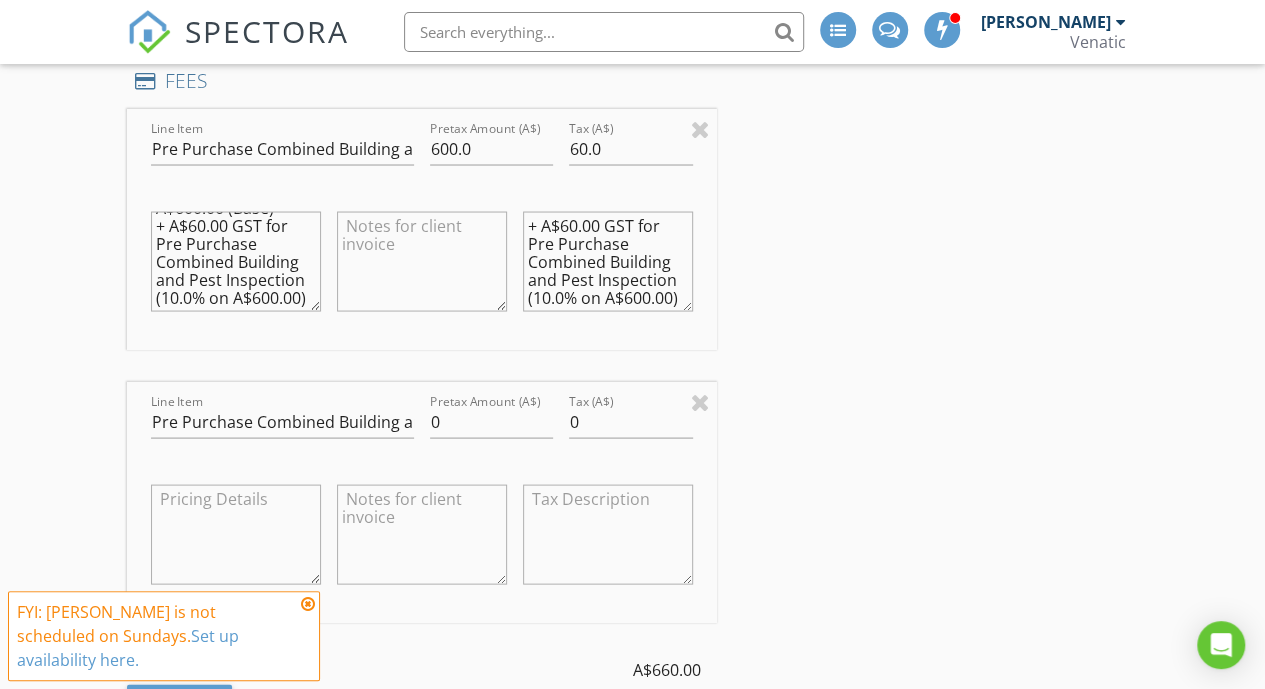 drag, startPoint x: 155, startPoint y: 217, endPoint x: 300, endPoint y: 296, distance: 165.12419 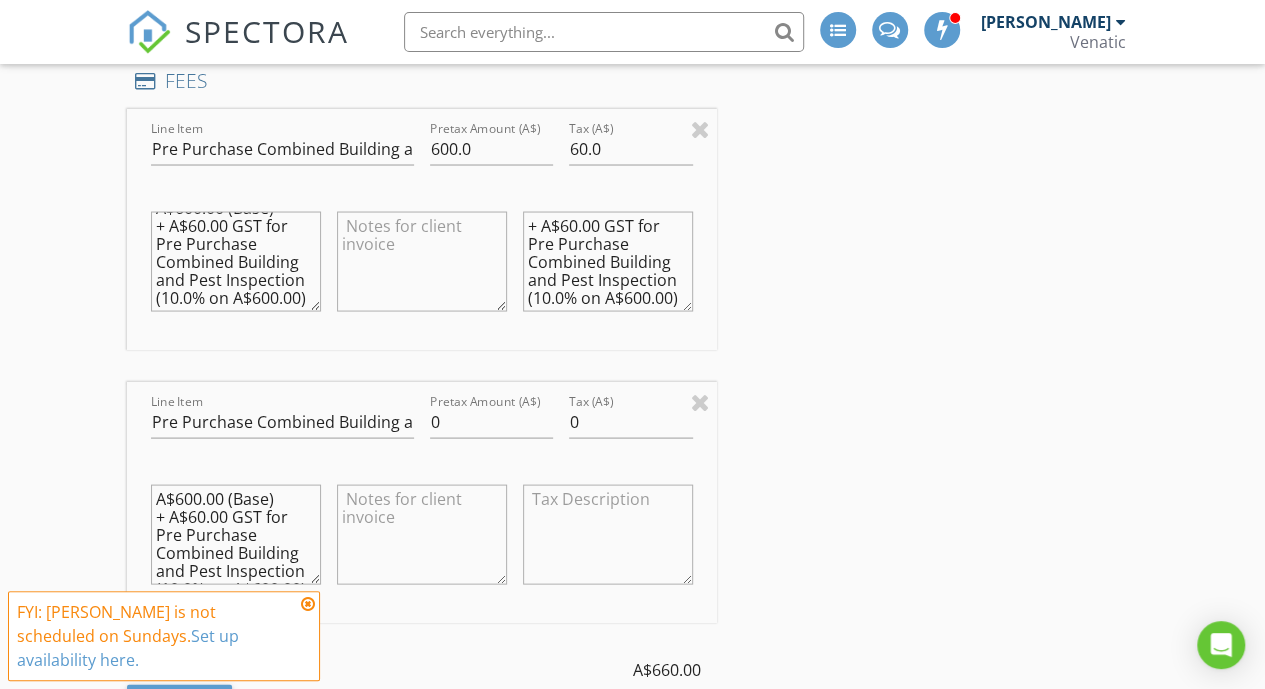 scroll, scrollTop: 52, scrollLeft: 0, axis: vertical 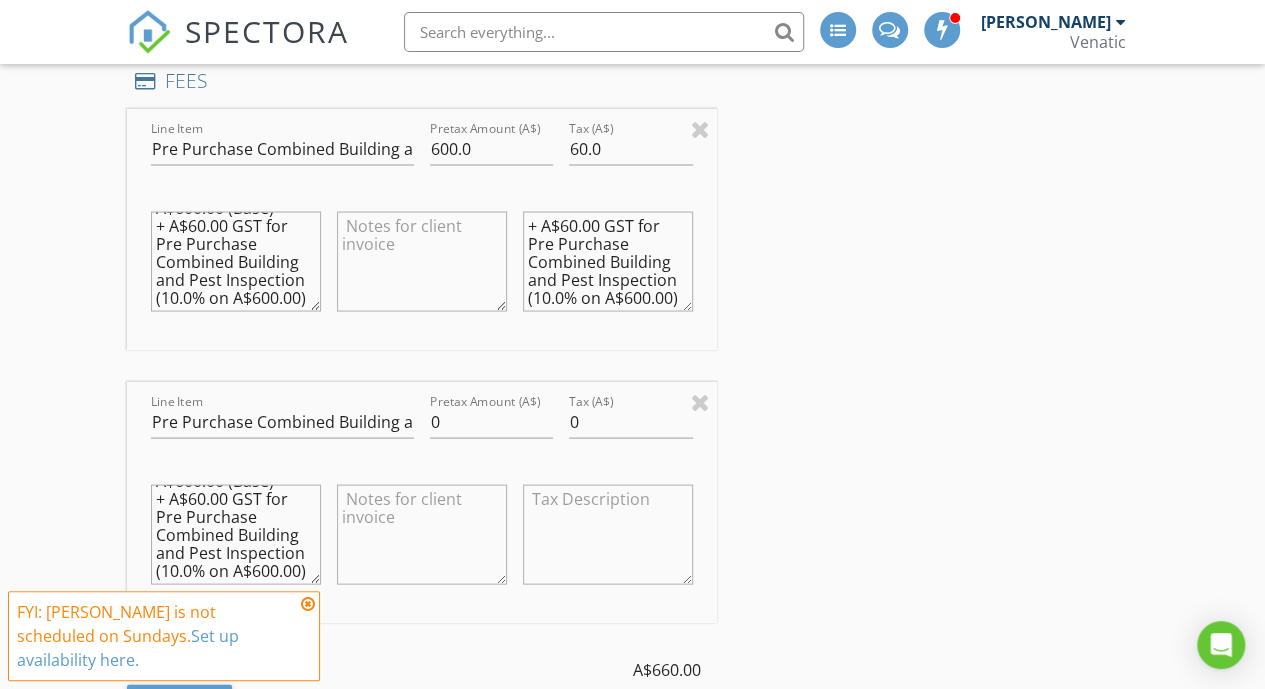 type on "A$600.00 (Base)
+ A$60.00 GST for Pre Purchase Combined Building and Pest Inspection (10.0% on A$600.00)" 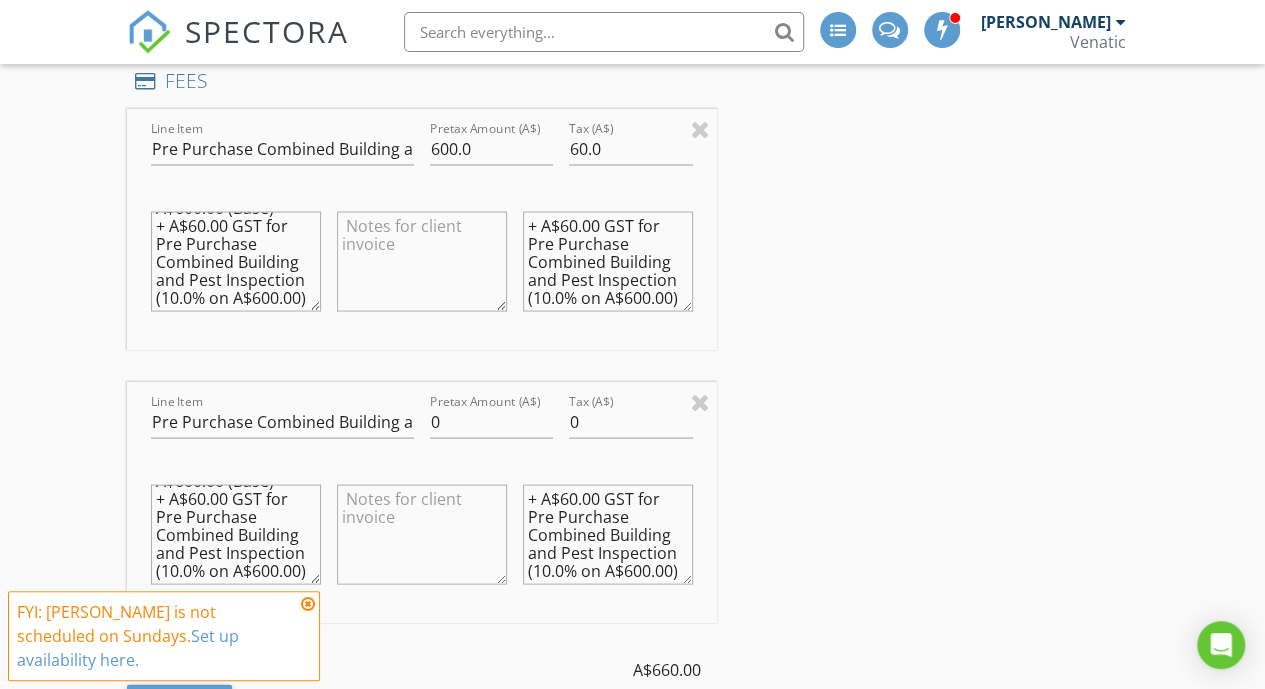 scroll, scrollTop: 0, scrollLeft: 0, axis: both 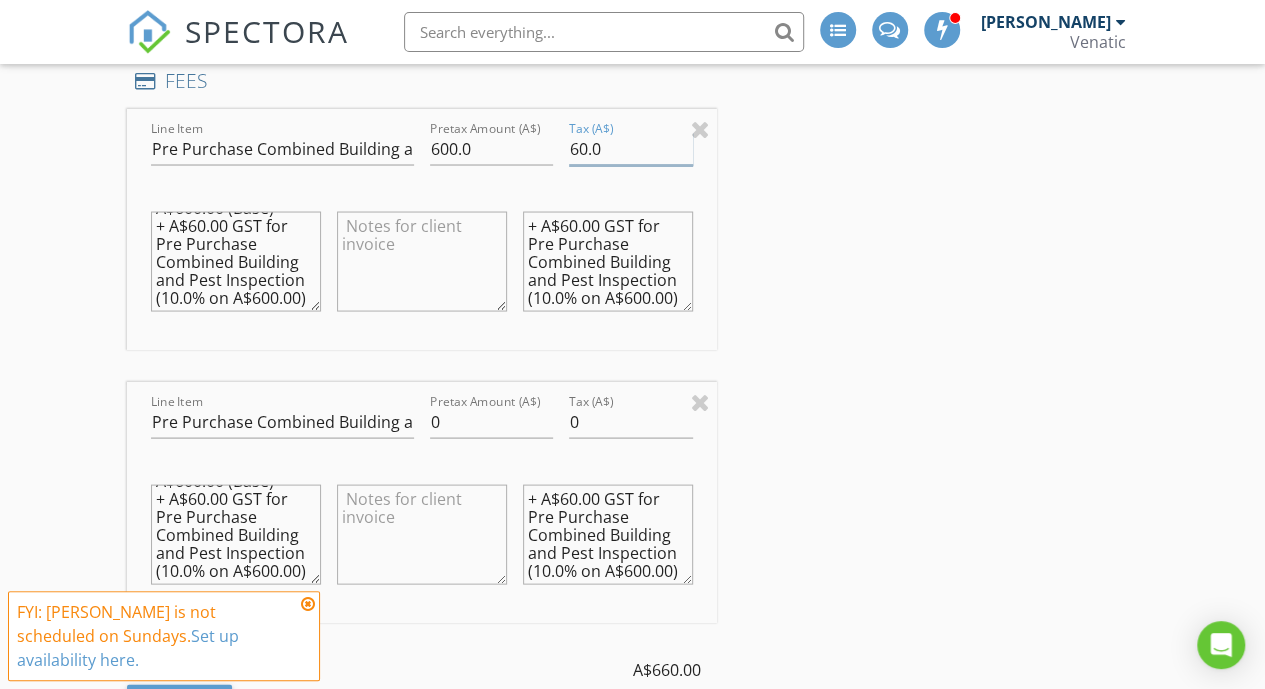 drag, startPoint x: 604, startPoint y: 140, endPoint x: 522, endPoint y: 147, distance: 82.29824 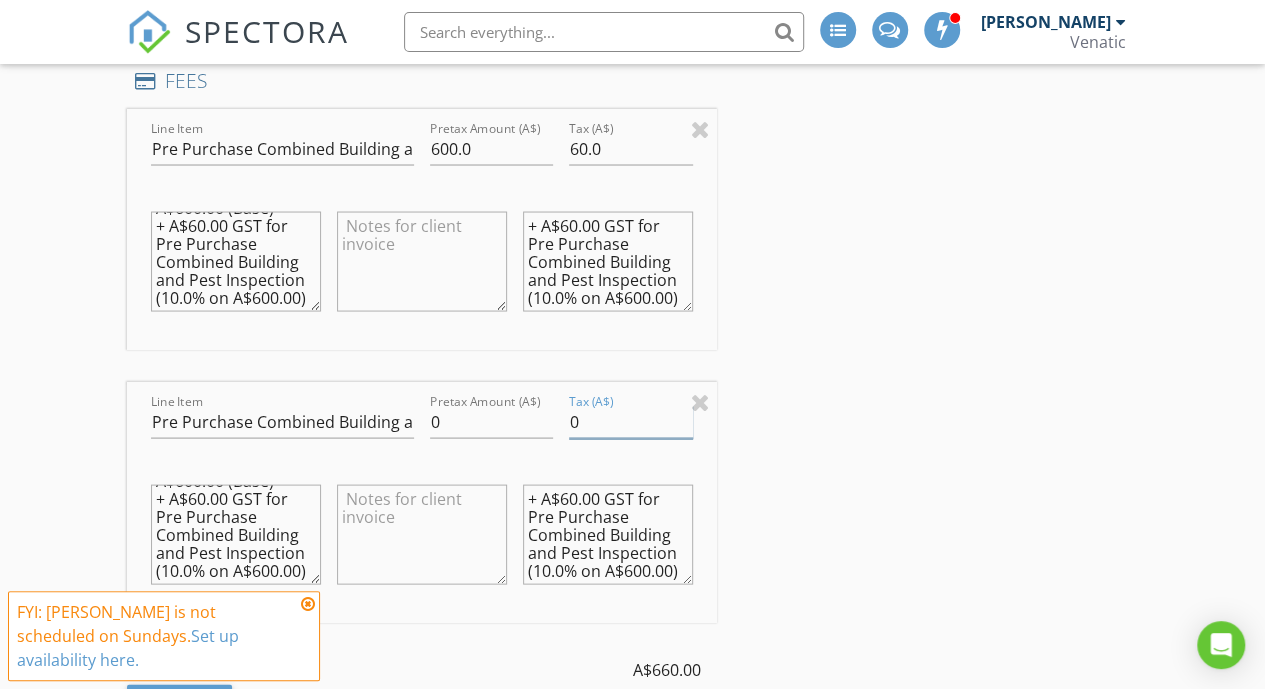 drag, startPoint x: 605, startPoint y: 409, endPoint x: 508, endPoint y: 414, distance: 97.128784 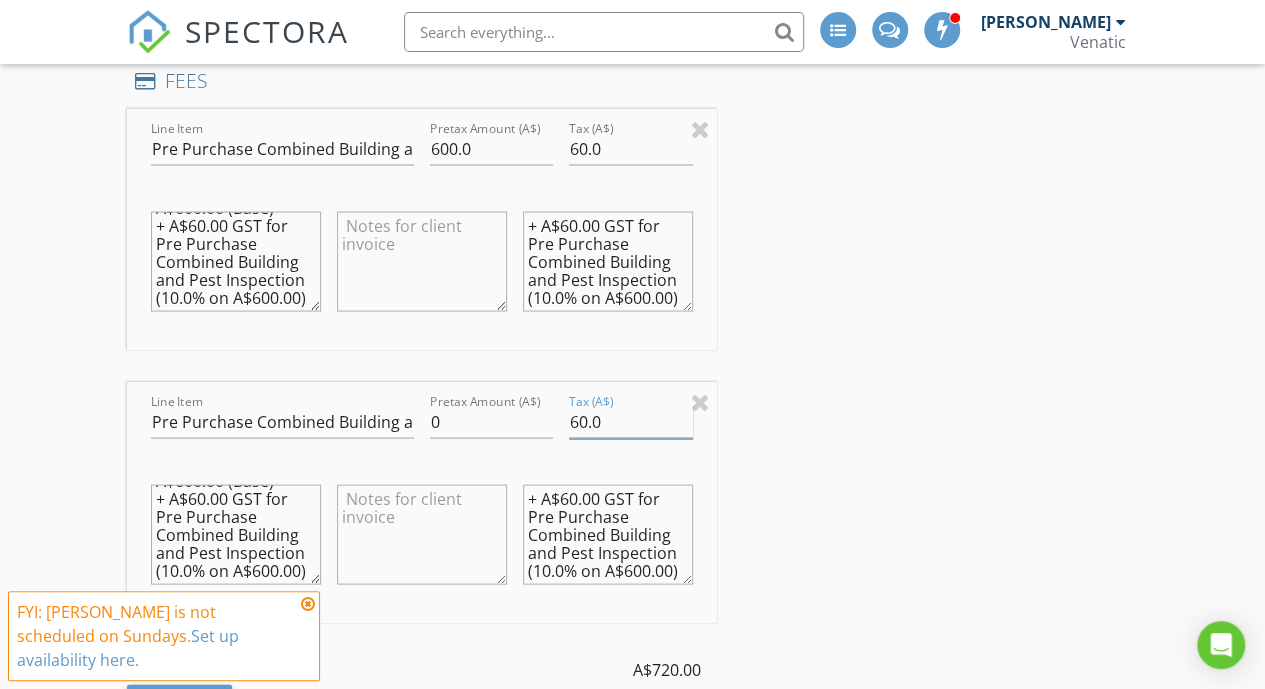 type on "60.0" 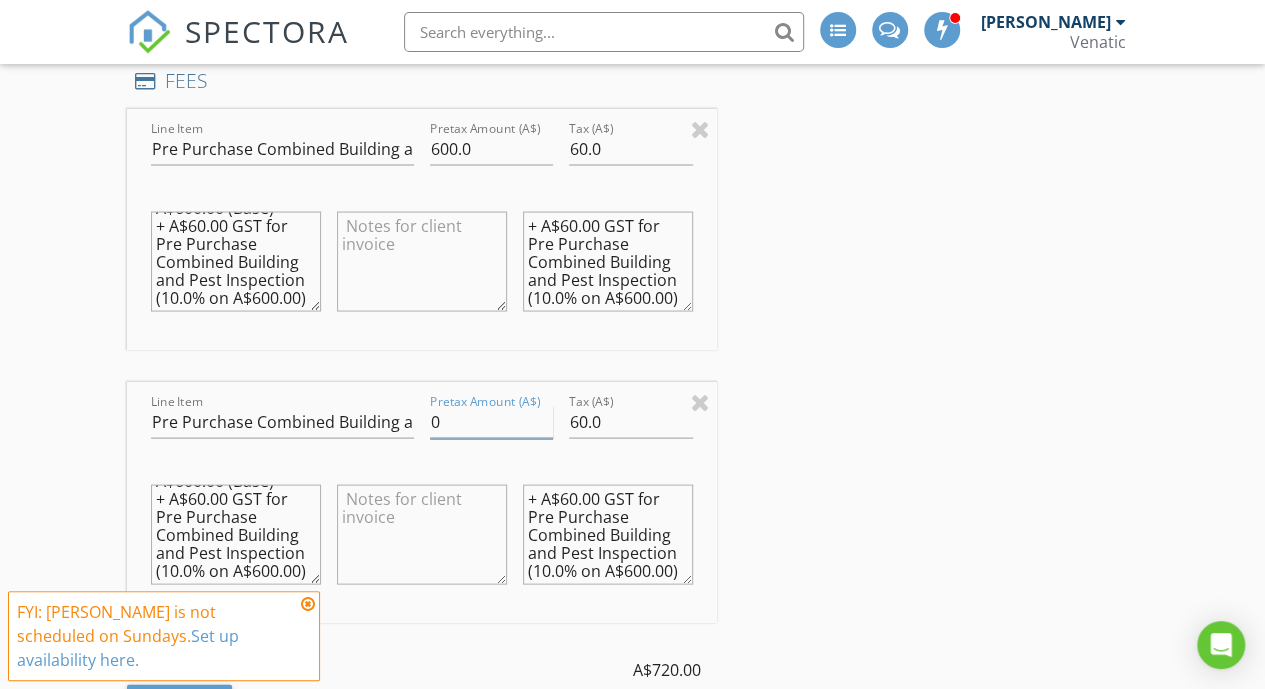click on "0" at bounding box center (492, 421) 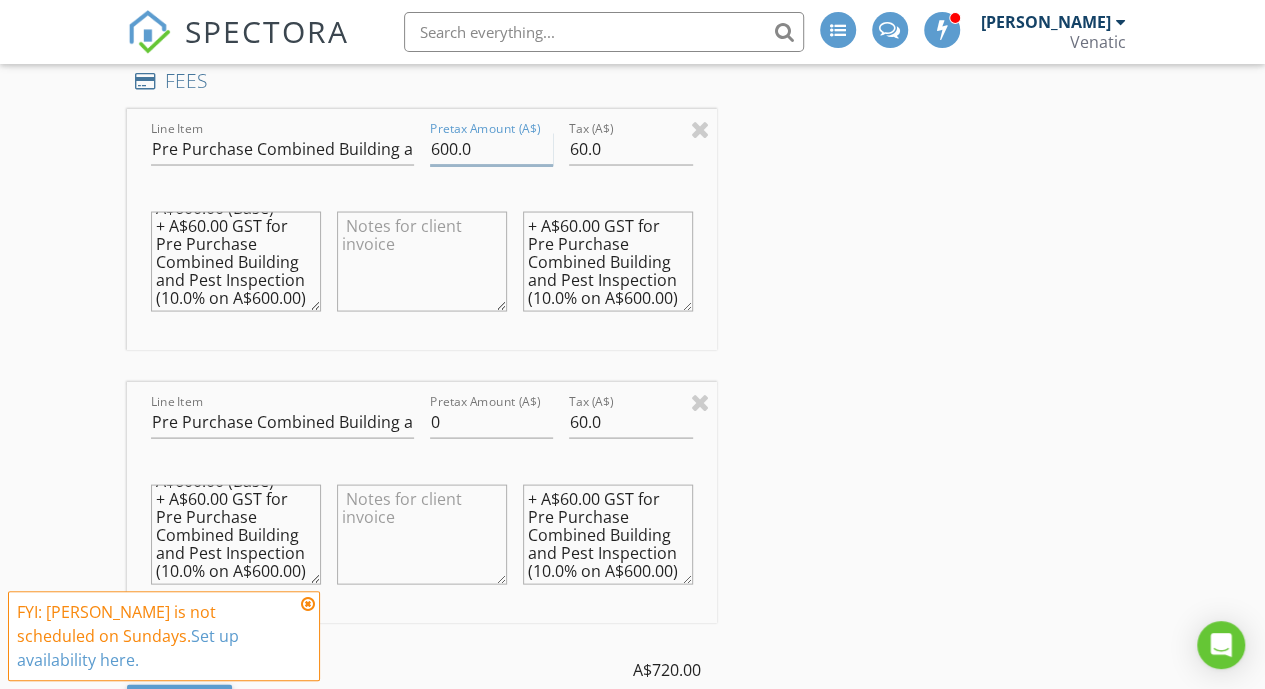 drag, startPoint x: 483, startPoint y: 145, endPoint x: 312, endPoint y: 131, distance: 171.57214 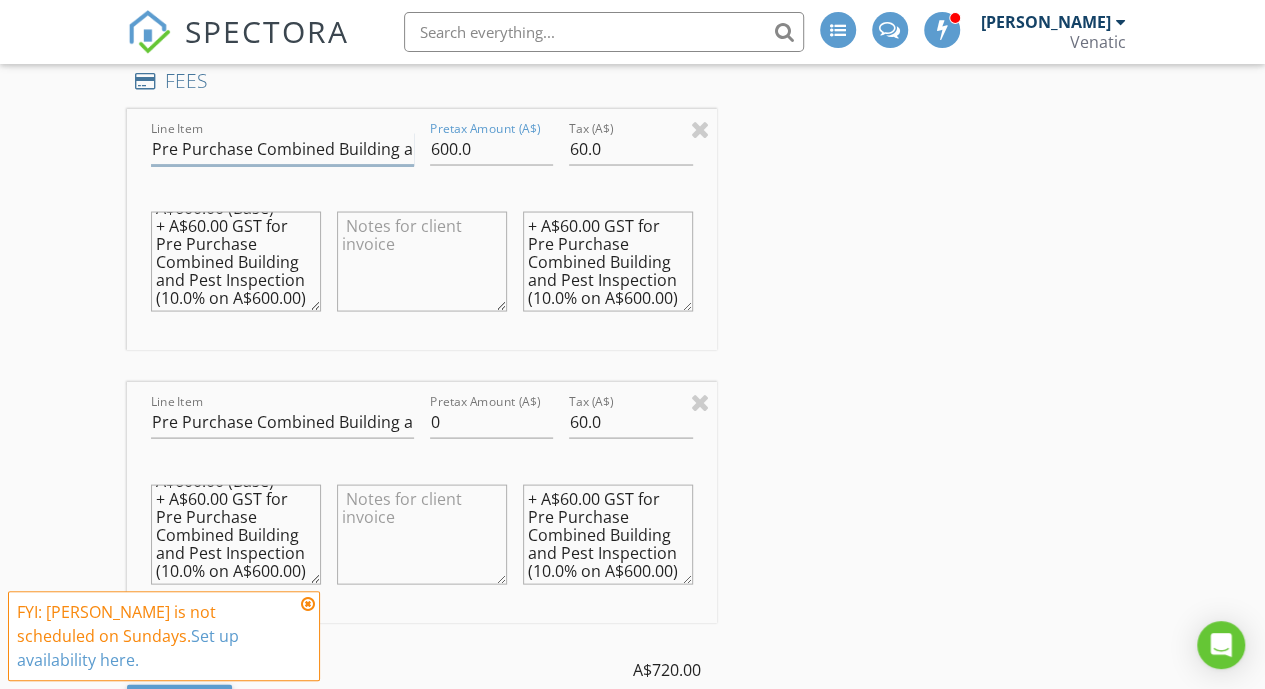 click on "Line Item Pre Purchase Combined Building and Pest Inspection     Pretax Amount (A$) 600.0   Tax (A$) 60.0   A$600.00 (Base)
+ A$60.00 GST for Pre Purchase Combined Building and Pest Inspection (10.0% on A$600.00)     + A$60.00 GST for Pre Purchase Combined Building and Pest Inspection (10.0% on A$600.00)" at bounding box center (422, 228) 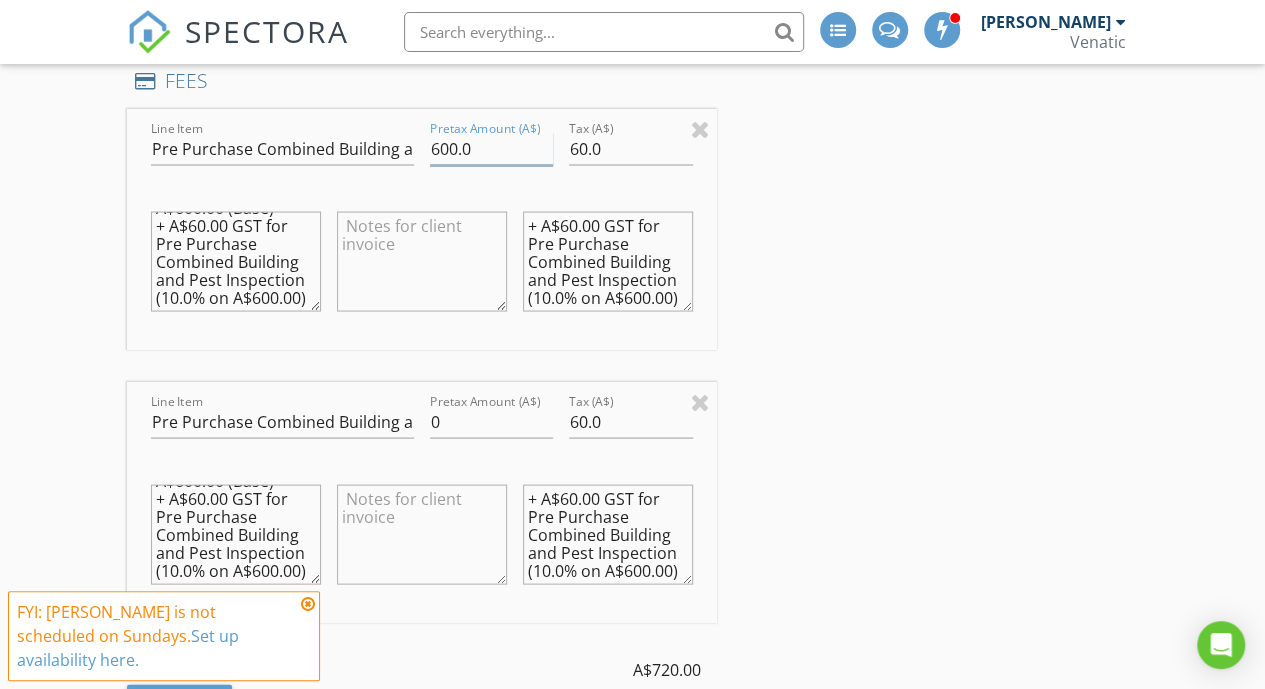 scroll, scrollTop: 0, scrollLeft: 0, axis: both 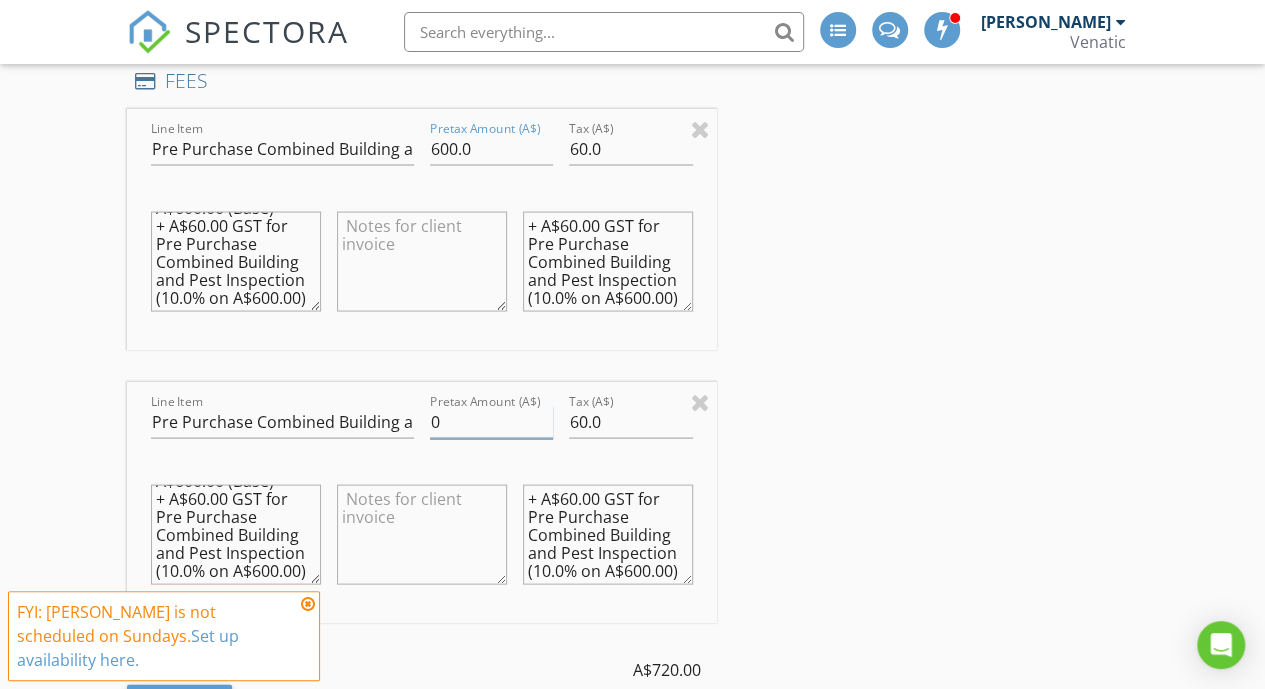 click on "0" at bounding box center (492, 421) 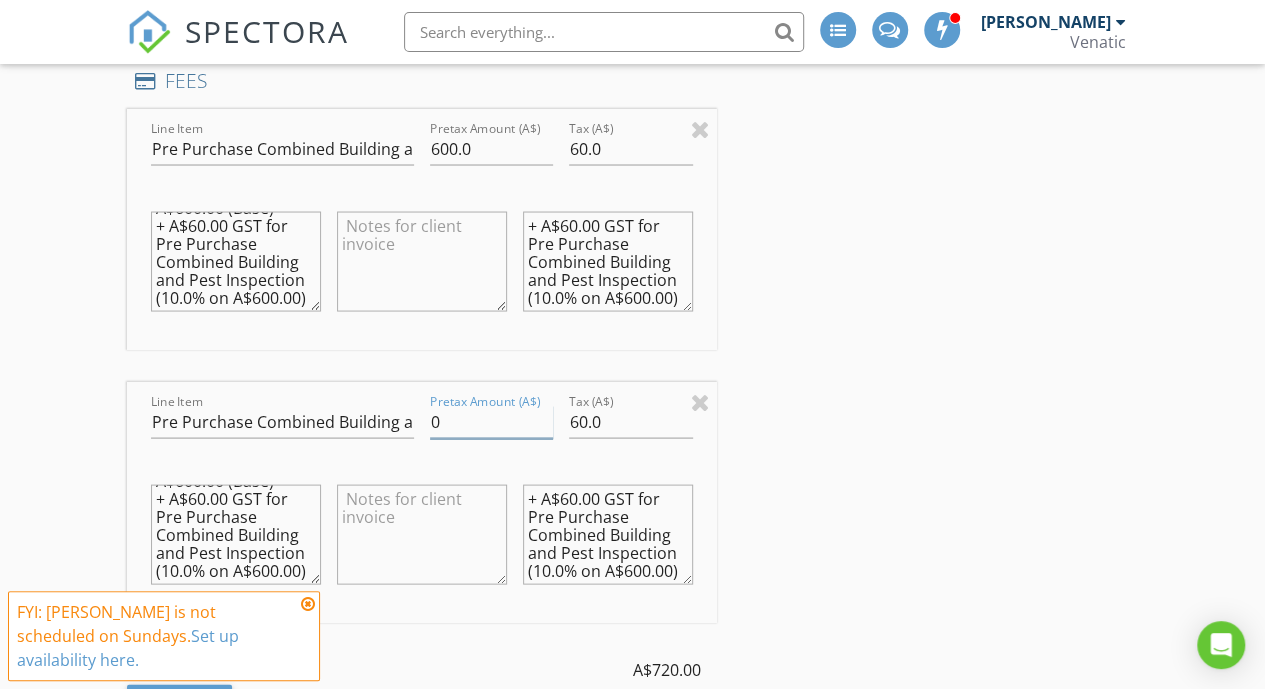 drag, startPoint x: 470, startPoint y: 421, endPoint x: 389, endPoint y: 419, distance: 81.02469 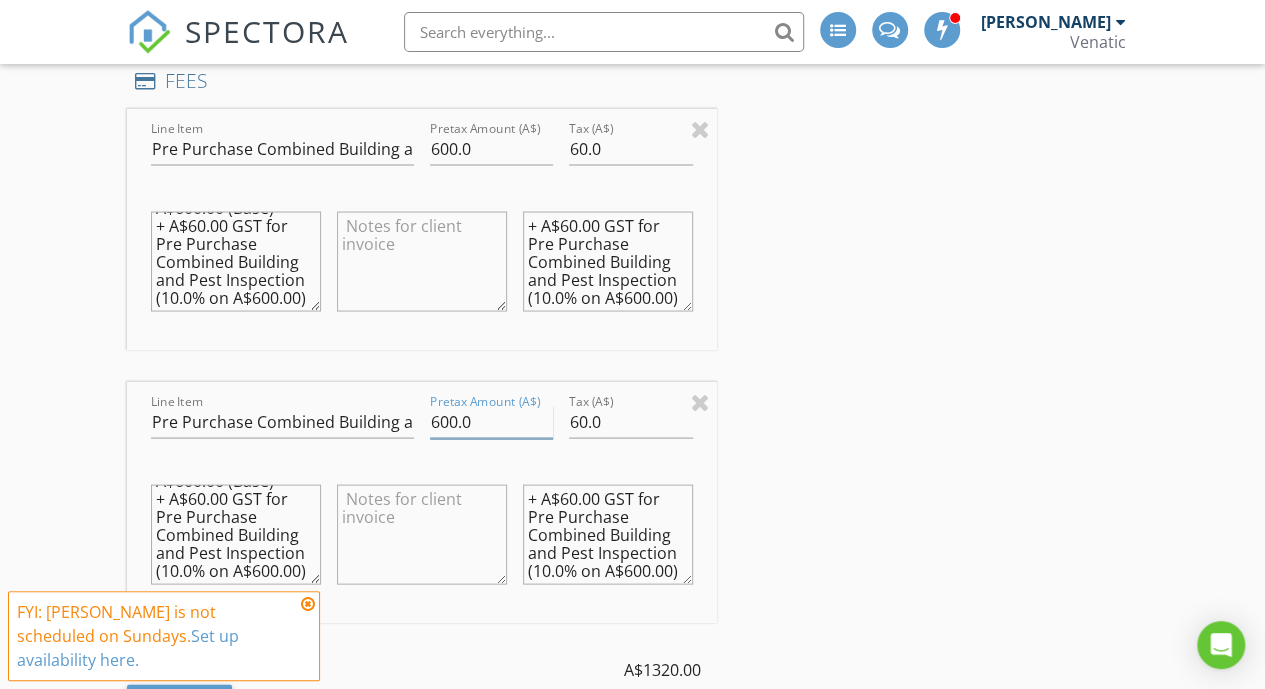 type on "600.0" 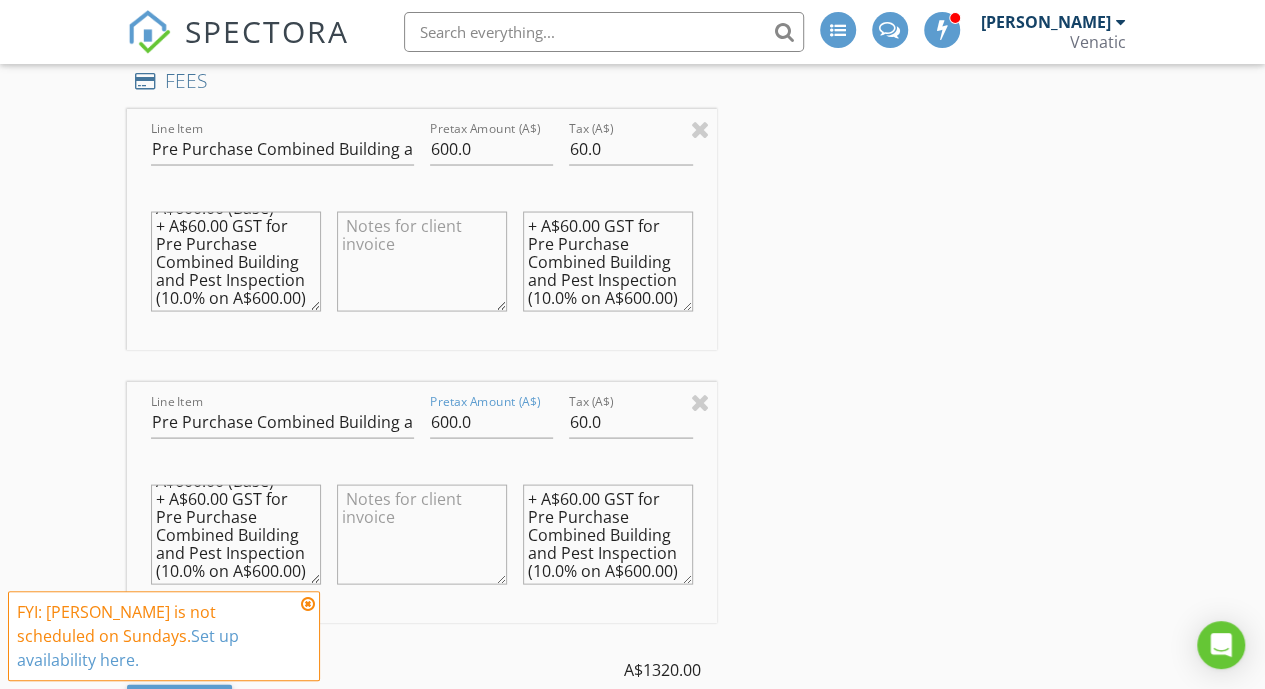 click on "INSPECTOR(S)
check_box   Brent Mackay   PRIMARY   Brent Mackay arrow_drop_down   check_box_outline_blank Brent Mackay specifically requested
Date/Time
13/07/2025 9:00 AM
Location
Address Search       Address 10 Sinclair Ave   Unit A & B   City Morwell   State VIC   Zip 3840   County Latrobe     Square Meters (m²)   Year Built   Foundation arrow_drop_down     Brent Mackay     67.6 km     (an hour)
client
check_box Enable Client CC email for this inspection   Client Search     check_box_outline_blank Client is a Company/Organization     First Name Suzanne   Last Name Free   Email suzannefree11@gmail.com   CC Email   Phone 0409219919         Tags         Notes   Private Notes
ADD ADDITIONAL client
SERVICES
check_box   Pre Purchase Combined Building and Pest Inspection" at bounding box center [633, 510] 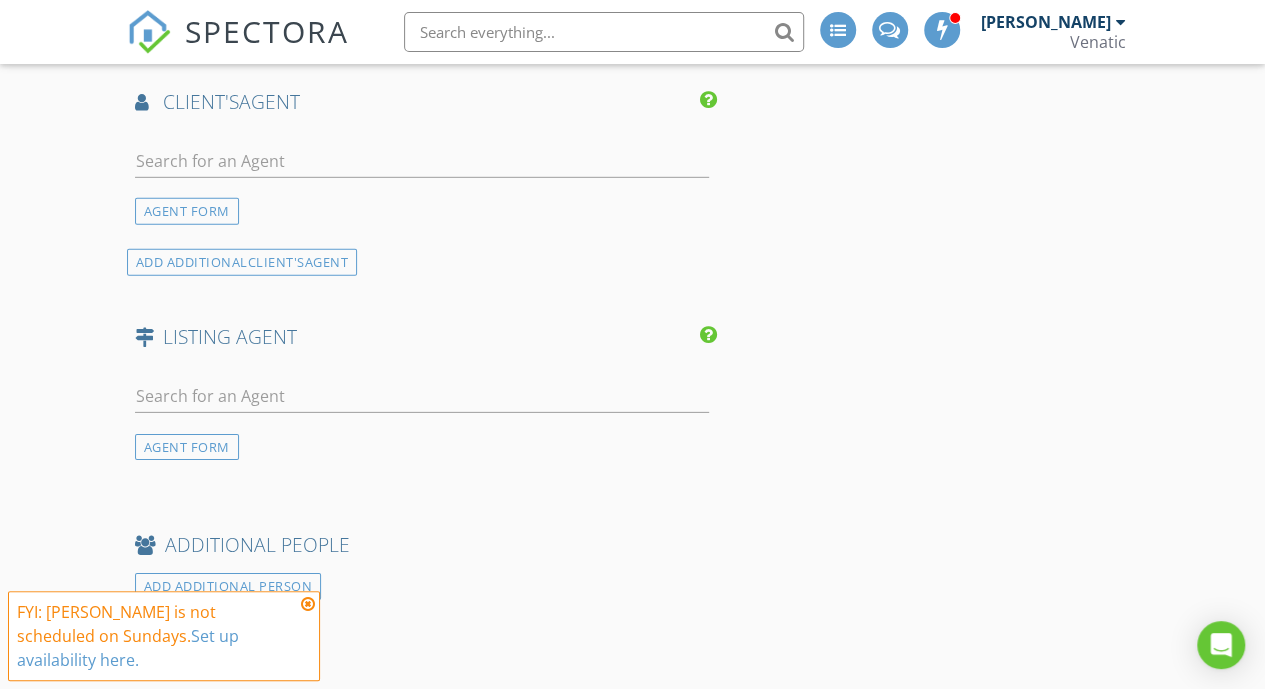 scroll, scrollTop: 2917, scrollLeft: 0, axis: vertical 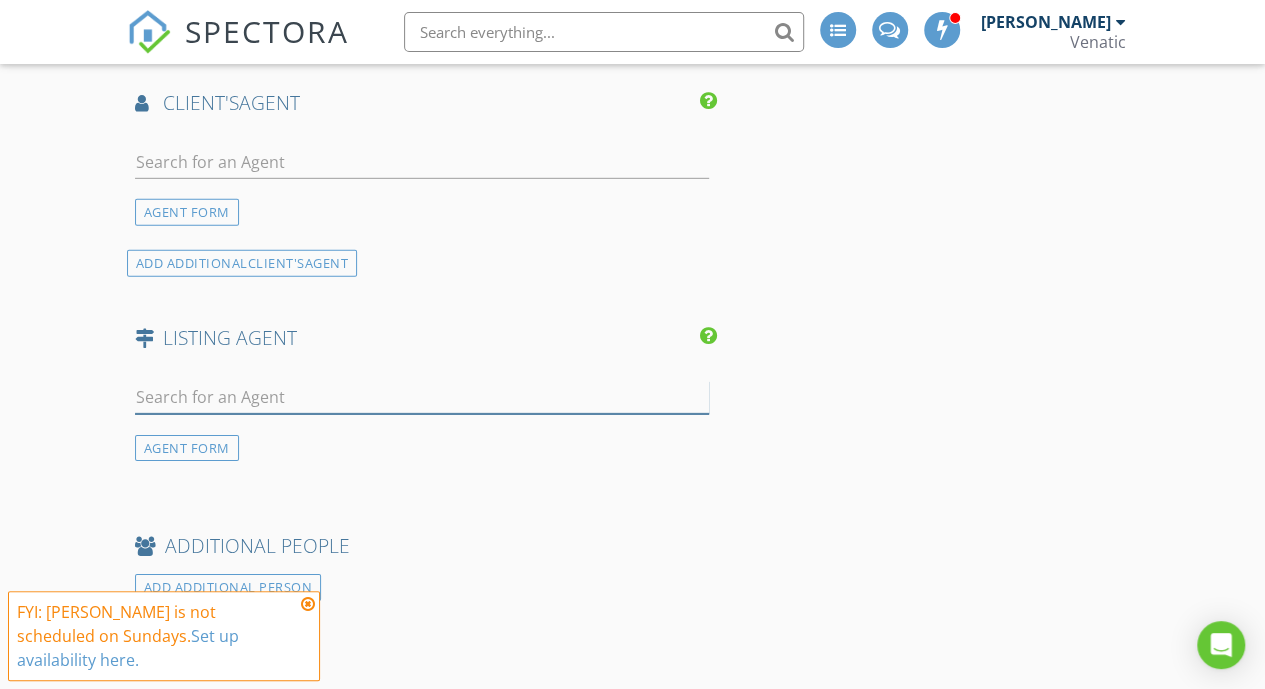 click at bounding box center [422, 397] 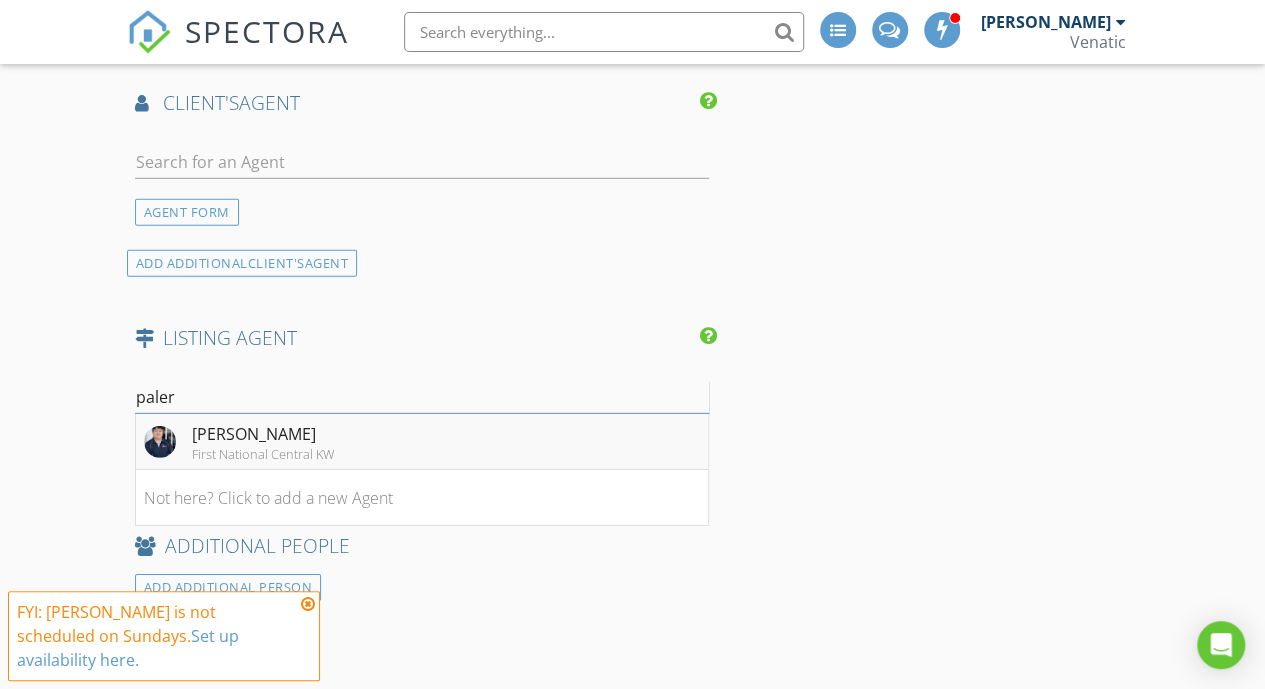 type on "paler" 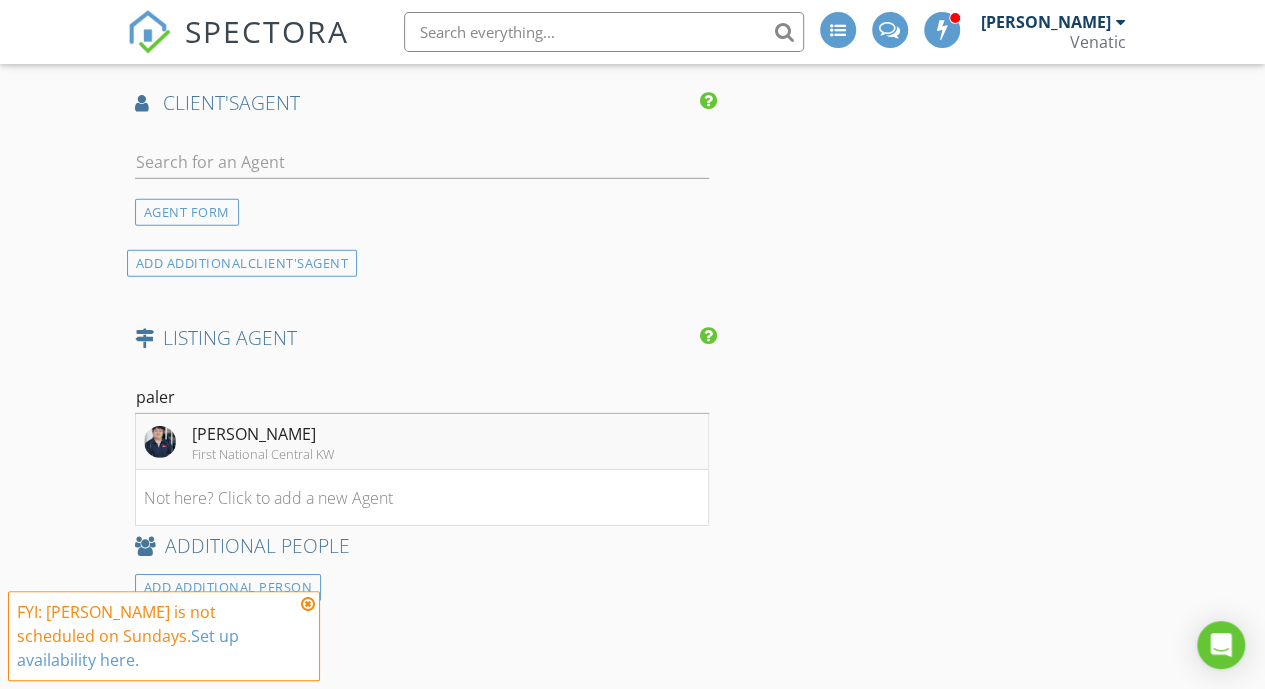 click on "Frank Palermo
First National Central KW" at bounding box center [422, 442] 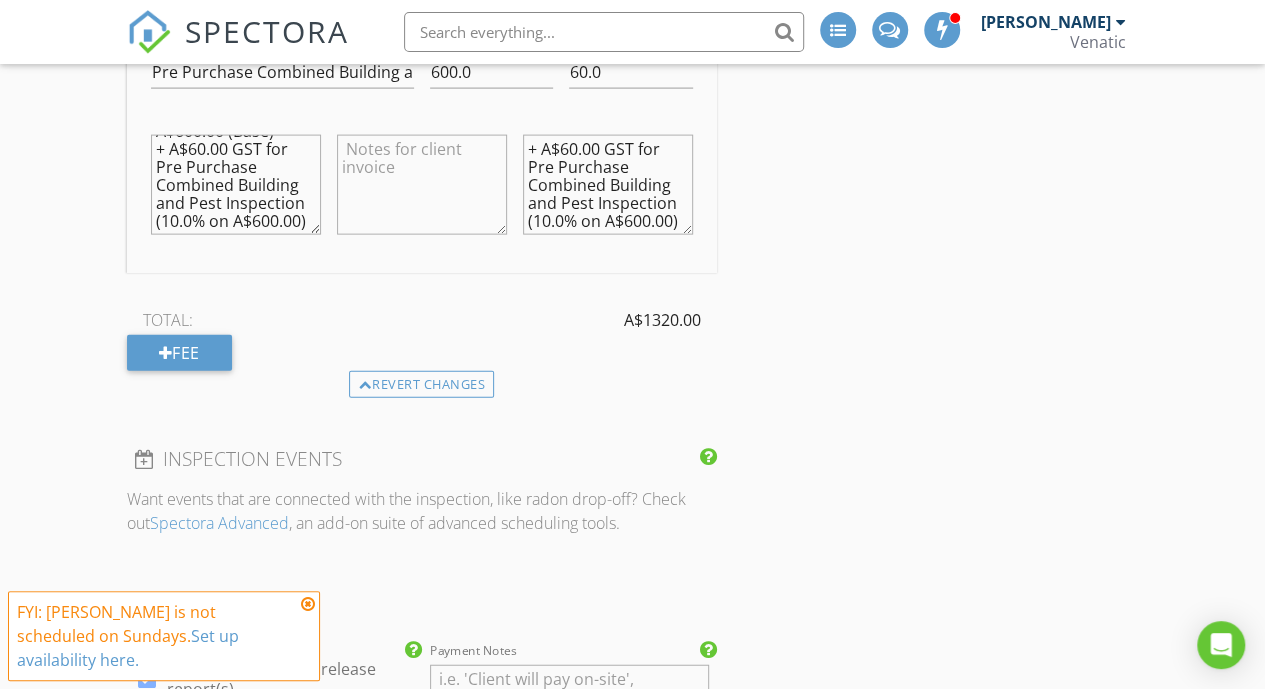 scroll, scrollTop: 2336, scrollLeft: 0, axis: vertical 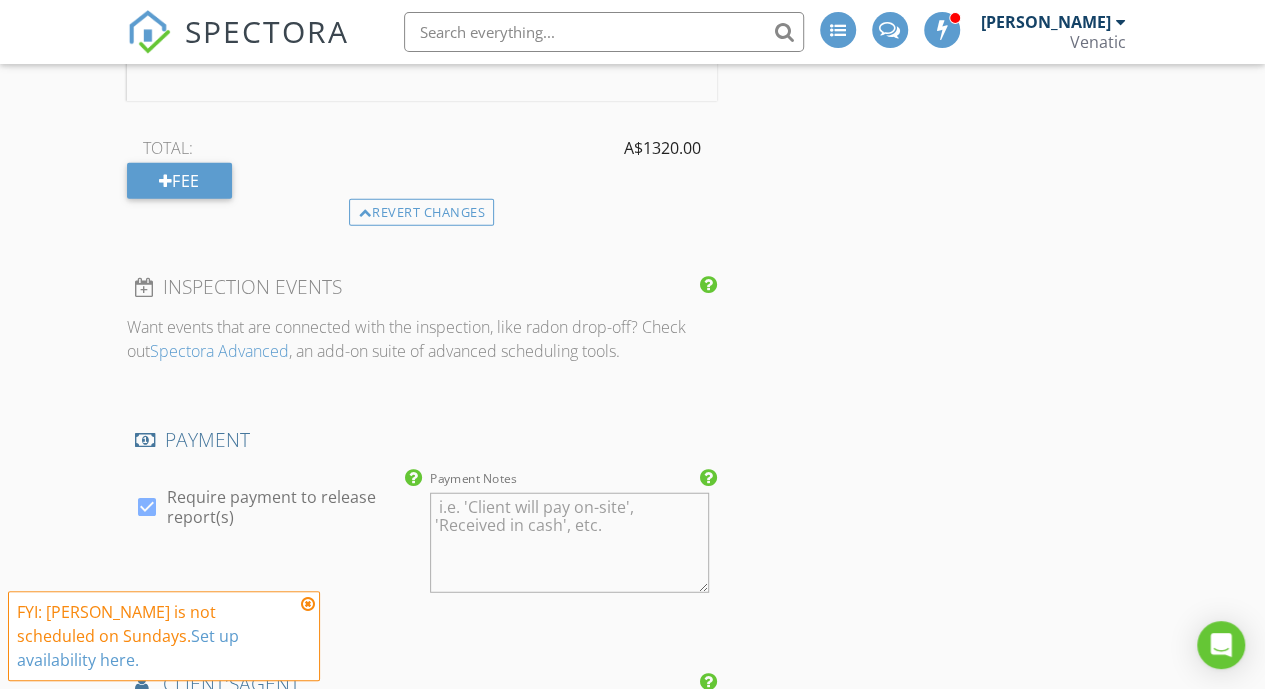 click on "Want events that are connected with the inspection, like radon
drop-off? Check out  Spectora Advanced ,
an add-on suite of advanced scheduling tools." at bounding box center [422, 339] 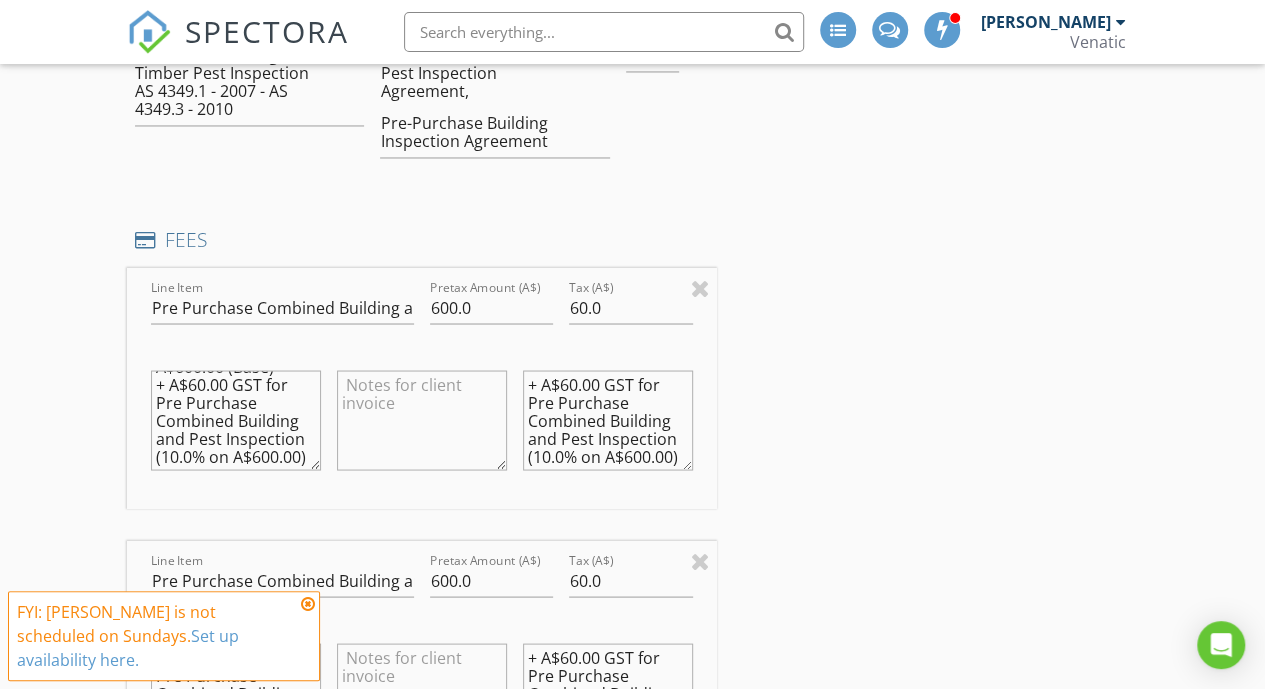 scroll, scrollTop: 1588, scrollLeft: 0, axis: vertical 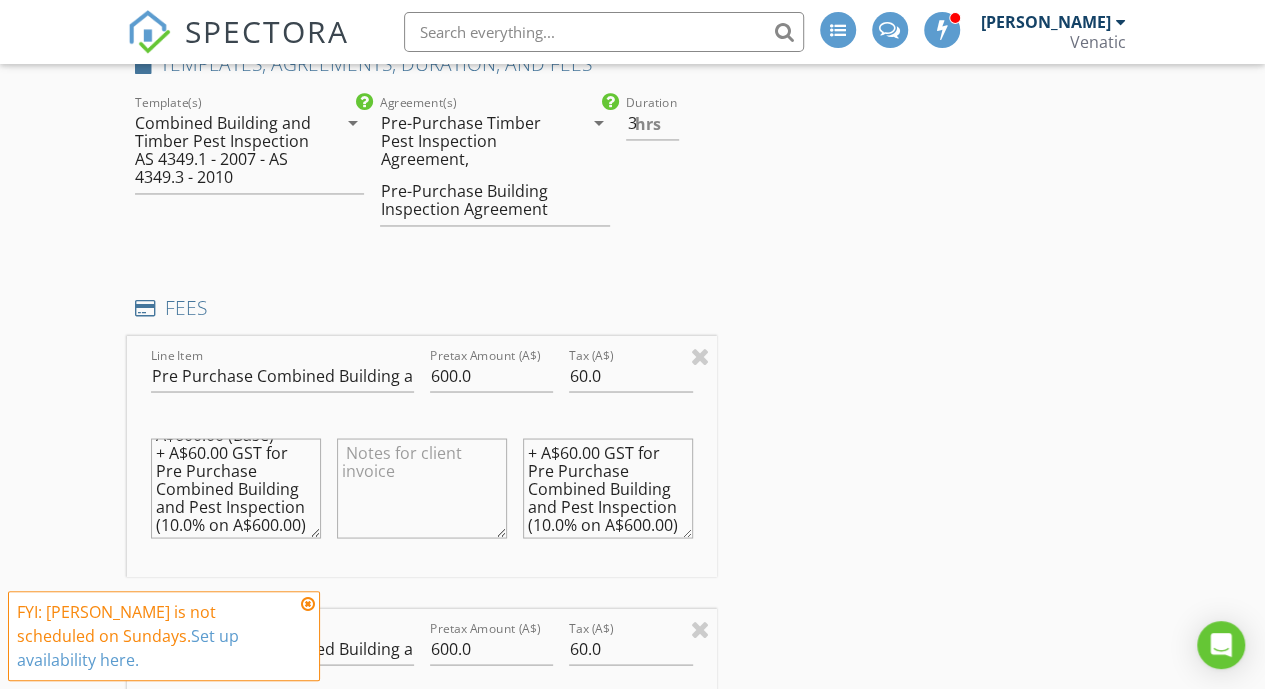 click on "INSPECTOR(S)
check_box   Brent Mackay   PRIMARY   Brent Mackay arrow_drop_down   check_box_outline_blank Brent Mackay specifically requested
Date/Time
13/07/2025 9:00 AM
Location
Address Search       Address 10 Sinclair Ave   Unit A & B   City Morwell   State VIC   Zip 3840   County Latrobe     Square Meters (m²)   Year Built   Foundation arrow_drop_down     Brent Mackay     67.6 km     (an hour)
client
check_box Enable Client CC email for this inspection   Client Search     check_box_outline_blank Client is a Company/Organization     First Name Suzanne   Last Name Free   Email suzannefree11@gmail.com   CC Email   Phone 0409219919         Tags         Notes   Private Notes
ADD ADDITIONAL client
SERVICES
check_box   Pre Purchase Combined Building and Pest Inspection" at bounding box center (422, 882) 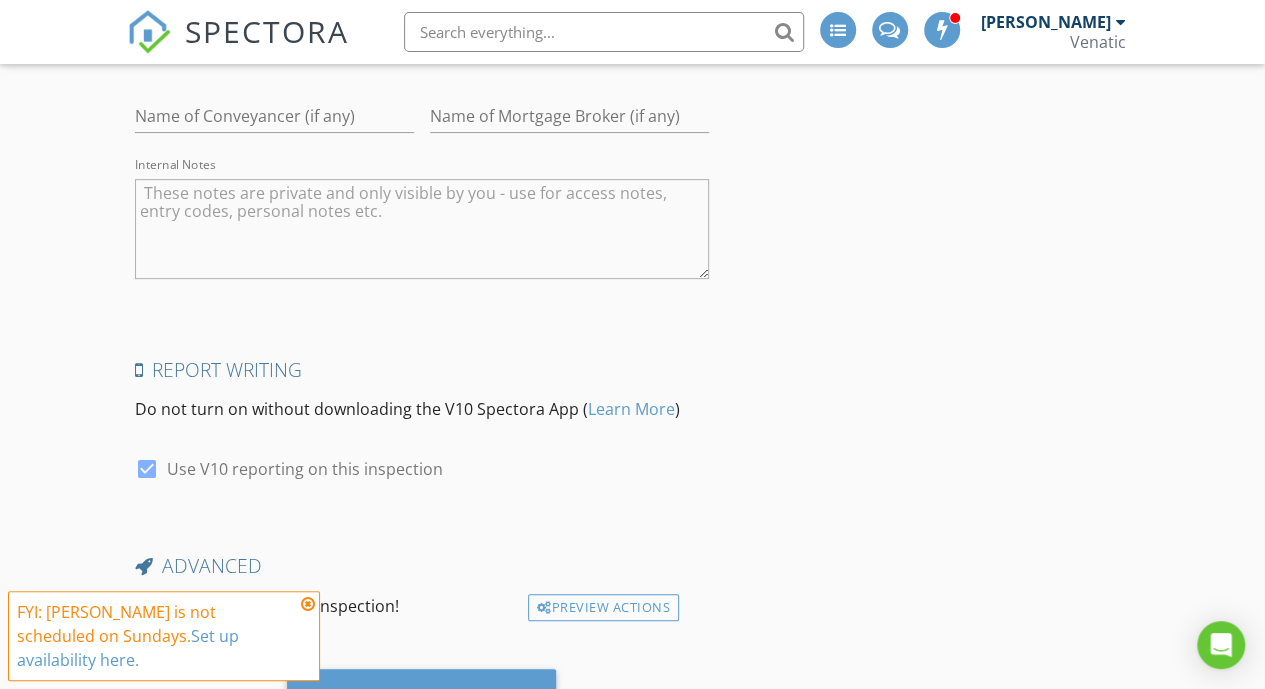scroll, scrollTop: 4152, scrollLeft: 0, axis: vertical 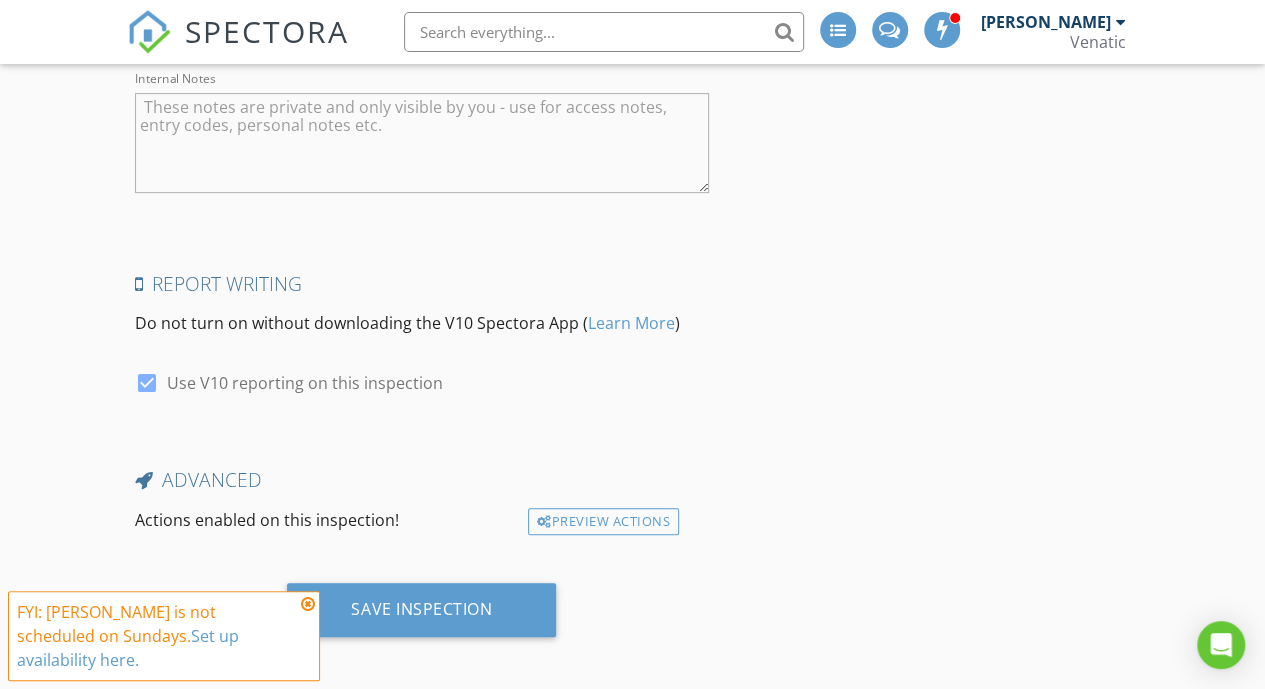 click on "INSPECTOR(S)
check_box   Brent Mackay   PRIMARY   Brent Mackay arrow_drop_down   check_box_outline_blank Brent Mackay specifically requested
Date/Time
13/07/2025 9:00 AM
Location
Address Search       Address 10 Sinclair Ave   Unit A & B   City Morwell   State VIC   Zip 3840   County Latrobe     Square Meters (m²)   Year Built   Foundation arrow_drop_down     Brent Mackay     67.6 km     (an hour)
client
check_box Enable Client CC email for this inspection   Client Search     check_box_outline_blank Client is a Company/Organization     First Name Suzanne   Last Name Free   Email suzannefree11@gmail.com   CC Email   Phone 0409219919         Tags         Notes   Private Notes
ADD ADDITIONAL client
SERVICES
check_box   Pre Purchase Combined Building and Pest Inspection" at bounding box center (422, -1623) 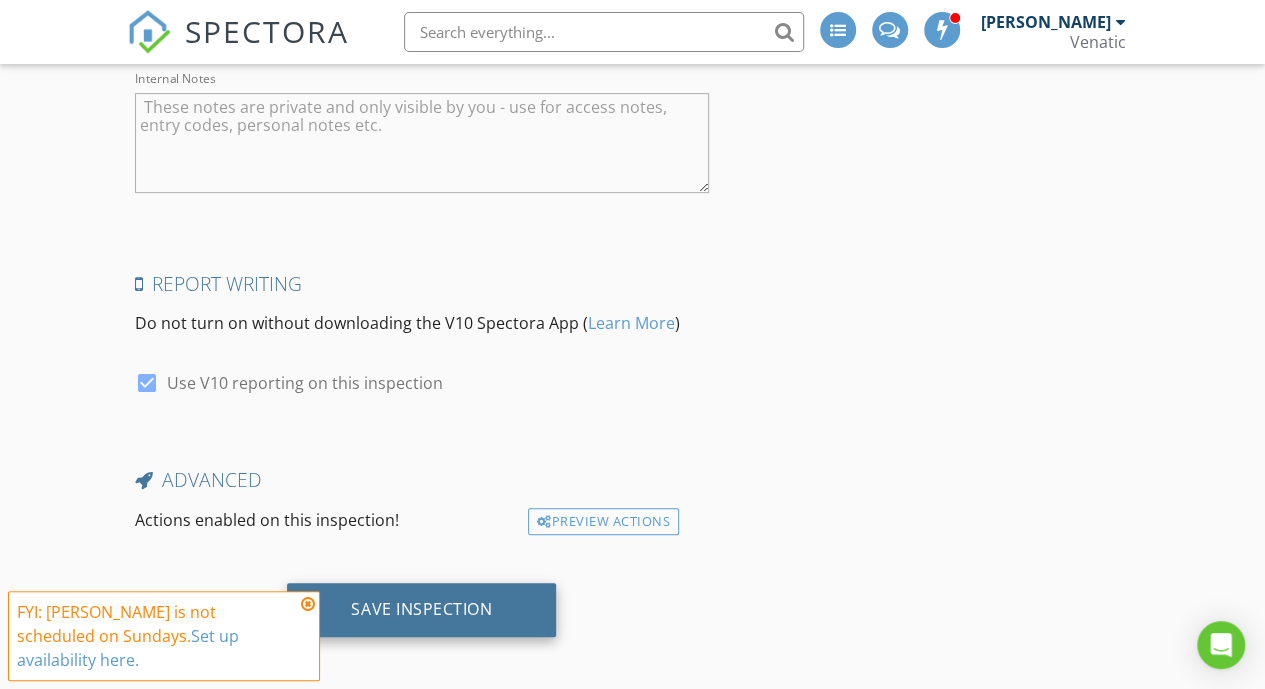 click on "Save Inspection" at bounding box center [421, 609] 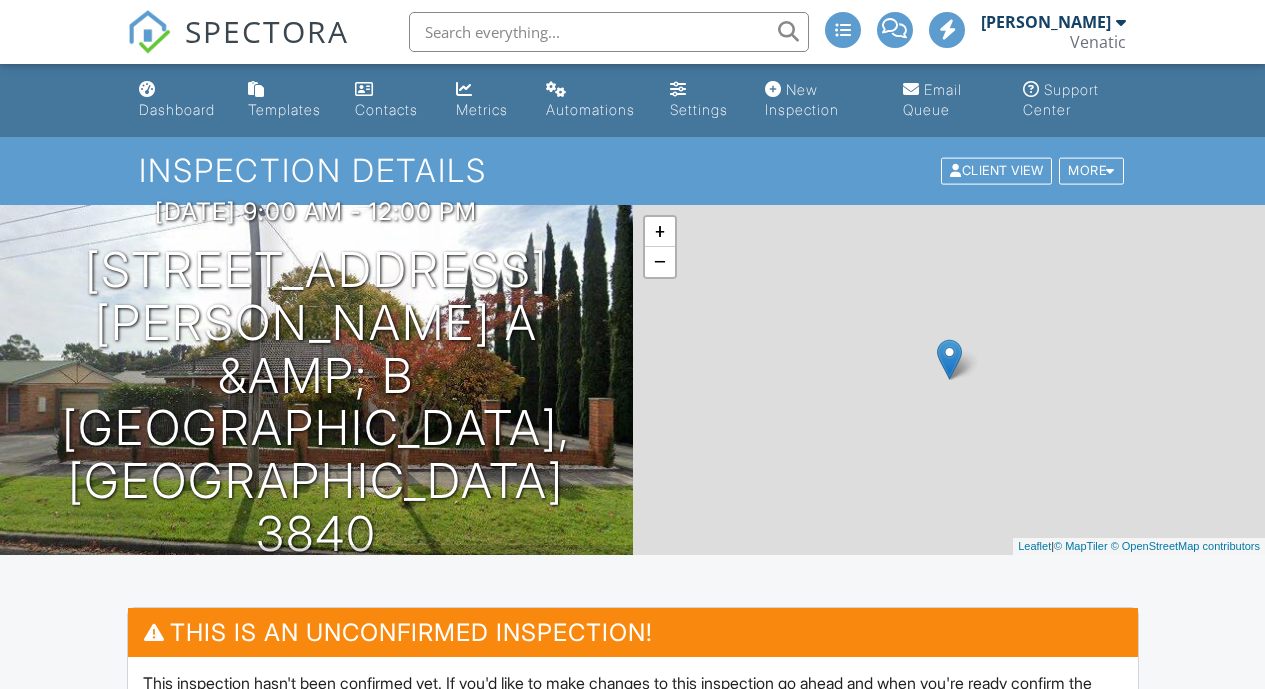 scroll, scrollTop: 0, scrollLeft: 0, axis: both 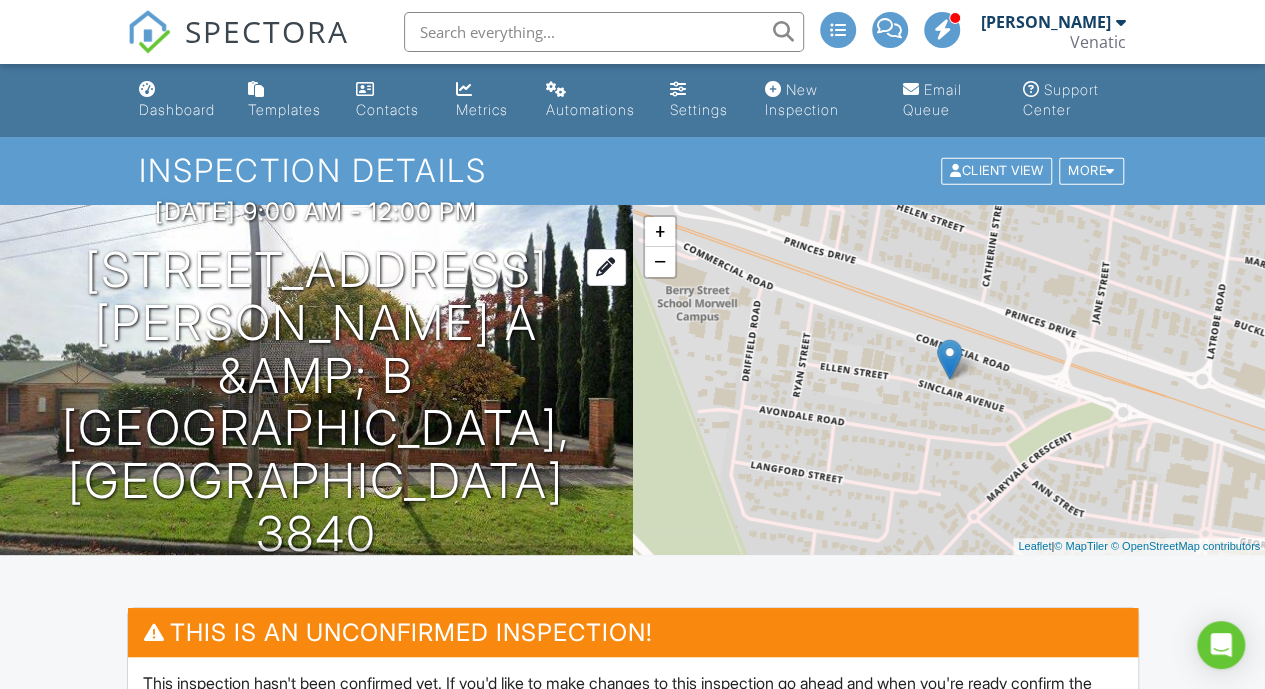 click at bounding box center [606, 267] 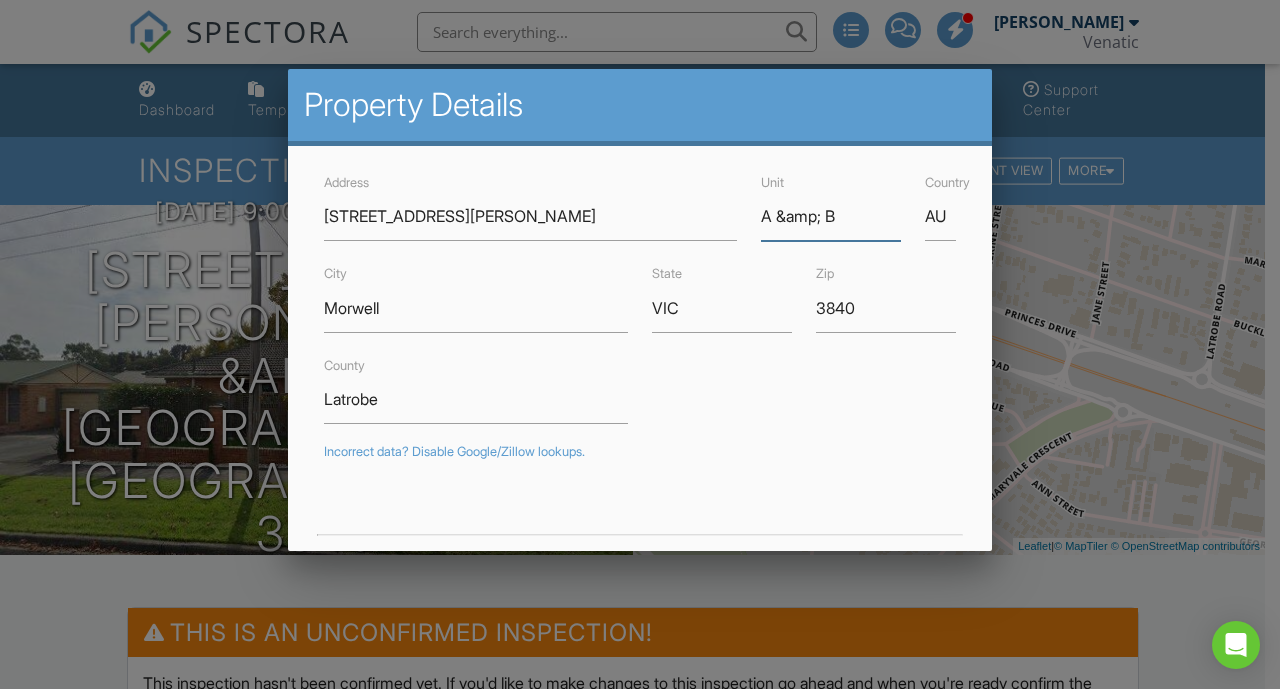click on "A &amp; B" at bounding box center (831, 216) 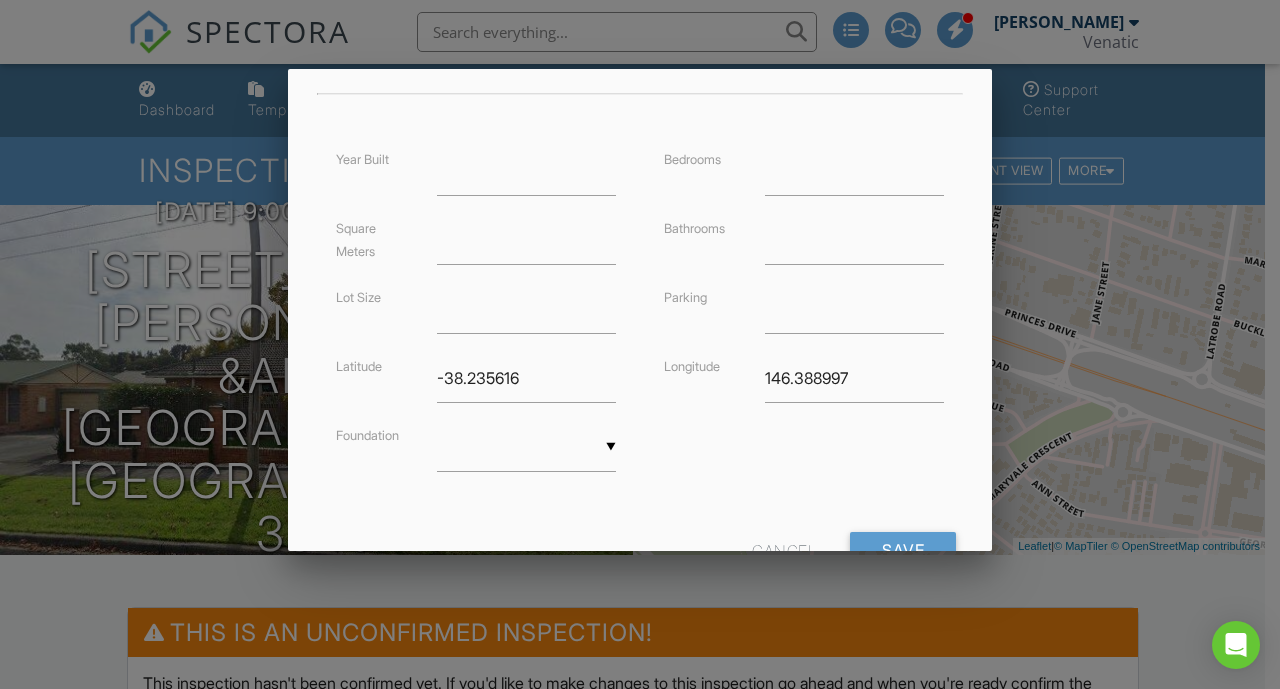 scroll, scrollTop: 470, scrollLeft: 0, axis: vertical 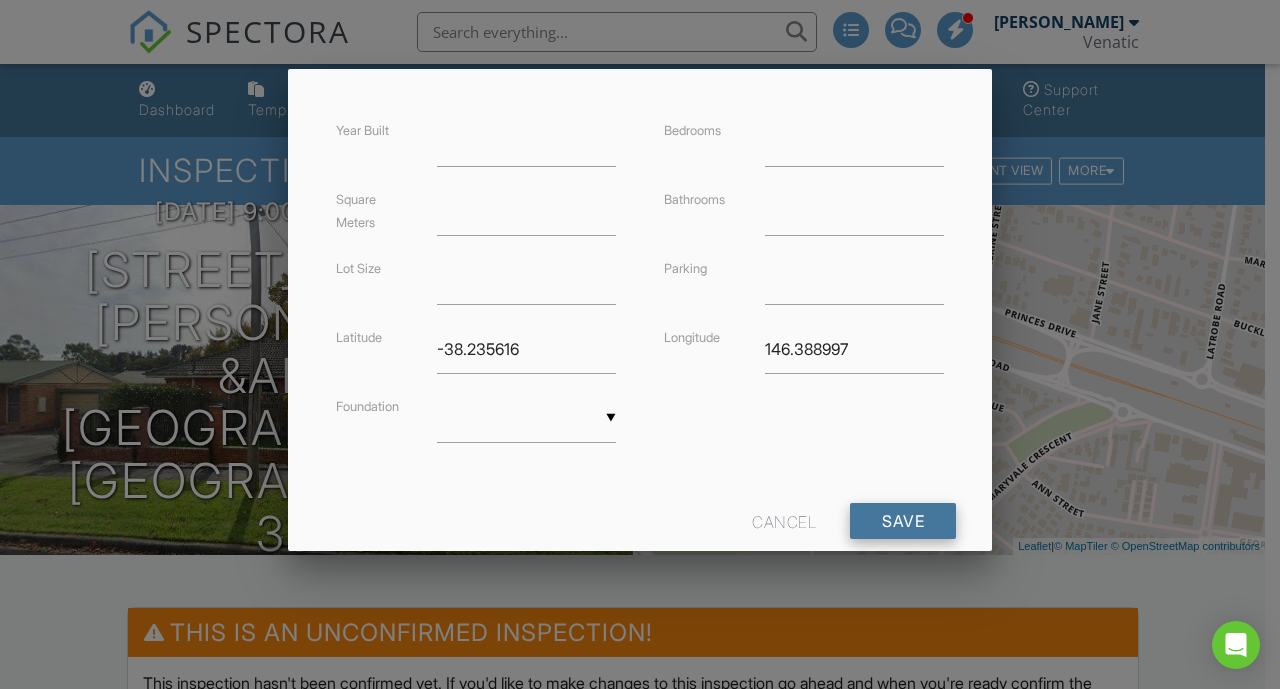 type on "A-B" 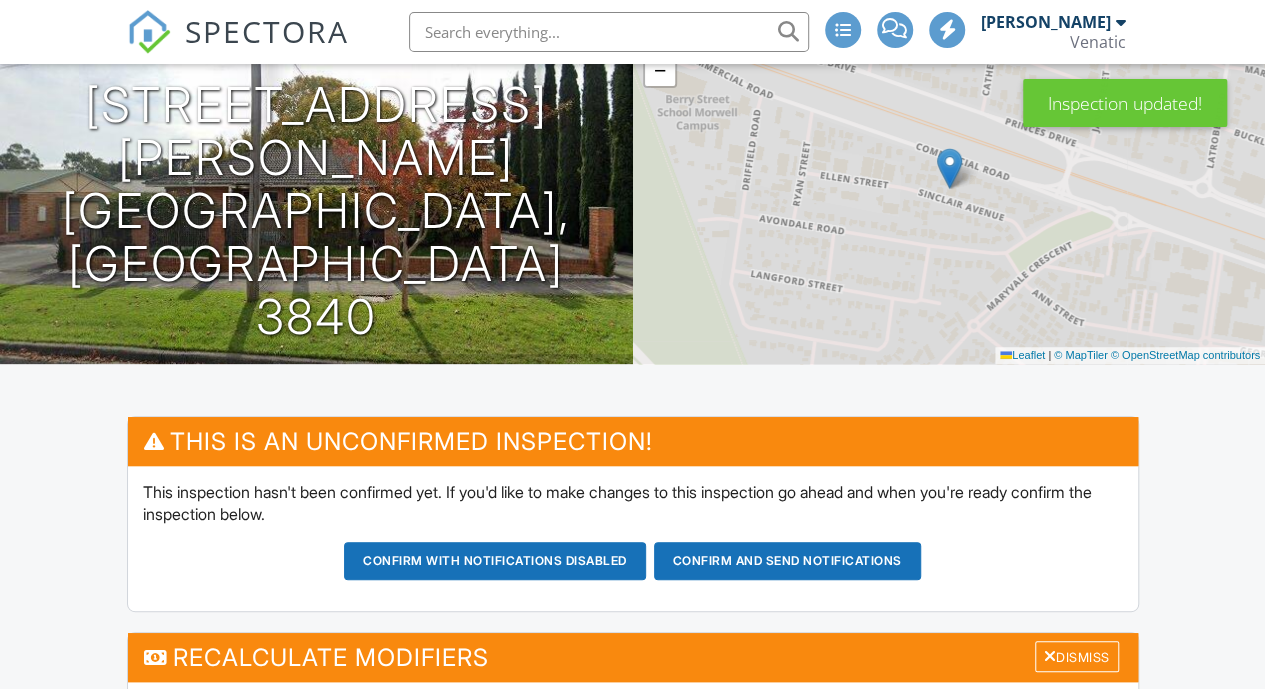 scroll, scrollTop: 507, scrollLeft: 0, axis: vertical 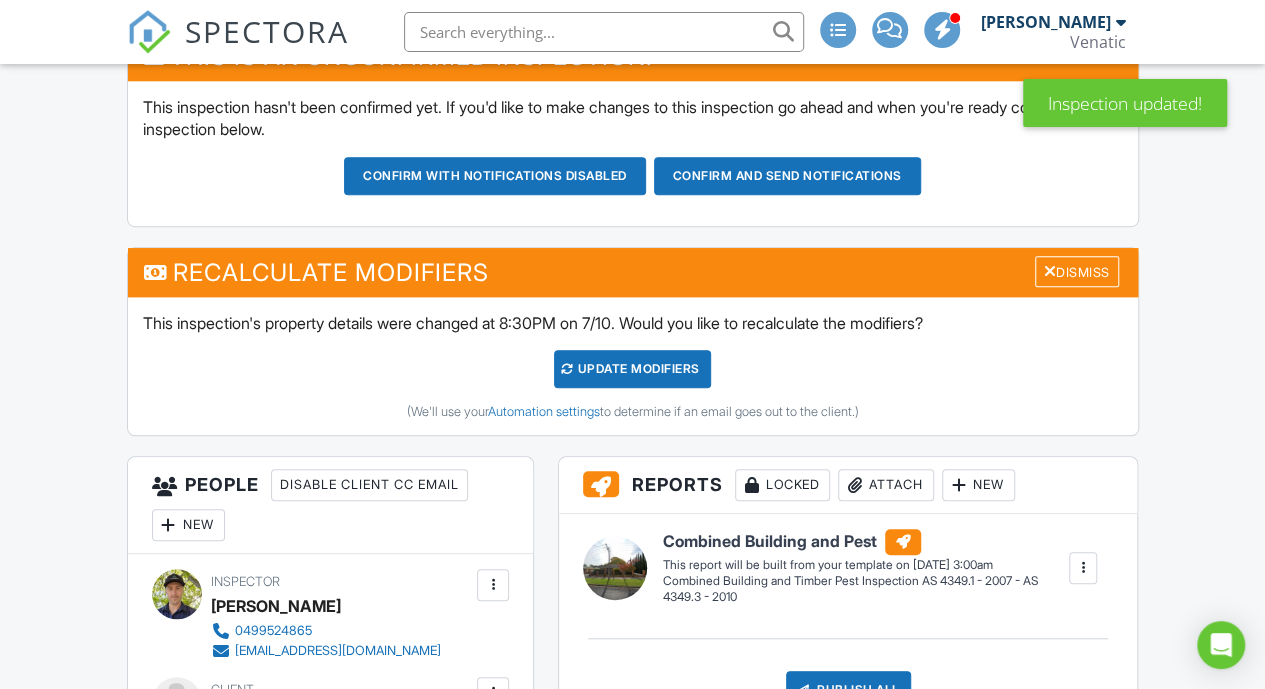 click on "UPDATE Modifiers" at bounding box center (632, 369) 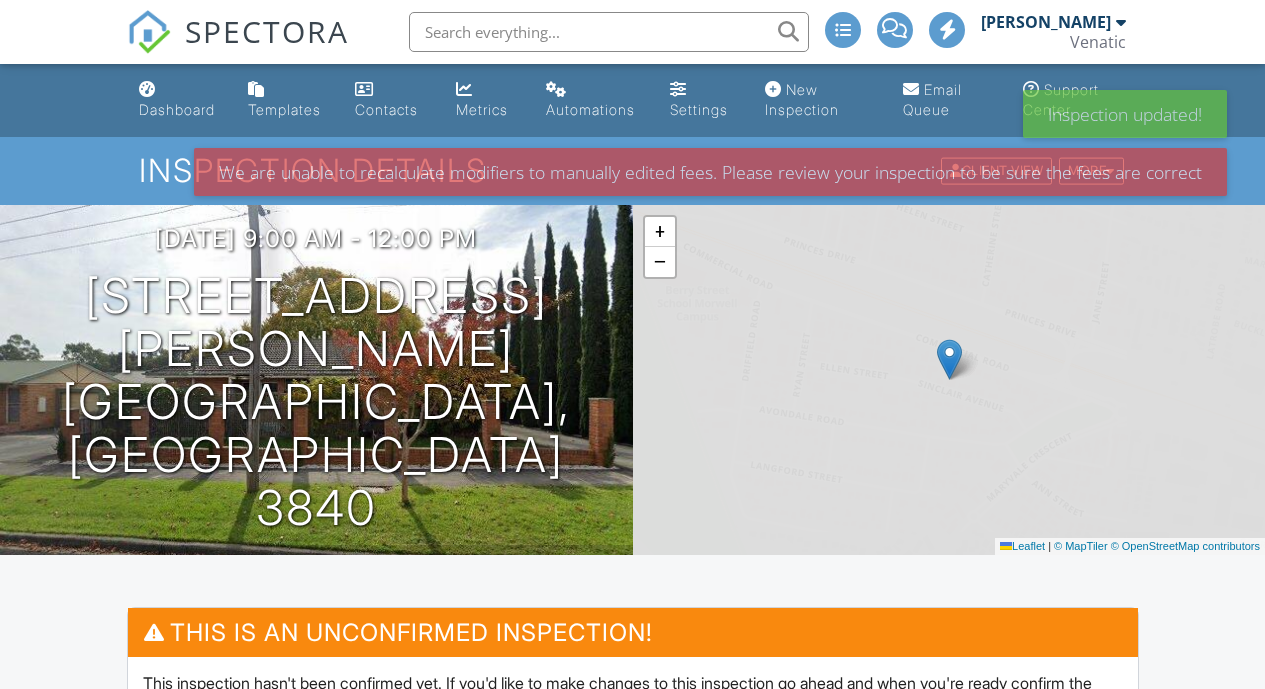 scroll, scrollTop: 888, scrollLeft: 0, axis: vertical 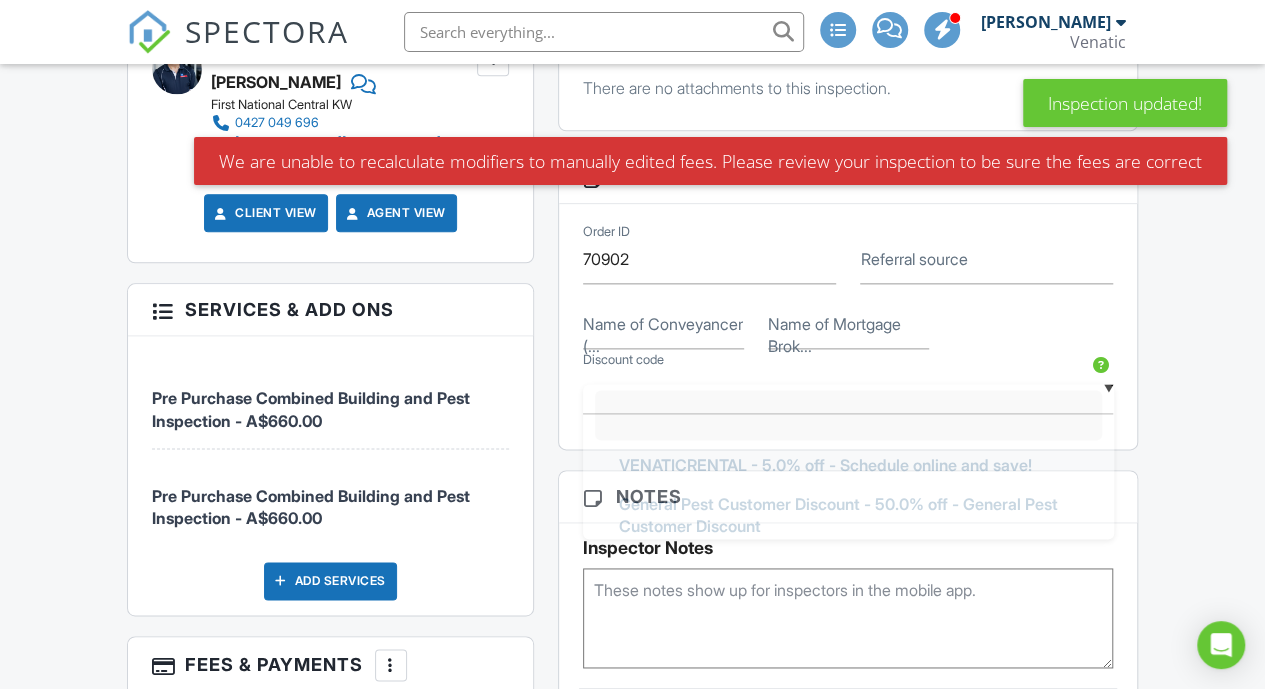 click on "▼ VENATICRENTAL - 5.0% off - Schedule online and save! General Pest Customer Discount  - 50.0% off - General Pest Customer Discount  VENATICMATESRATES - 30.0% off - VENATICMATESRATES VENATICMULTI30 - 30.0% off - Valued Client Multi Inspection Discount GRABYOURNEIGHBOUR - 10.0% off - 'Grab Your Neighbour' 10% Discount  50OFF - 50.0% off - 50% Discount VIPEST - 15.0% off - Pest Management VIP Discount GPVIP - 50.0% off - General Pest Customer Discount  VENATICONLINE - 5.0% off - Schedule online and save! VENATICBP - 5.0% off - Schedule online and save! VENATIC10 - 10.0% off - 10% Discount - Online Scheduling  BEFOREYOUBID - 20.45% off VENATICMULTI20 - 20.0% off - MULTI DISCOUNT
VENATICRENTAL - 5.0% off - Schedule online and save!
General Pest Customer Discount  - 50.0% off - General Pest Customer Discount
VENATICMATESRATES - 30.0% off - VENATICMATESRATES
VENATICMULTI30 - 30.0% off - Valued Client Multi Inspection Discount
GRABYOURNEIGHBOUR - 10.0% off - 'Grab Your Neighbour' 10% Discount" at bounding box center [848, 389] 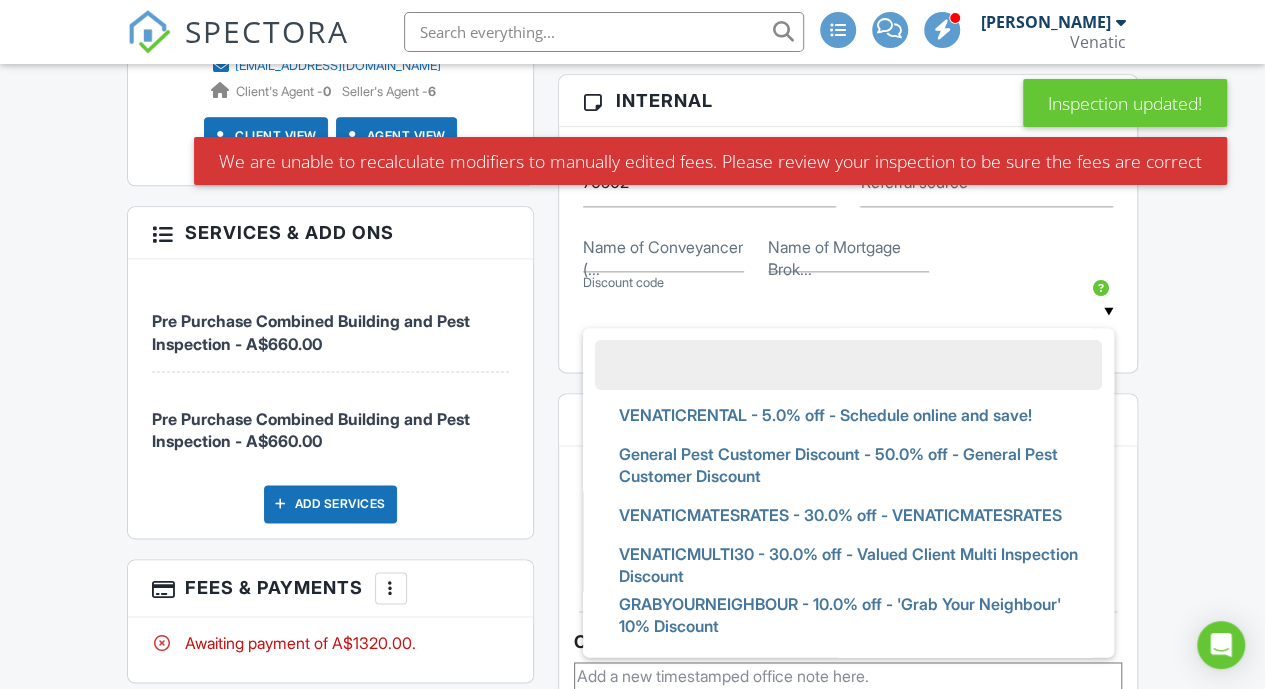 scroll, scrollTop: 1186, scrollLeft: 0, axis: vertical 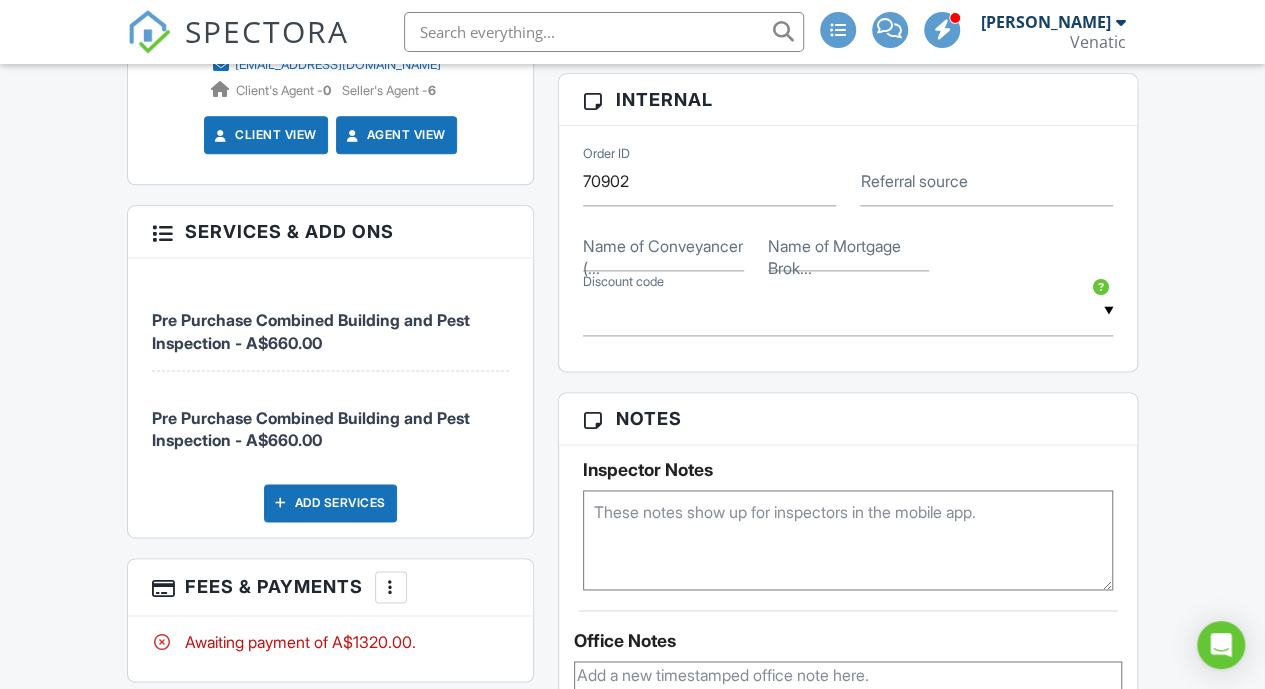 drag, startPoint x: 880, startPoint y: 505, endPoint x: 825, endPoint y: 503, distance: 55.03635 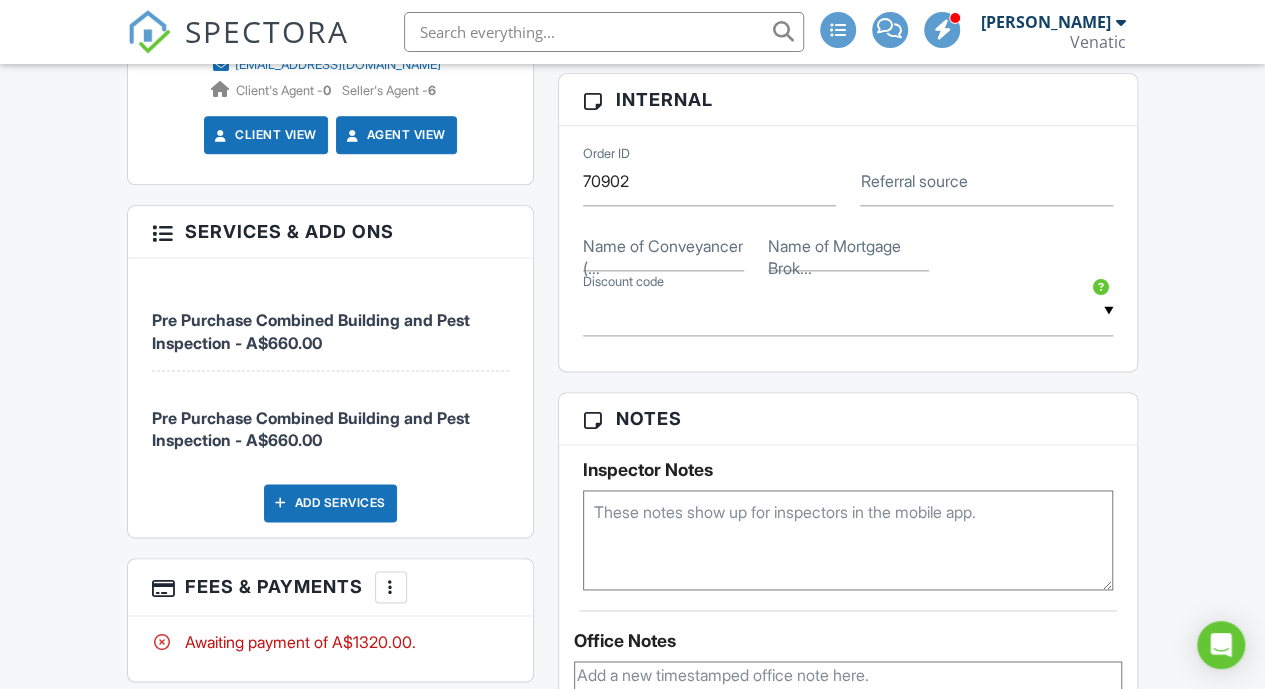 click at bounding box center [848, 540] 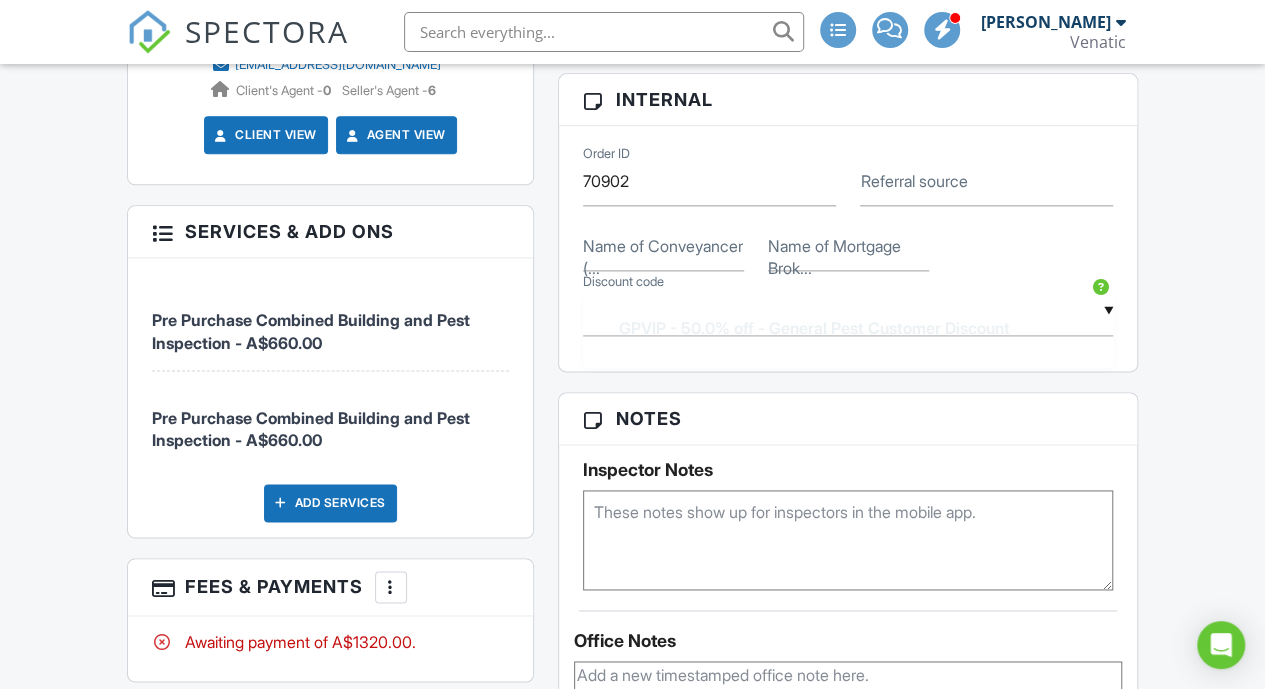 click on "▼ VENATICRENTAL - 5.0% off - Schedule online and save! General Pest Customer Discount  - 50.0% off - General Pest Customer Discount  VENATICMATESRATES - 30.0% off - VENATICMATESRATES VENATICMULTI30 - 30.0% off - Valued Client Multi Inspection Discount GRABYOURNEIGHBOUR - 10.0% off - 'Grab Your Neighbour' 10% Discount  50OFF - 50.0% off - 50% Discount VIPEST - 15.0% off - Pest Management VIP Discount GPVIP - 50.0% off - General Pest Customer Discount  VENATICONLINE - 5.0% off - Schedule online and save! VENATICBP - 5.0% off - Schedule online and save! VENATIC10 - 10.0% off - 10% Discount - Online Scheduling  BEFOREYOUBID - 20.45% off VENATICMULTI20 - 20.0% off - MULTI DISCOUNT
VENATICRENTAL - 5.0% off - Schedule online and save!
General Pest Customer Discount  - 50.0% off - General Pest Customer Discount
VENATICMATESRATES - 30.0% off - VENATICMATESRATES
VENATICMULTI30 - 30.0% off - Valued Client Multi Inspection Discount
GRABYOURNEIGHBOUR - 10.0% off - 'Grab Your Neighbour' 10% Discount" at bounding box center (848, 311) 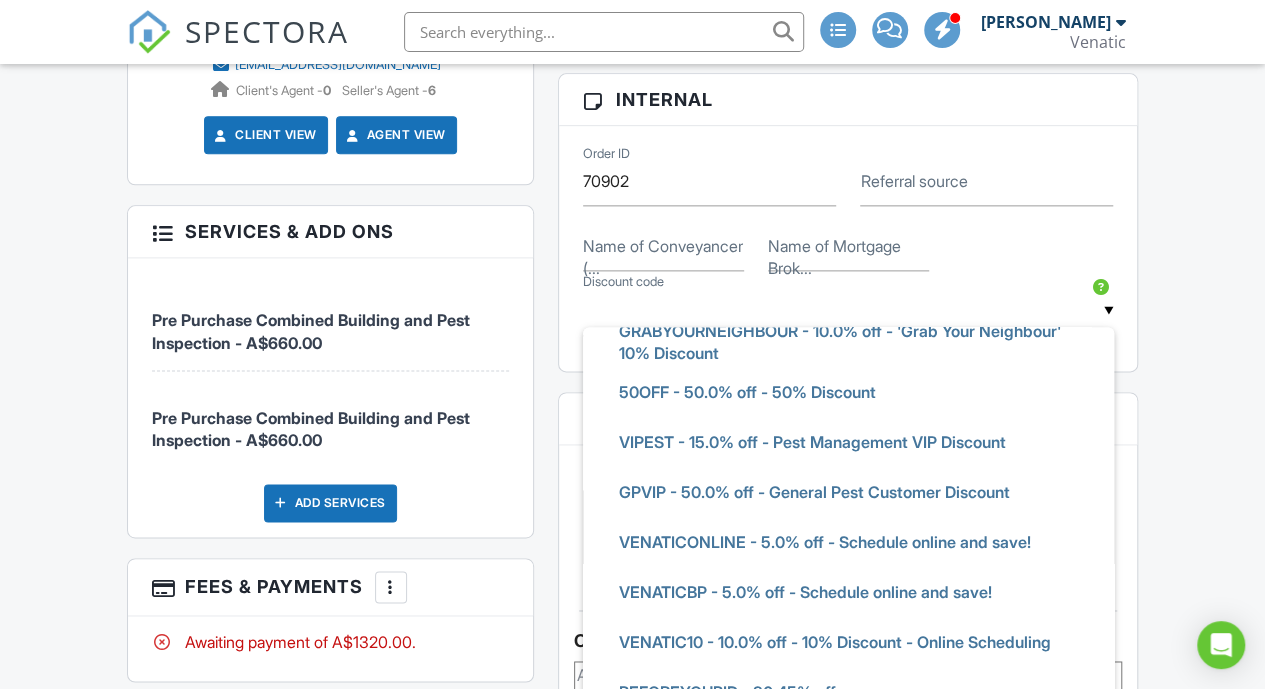 scroll, scrollTop: 316, scrollLeft: 0, axis: vertical 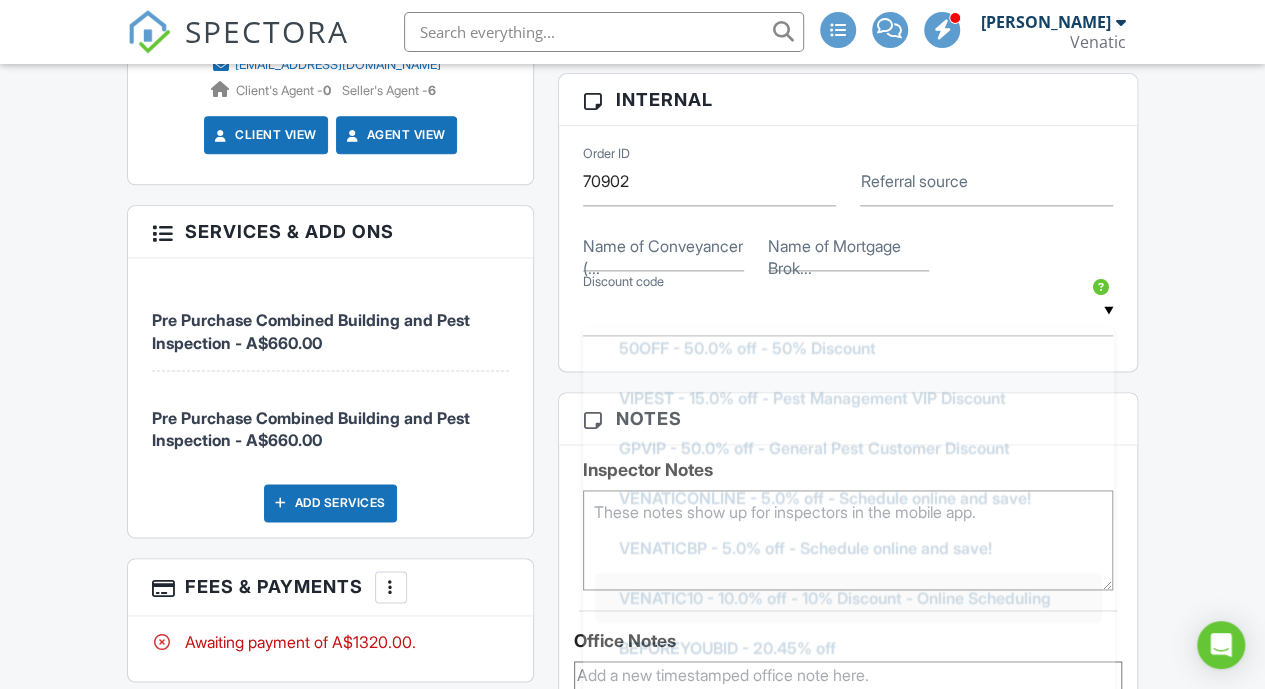 click on "VENATIC10 - 10.0% off - 10% Discount - Online Scheduling" at bounding box center (835, 598) 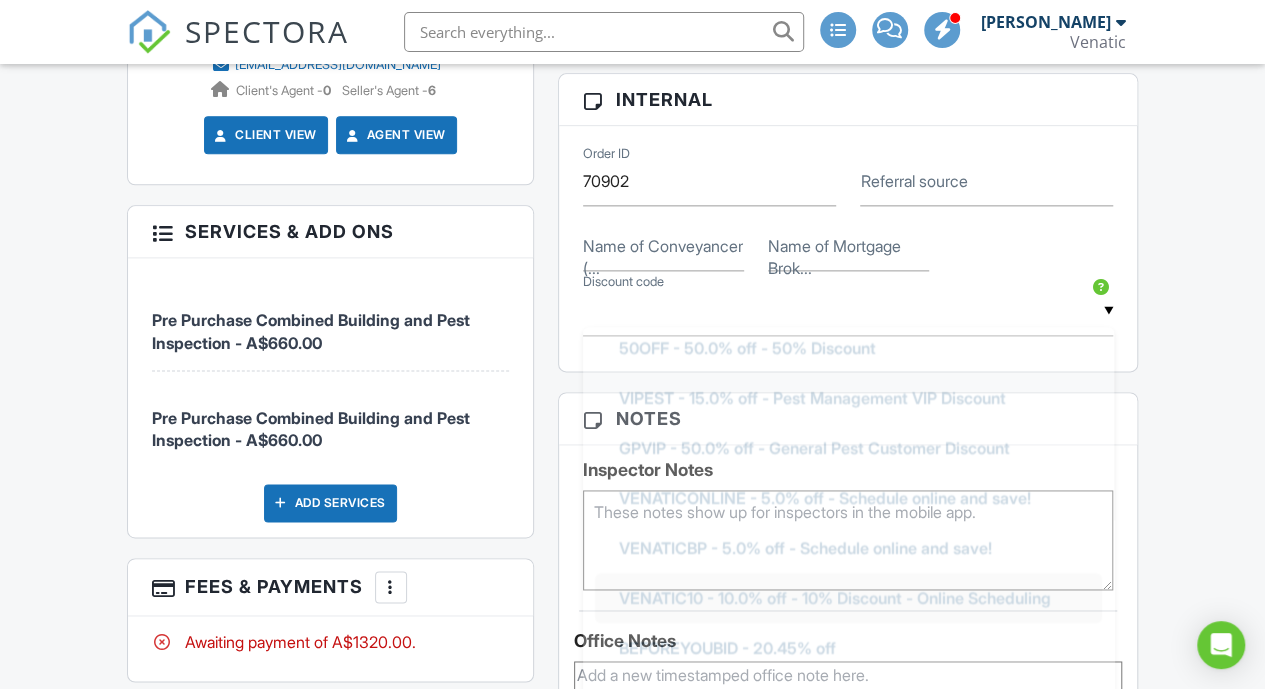 type on "VENATIC10 - 10.0% off - 10% Discount - Online Scheduling" 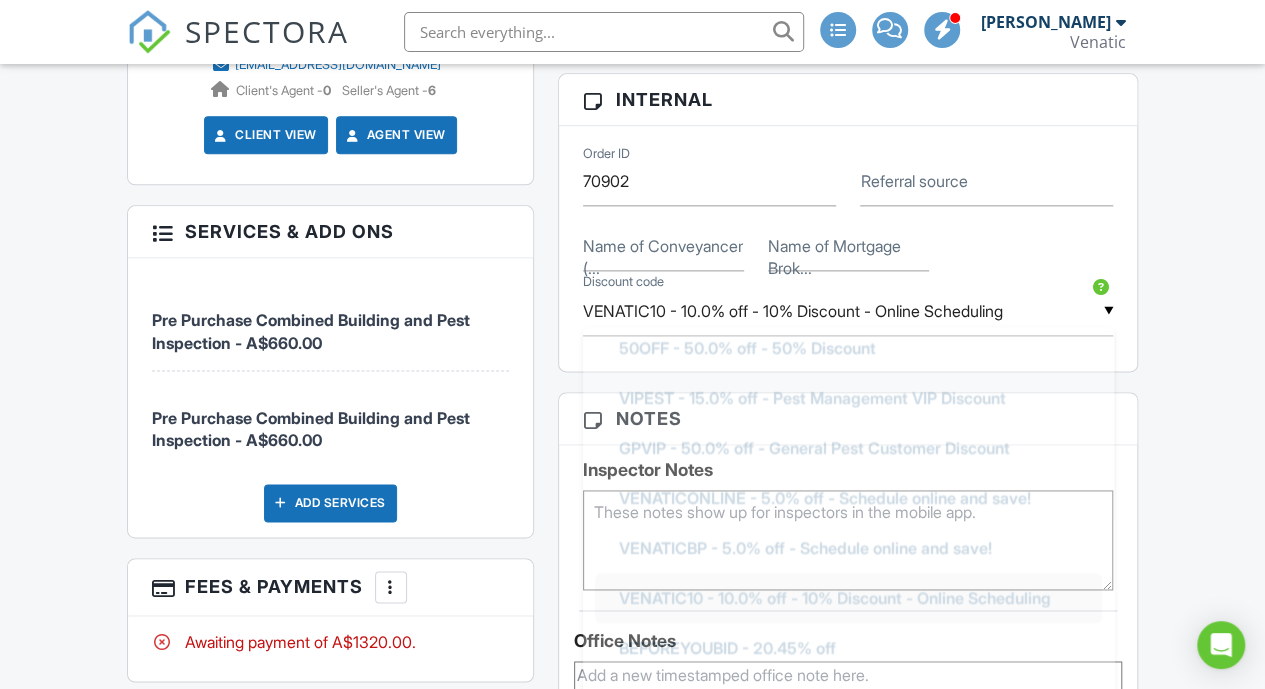 scroll, scrollTop: 317, scrollLeft: 0, axis: vertical 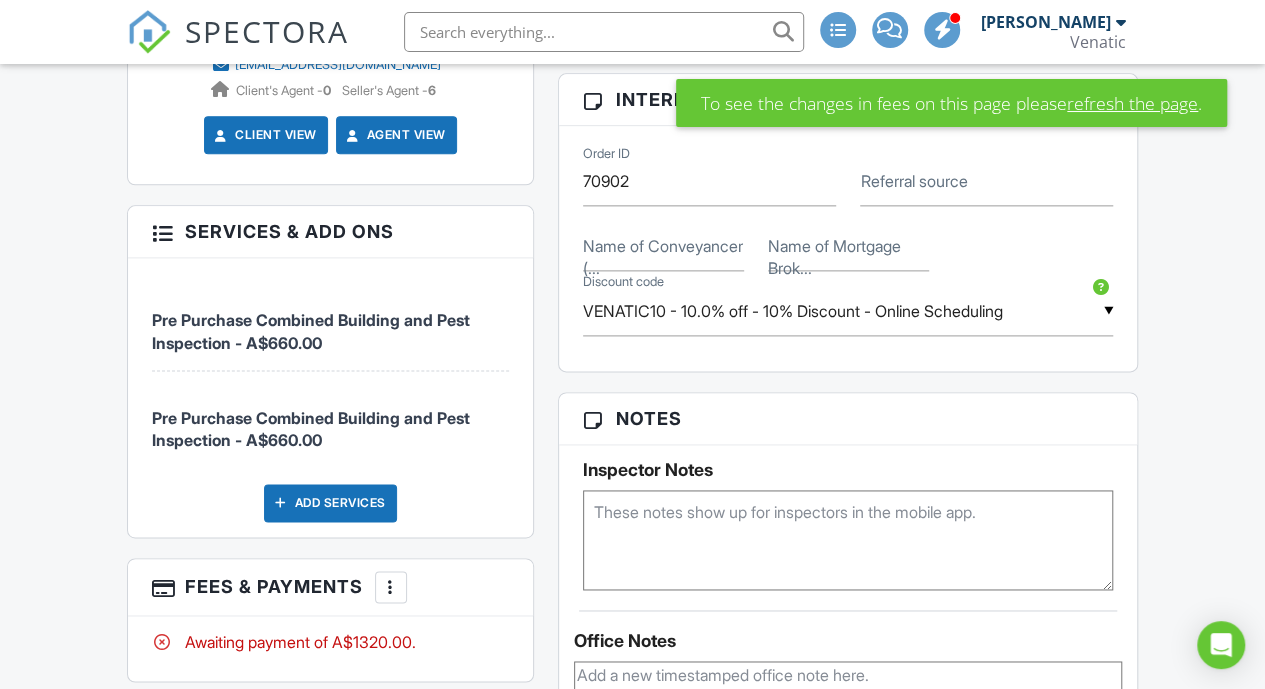 click on "Notes" at bounding box center [848, 419] 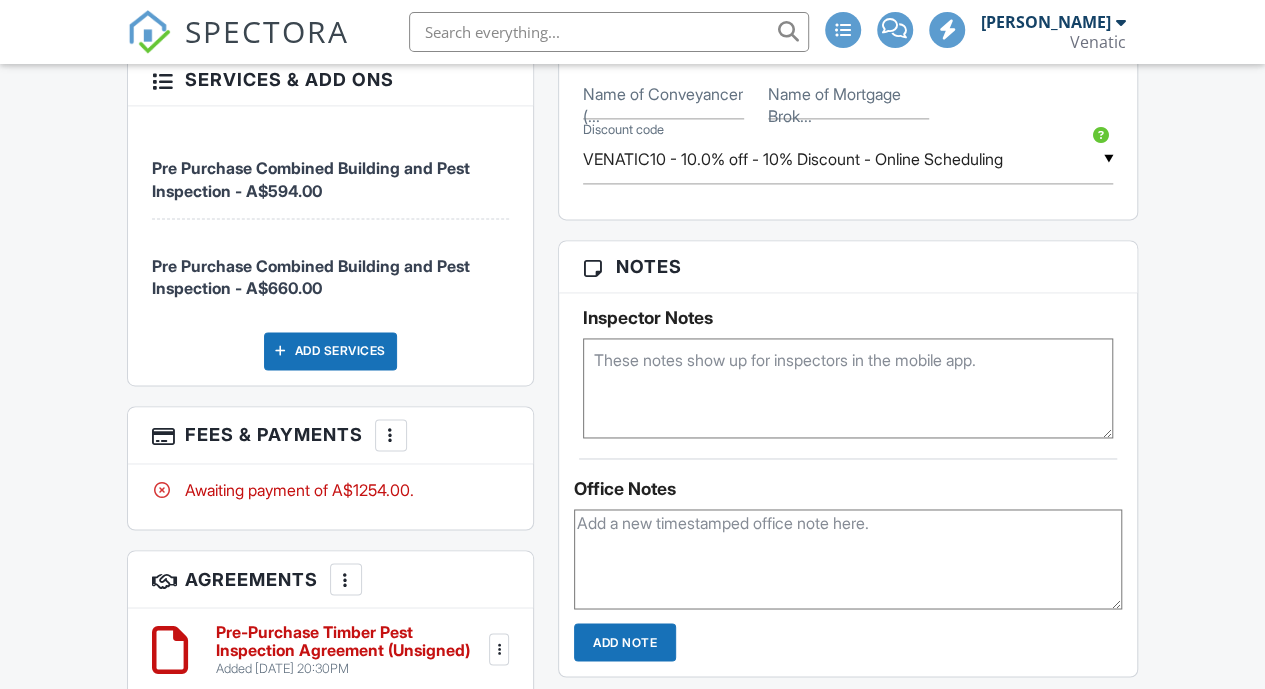 scroll, scrollTop: 1338, scrollLeft: 0, axis: vertical 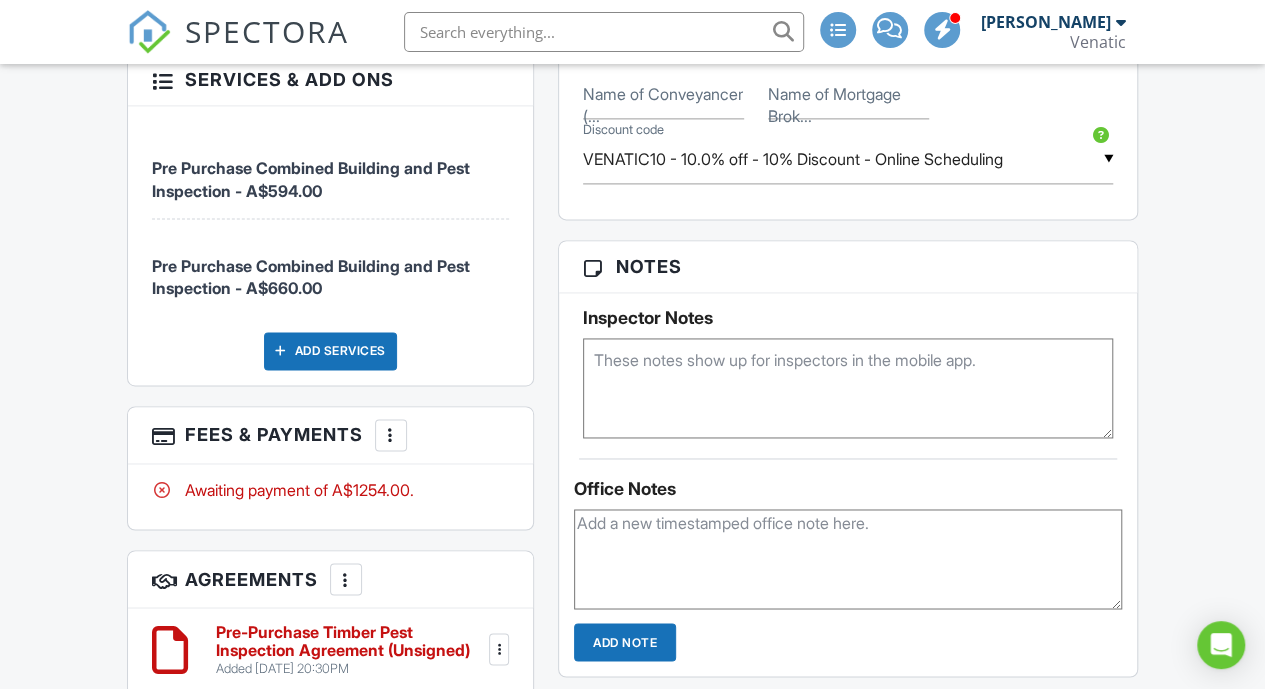 click on "Add Services" at bounding box center (330, 351) 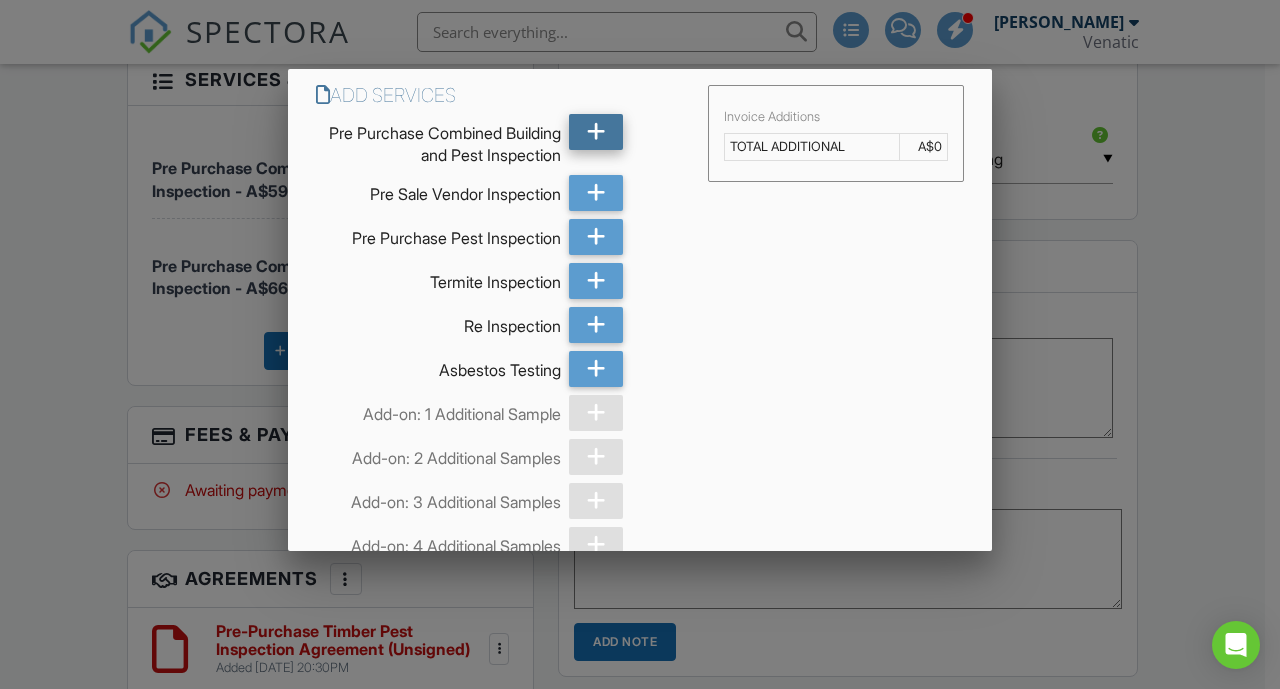 click at bounding box center [595, 132] 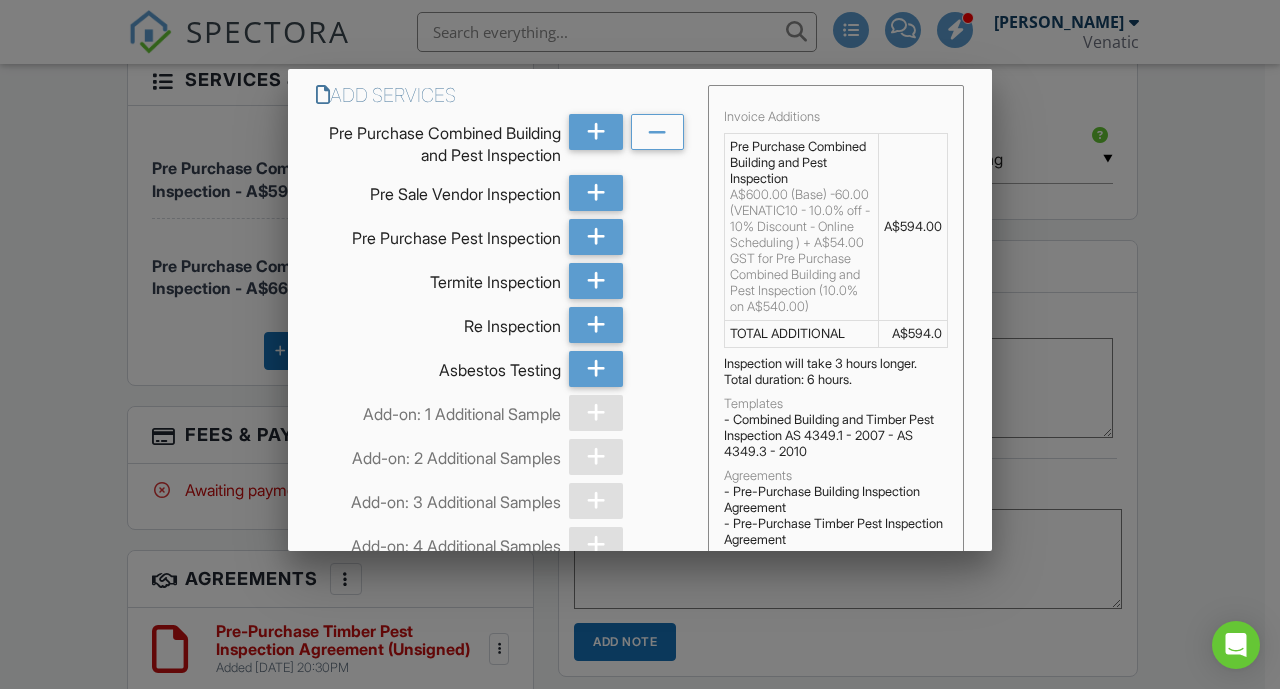 scroll, scrollTop: 247, scrollLeft: 0, axis: vertical 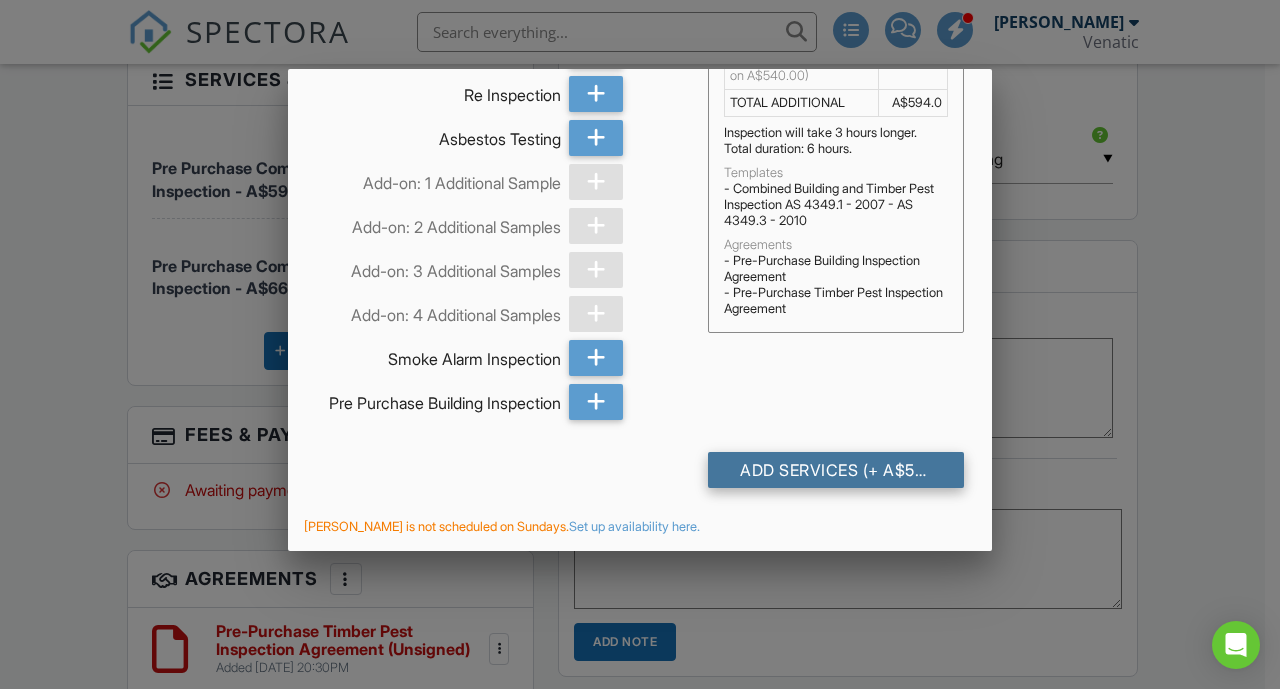 click on "Add Services
(+ A$594.0)" at bounding box center [836, 470] 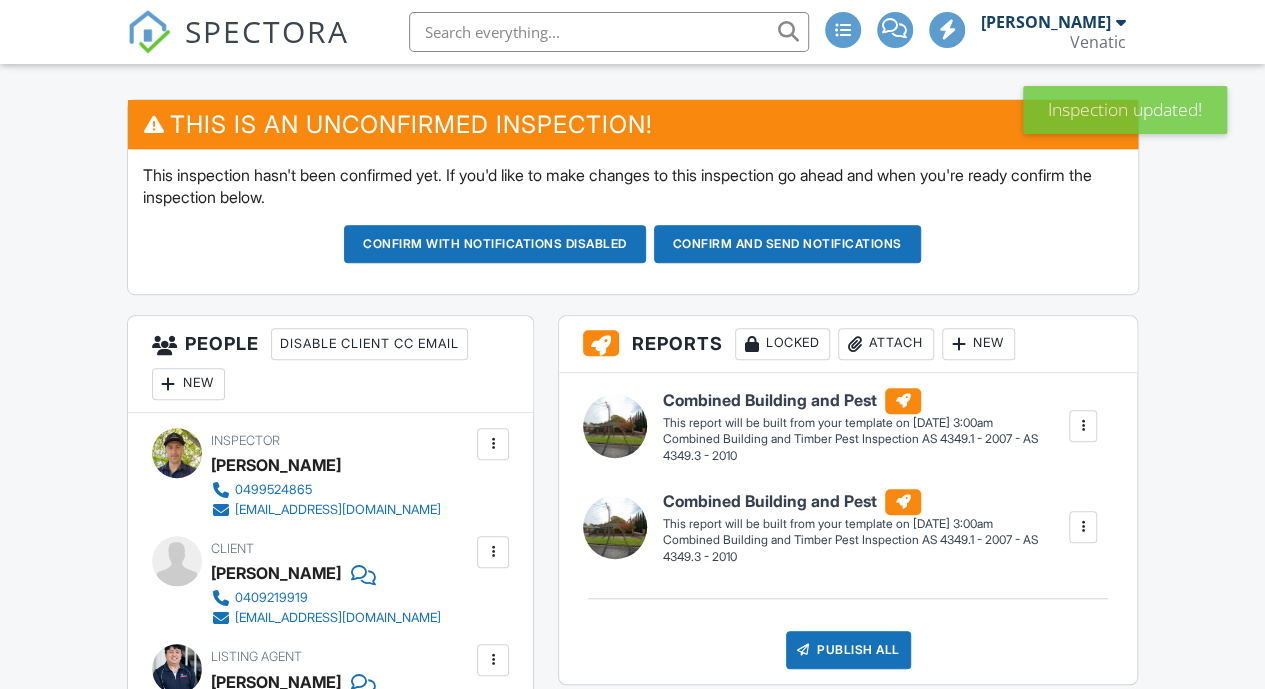 scroll, scrollTop: 0, scrollLeft: 0, axis: both 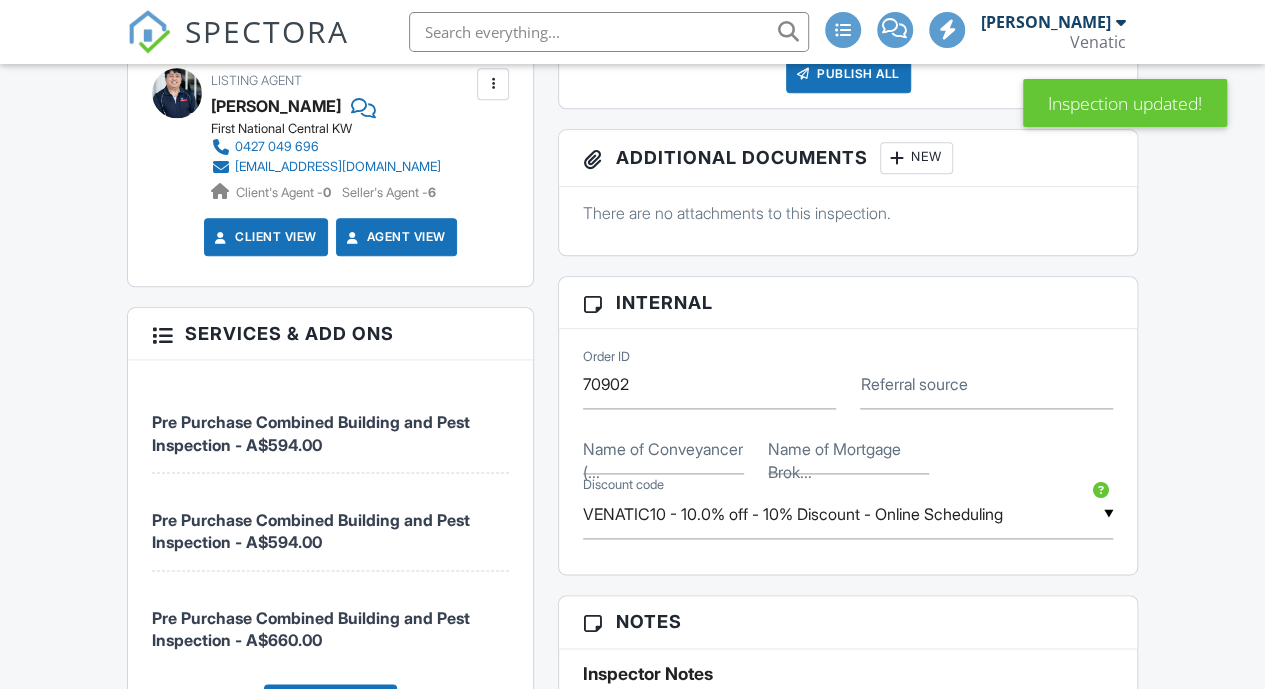 click at bounding box center (162, 333) 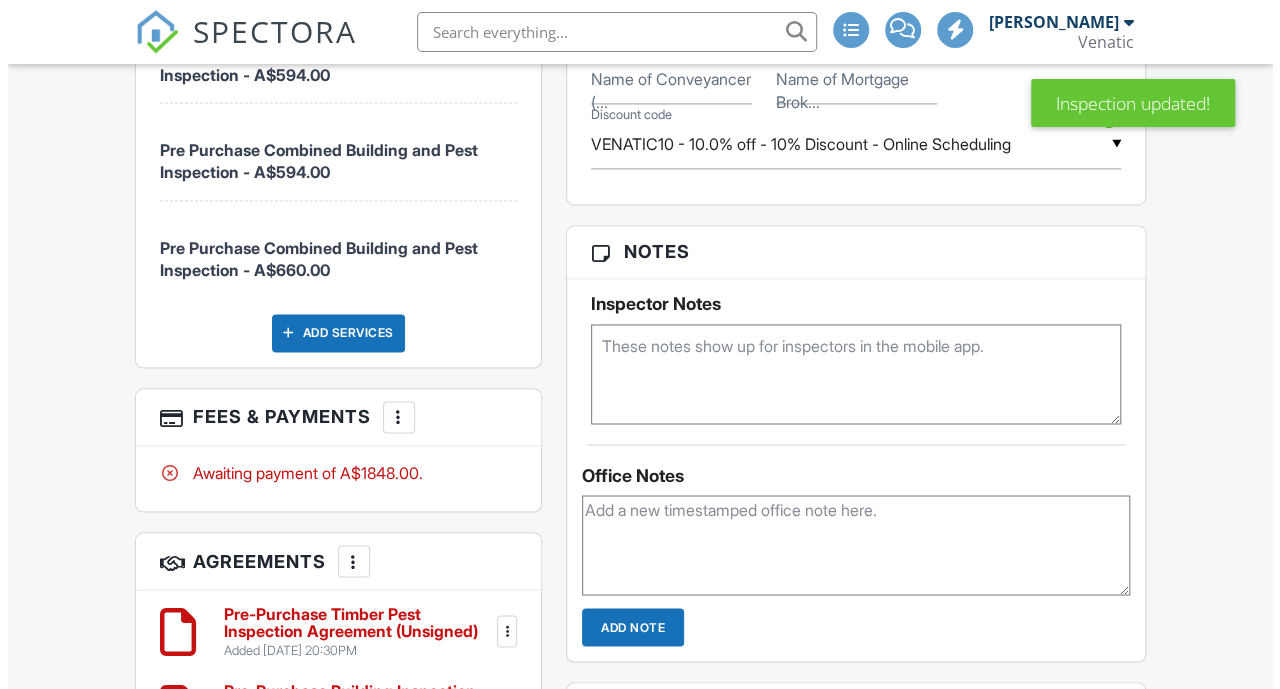scroll, scrollTop: 1455, scrollLeft: 0, axis: vertical 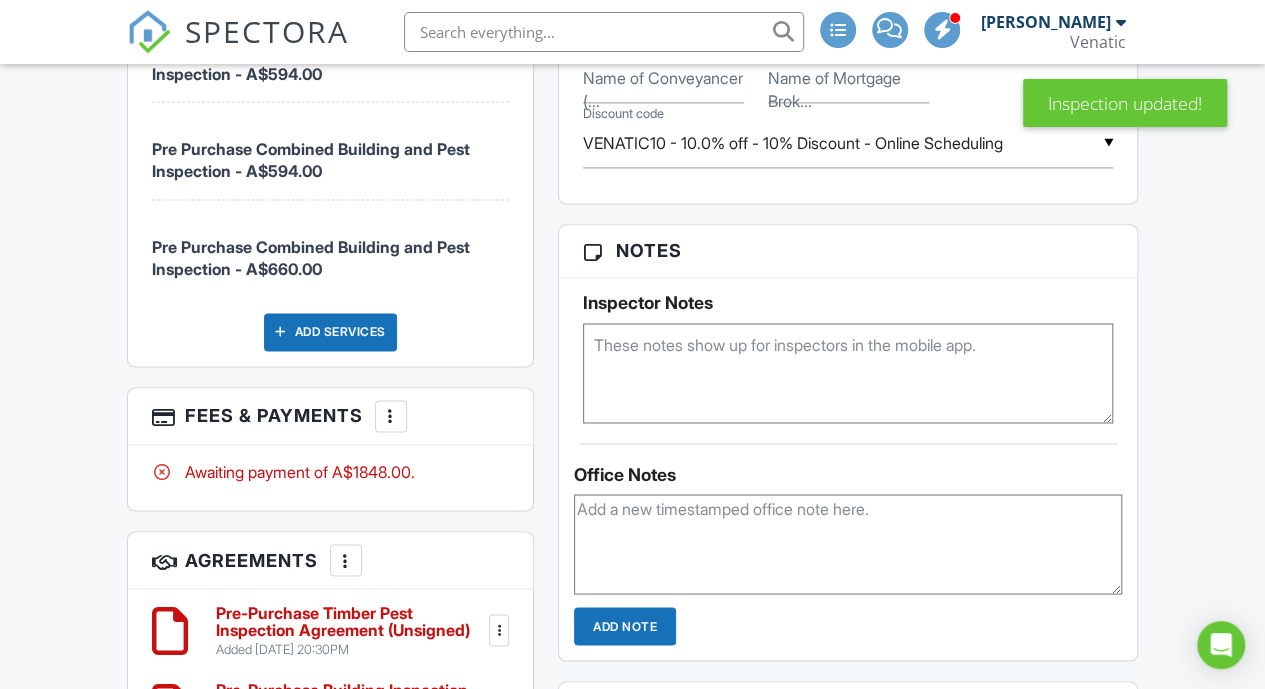 click at bounding box center (391, 416) 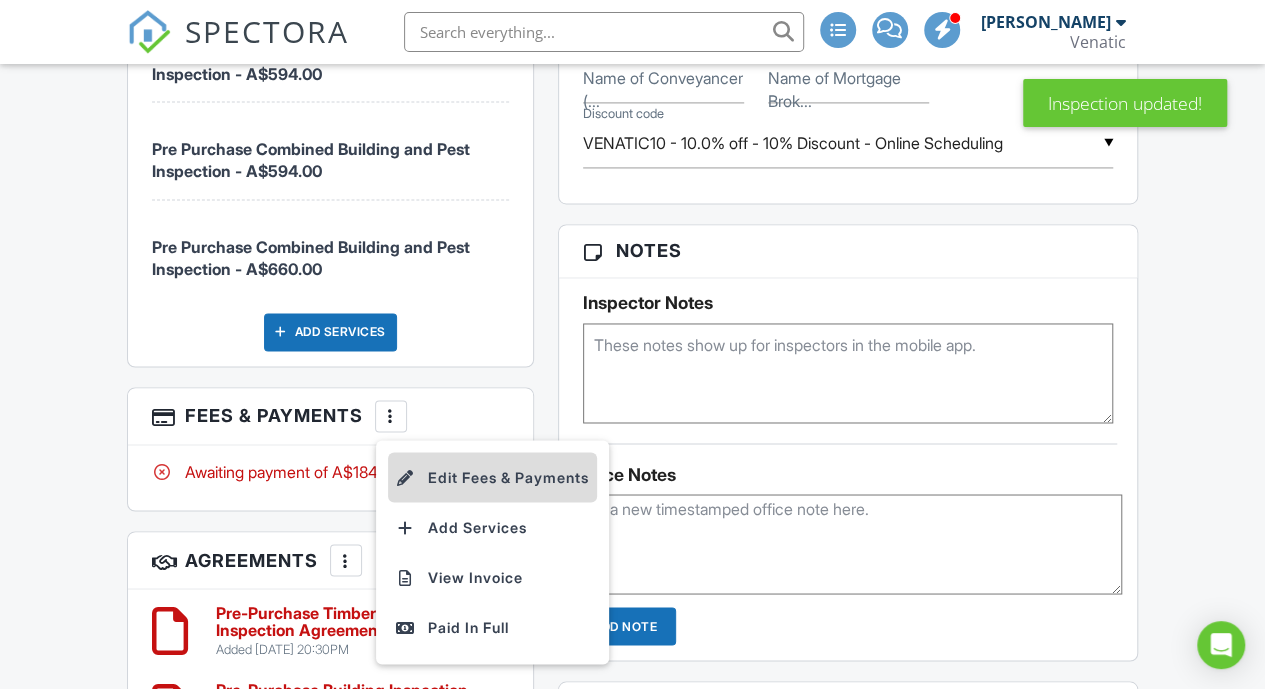 click on "Edit Fees & Payments" at bounding box center (492, 477) 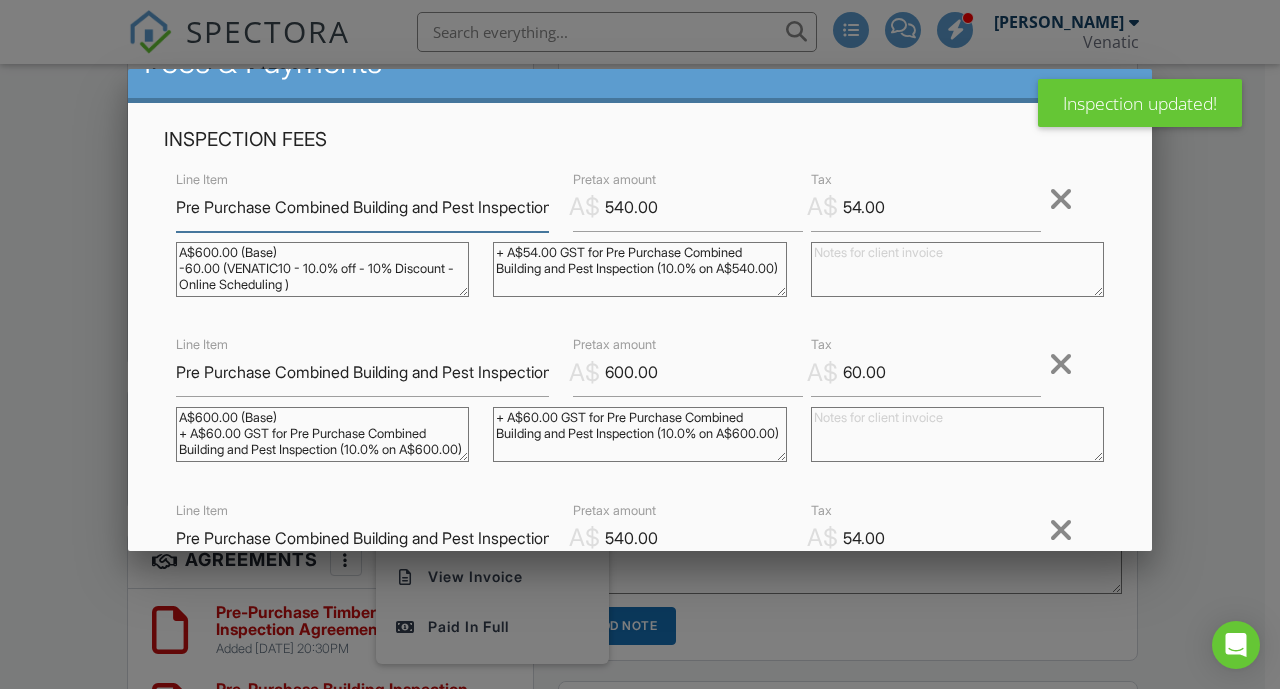 scroll, scrollTop: 42, scrollLeft: 0, axis: vertical 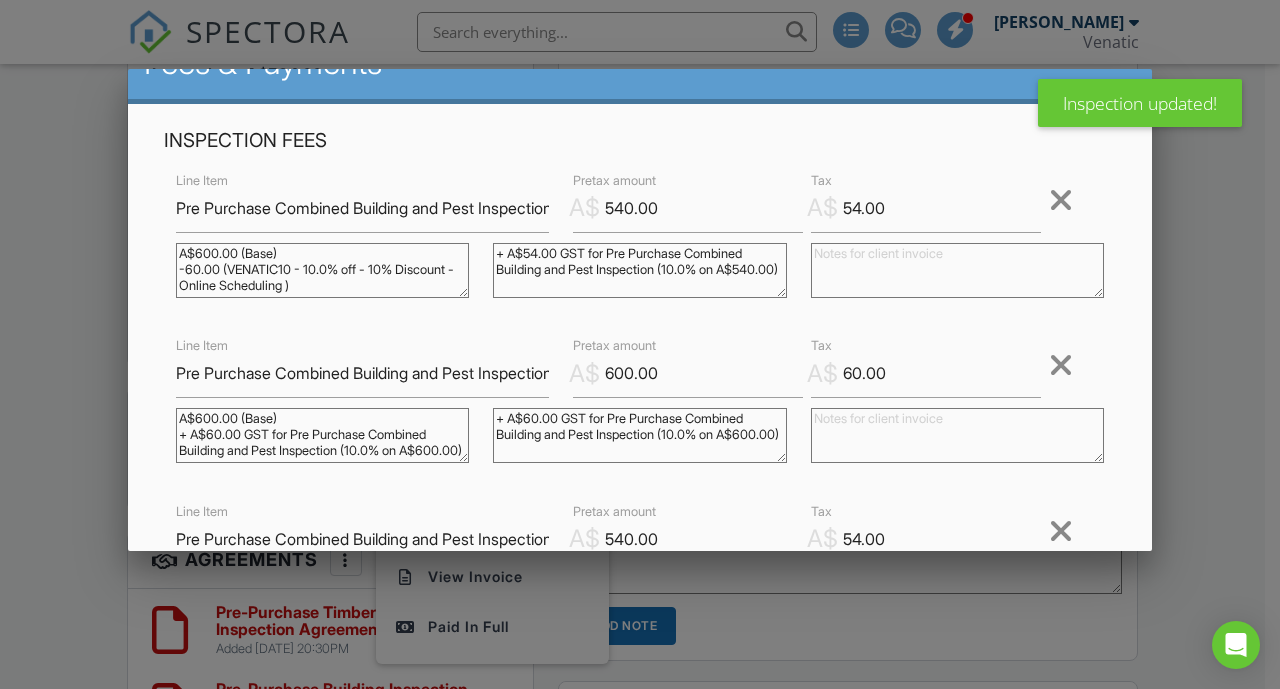 click at bounding box center [1061, 365] 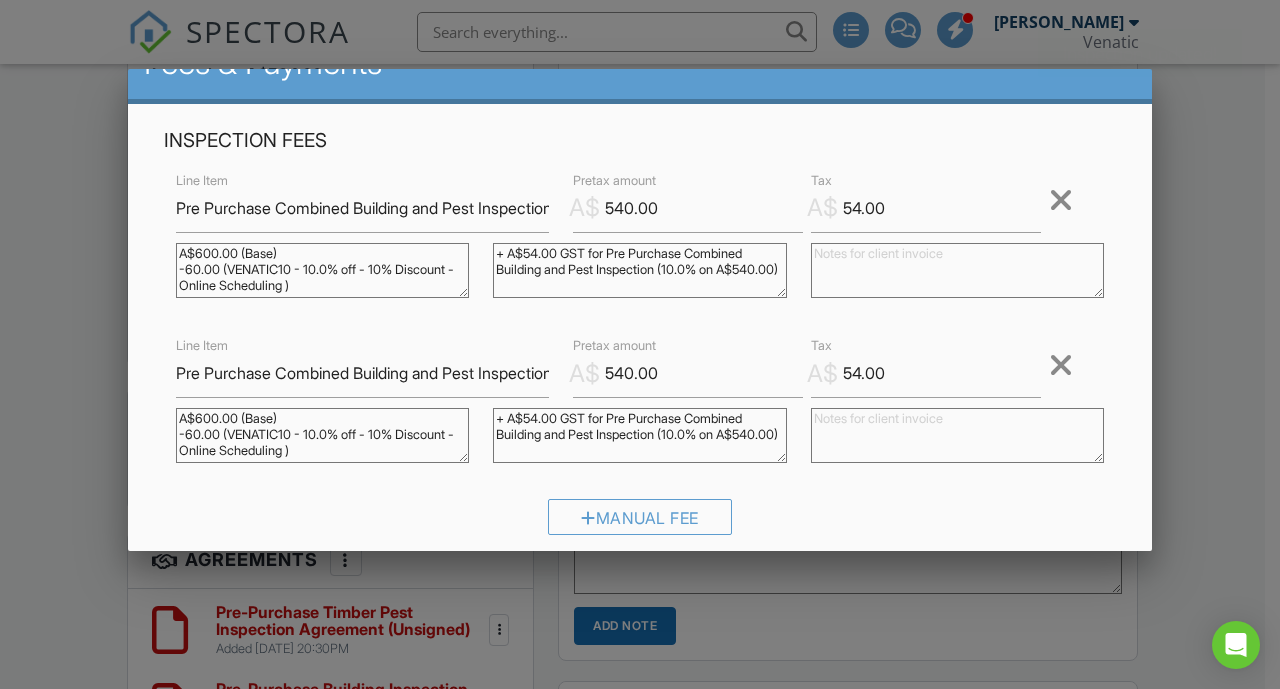 click at bounding box center [640, 330] 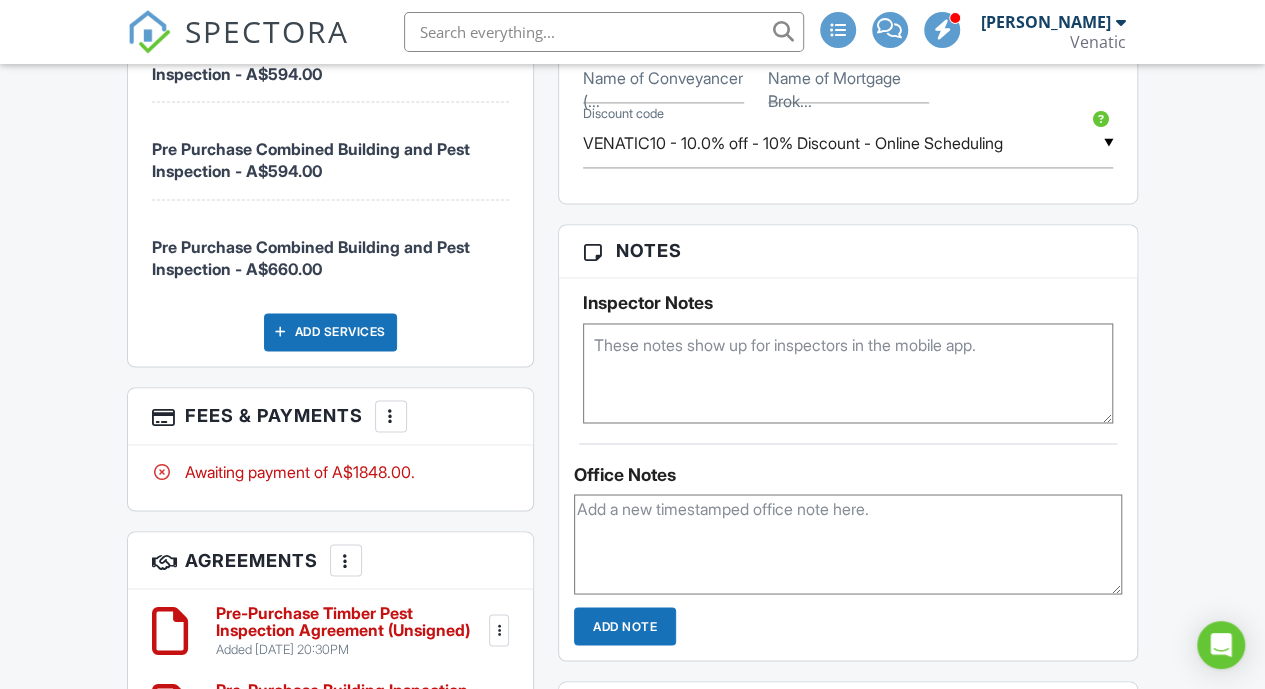 click on "More" at bounding box center [391, 416] 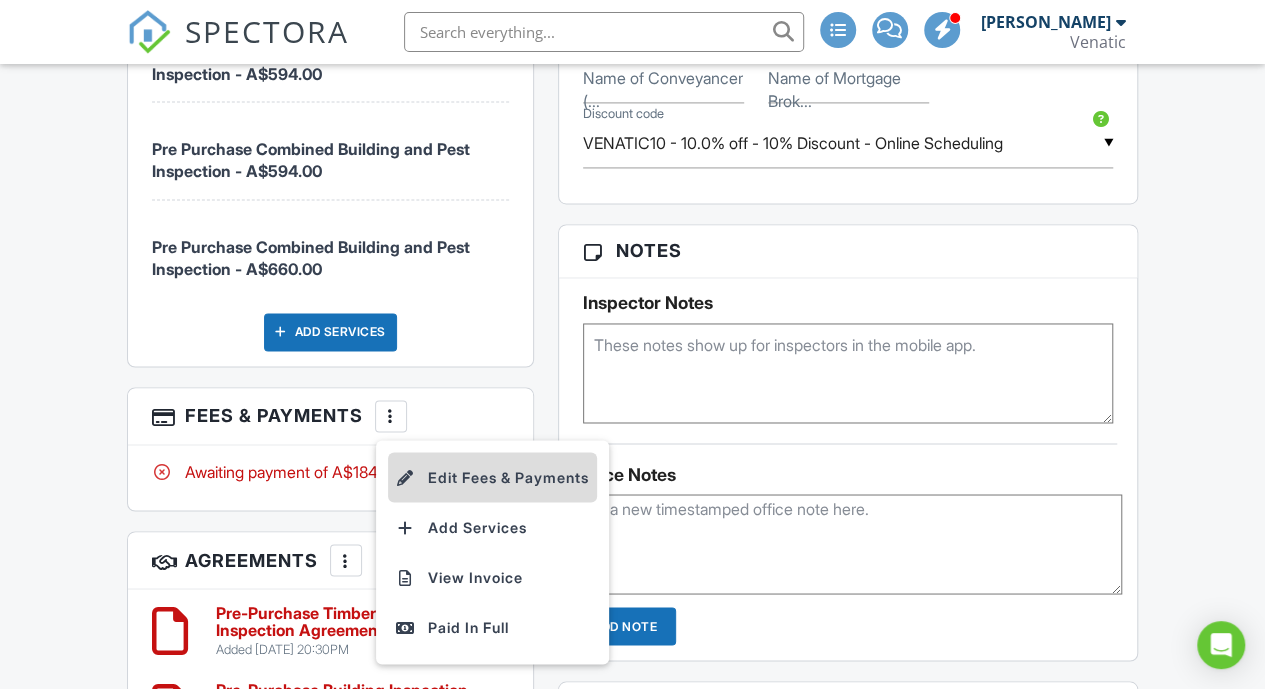 click on "Edit Fees & Payments" at bounding box center [492, 477] 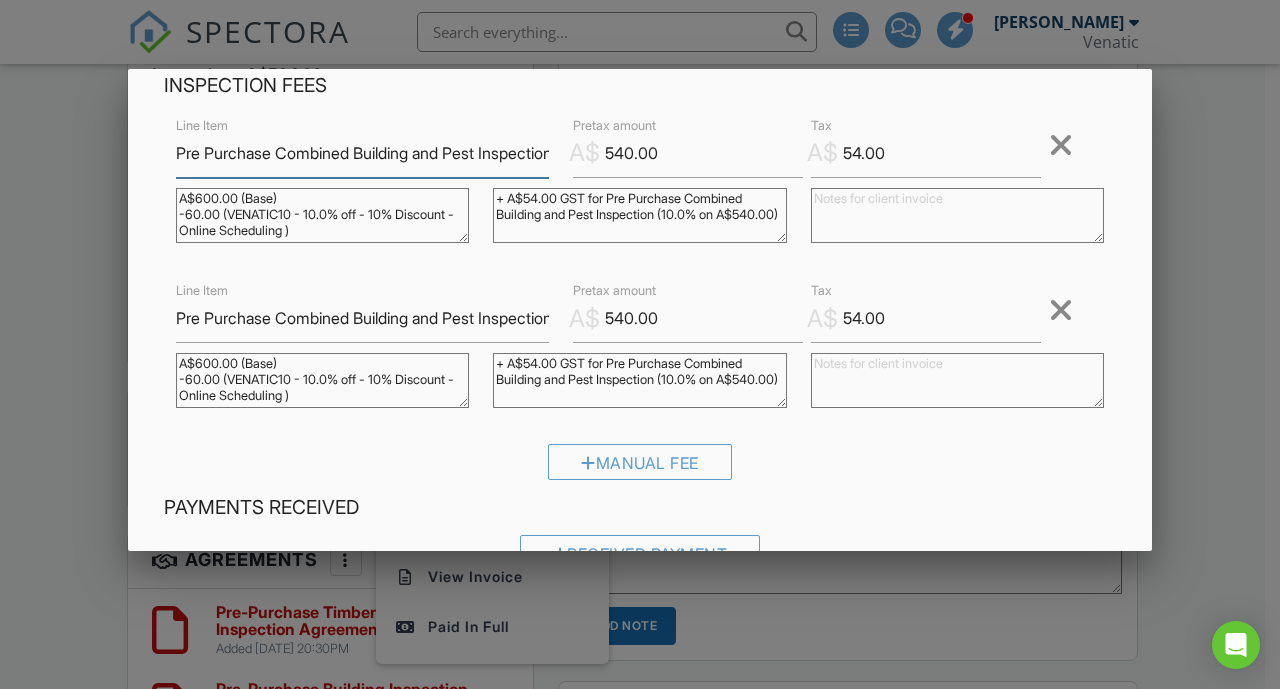 scroll, scrollTop: 501, scrollLeft: 0, axis: vertical 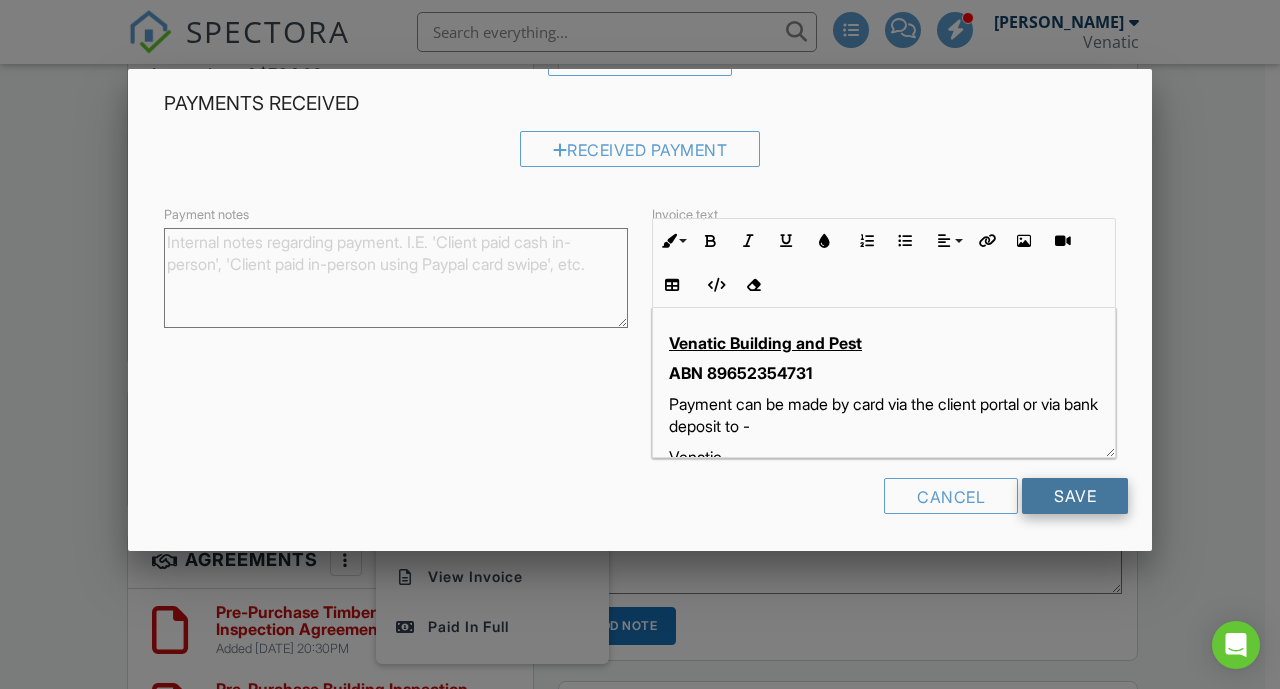 click on "Save" at bounding box center (1075, 496) 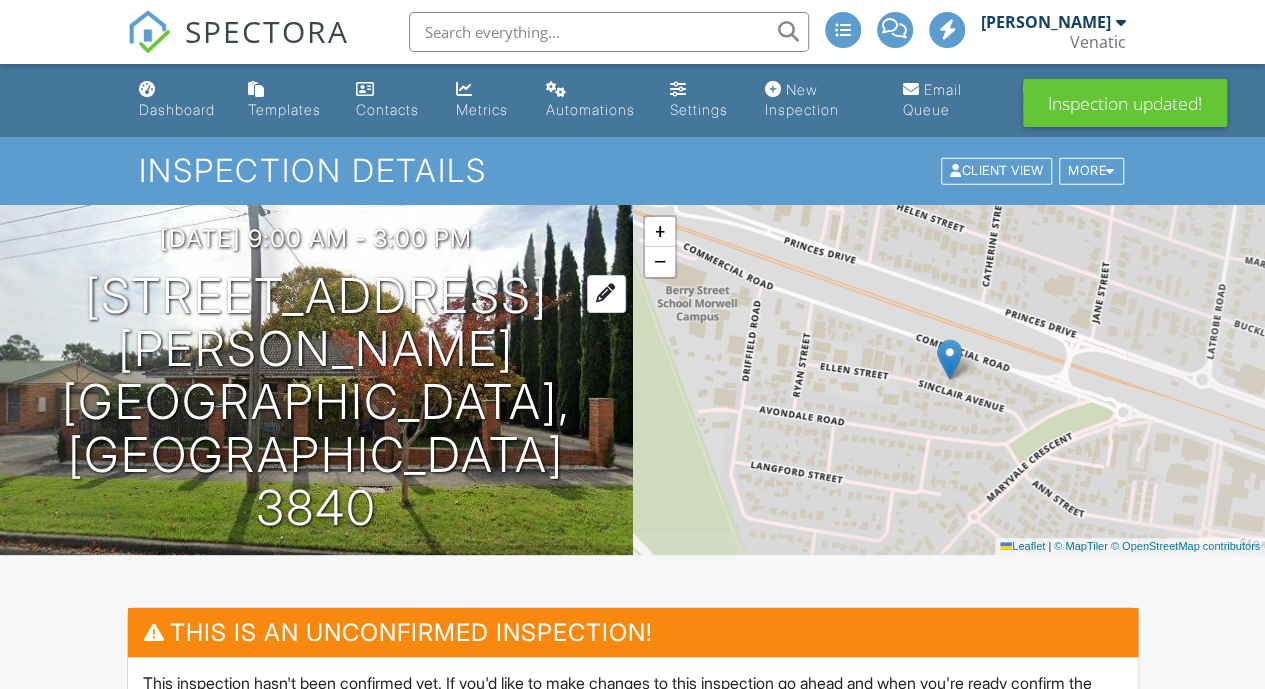 scroll, scrollTop: 325, scrollLeft: 0, axis: vertical 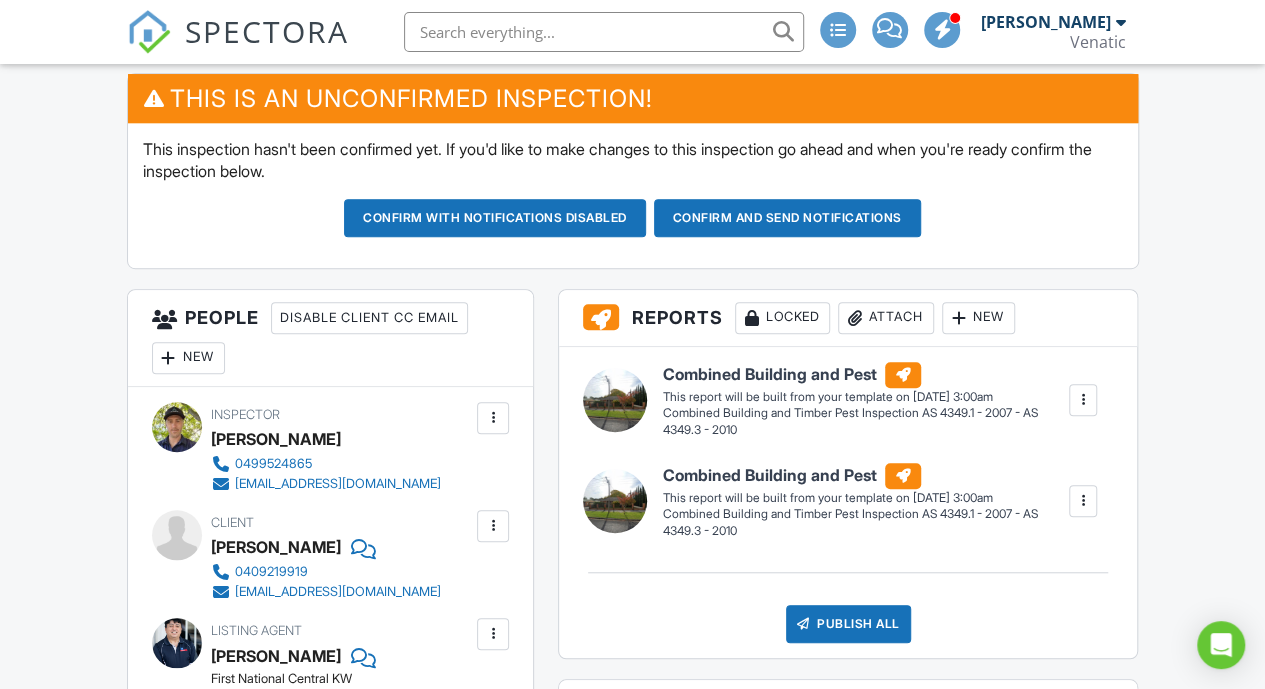 click at bounding box center (1083, 400) 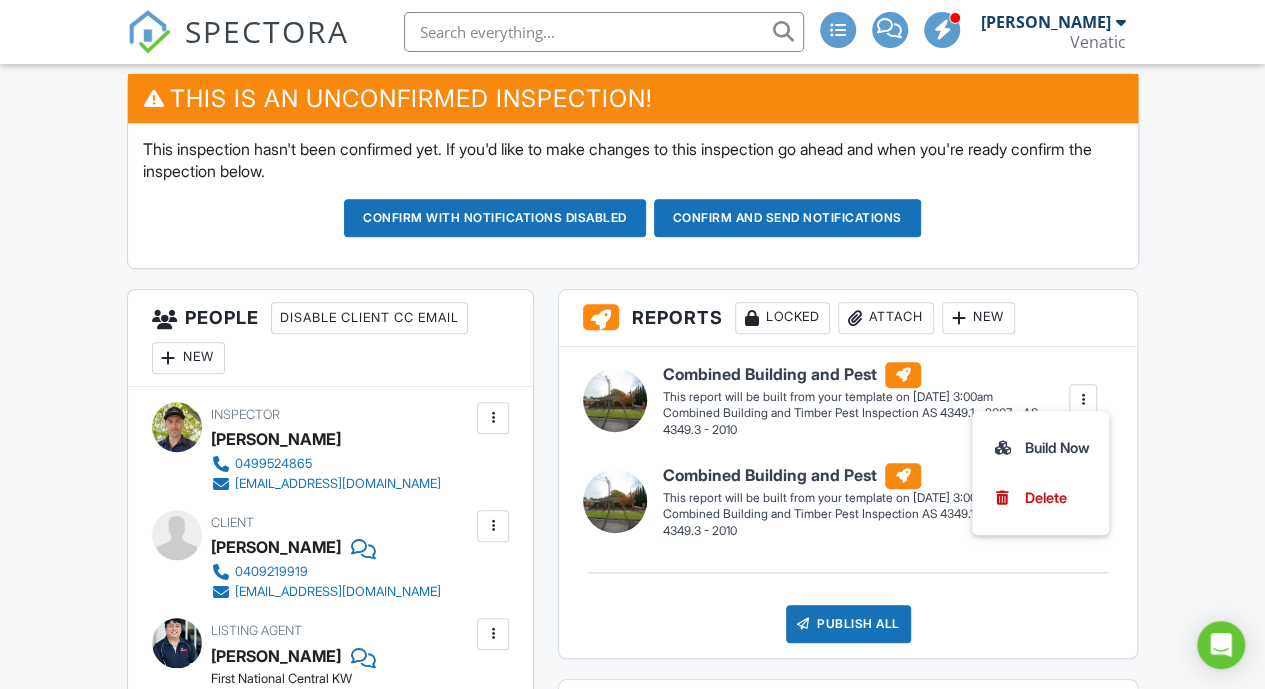 scroll, scrollTop: 0, scrollLeft: 0, axis: both 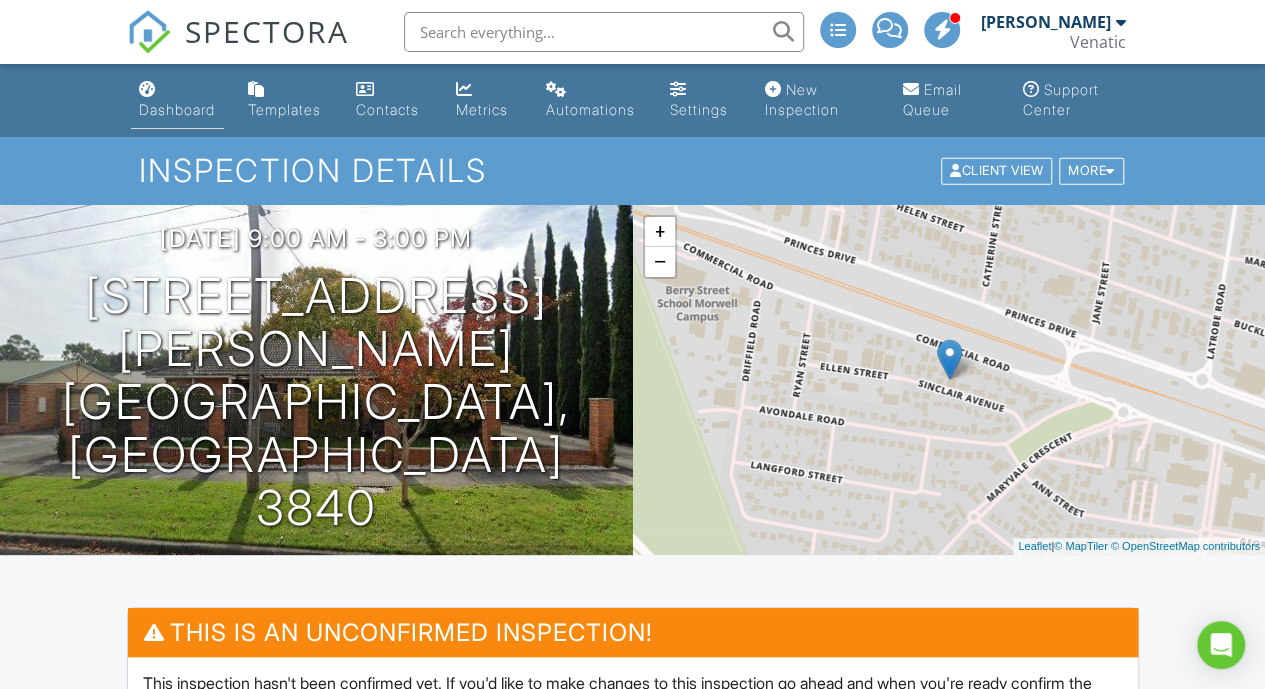 click on "Dashboard" at bounding box center [177, 109] 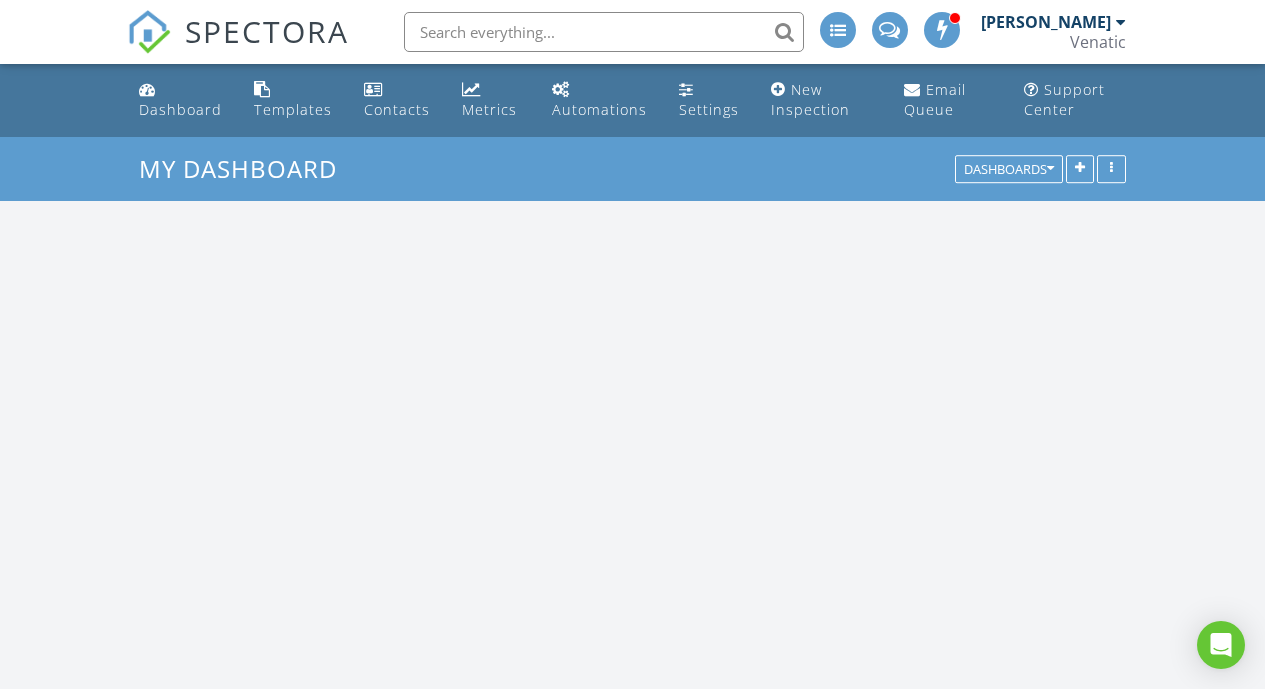 scroll, scrollTop: 0, scrollLeft: 0, axis: both 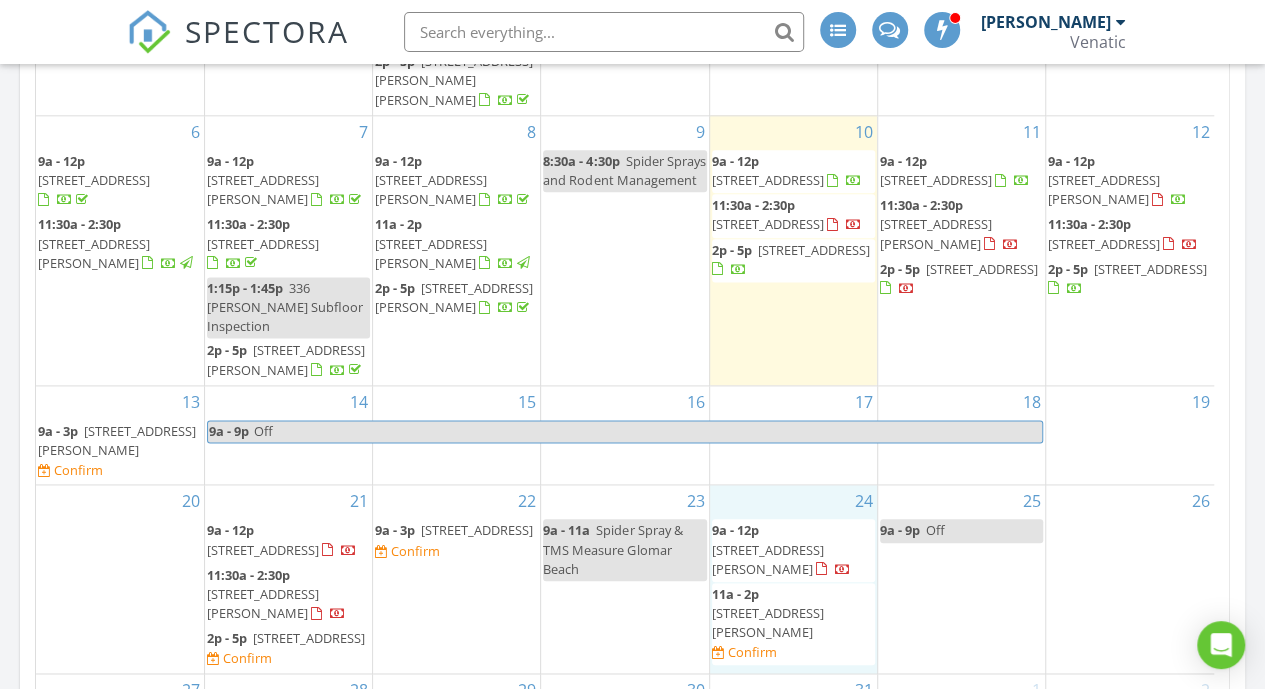 click on "24
9a - 12p
22 Henry St, Traralgon 3844
11a - 2p
7-9 Berry St 5, Traralgon 3844
Confirm" at bounding box center [793, 578] 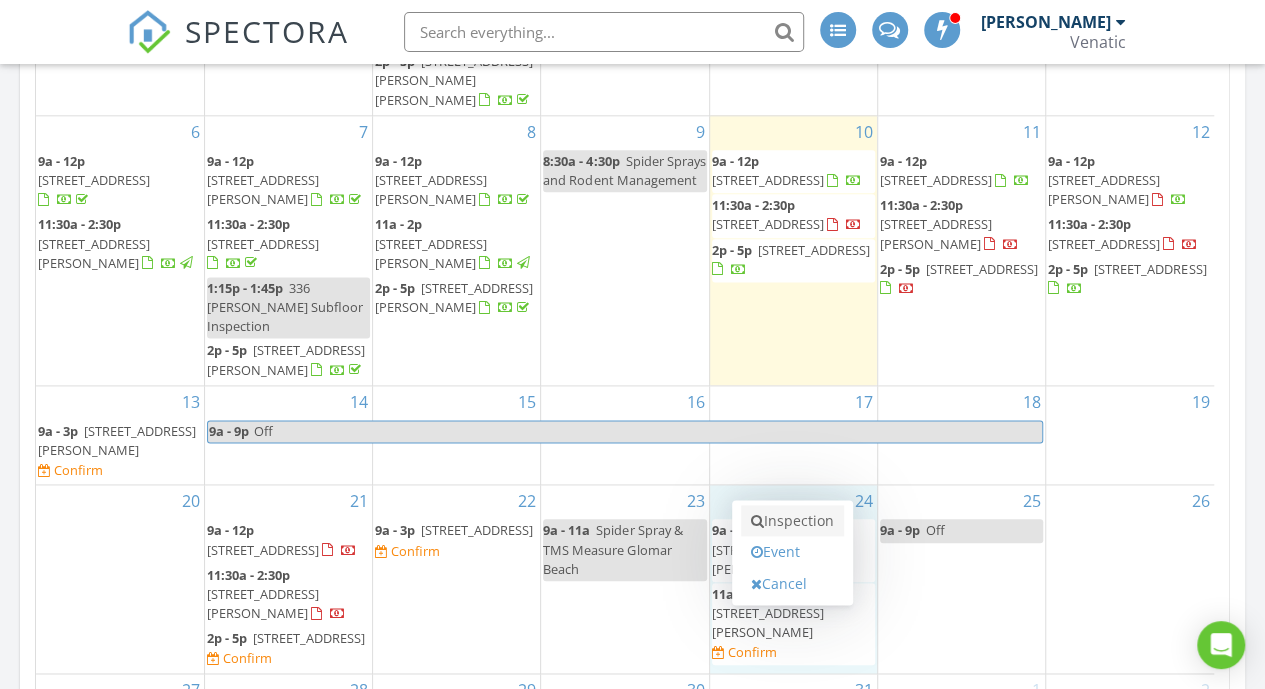 click on "Inspection" at bounding box center (792, 521) 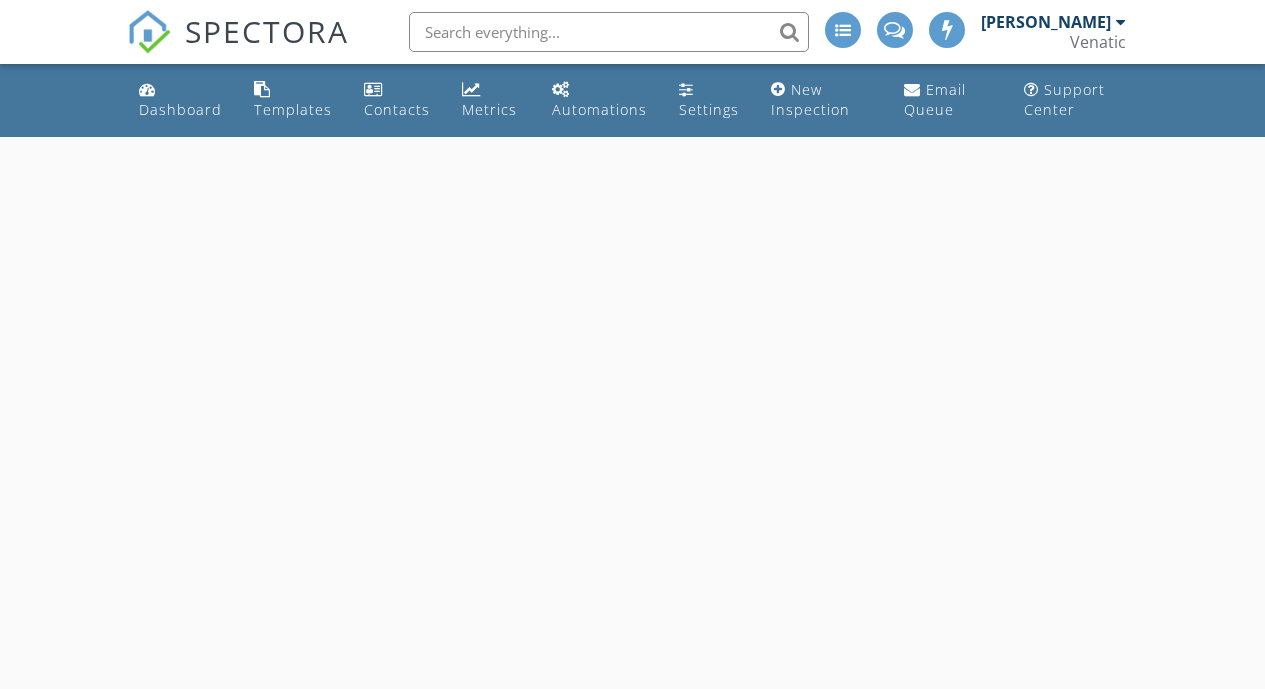 scroll, scrollTop: 0, scrollLeft: 0, axis: both 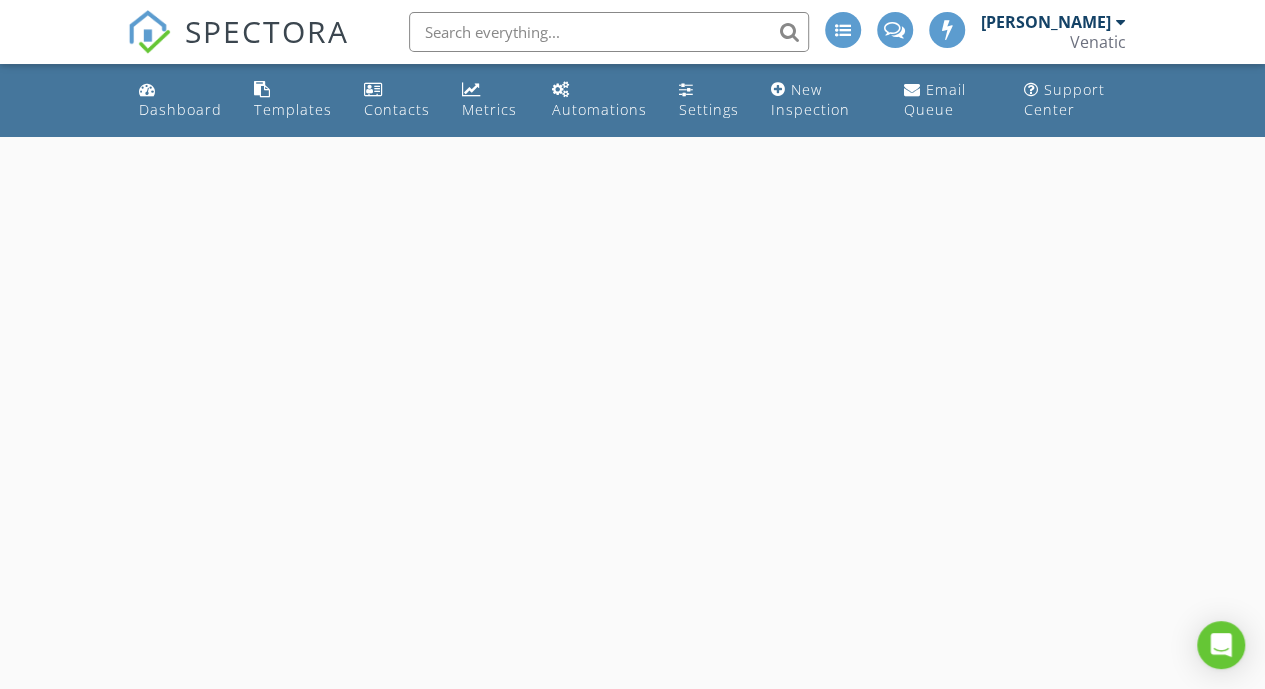 select on "6" 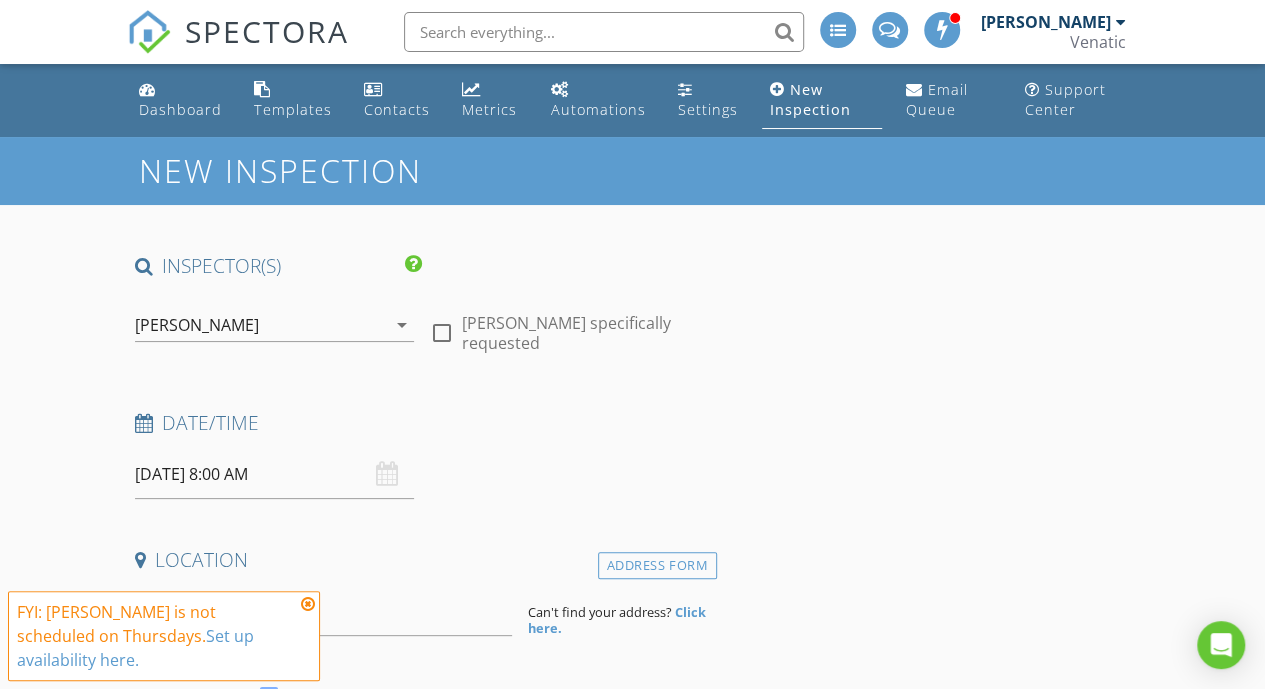 click on "[DATE] 8:00 AM" at bounding box center (274, 474) 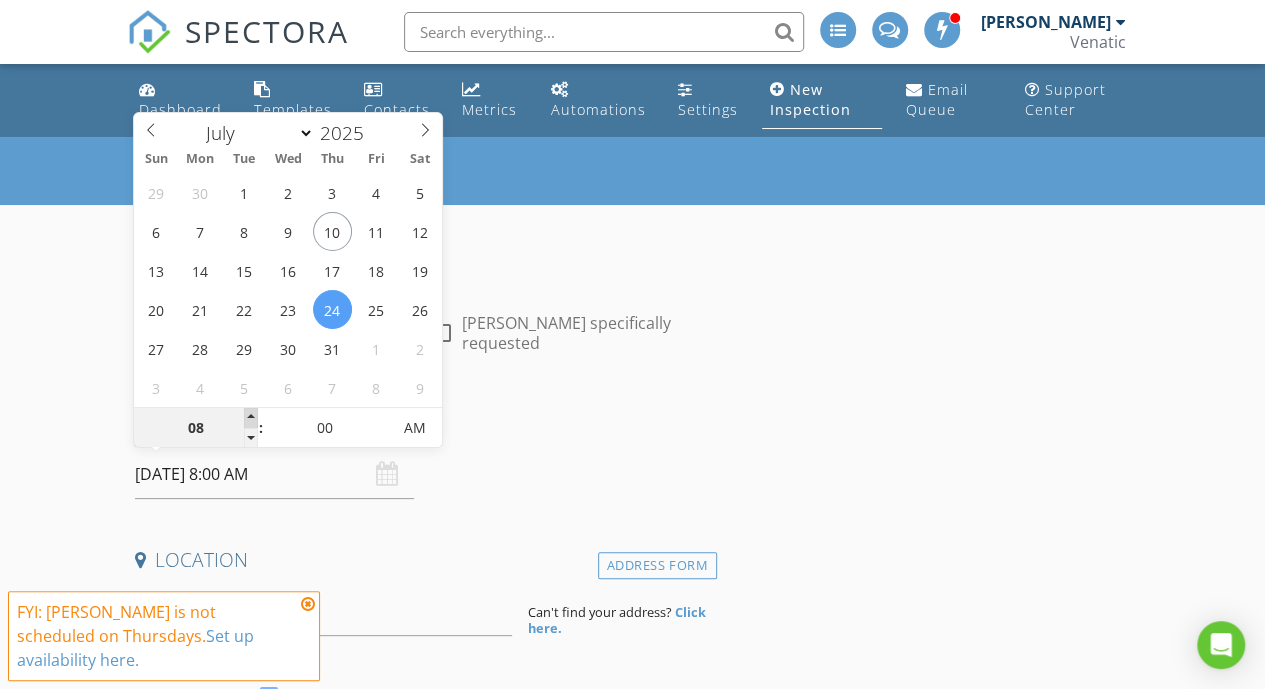 type on "09" 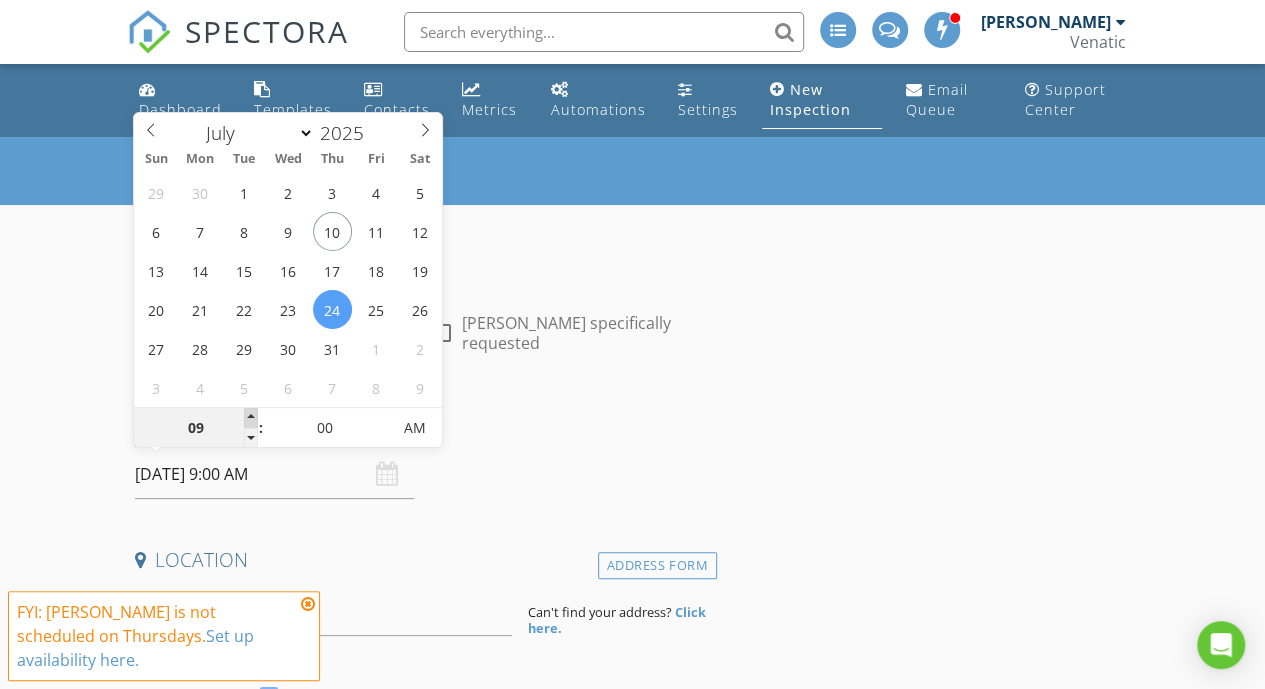 click at bounding box center (251, 418) 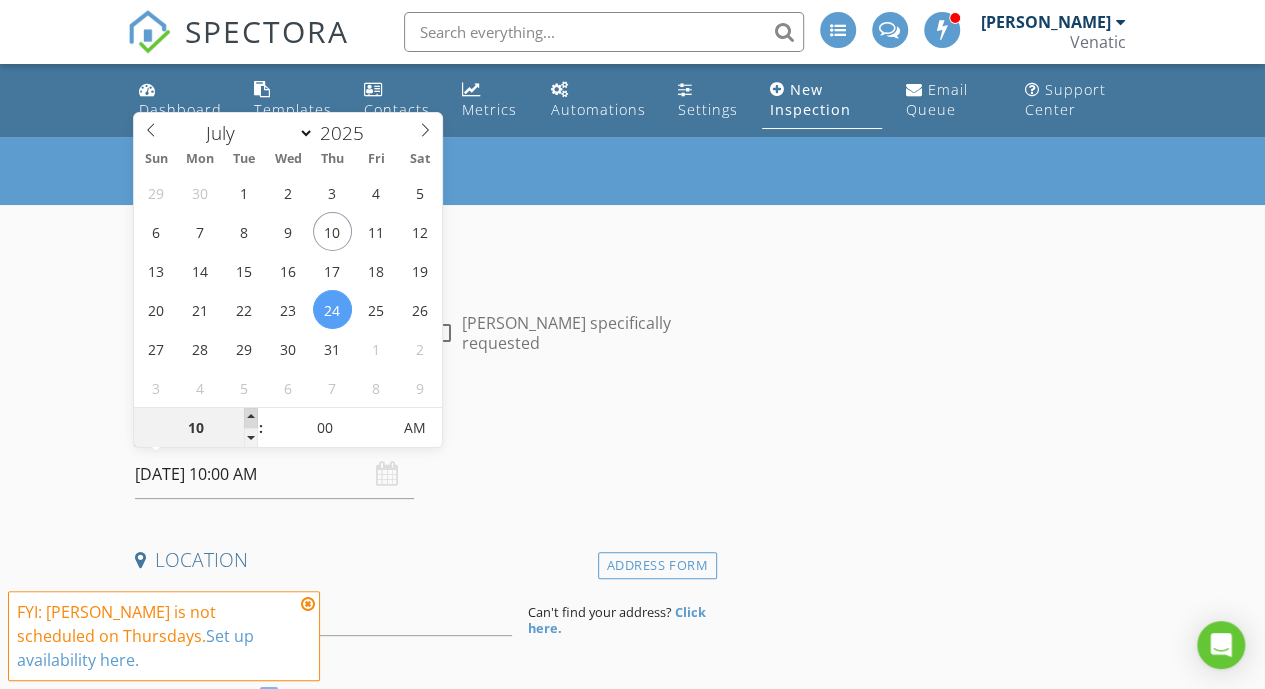 click at bounding box center [251, 418] 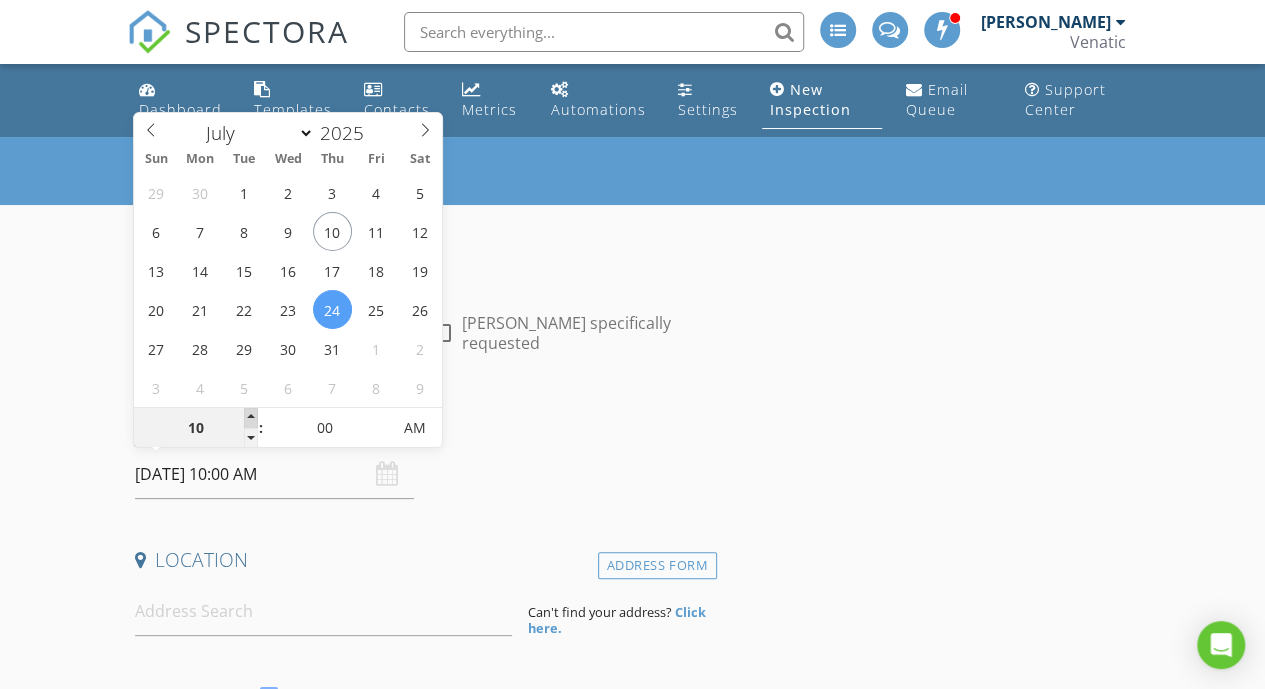 type on "11" 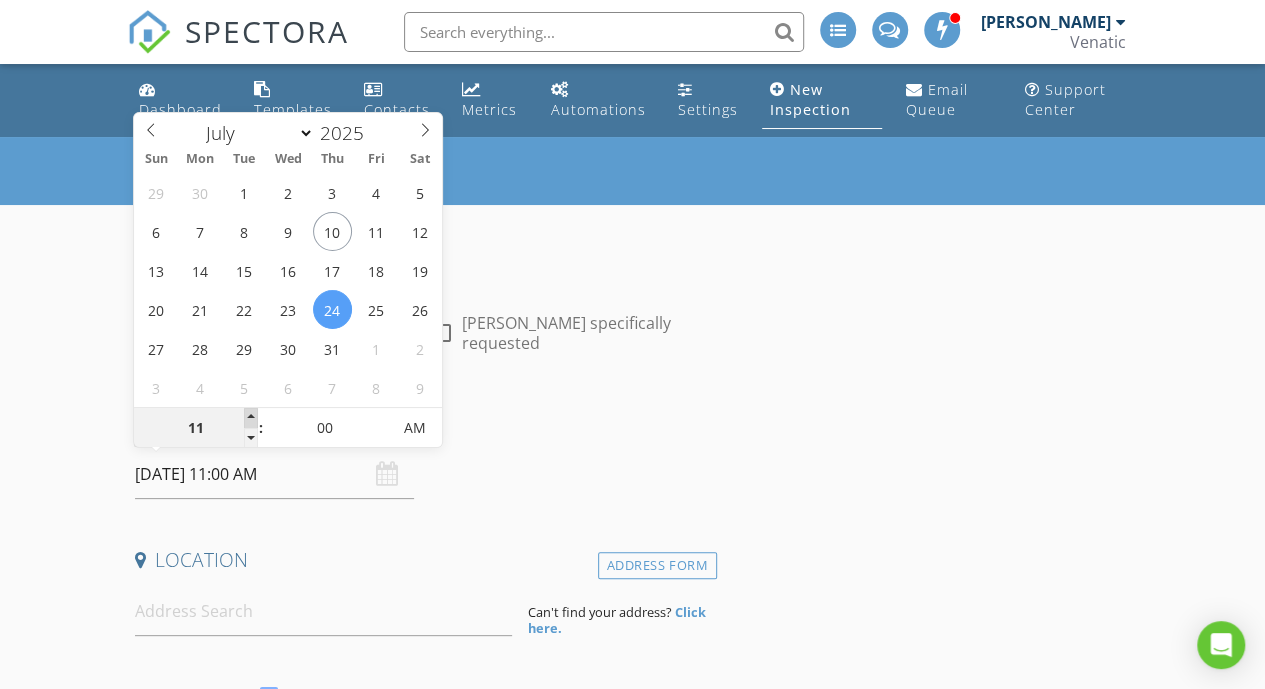 click at bounding box center [251, 418] 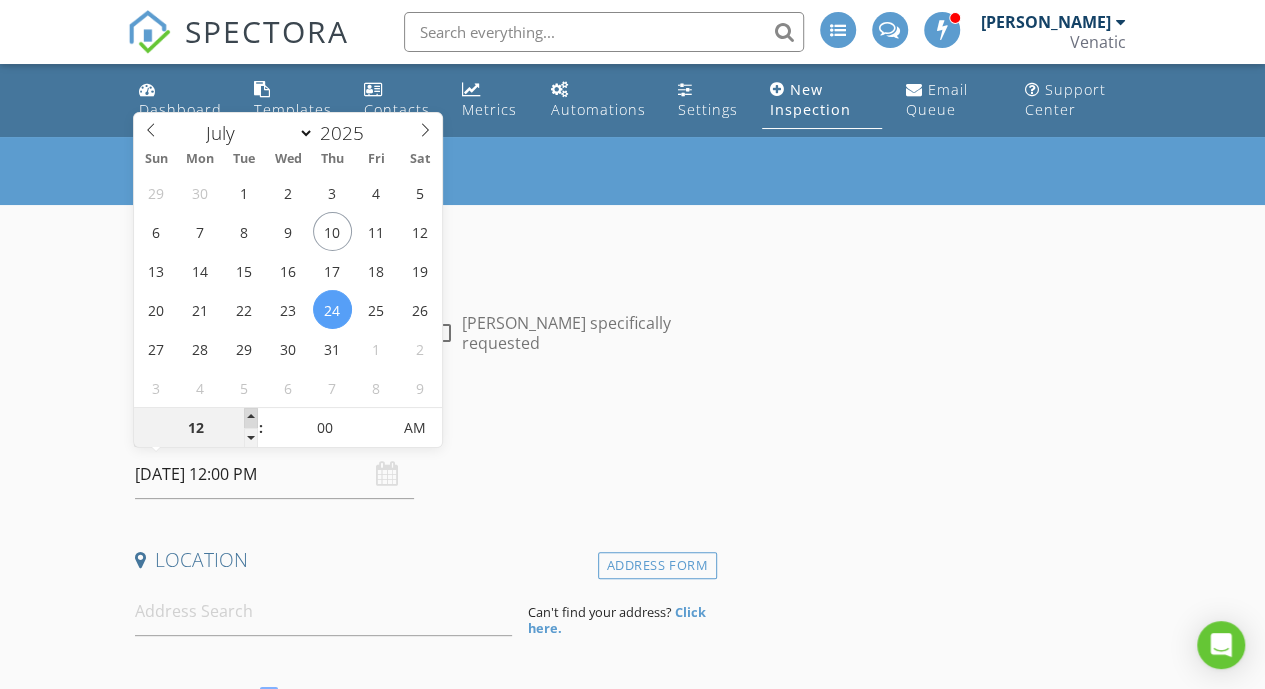 click at bounding box center (251, 418) 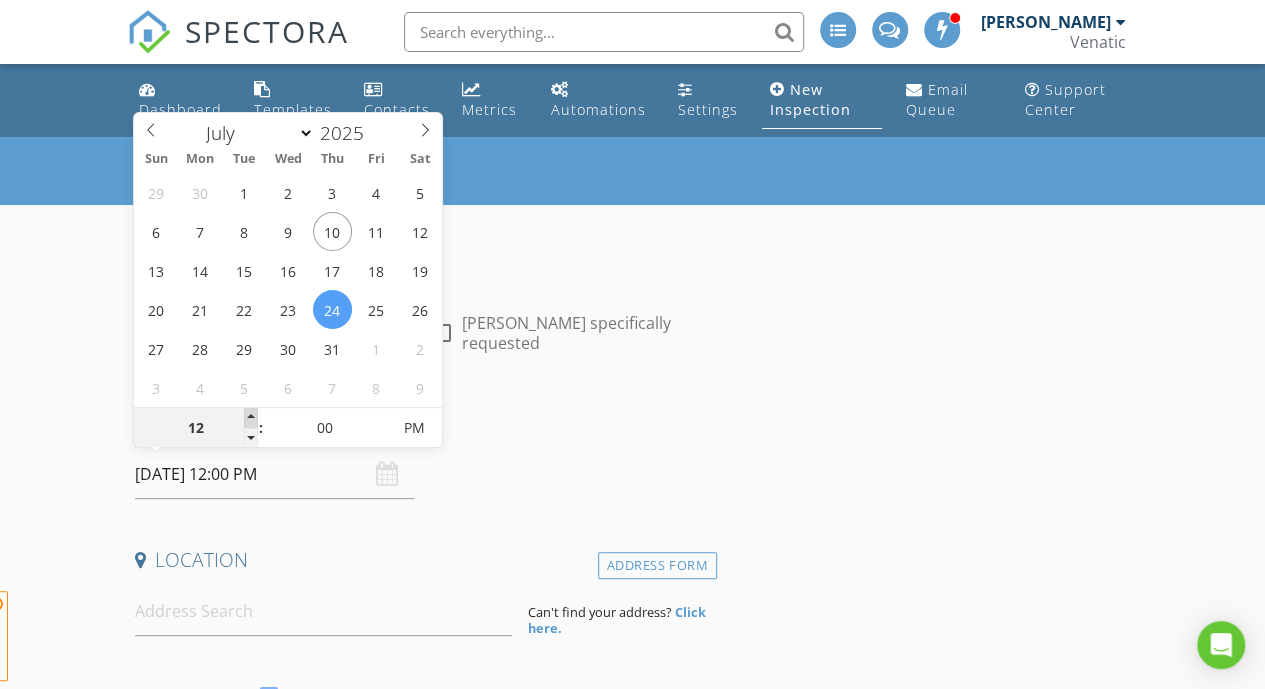 type on "01" 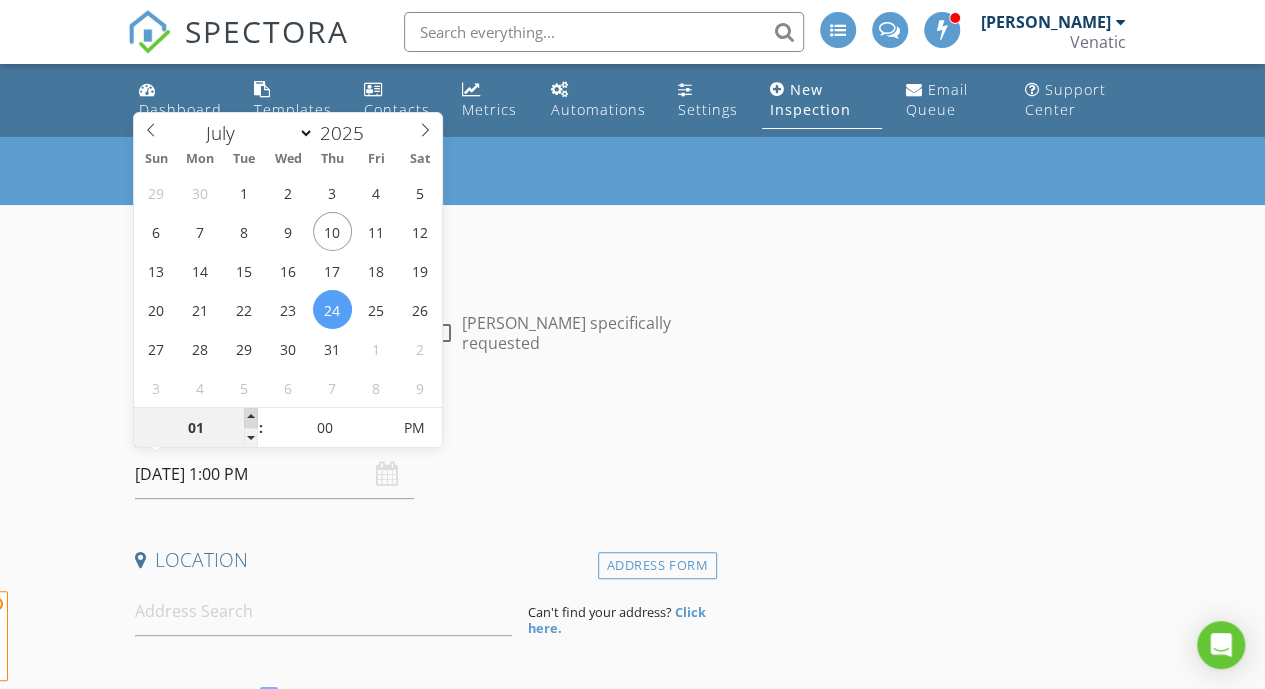 click at bounding box center [251, 418] 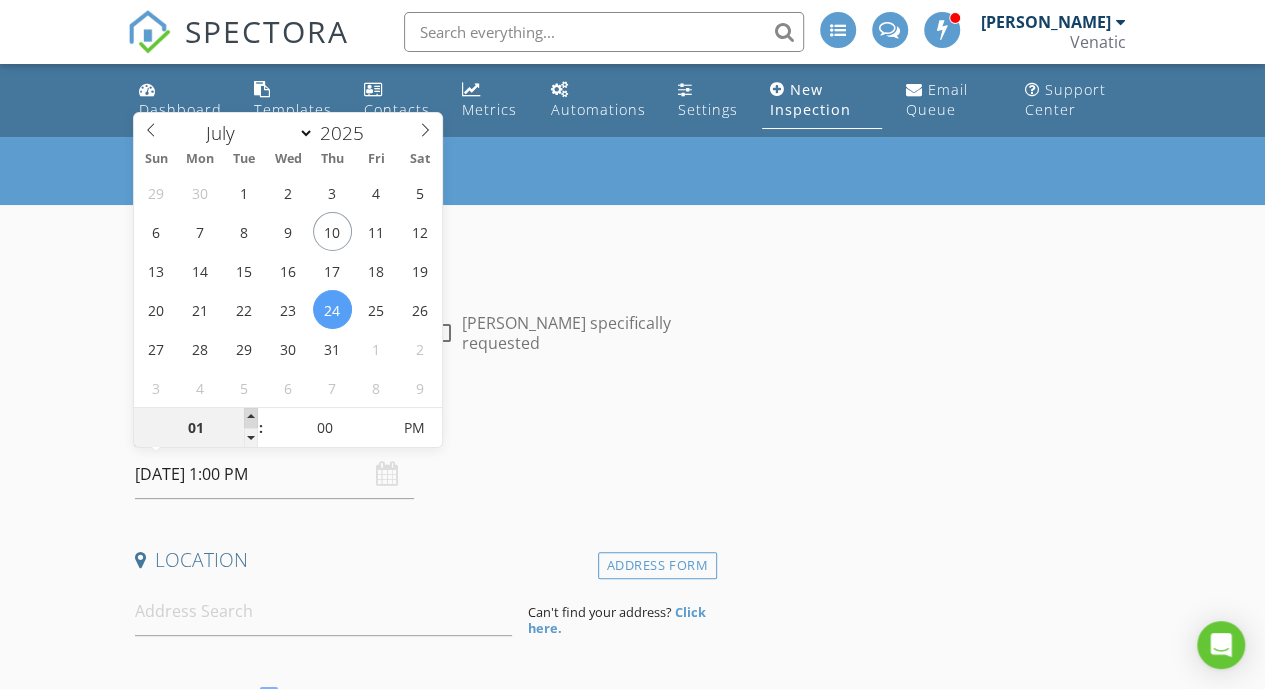 type on "02" 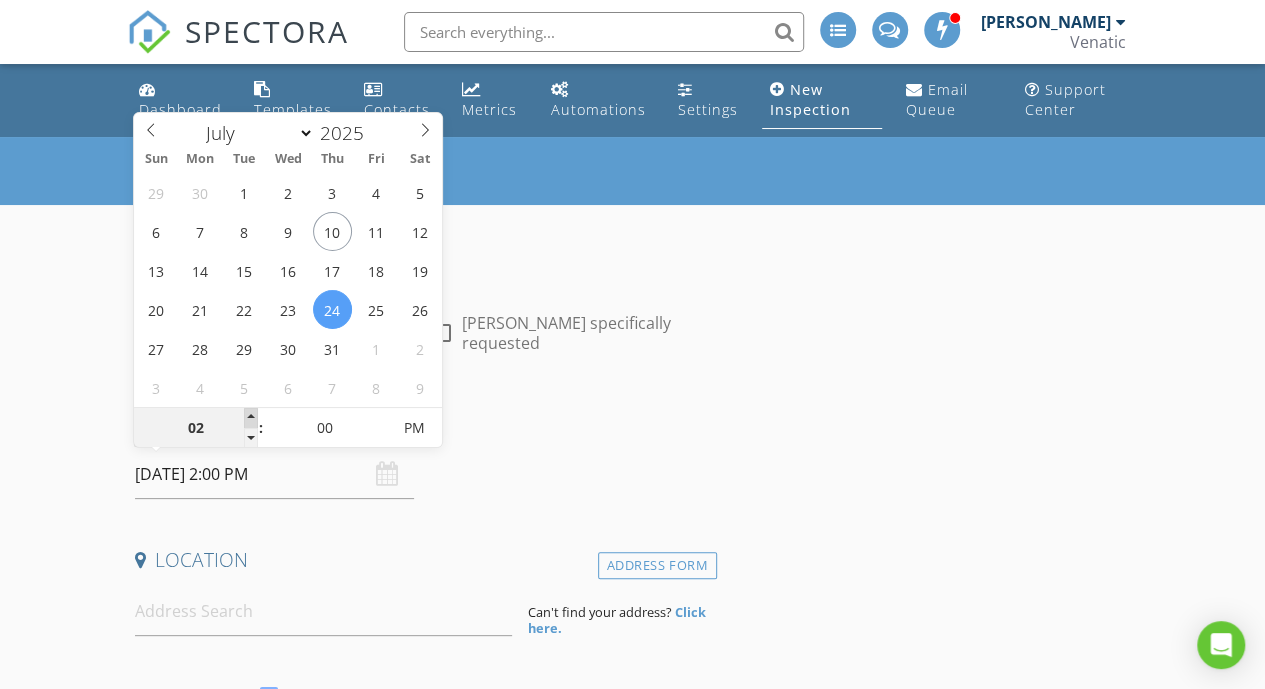 click at bounding box center (251, 418) 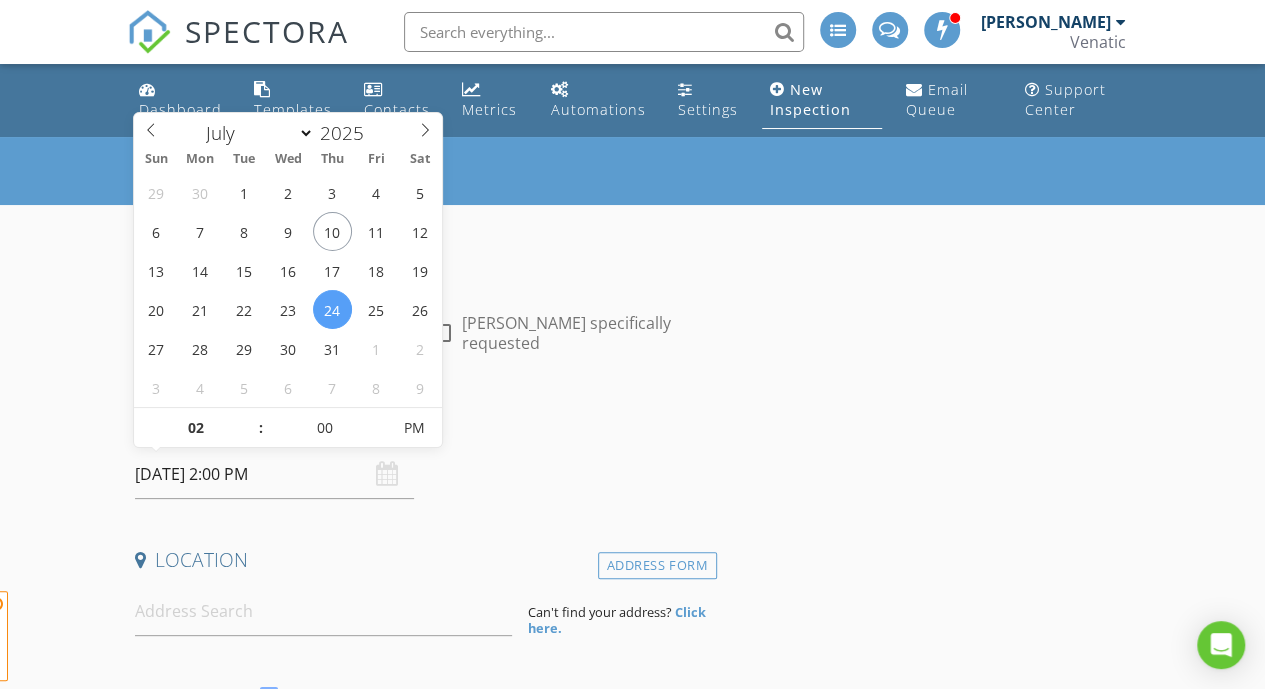 click on "Date/Time" at bounding box center (422, 430) 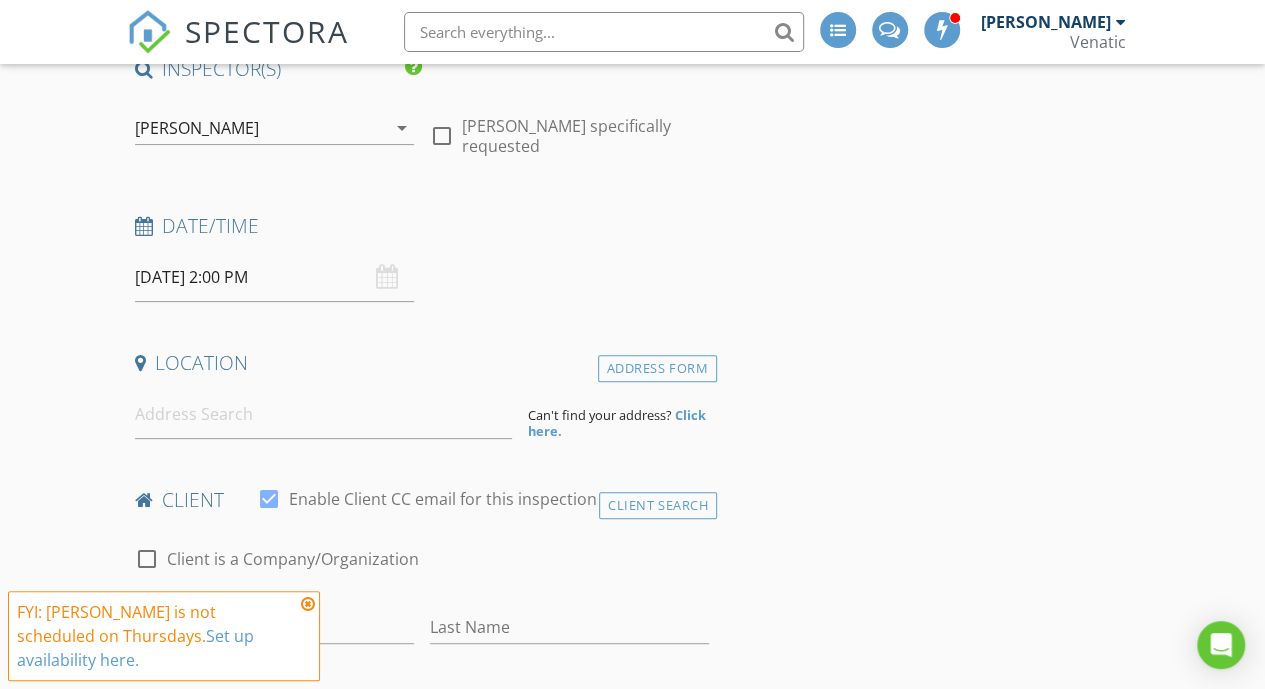 scroll, scrollTop: 198, scrollLeft: 0, axis: vertical 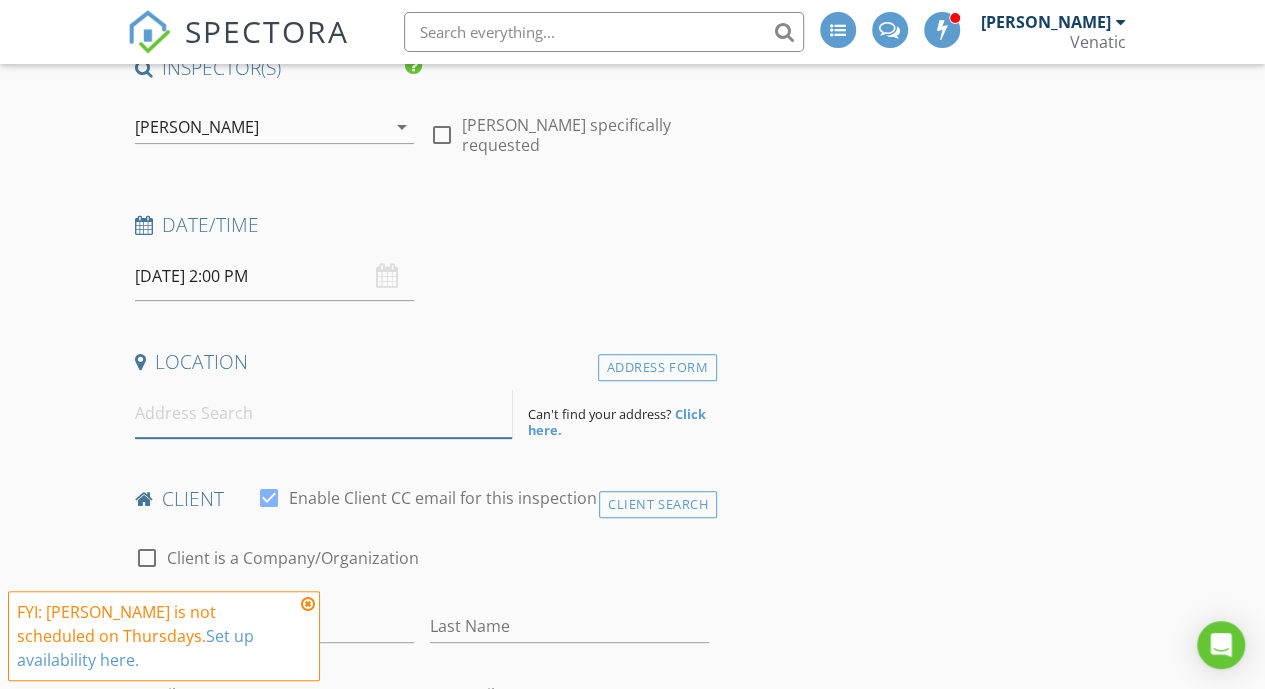 click at bounding box center [324, 413] 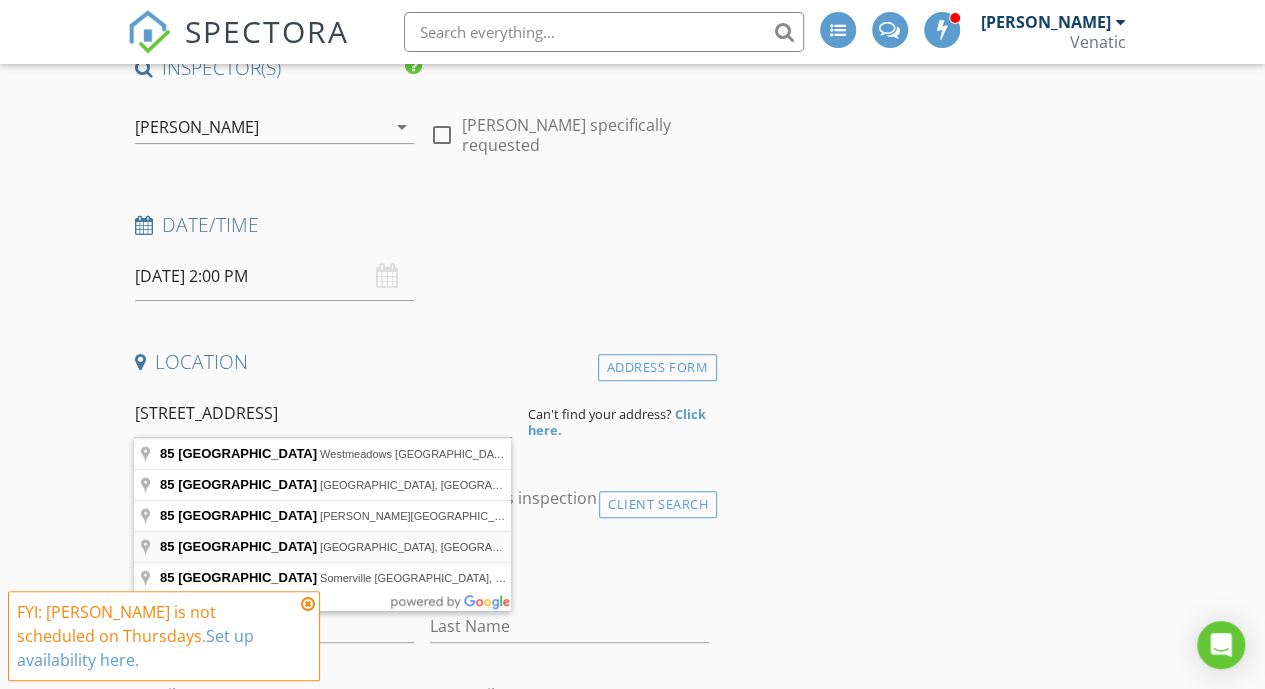 type on "85 Western Avenue, Newborough VIC, Australia" 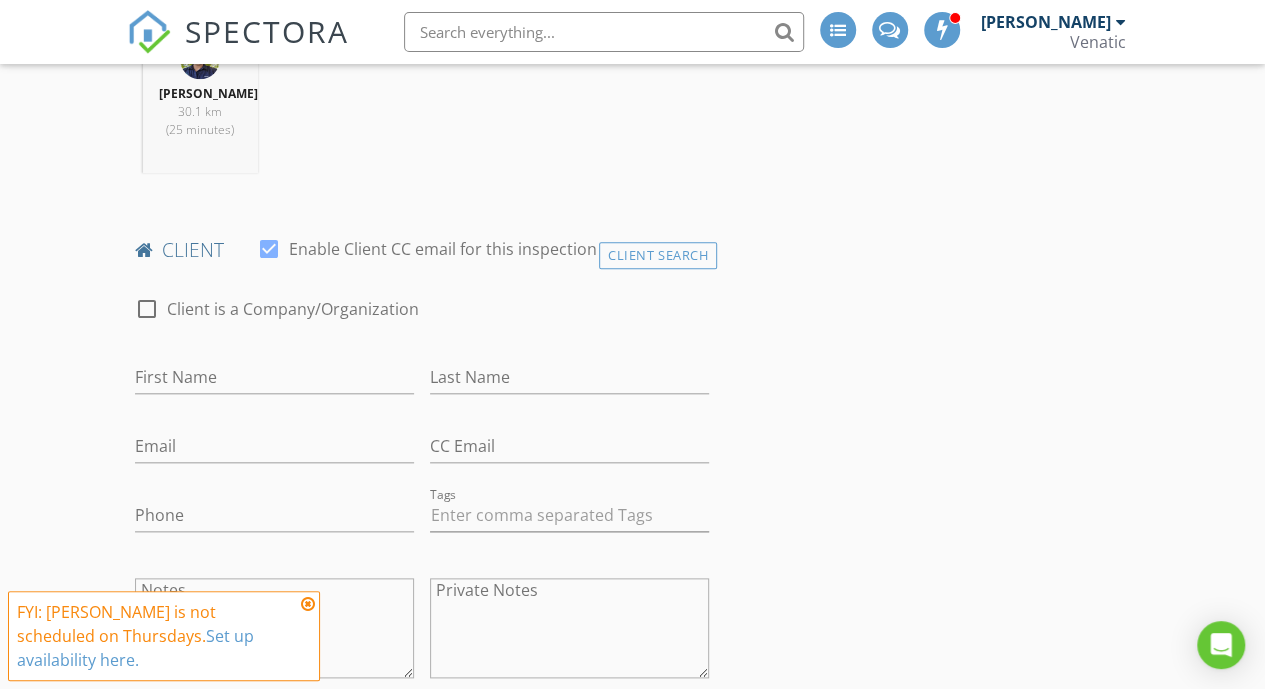 scroll, scrollTop: 855, scrollLeft: 0, axis: vertical 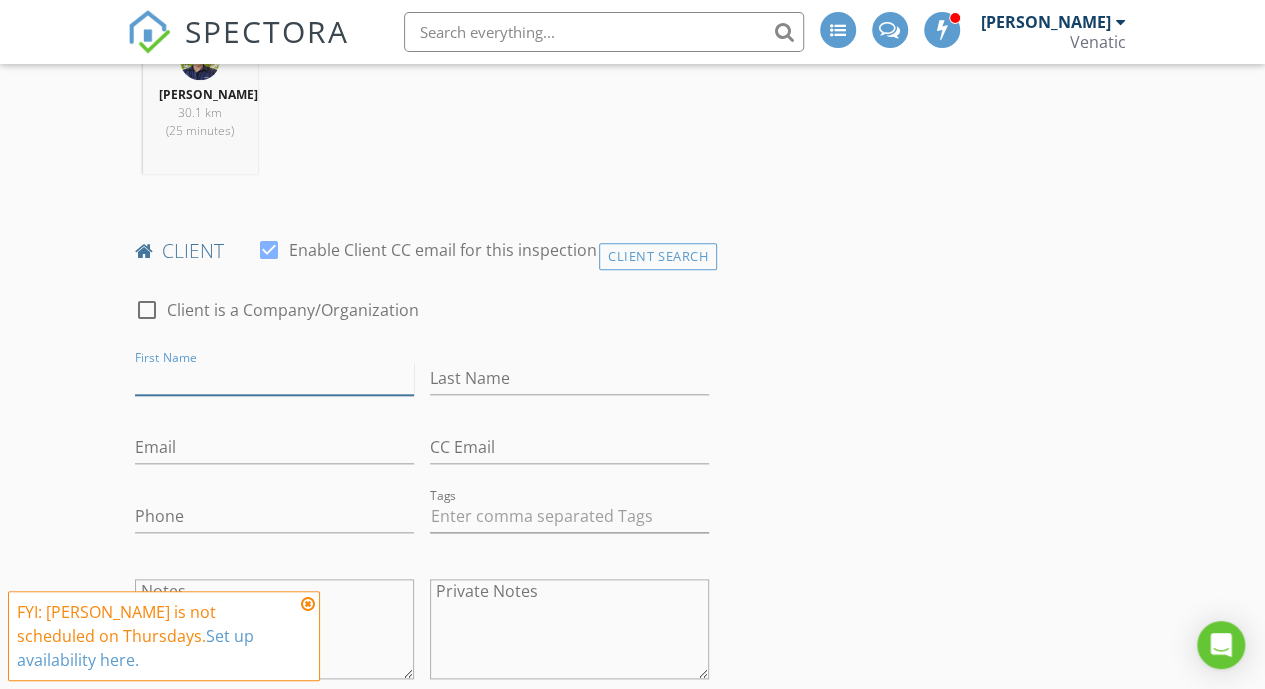 click on "First Name" at bounding box center (274, 378) 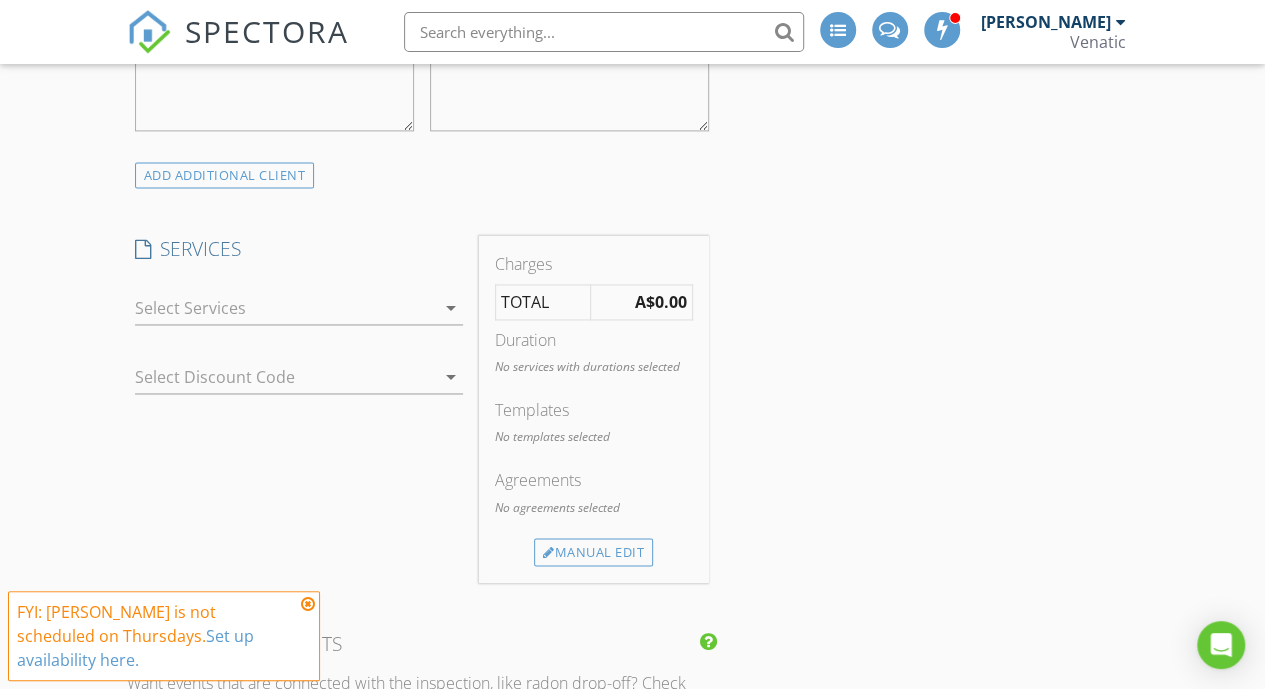 scroll, scrollTop: 1405, scrollLeft: 0, axis: vertical 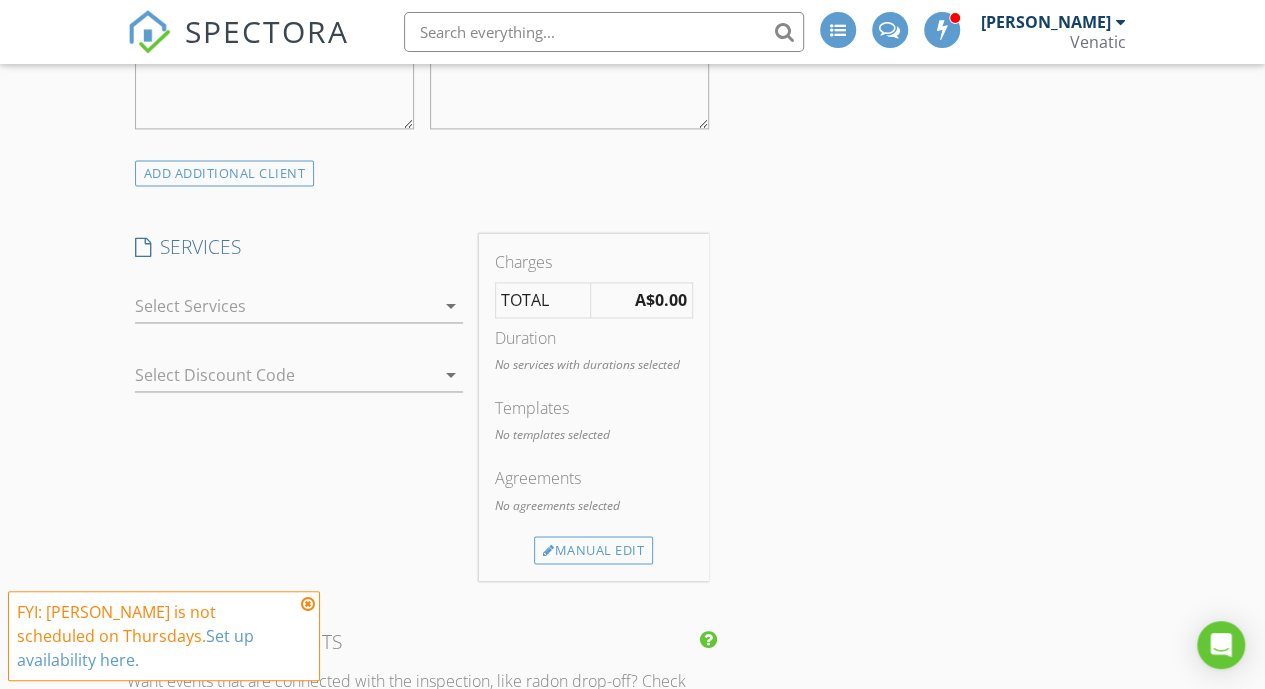 type on "Les" 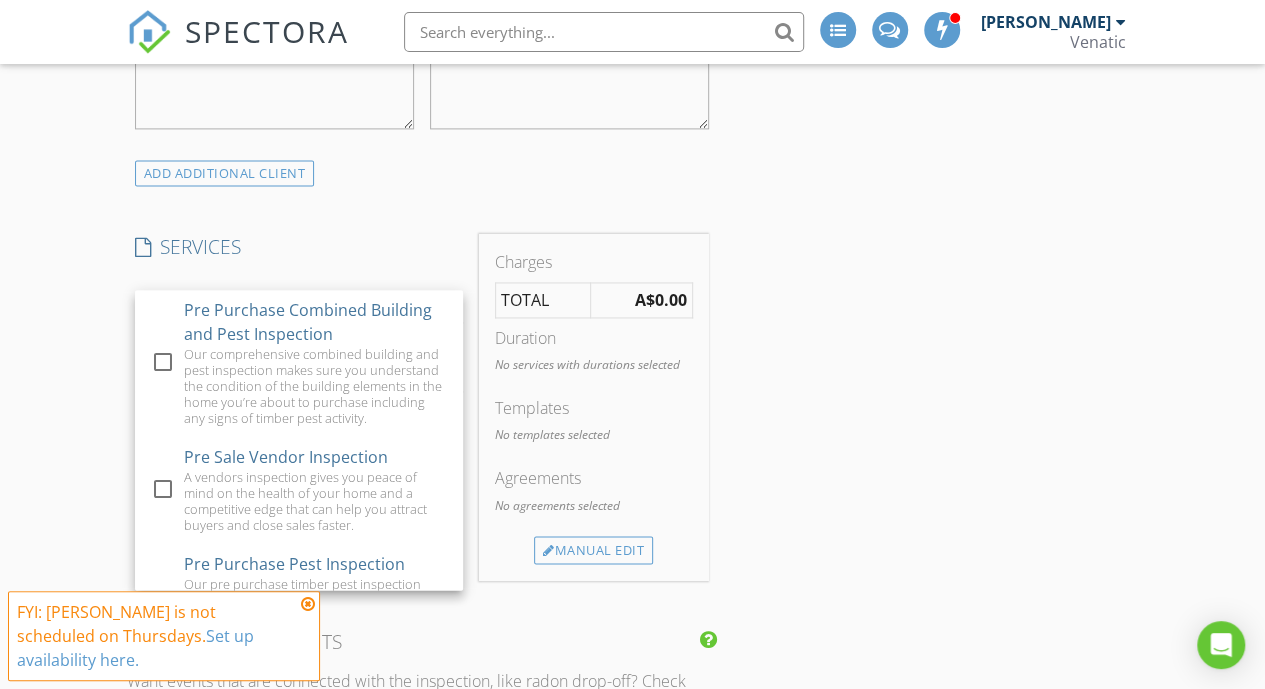 click on "Pre Purchase Combined Building and Pest Inspection   Our comprehensive combined building and pest inspection makes sure you understand the condition of the building elements in the home you’re about to purchase including any signs of timber pest activity." at bounding box center [314, 363] 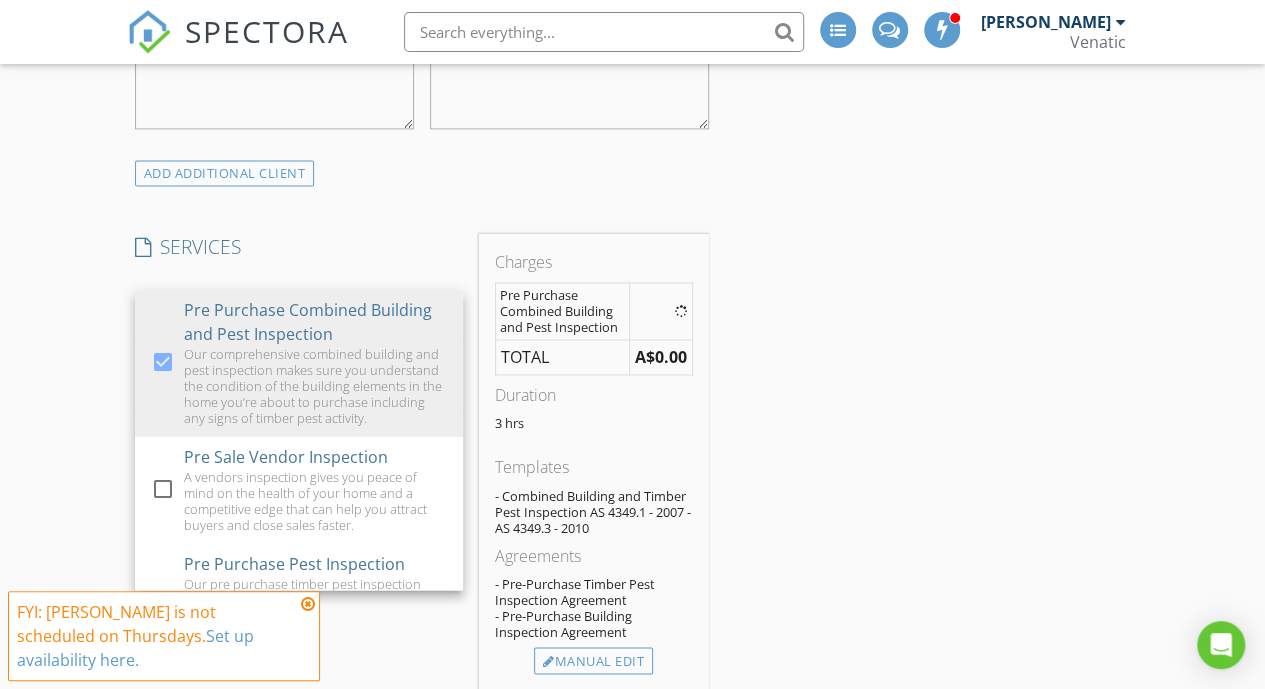 click on "INSPECTOR(S)
check_box   Brent Mackay   PRIMARY   Brent Mackay arrow_drop_down   check_box_outline_blank Brent Mackay specifically requested
Date/Time
24/07/2025 2:00 PM
Location
Address Search       Address 85 Western Ave   Unit   City Newborough   State VIC   Zip 3825   County Latrobe     Square Meters (m²)   Year Built   Foundation arrow_drop_down     Brent Mackay     30.1 km     (25 minutes)
client
check_box Enable Client CC email for this inspection   Client Search     check_box_outline_blank Client is a Company/Organization     First Name Les   Last Name   Email   CC Email   Phone         Tags         Notes   Private Notes
ADD ADDITIONAL client
SERVICES
check_box   Pre Purchase Combined Building and Pest Inspection   check_box_outline_blank" at bounding box center (633, 686) 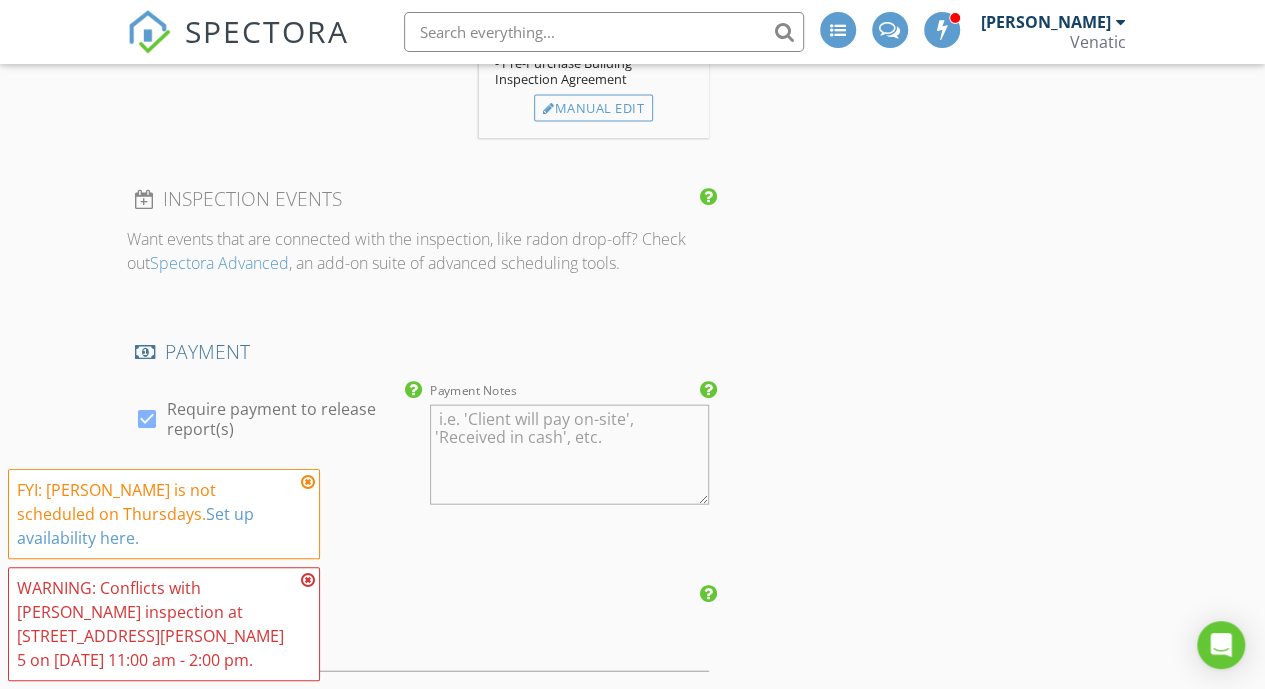 scroll, scrollTop: 2565, scrollLeft: 0, axis: vertical 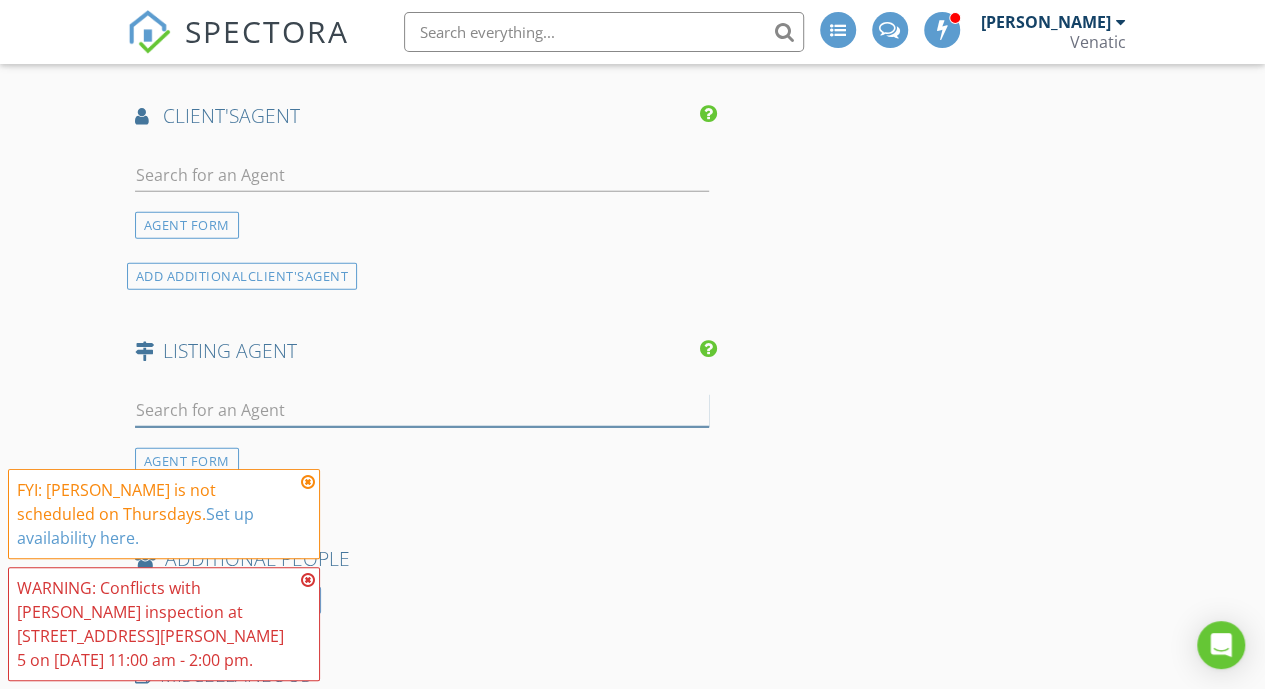 click at bounding box center [422, 410] 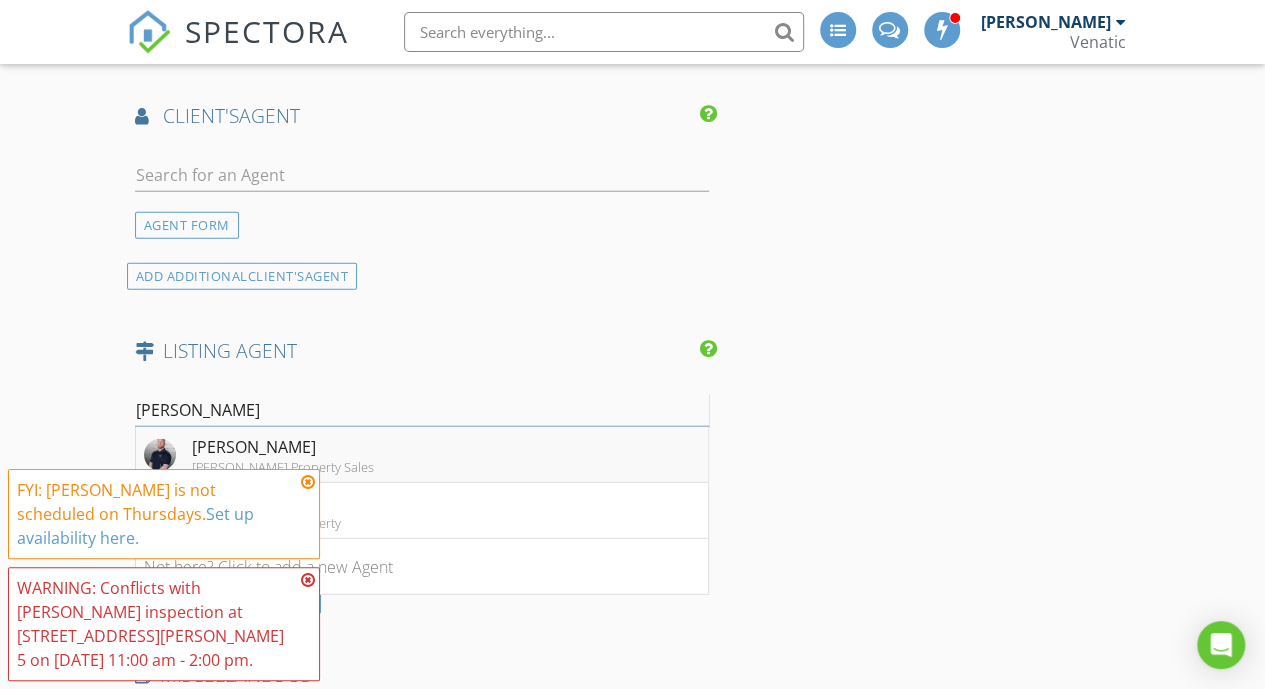 type on "jarrod" 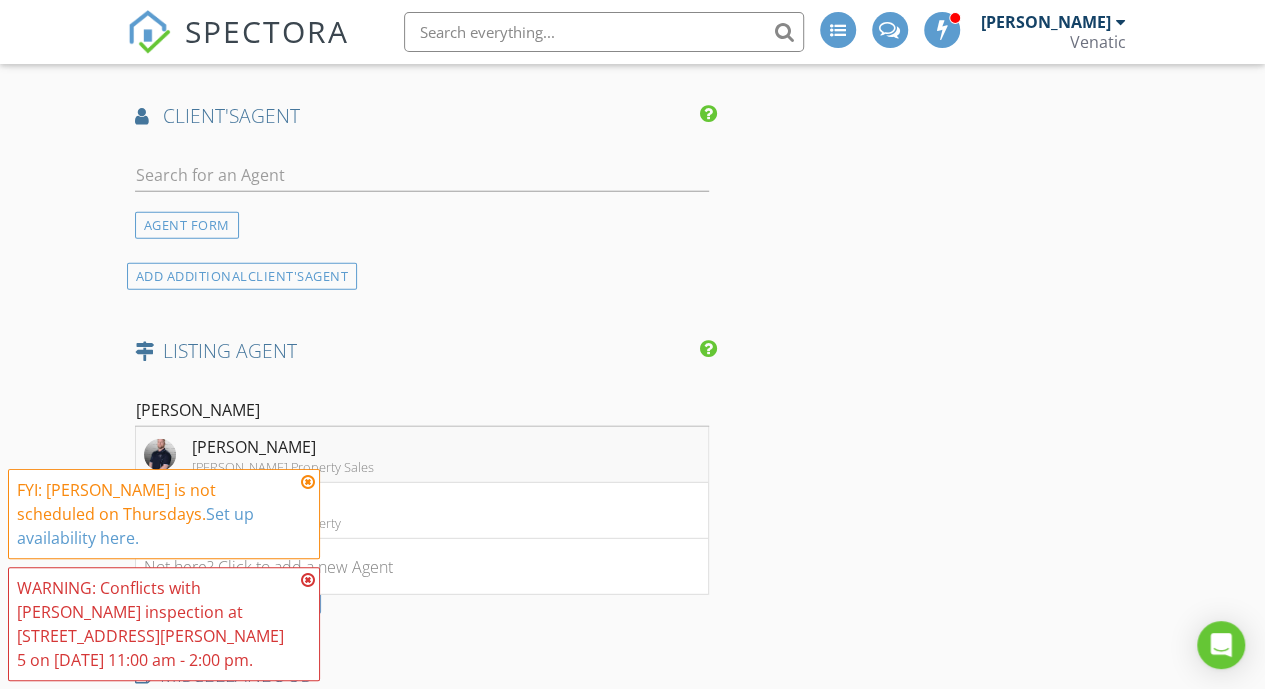 click on "Jarrod Cook
Danny Edebohls Property Sales" at bounding box center (422, 455) 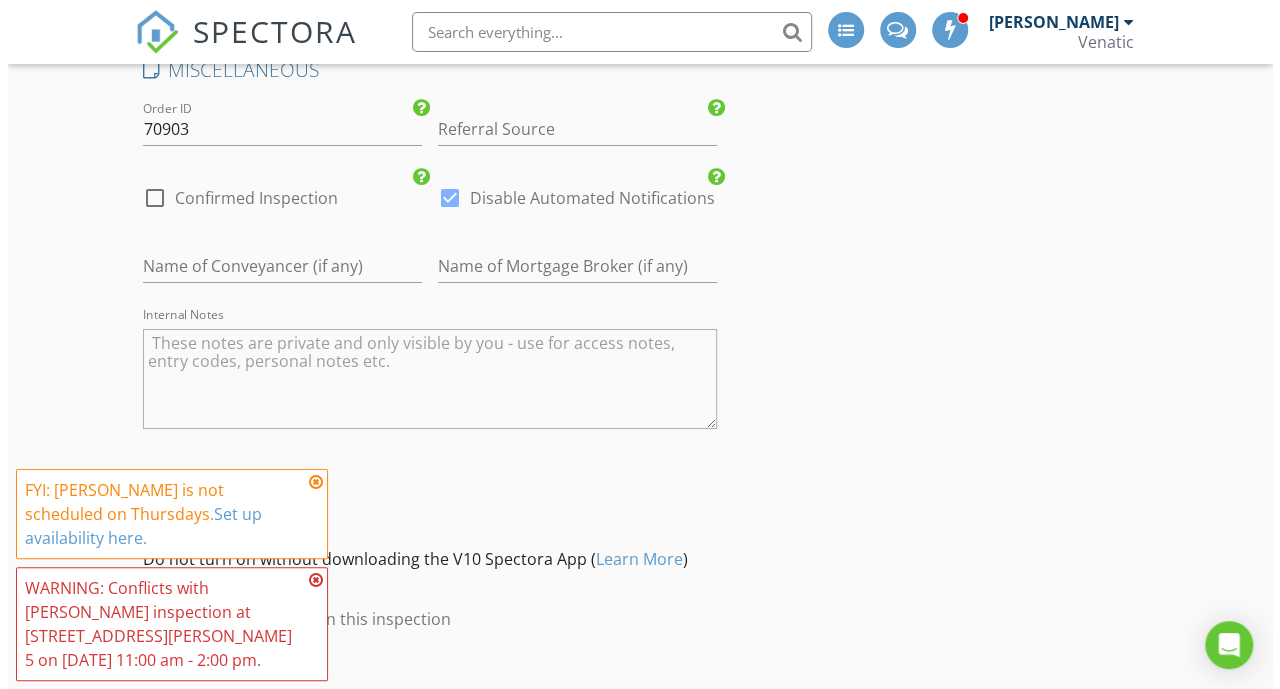scroll, scrollTop: 3813, scrollLeft: 0, axis: vertical 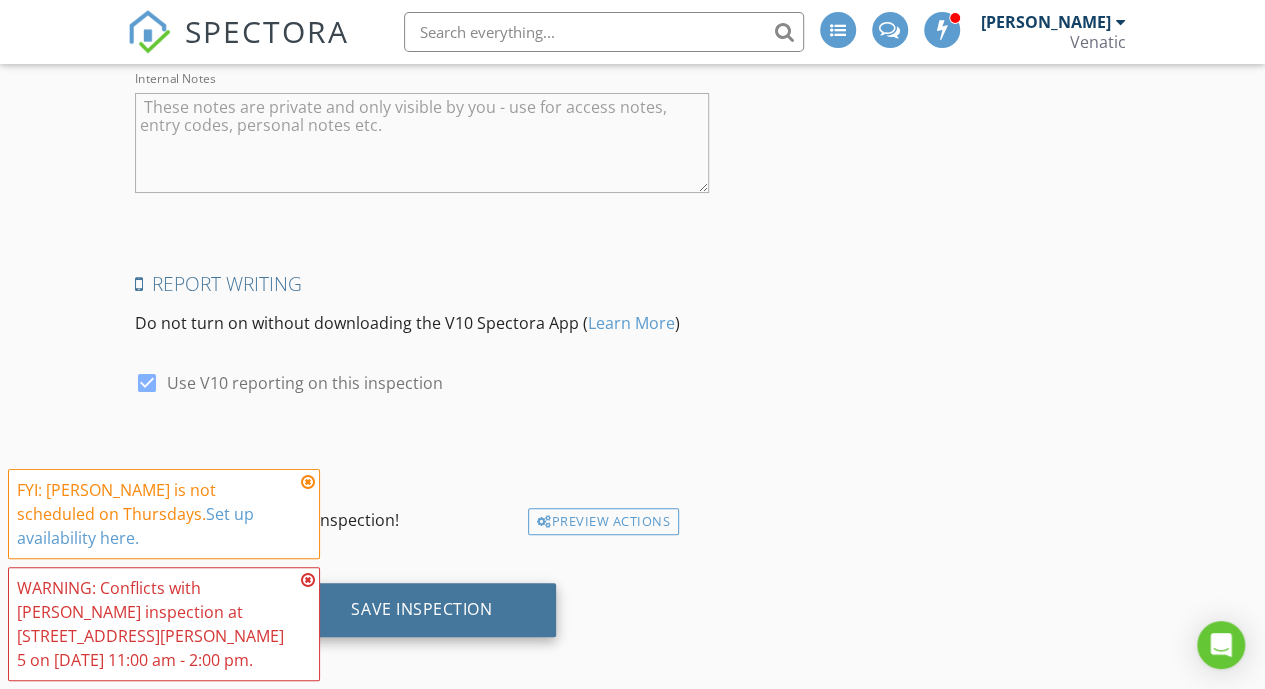 click on "Save Inspection" at bounding box center [421, 609] 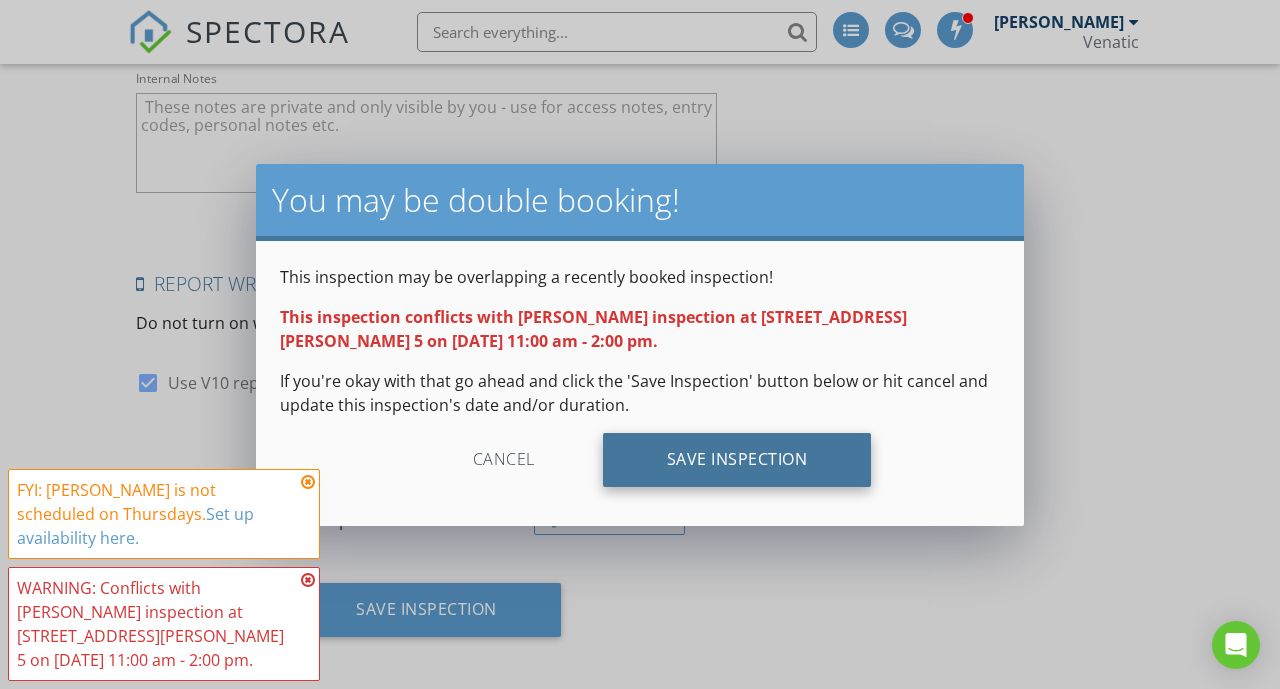click on "Save Inspection" at bounding box center [737, 460] 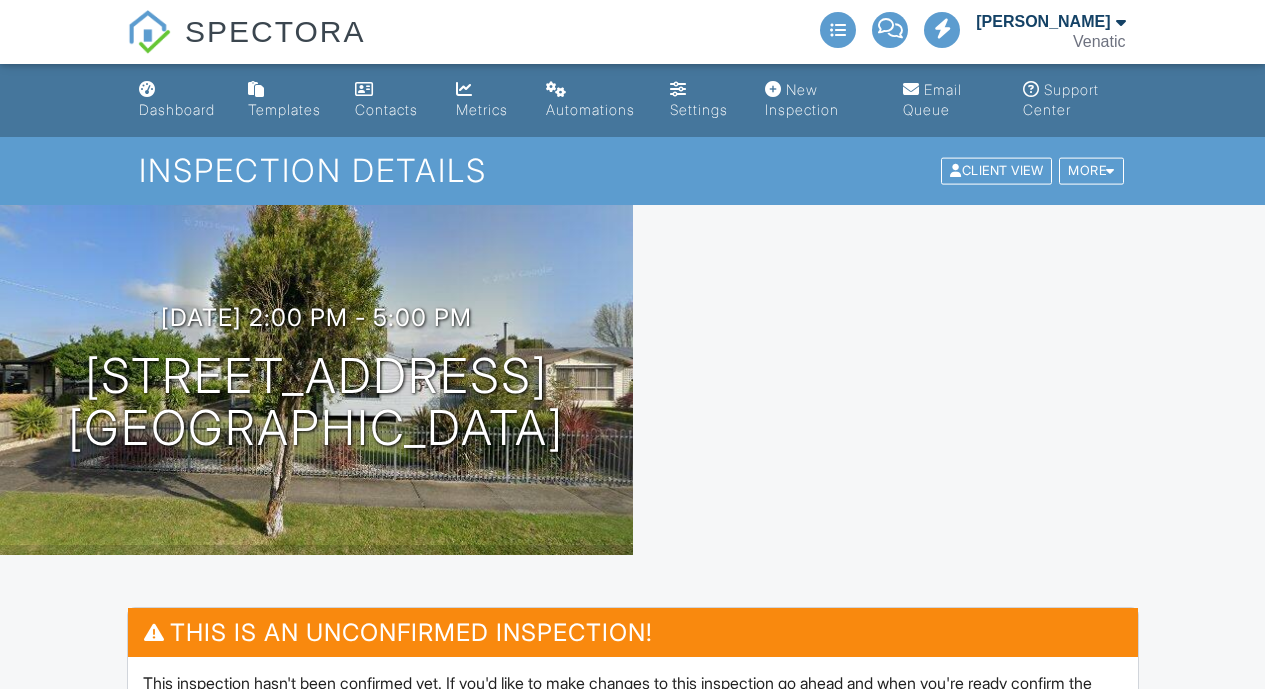 scroll, scrollTop: 177, scrollLeft: 0, axis: vertical 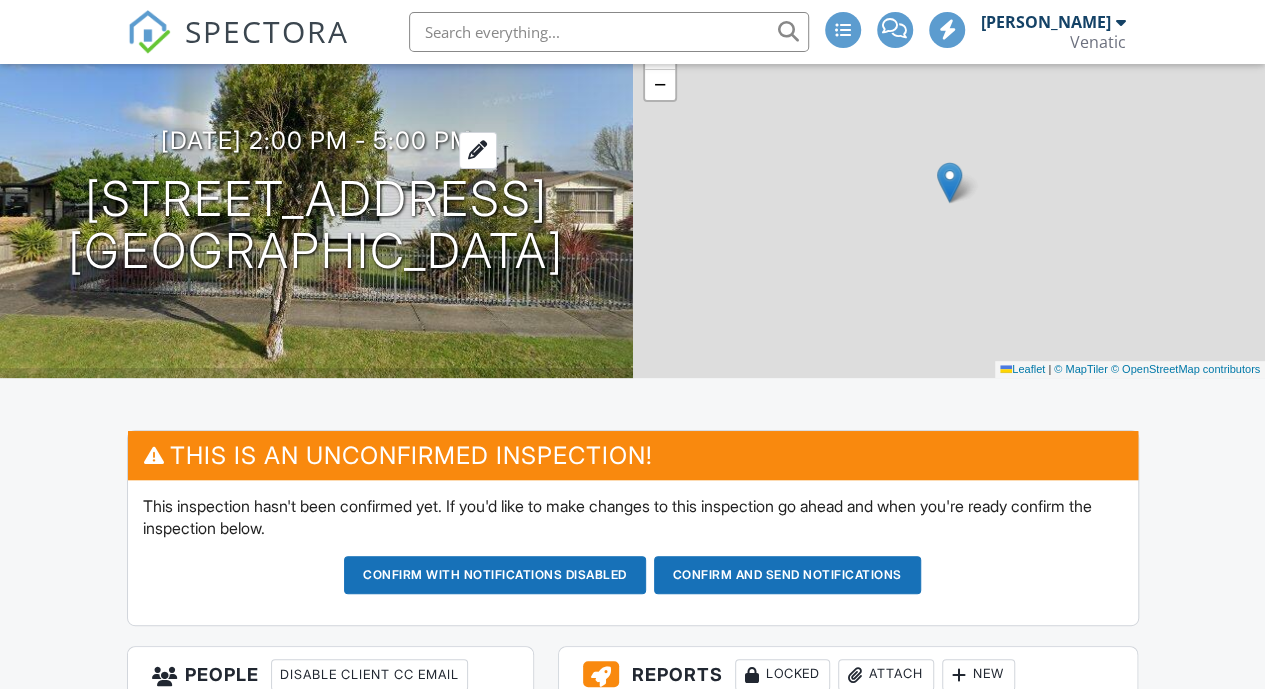 click on "[DATE]  2:00 pm
- 5:00 pm" at bounding box center [316, 140] 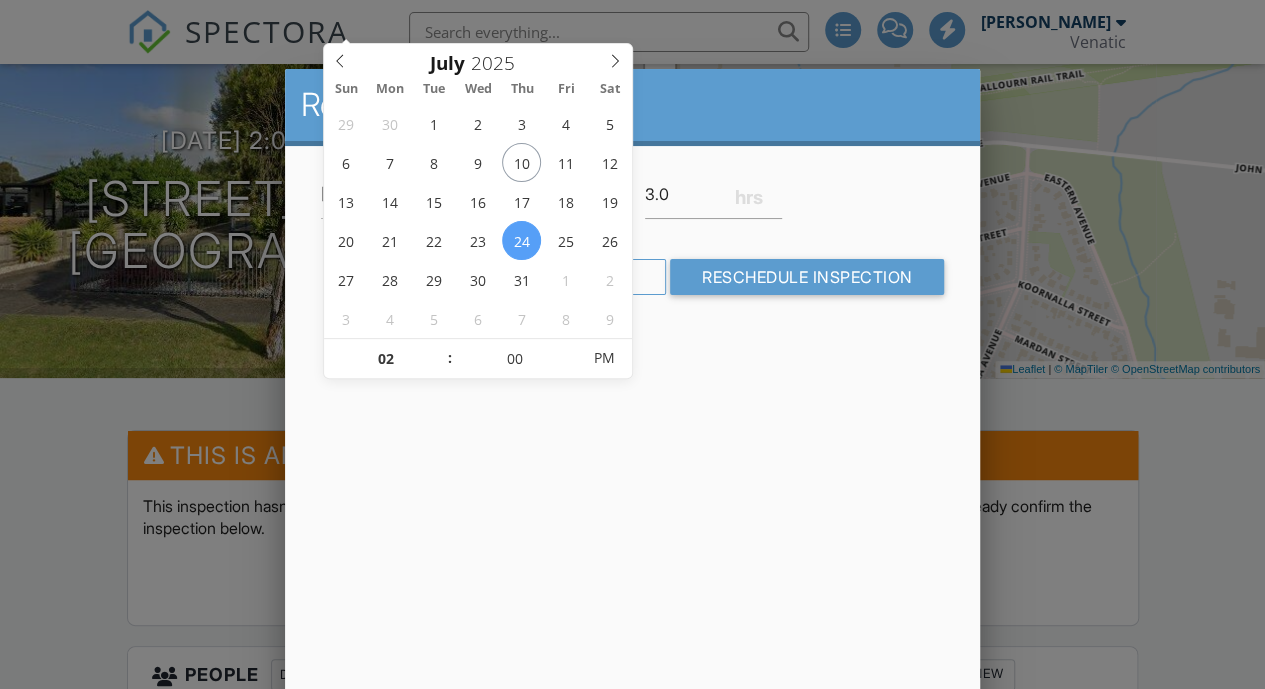 scroll, scrollTop: 0, scrollLeft: 0, axis: both 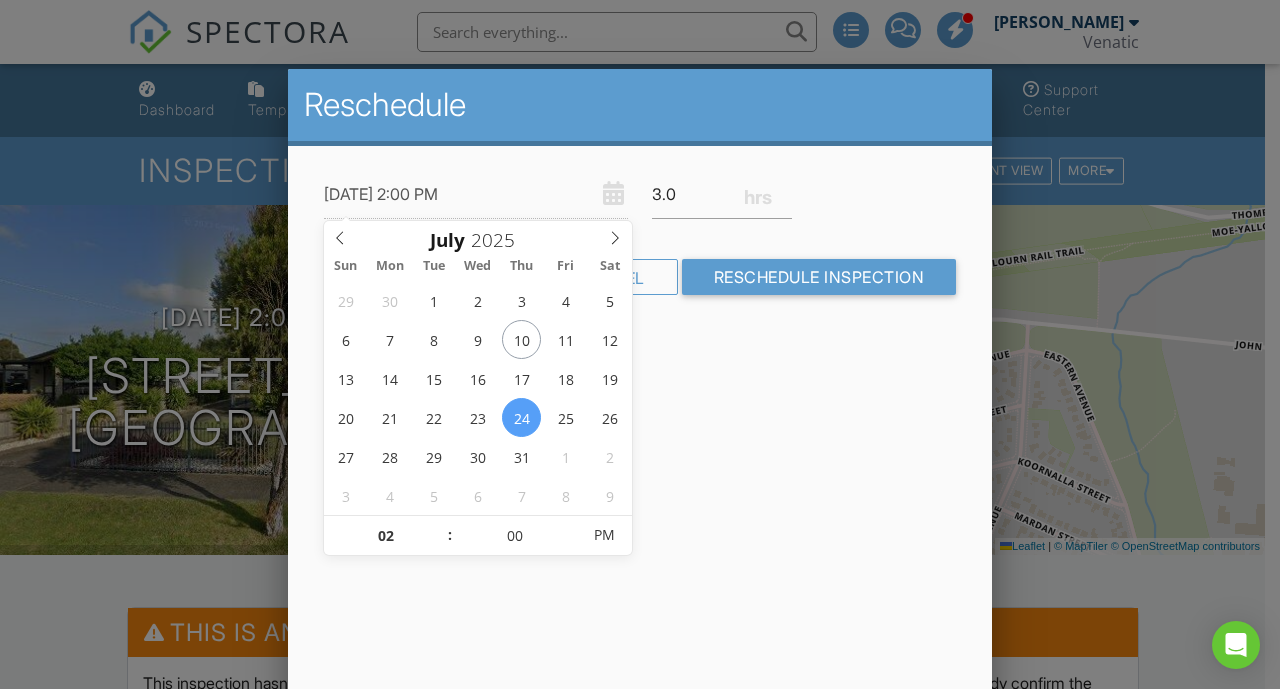 click at bounding box center (640, 330) 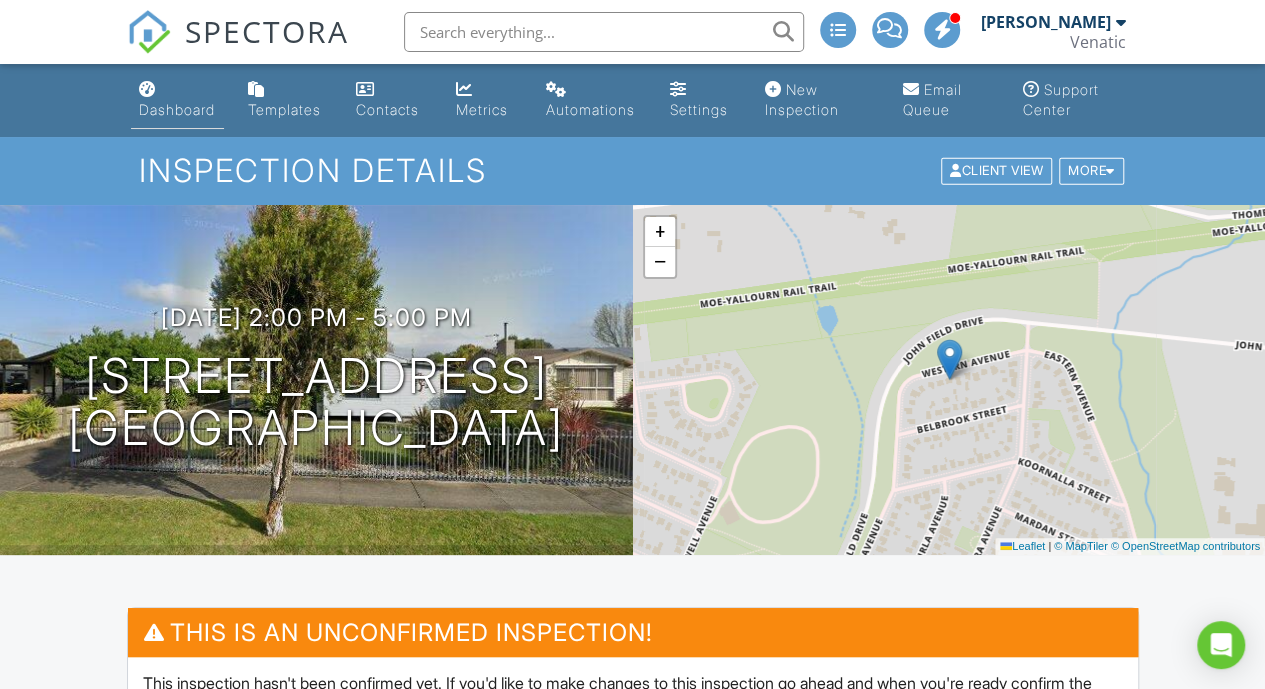 click on "Dashboard" at bounding box center [177, 109] 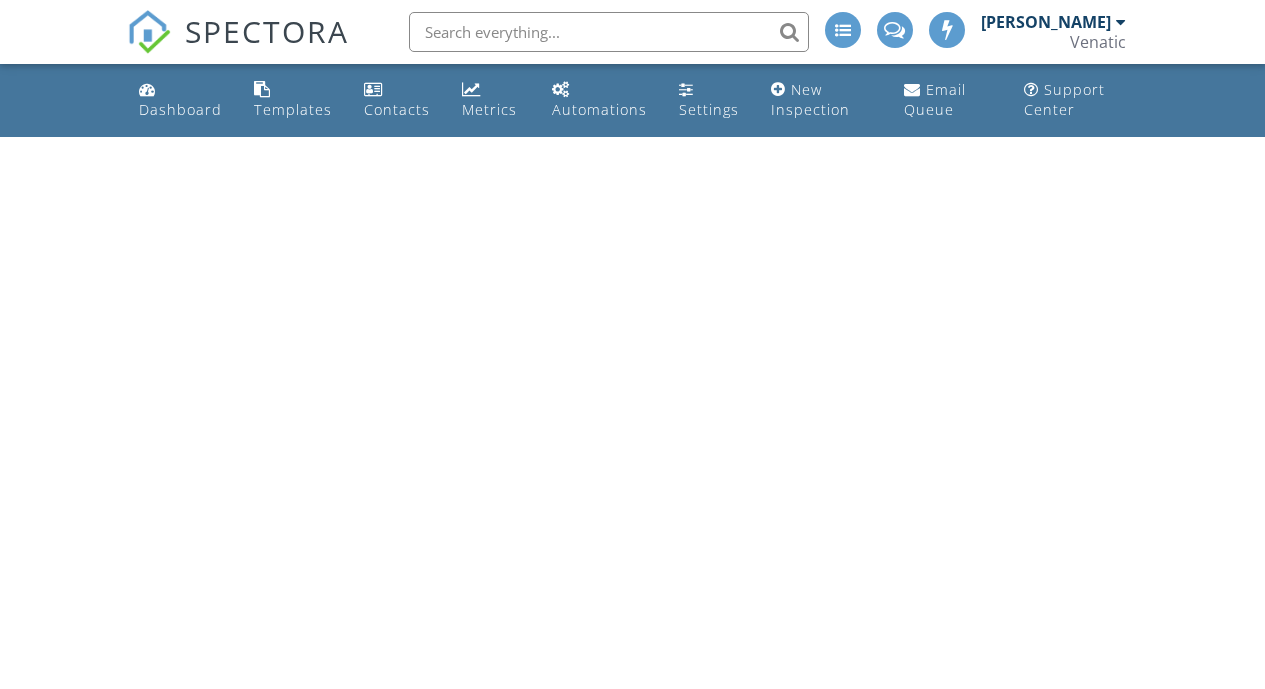 scroll, scrollTop: 0, scrollLeft: 0, axis: both 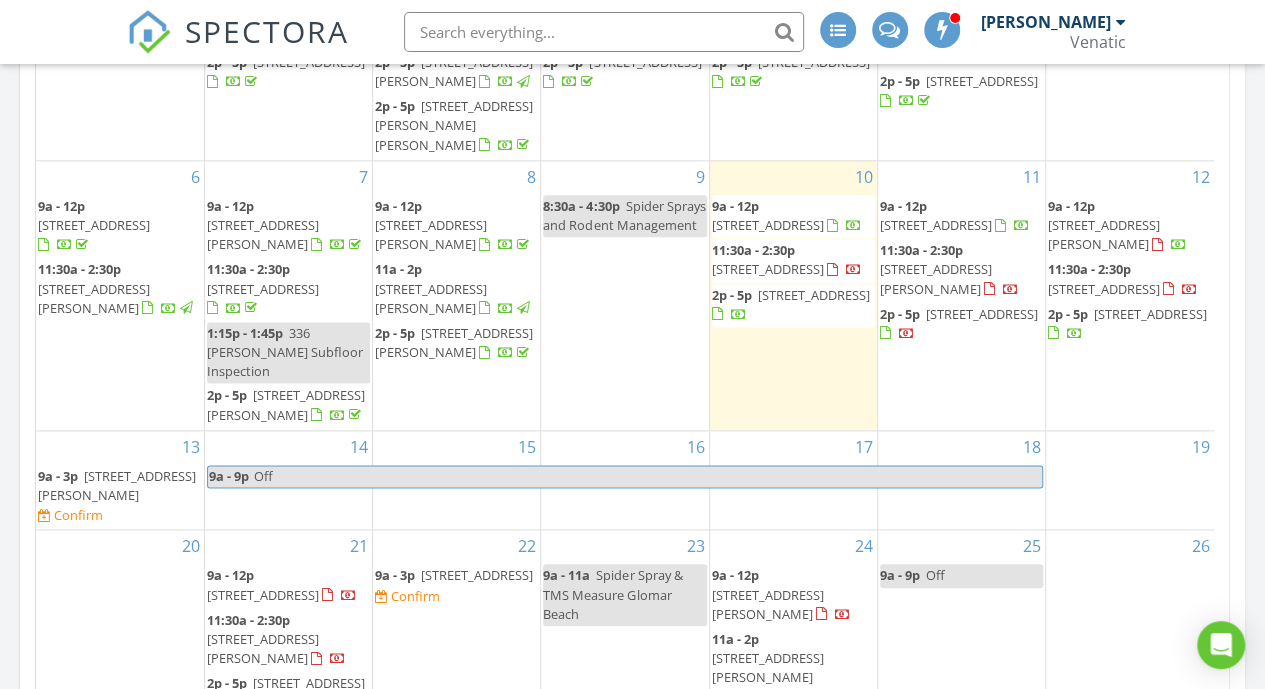 click on "10 Sinclair Ave A-B, Morwell 3840" at bounding box center [117, 485] 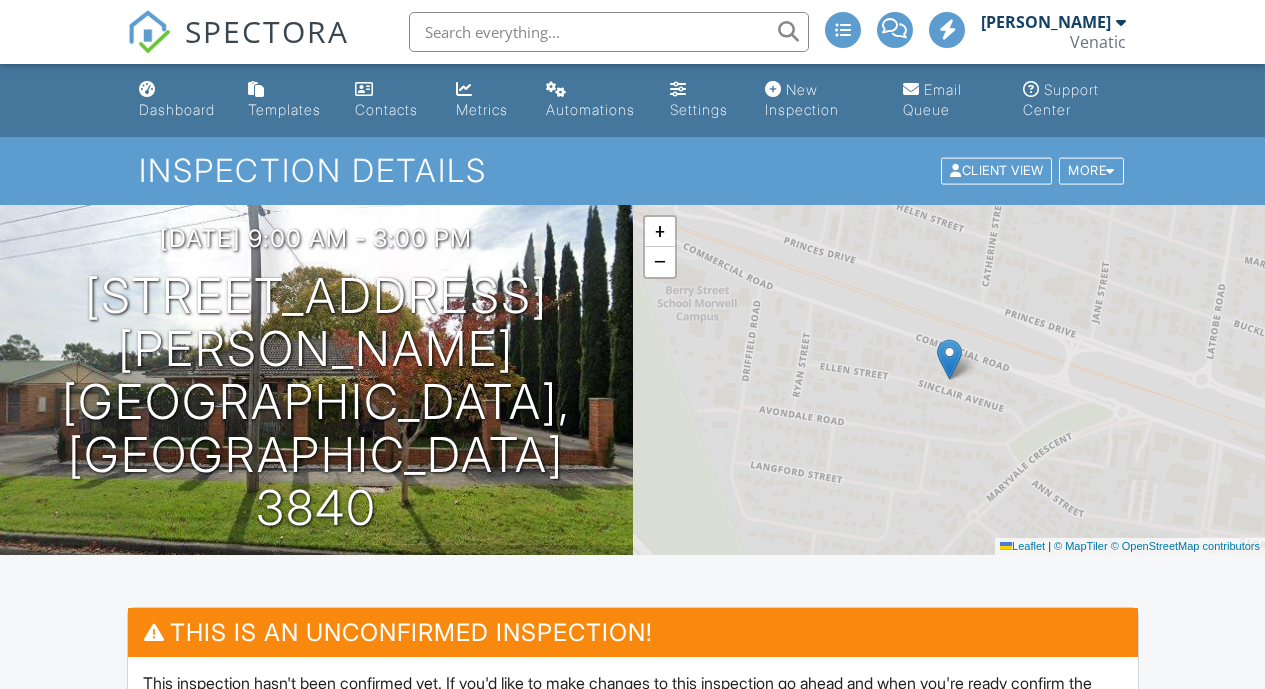 scroll, scrollTop: 774, scrollLeft: 0, axis: vertical 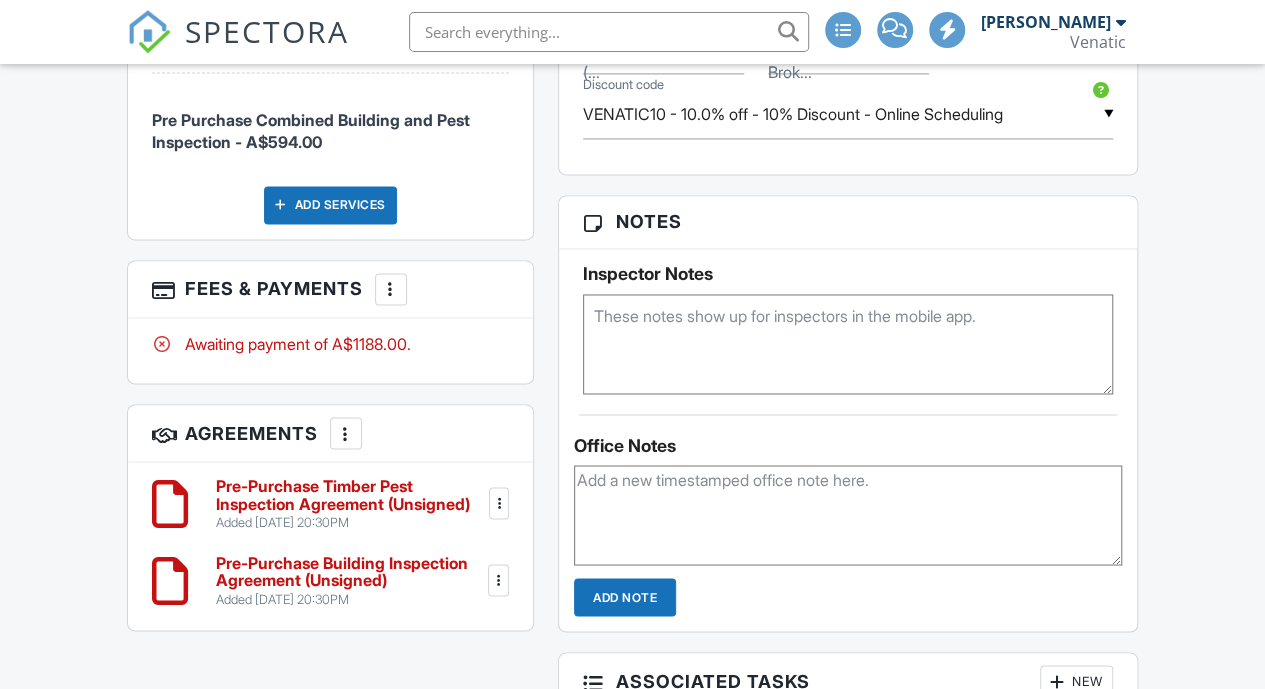 click at bounding box center (848, 344) 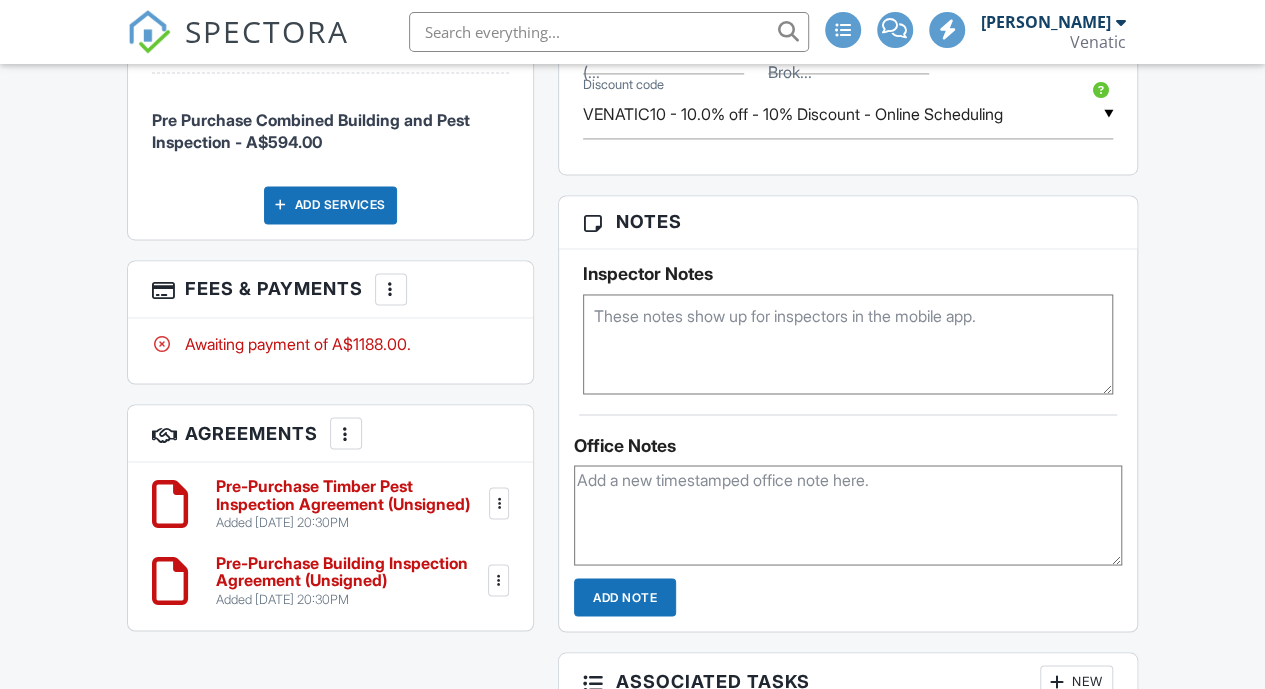 type on "-" 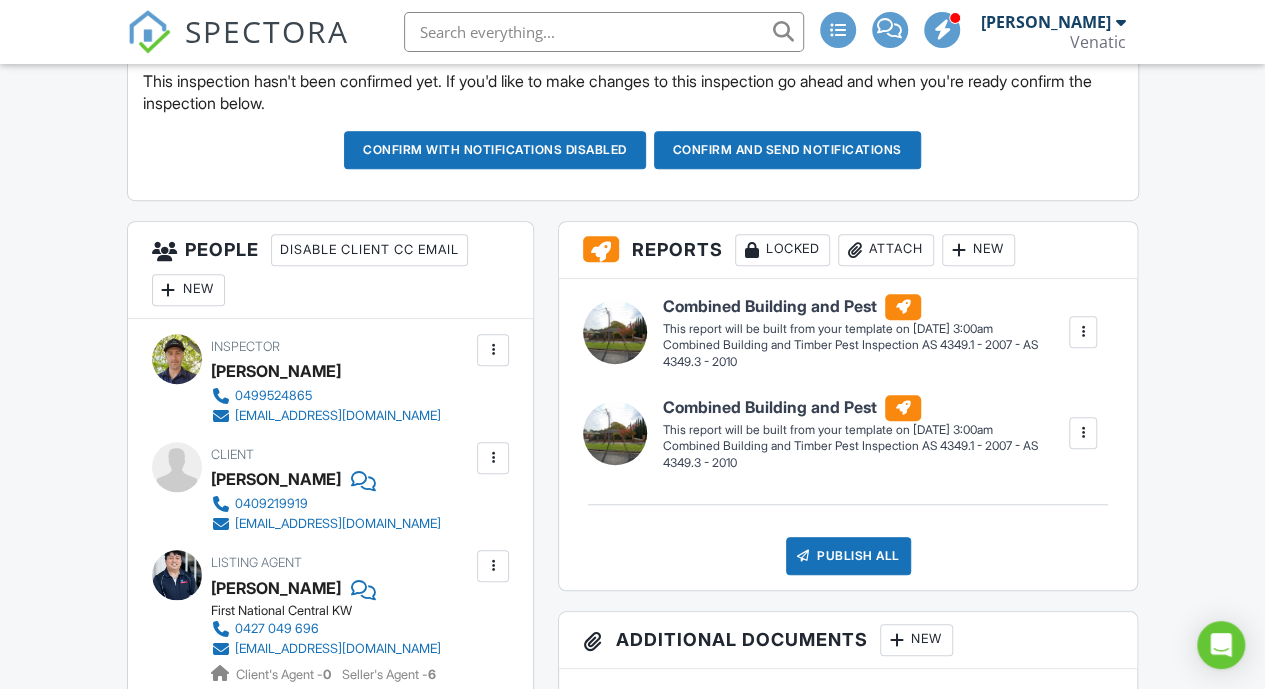 scroll, scrollTop: 629, scrollLeft: 0, axis: vertical 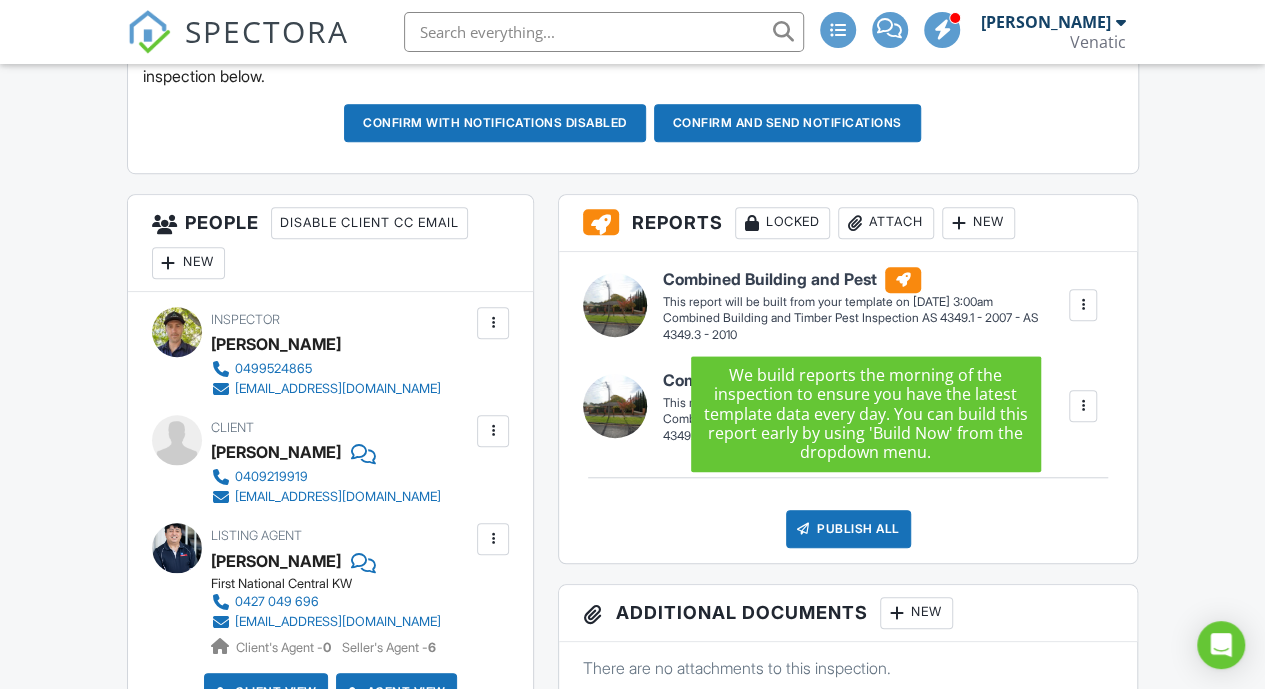 type on "10 A Lionel 0400 470 639
10 B Ruby 0431 540 069" 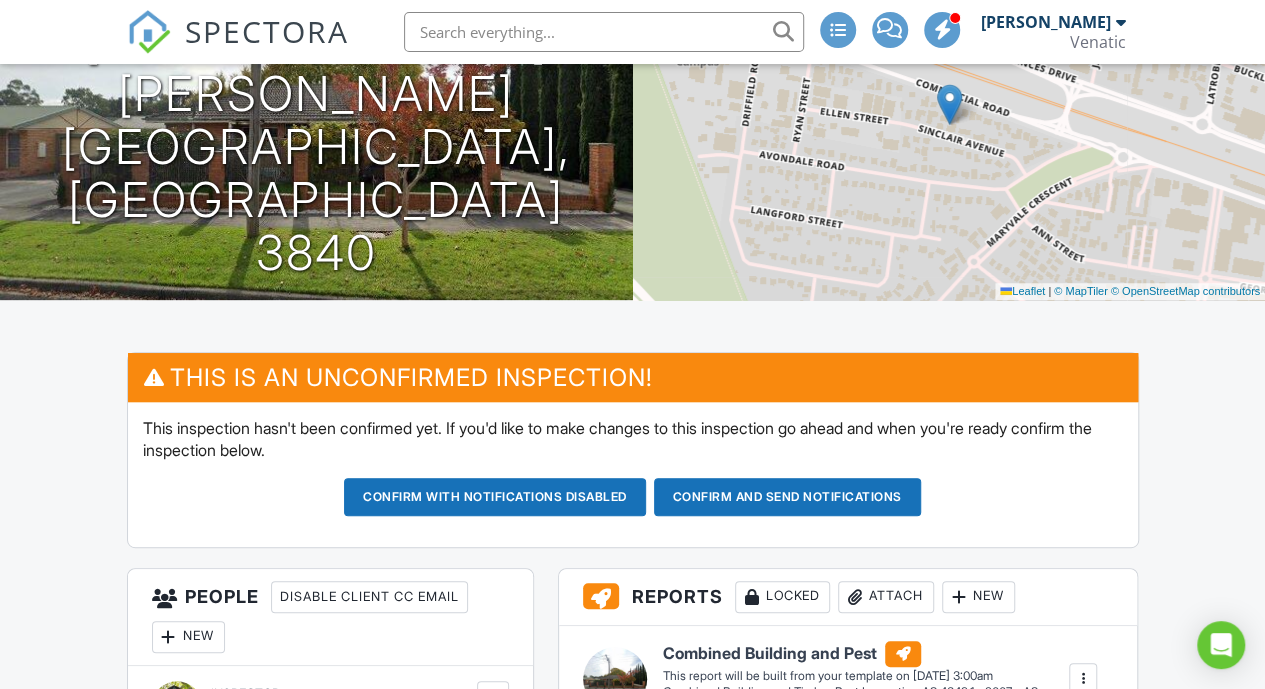 scroll, scrollTop: 0, scrollLeft: 0, axis: both 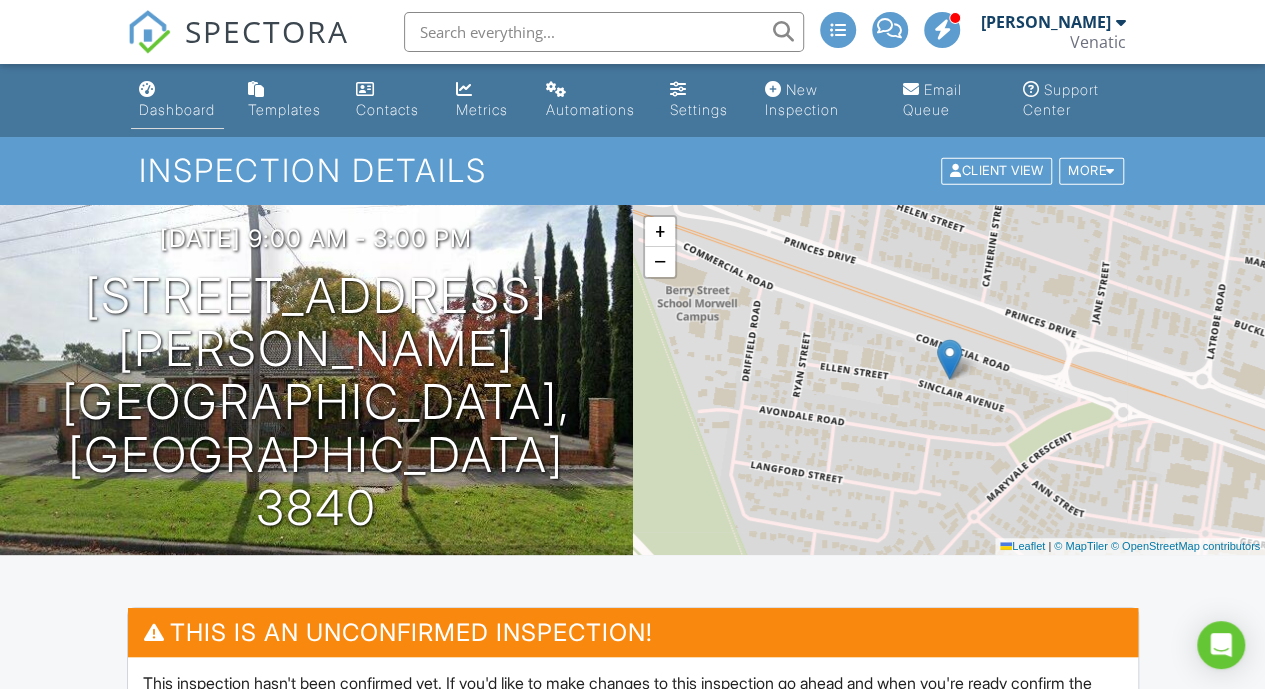click on "Dashboard" at bounding box center (178, 100) 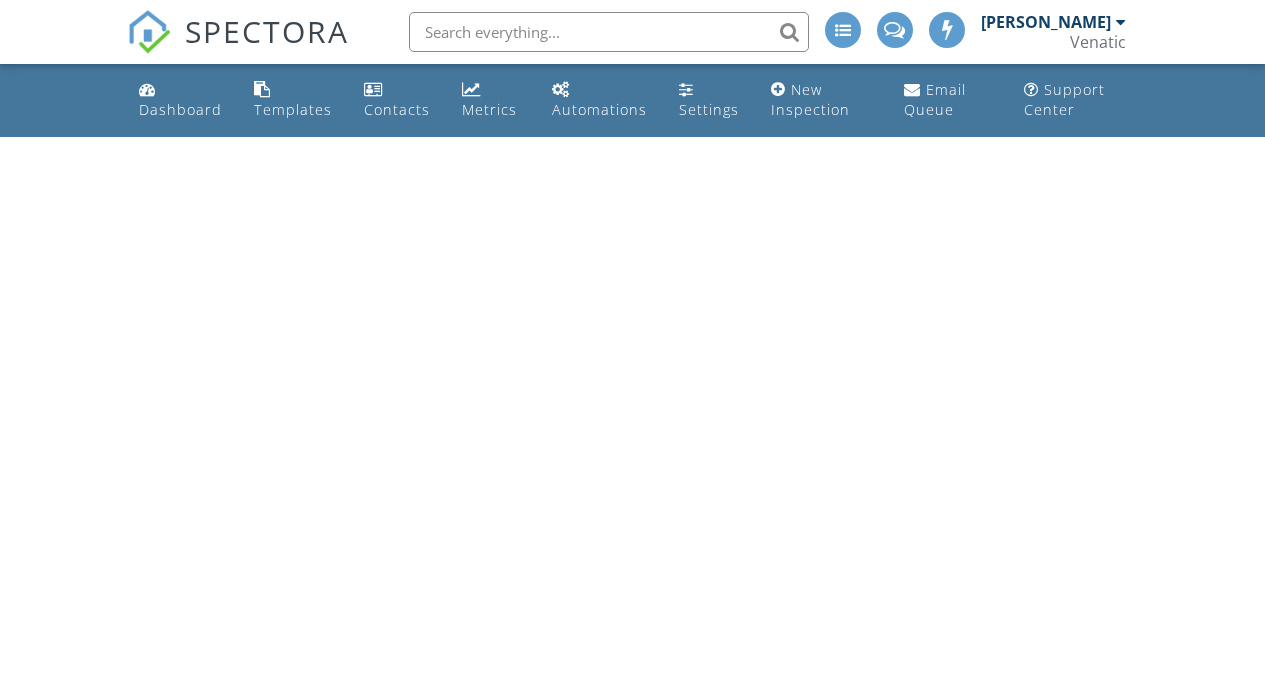 scroll, scrollTop: 0, scrollLeft: 0, axis: both 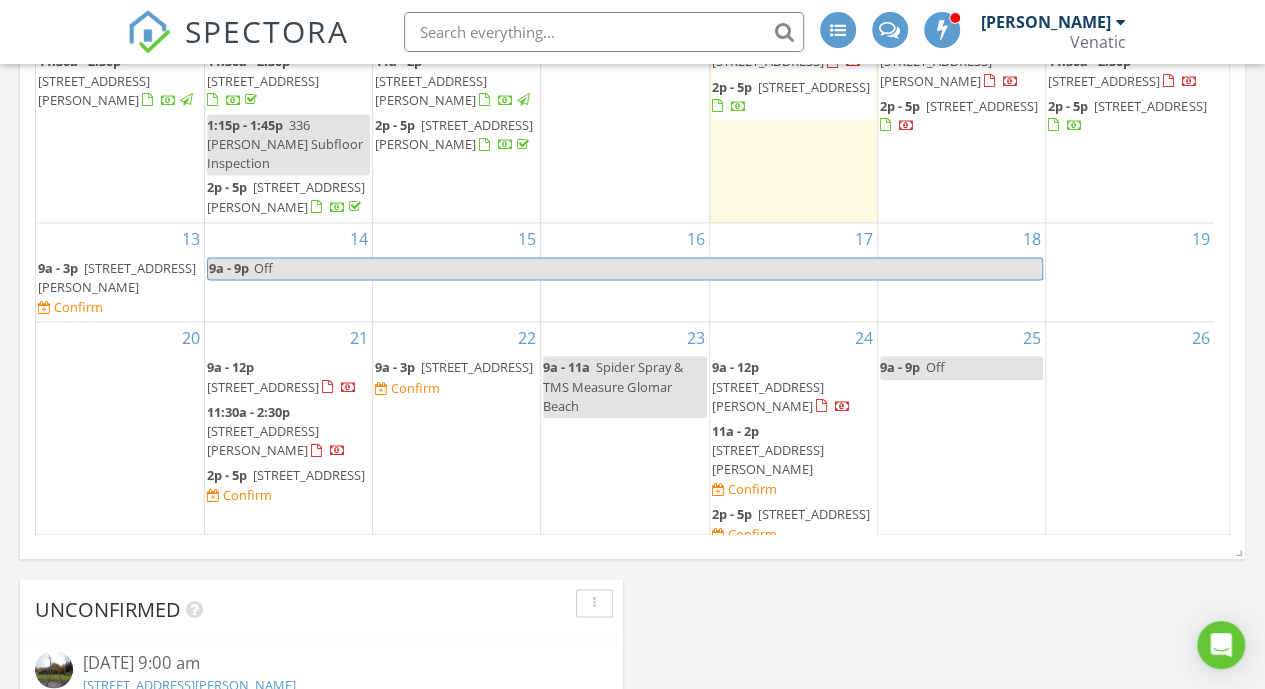 click on "[STREET_ADDRESS]" at bounding box center (814, 514) 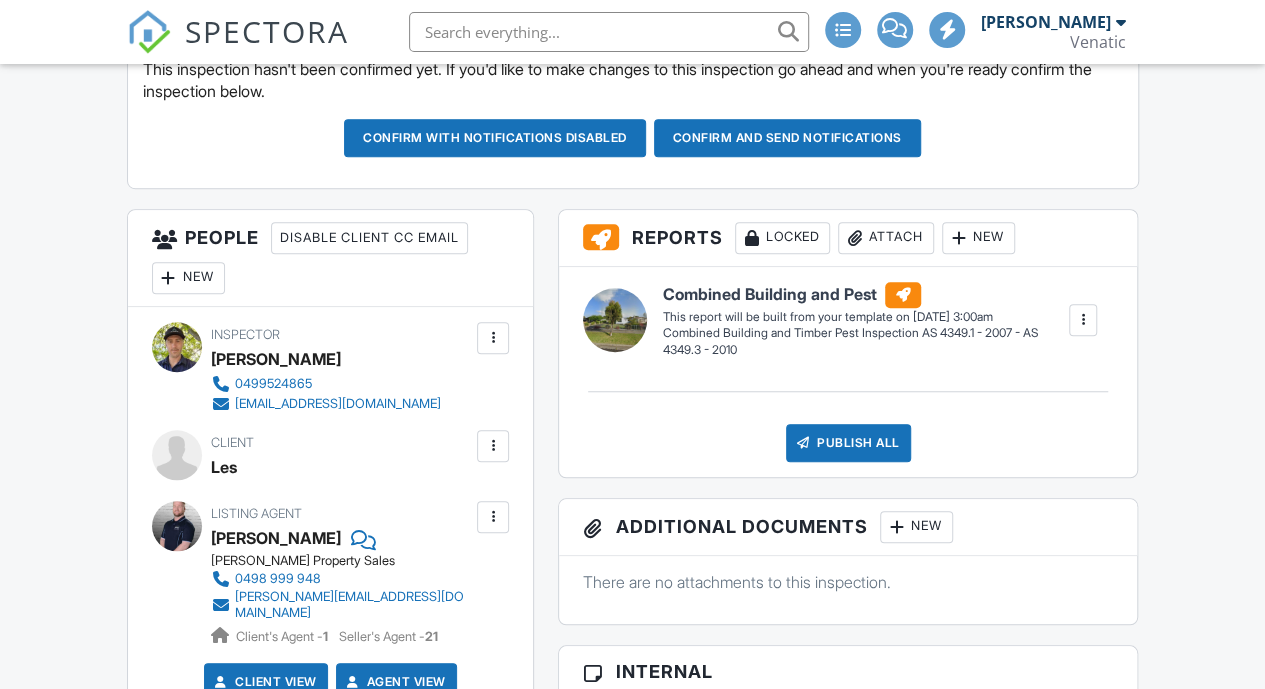 scroll, scrollTop: 614, scrollLeft: 0, axis: vertical 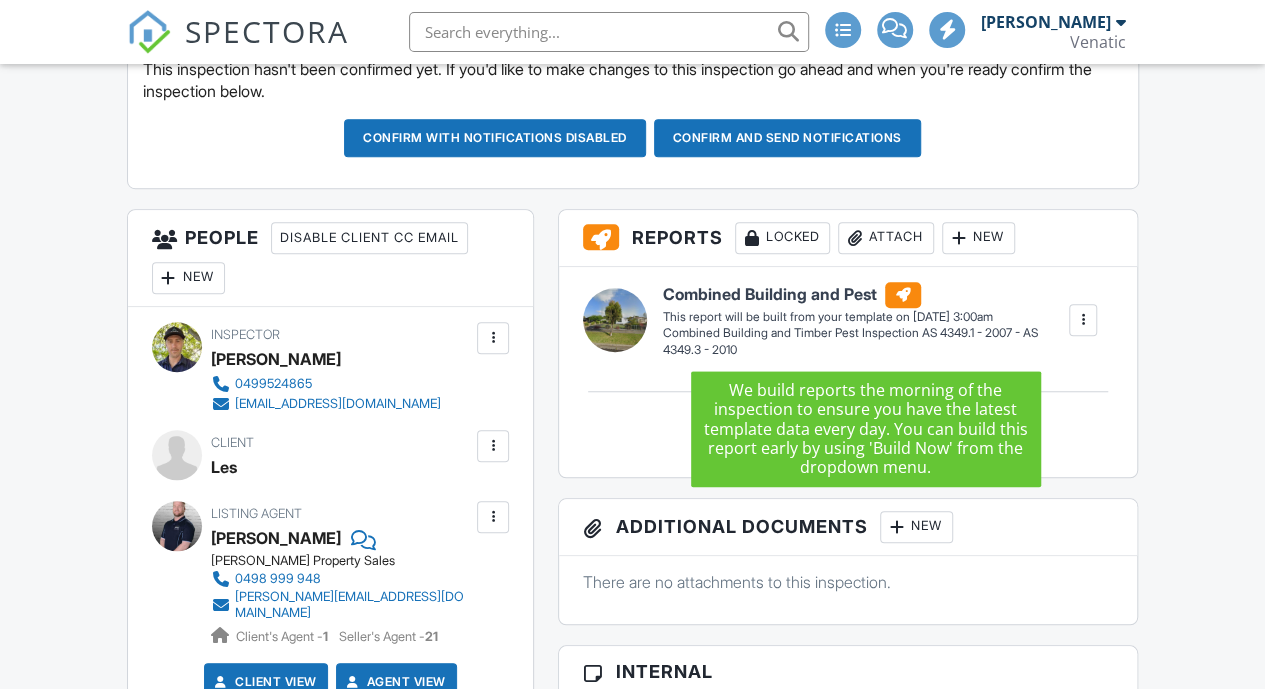 click at bounding box center (493, 446) 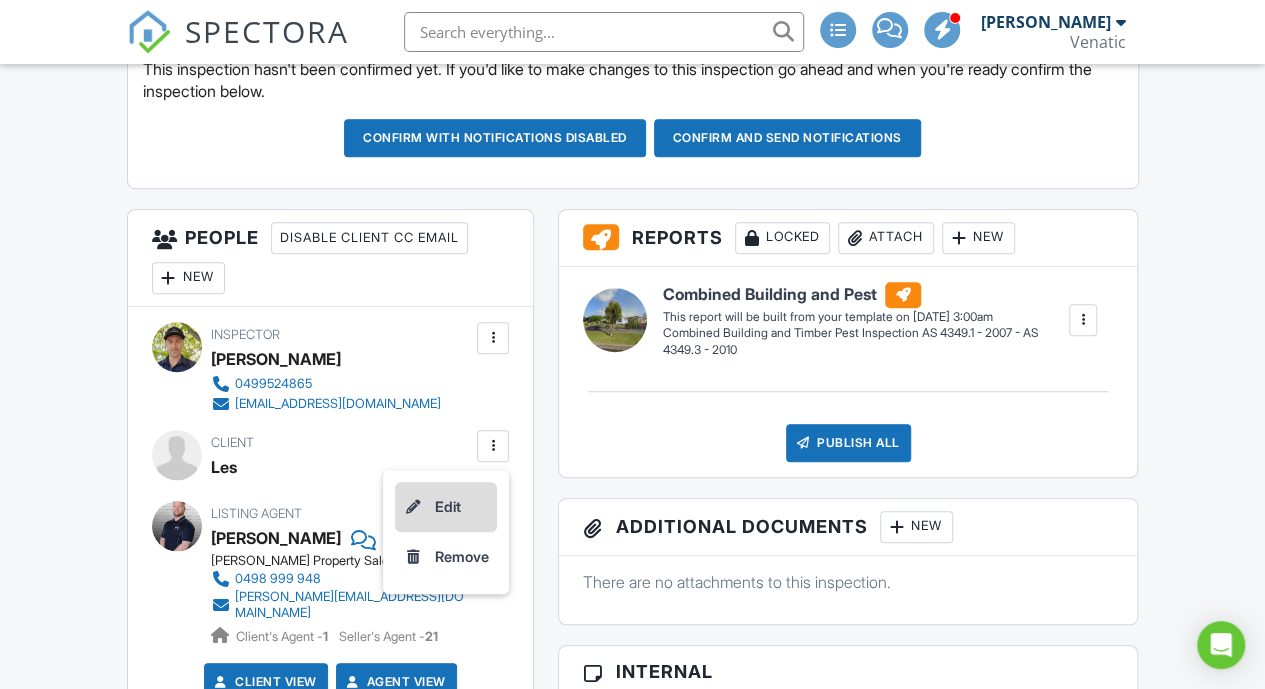click on "Edit" at bounding box center (446, 507) 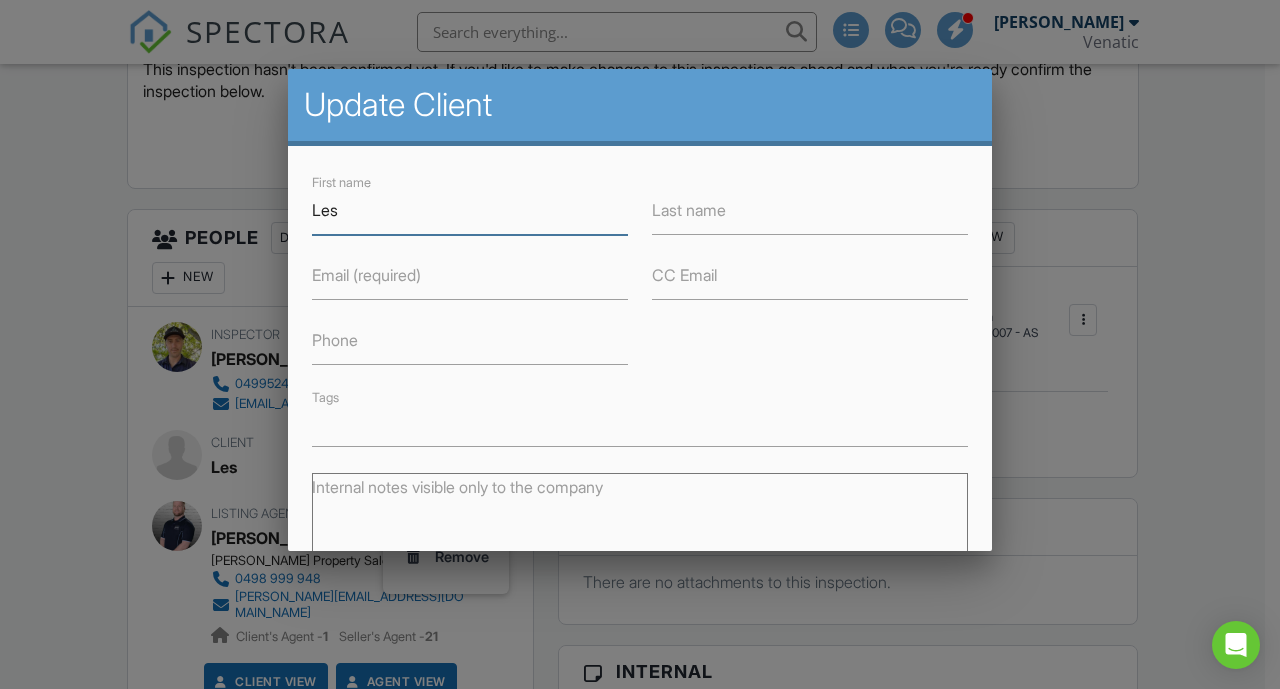 click on "Les" at bounding box center [470, 210] 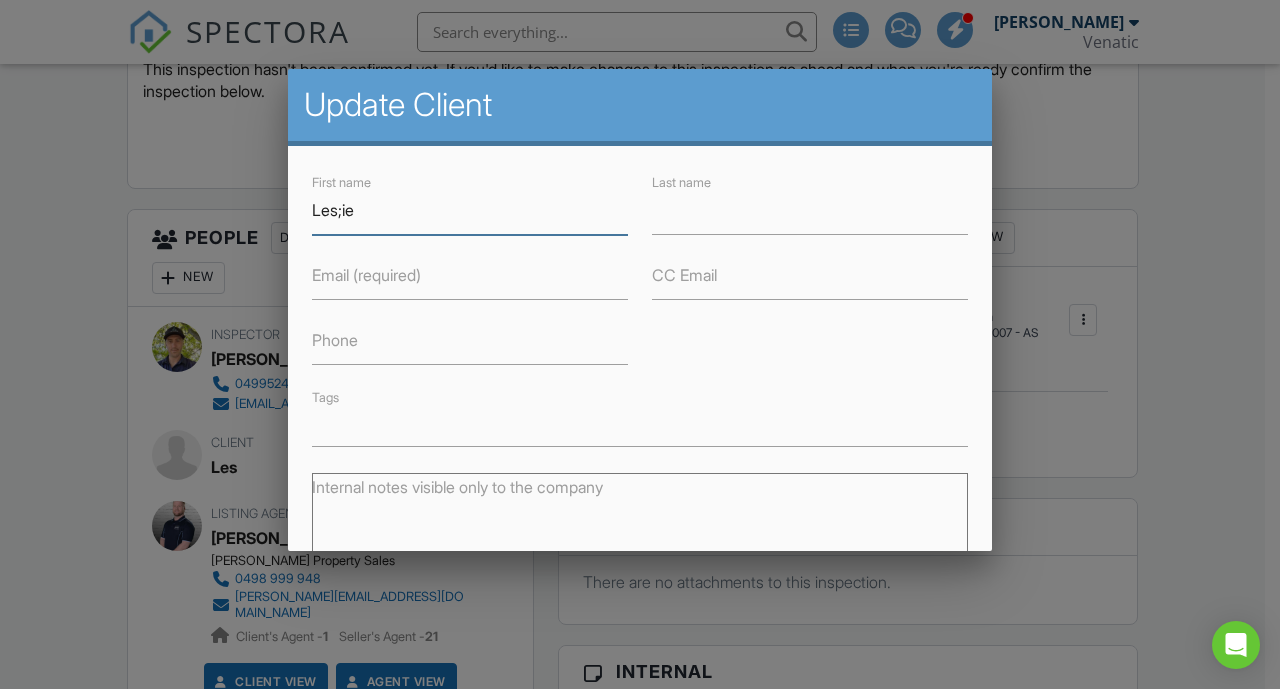 click on "Les;ie" at bounding box center (470, 210) 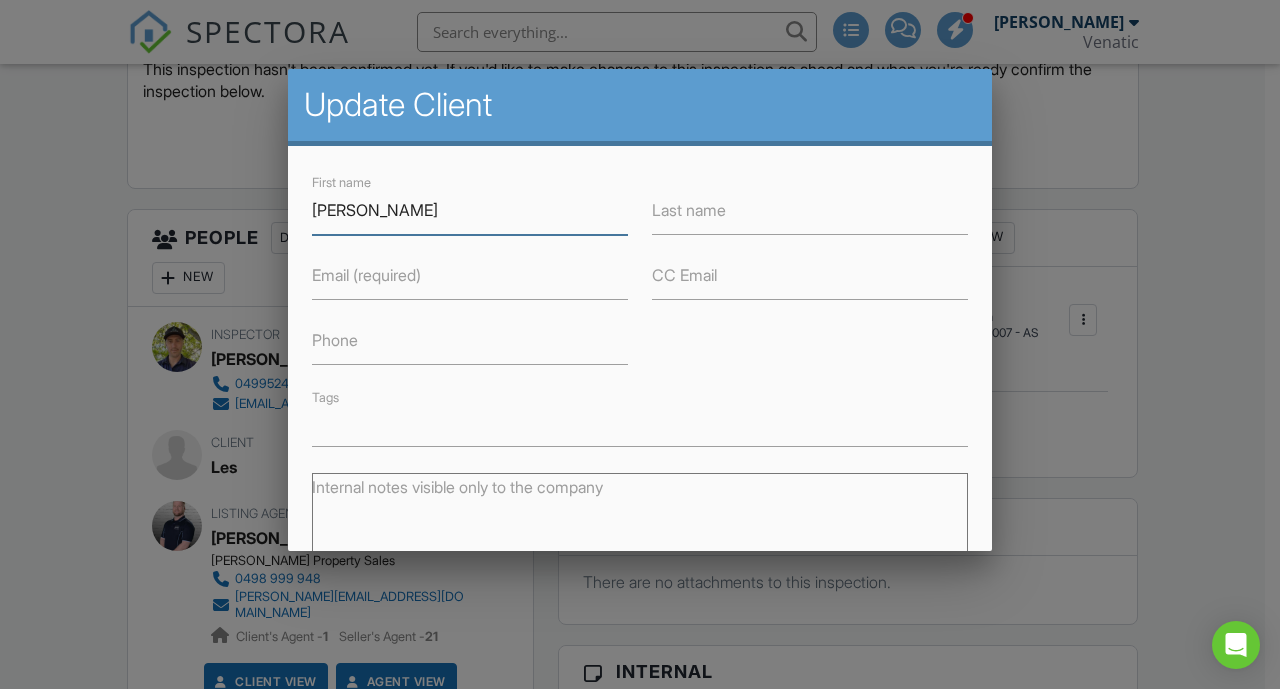 type on "Leslie" 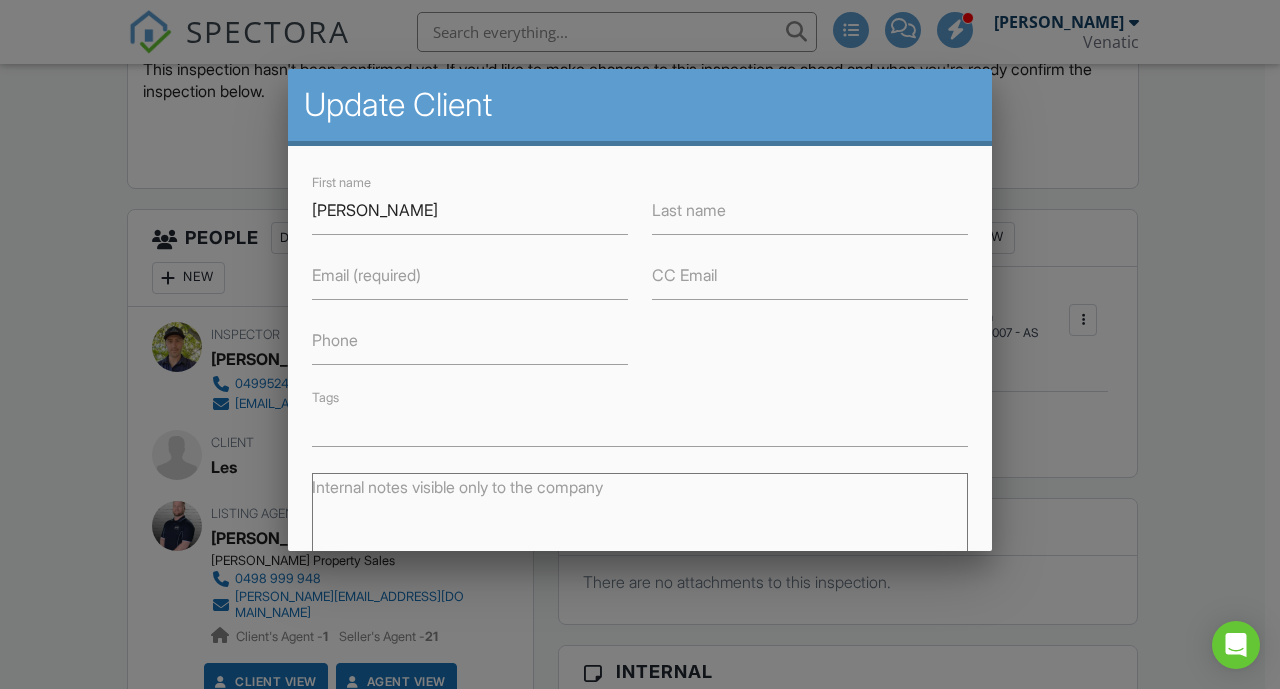 click on "Last name" at bounding box center [689, 210] 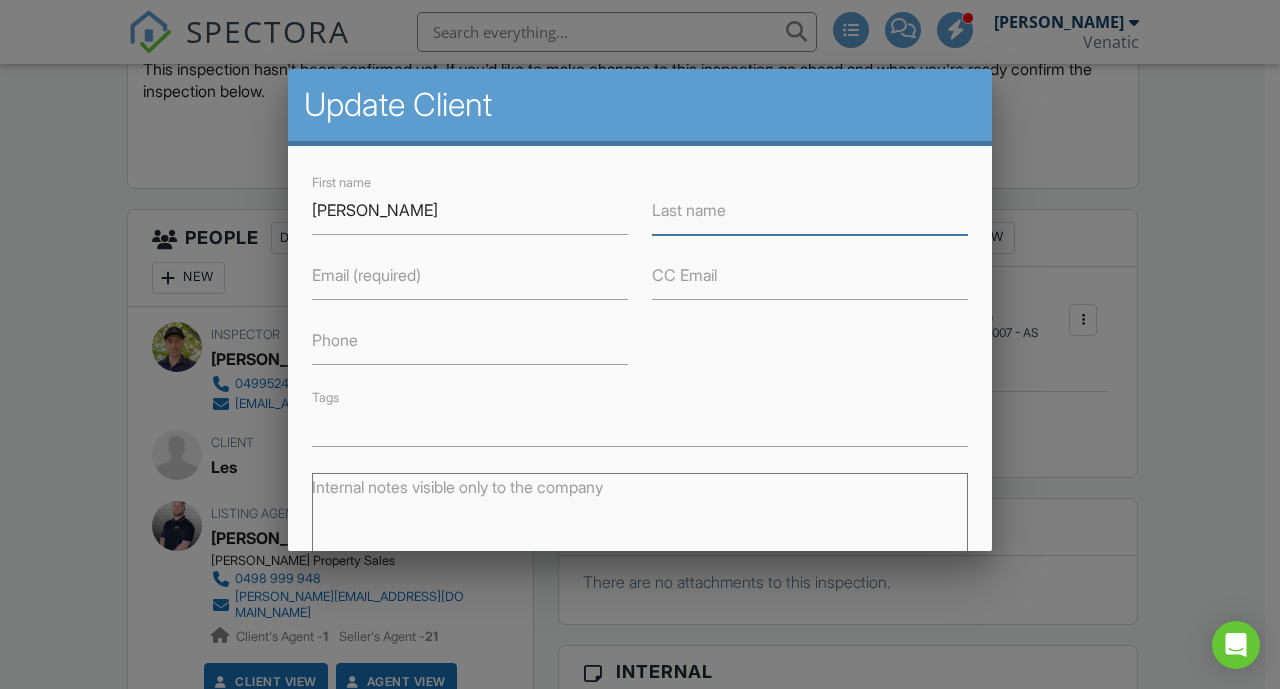 click on "Last name" at bounding box center (810, 210) 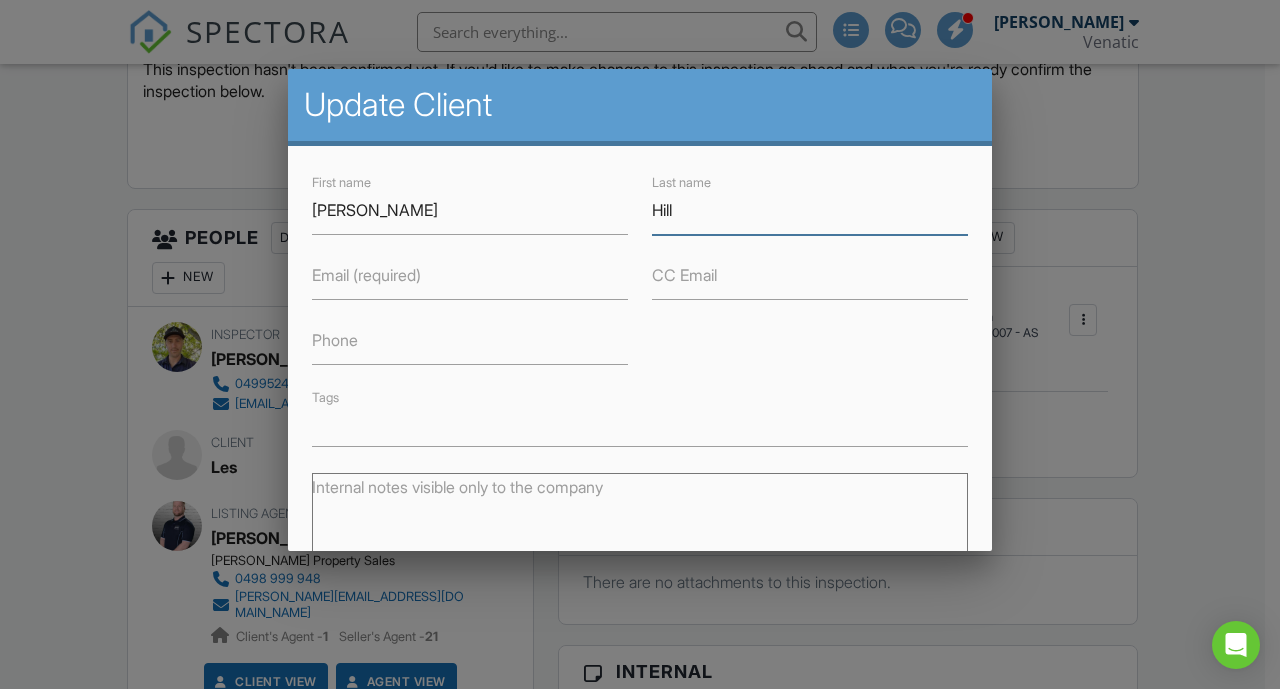 type on "Hill" 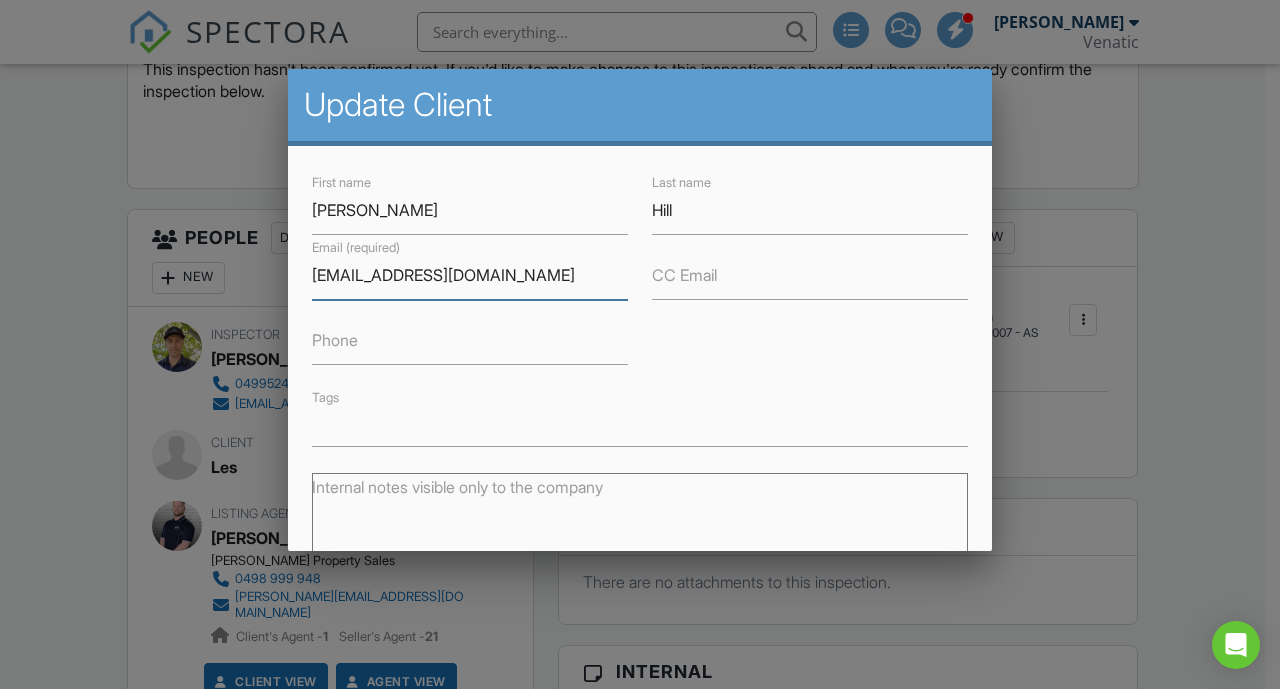type on "lesterh11@yahoo.com.au" 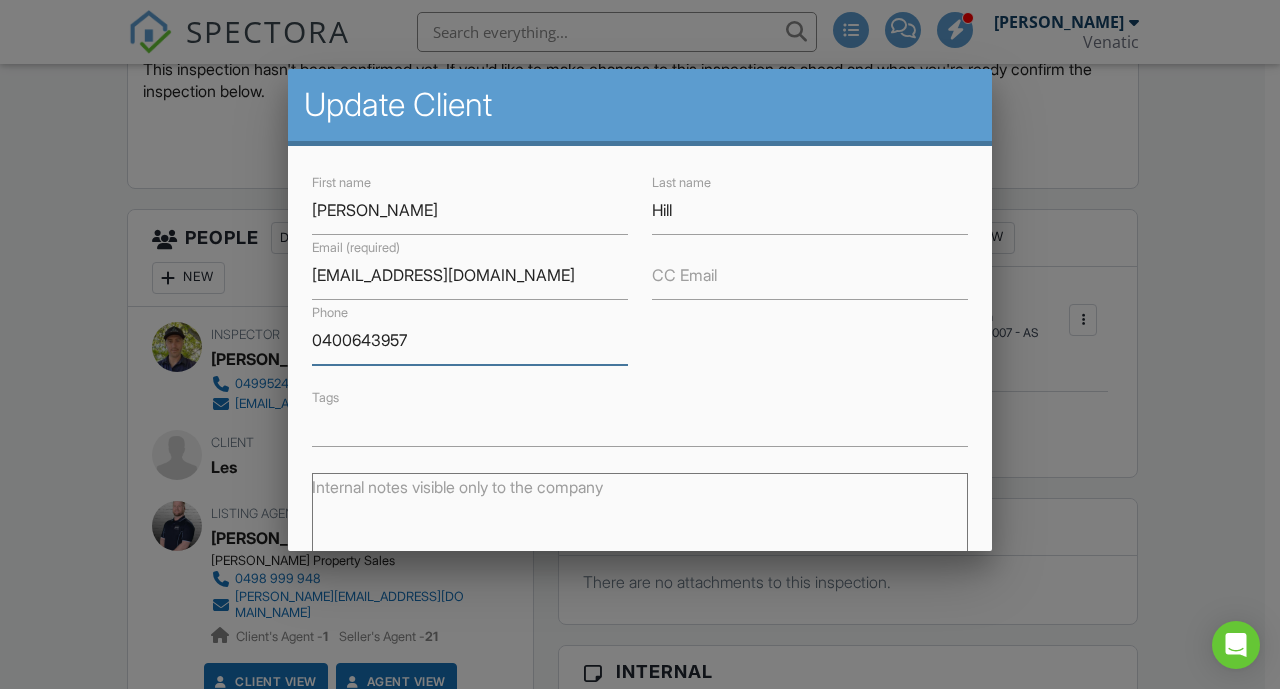 scroll, scrollTop: 252, scrollLeft: 0, axis: vertical 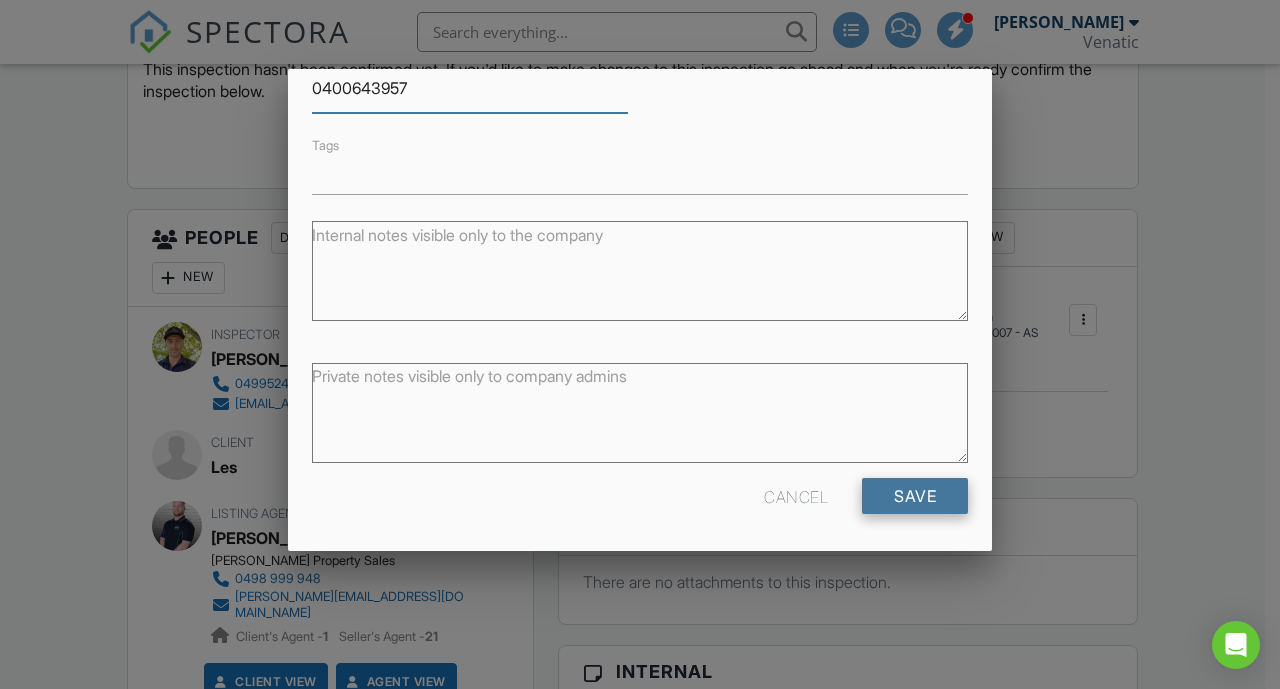 type on "0400643957" 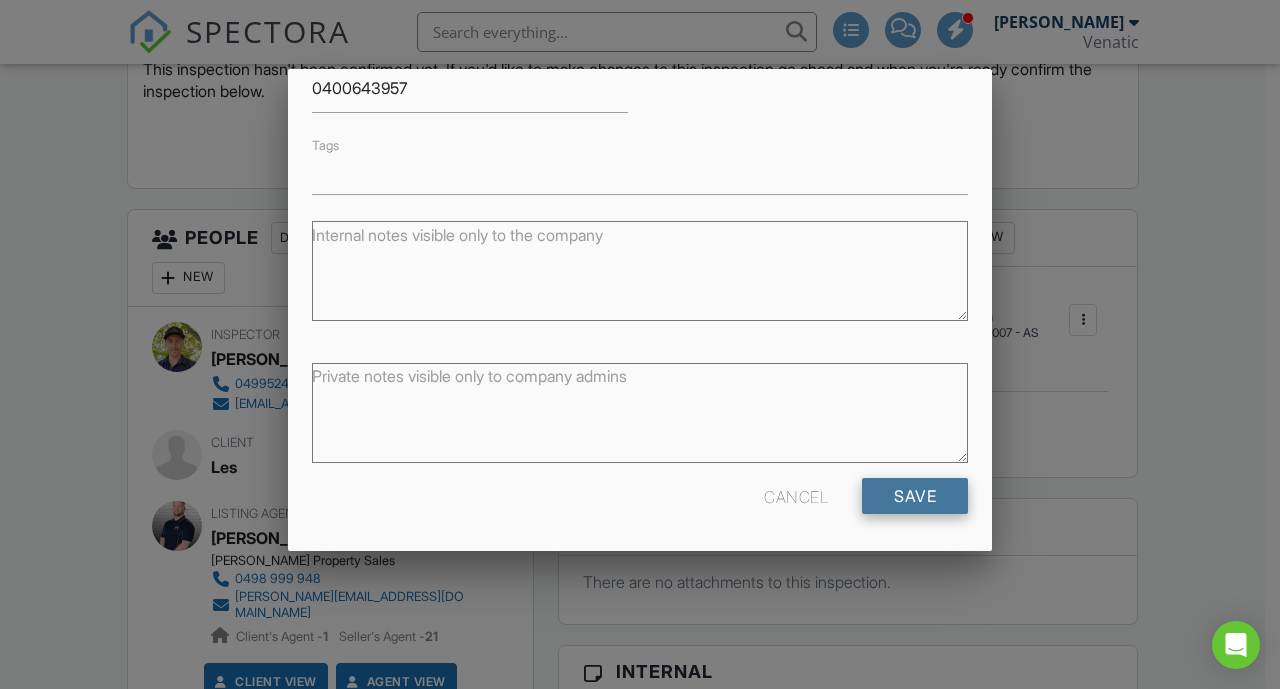 click on "Save" at bounding box center [915, 496] 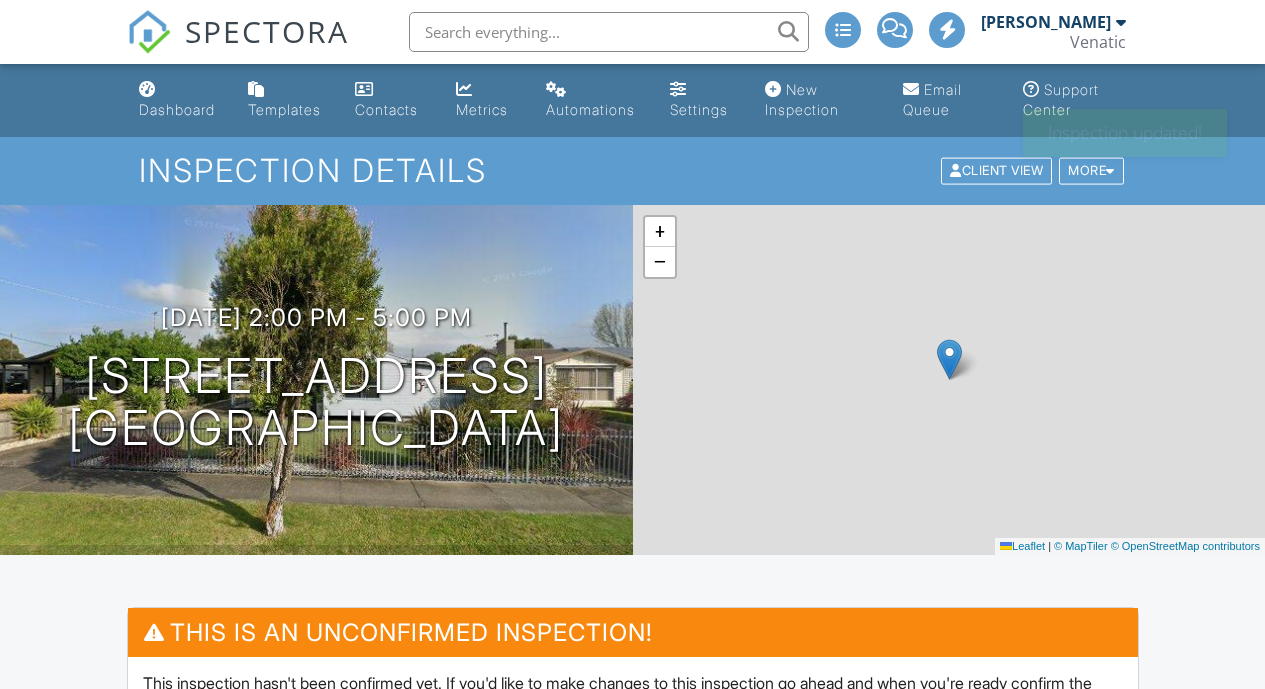 scroll, scrollTop: 0, scrollLeft: 0, axis: both 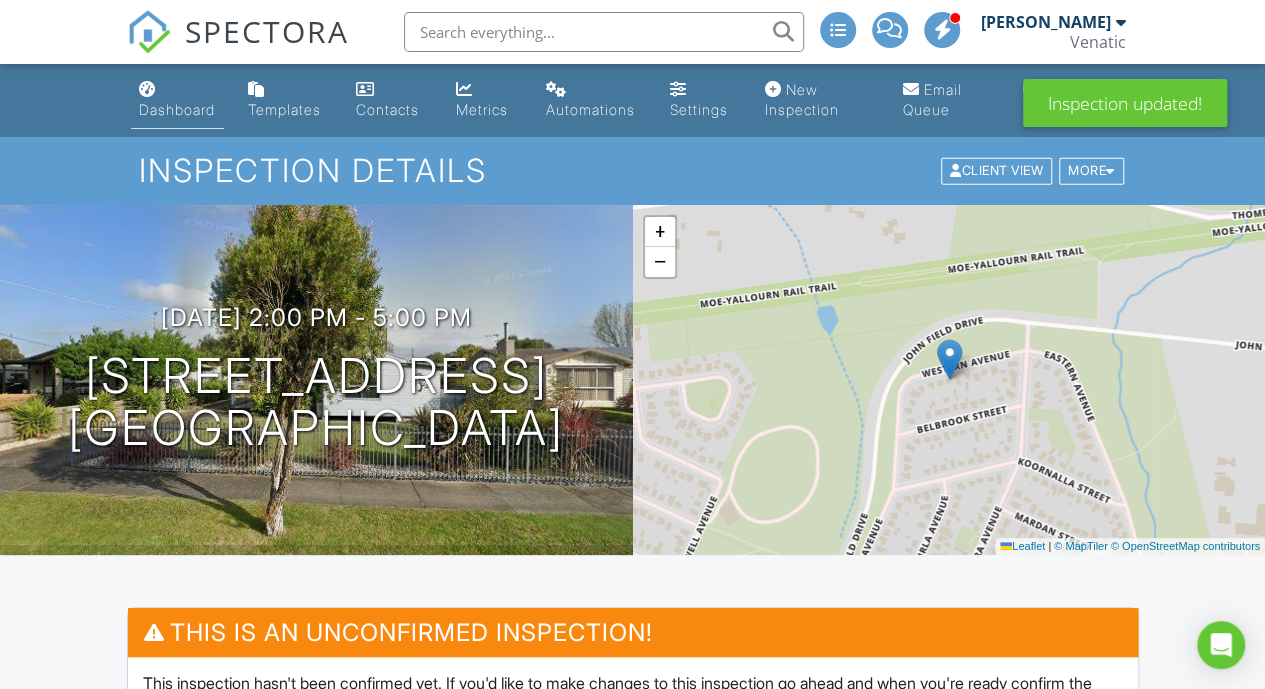 click on "Dashboard" at bounding box center (177, 109) 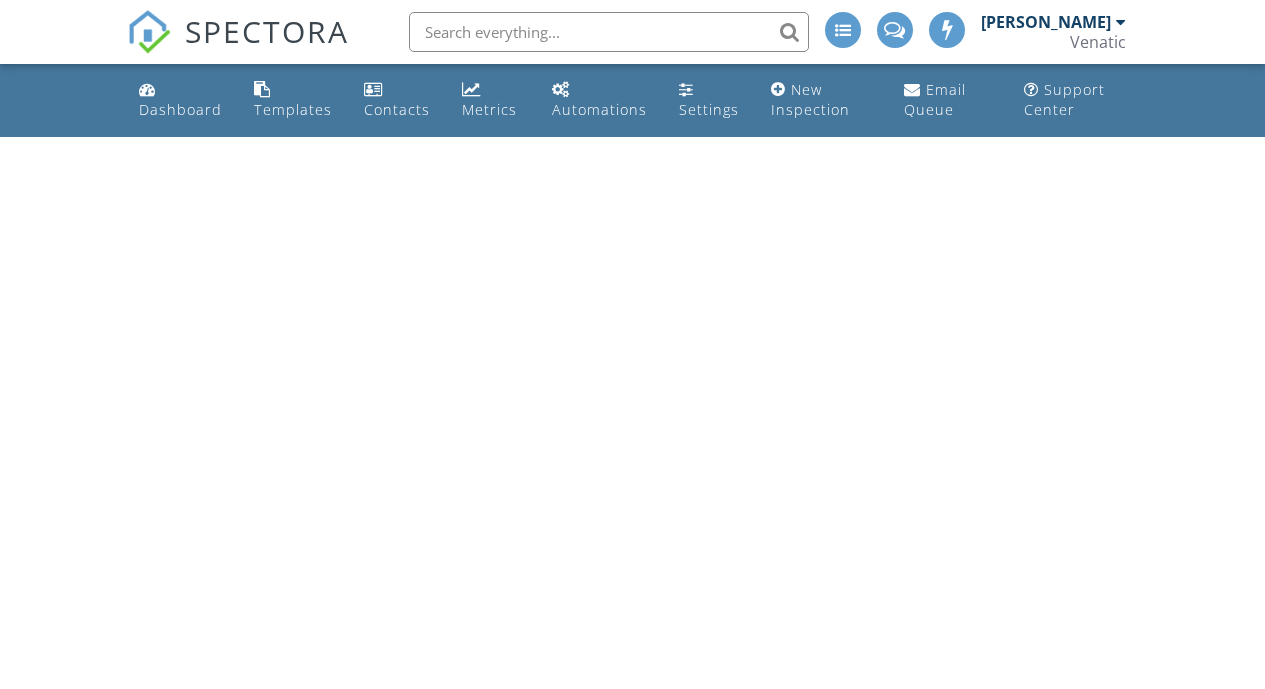 scroll, scrollTop: 0, scrollLeft: 0, axis: both 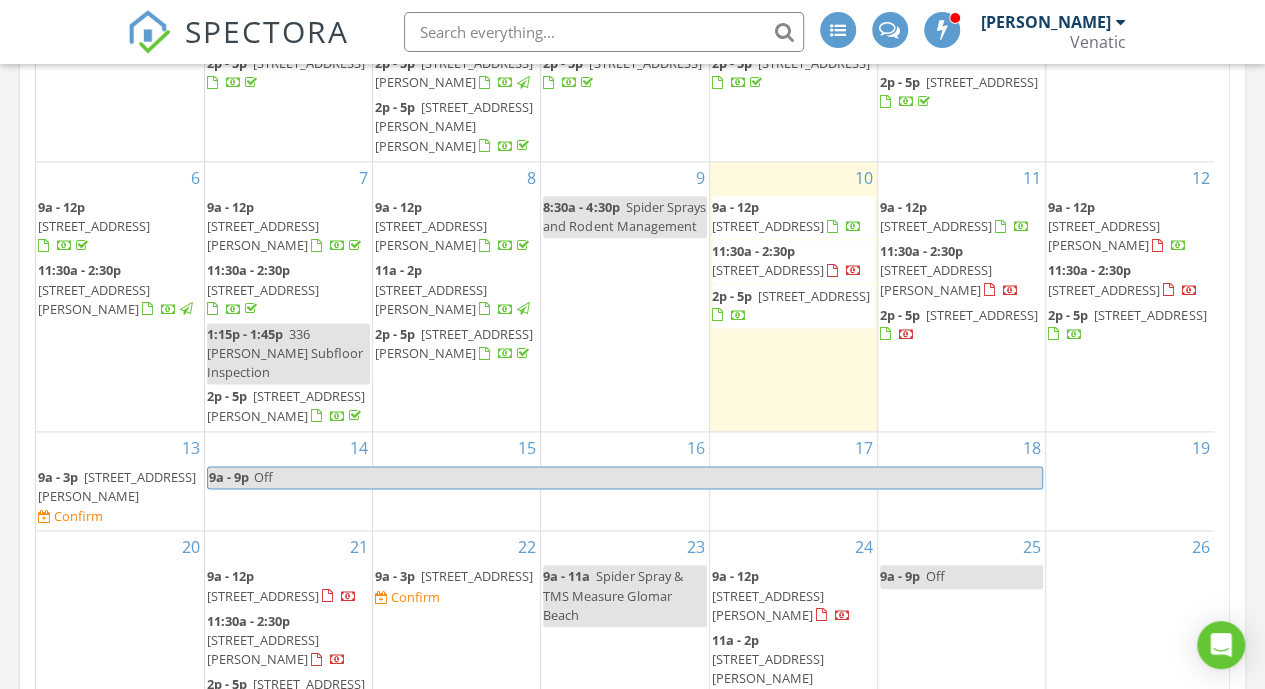 click on "11:30a - 2:30p" at bounding box center (753, 251) 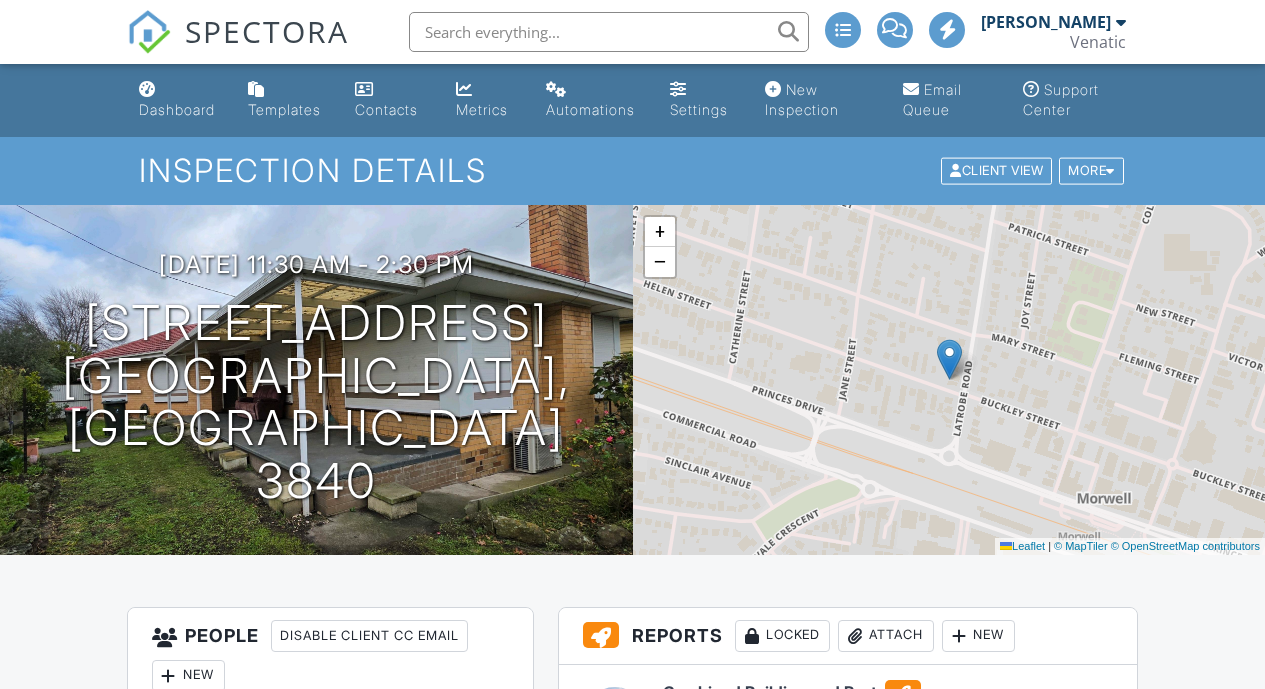 scroll, scrollTop: 0, scrollLeft: 0, axis: both 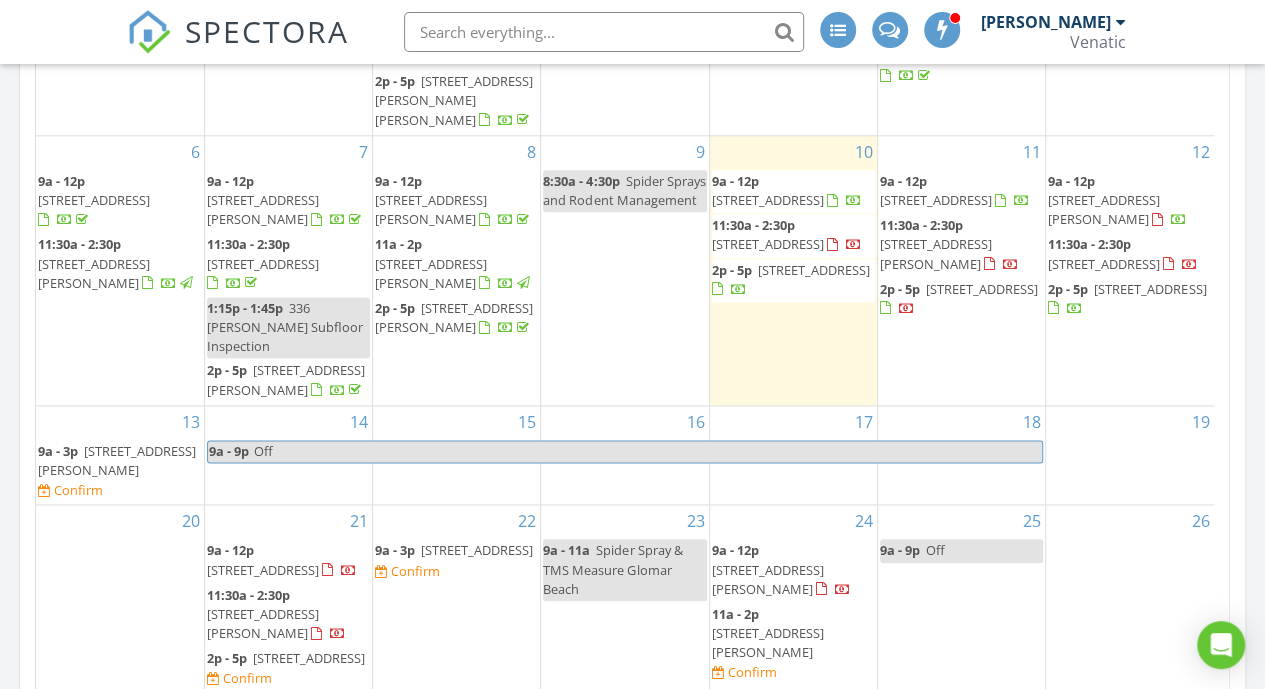 click on "[STREET_ADDRESS]" at bounding box center (768, 200) 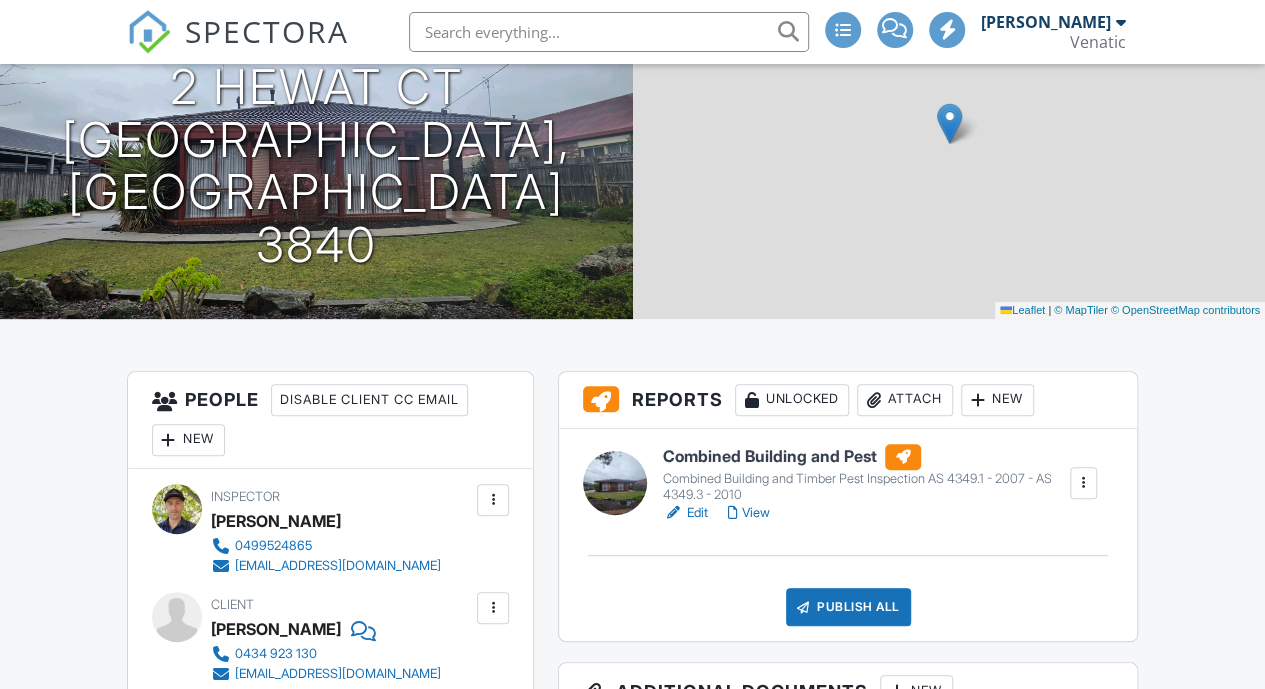 scroll, scrollTop: 0, scrollLeft: 0, axis: both 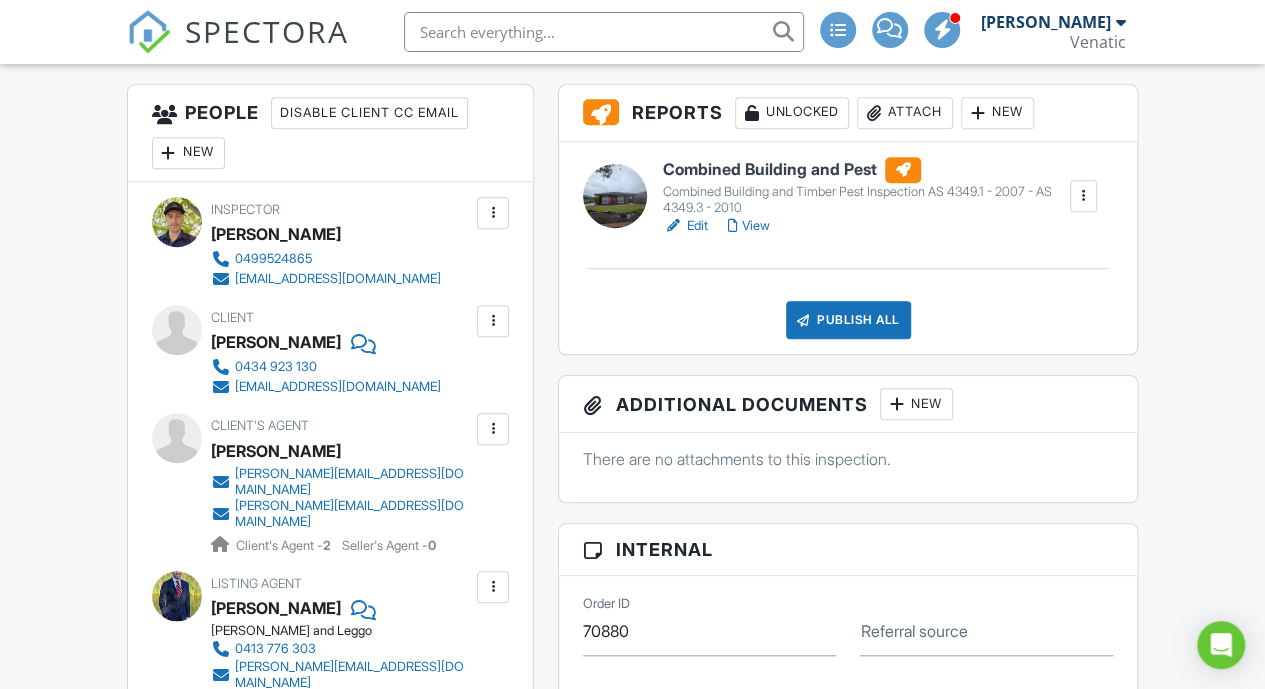 click on "Combined Building and Pest" at bounding box center (865, 170) 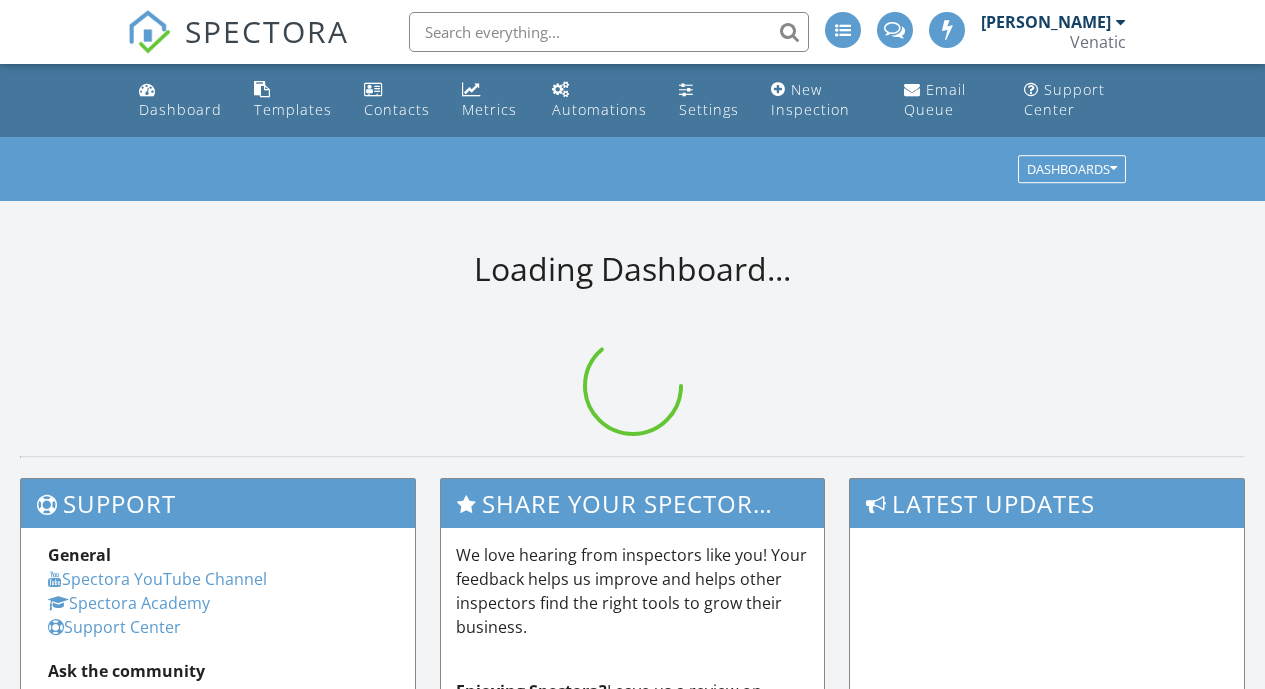 scroll, scrollTop: 0, scrollLeft: 0, axis: both 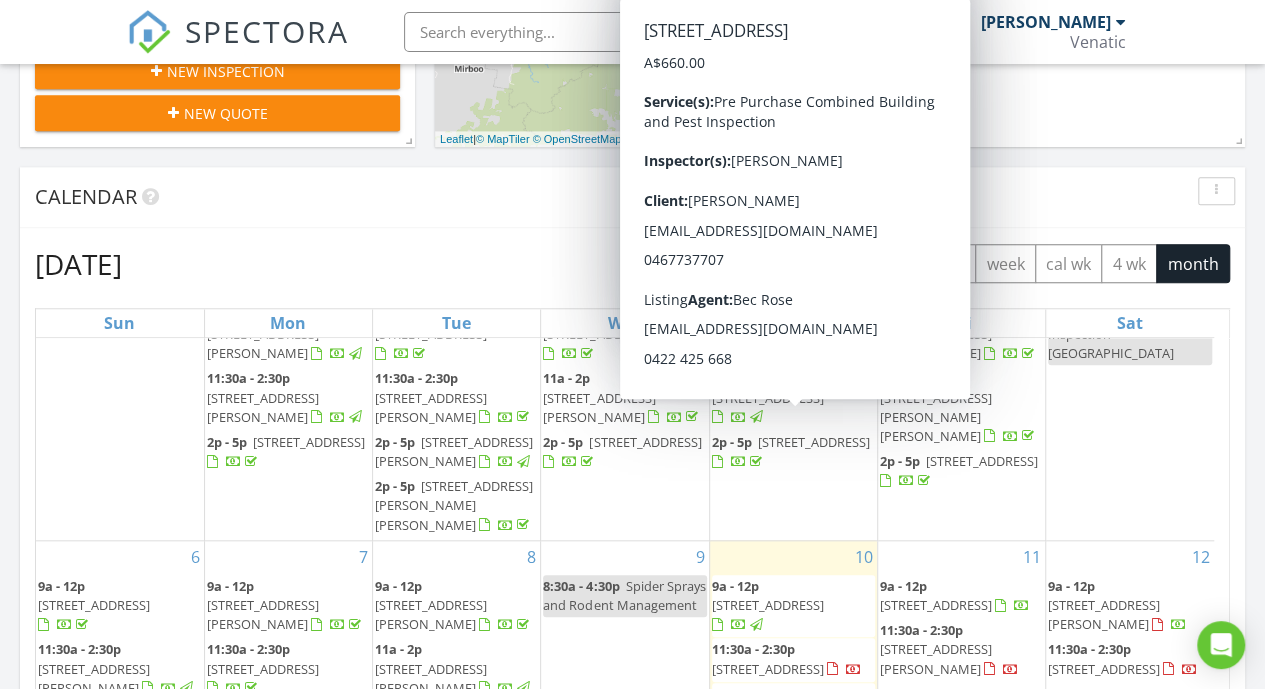 click on "[STREET_ADDRESS]" at bounding box center (814, 442) 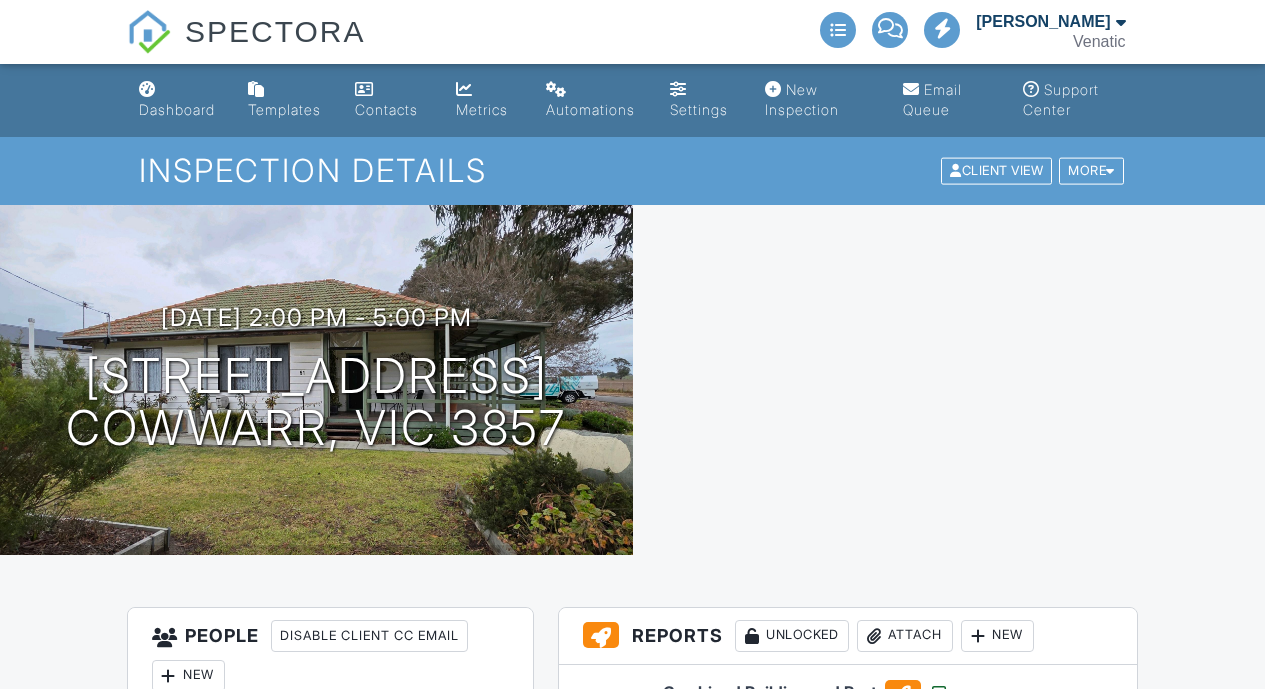 scroll, scrollTop: 0, scrollLeft: 0, axis: both 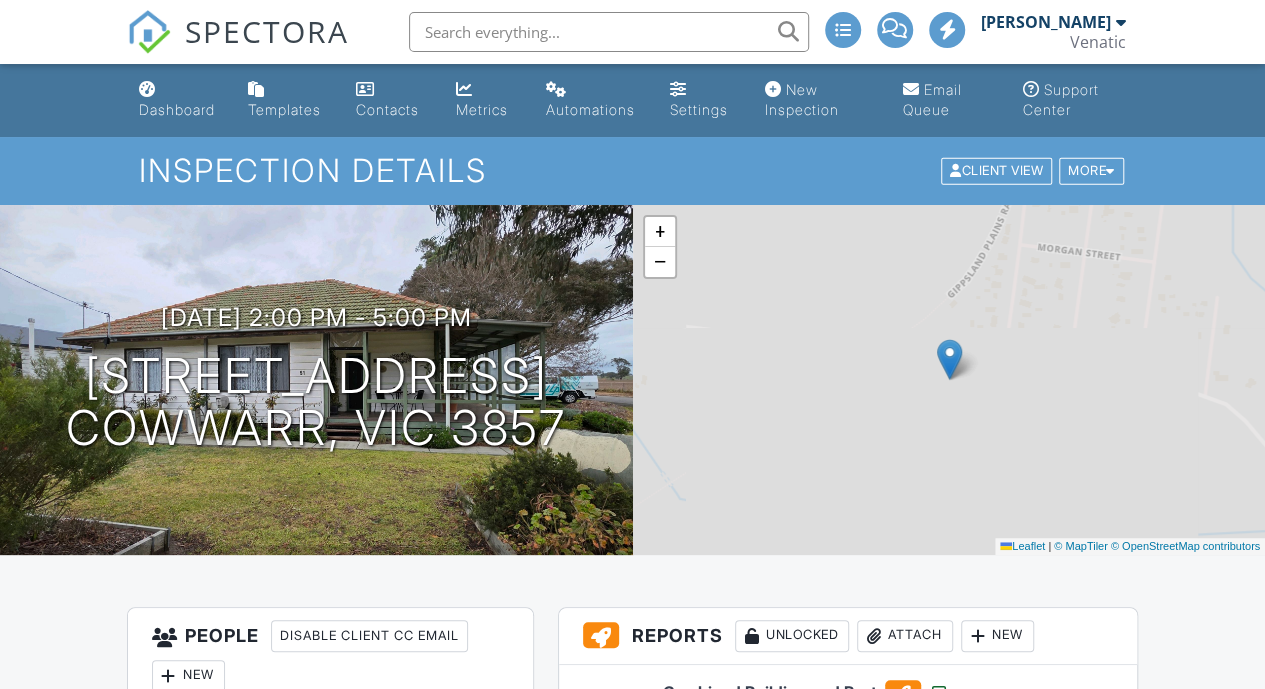 click on "Dashboard" at bounding box center [177, 109] 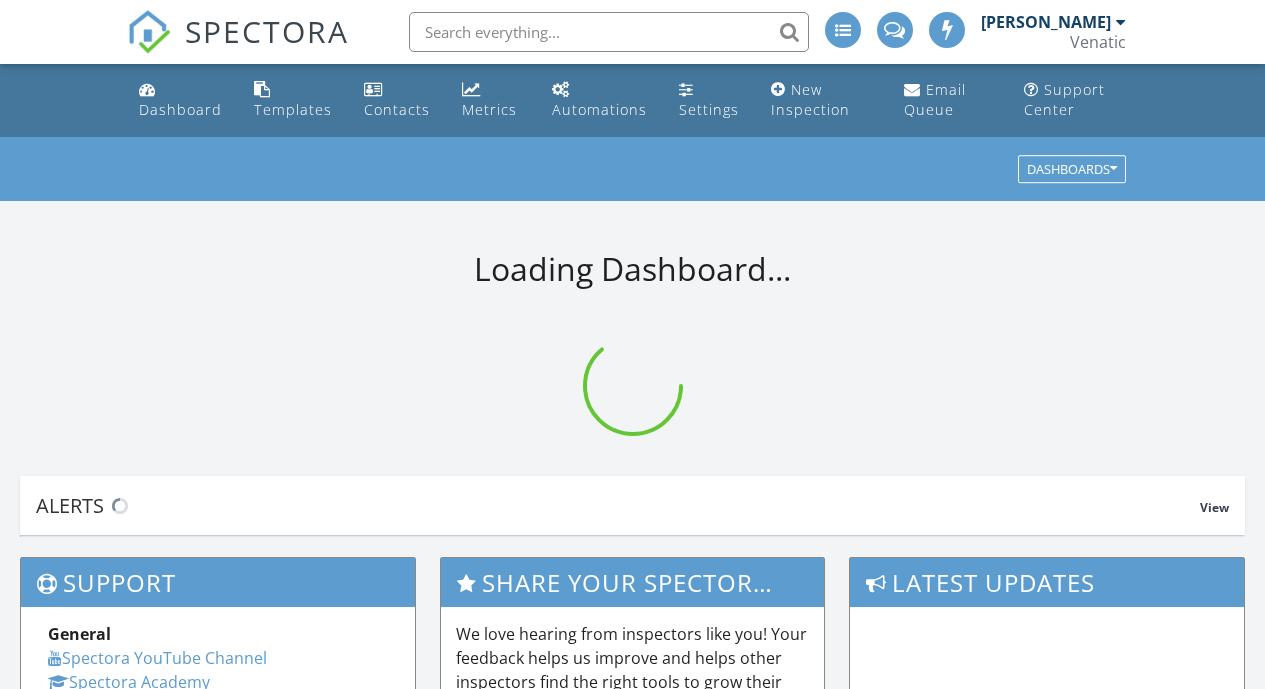 scroll, scrollTop: 0, scrollLeft: 0, axis: both 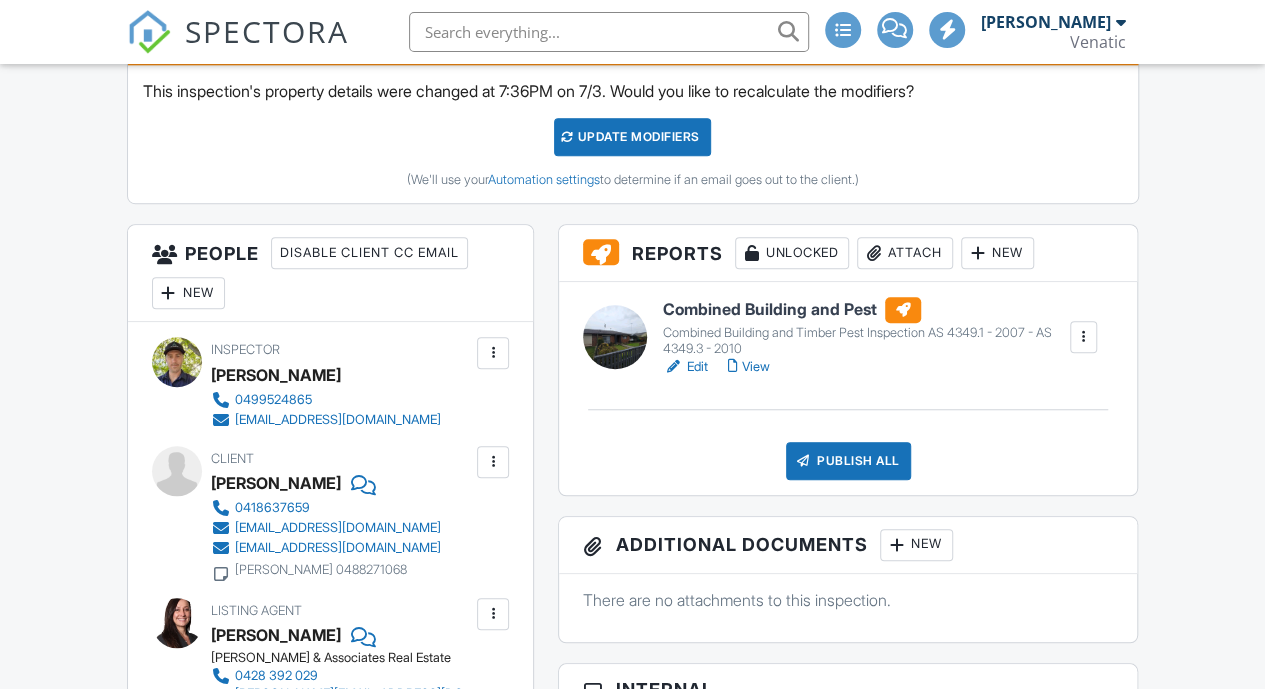 click on "Combined Building and Pest" at bounding box center [865, 310] 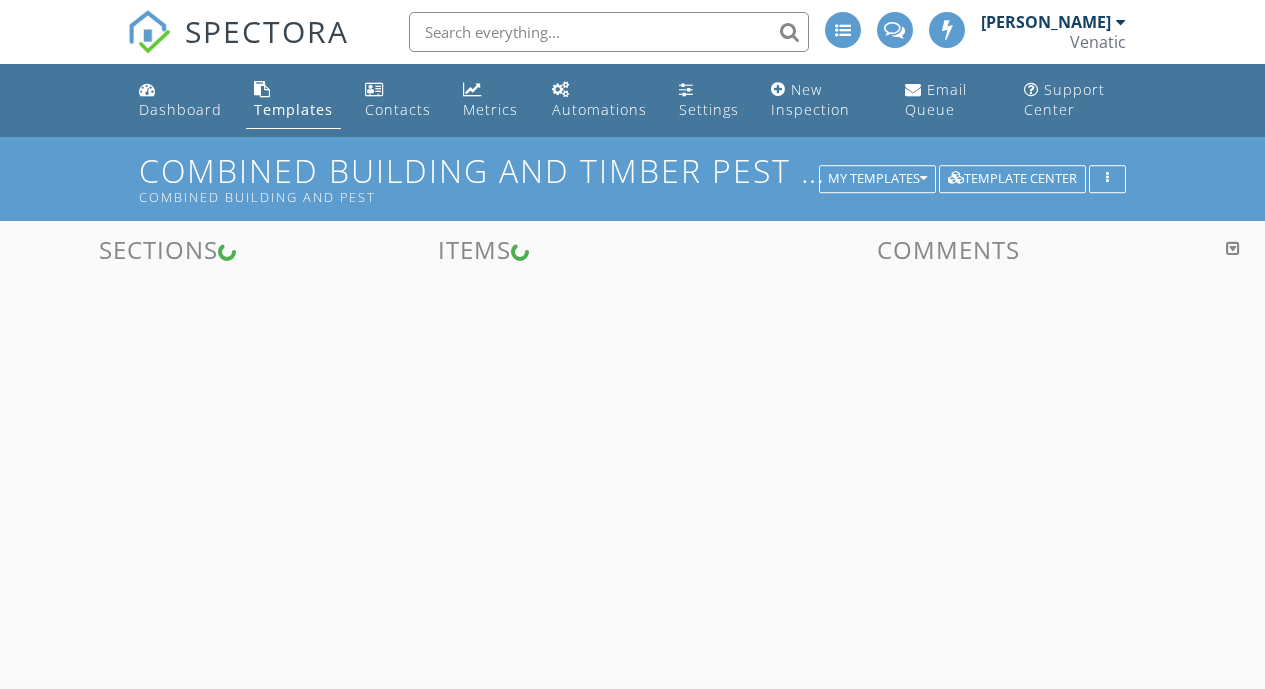 scroll, scrollTop: 0, scrollLeft: 0, axis: both 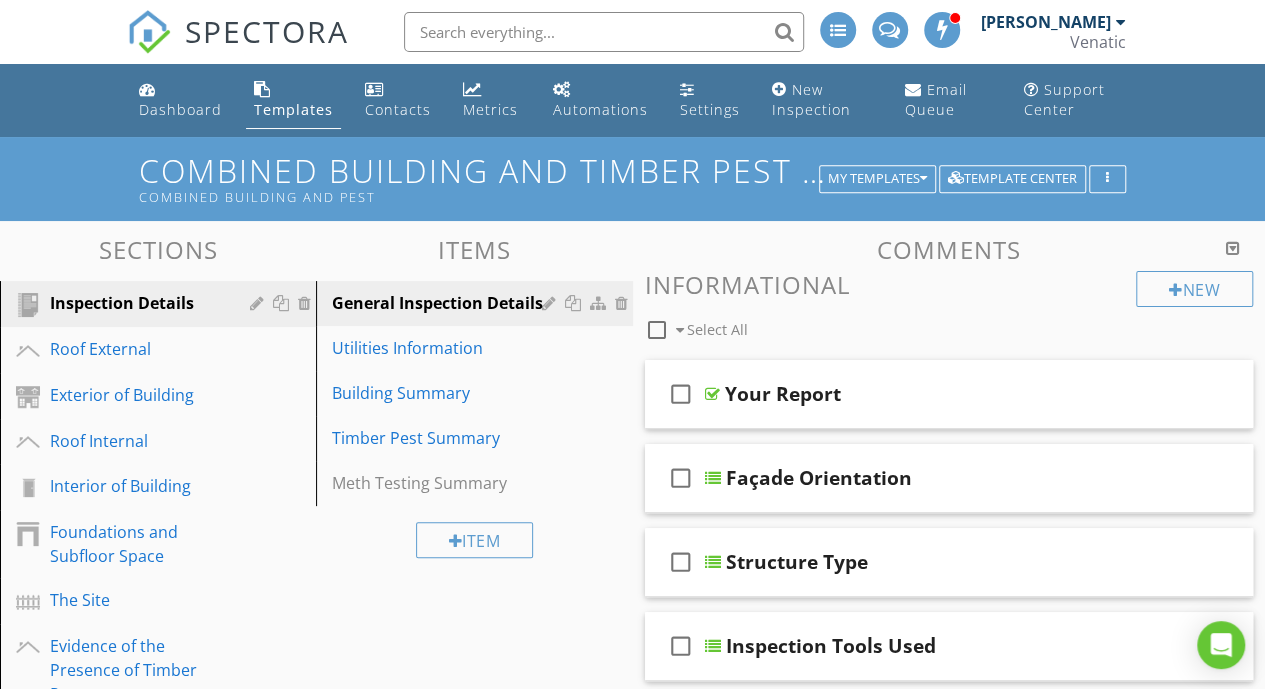 click on "check_box_outline_blank
Structure Type" at bounding box center (949, 562) 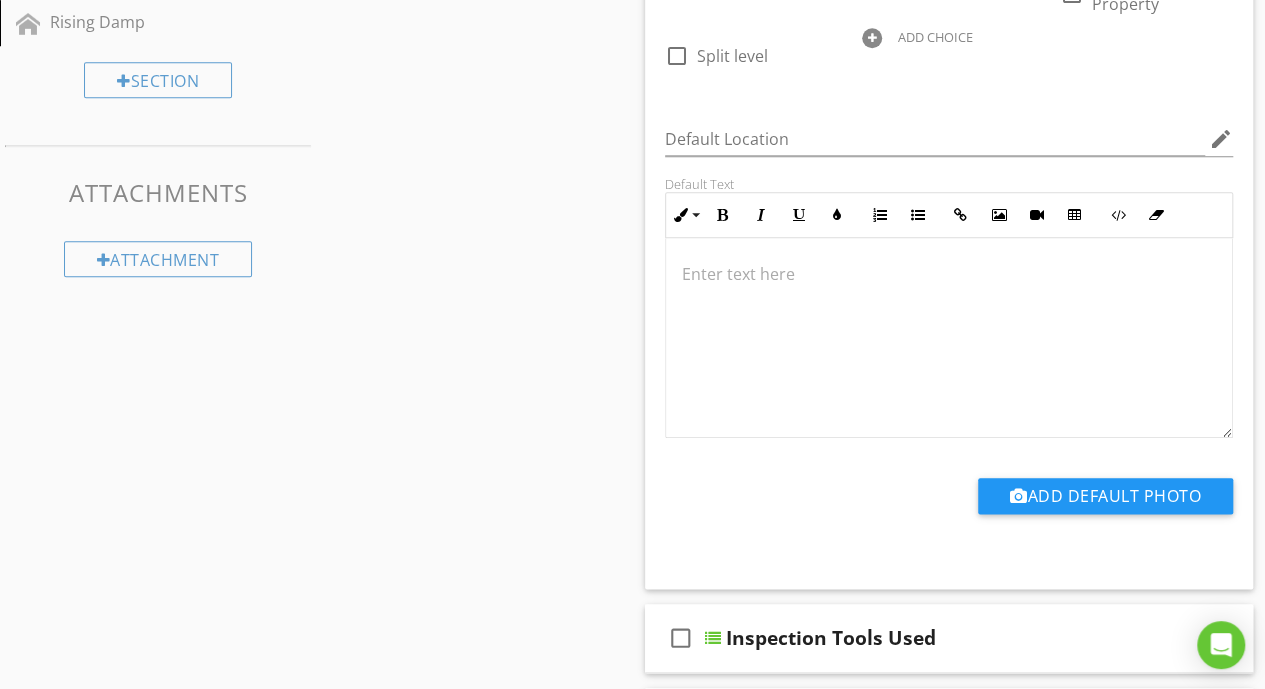 scroll, scrollTop: 925, scrollLeft: 0, axis: vertical 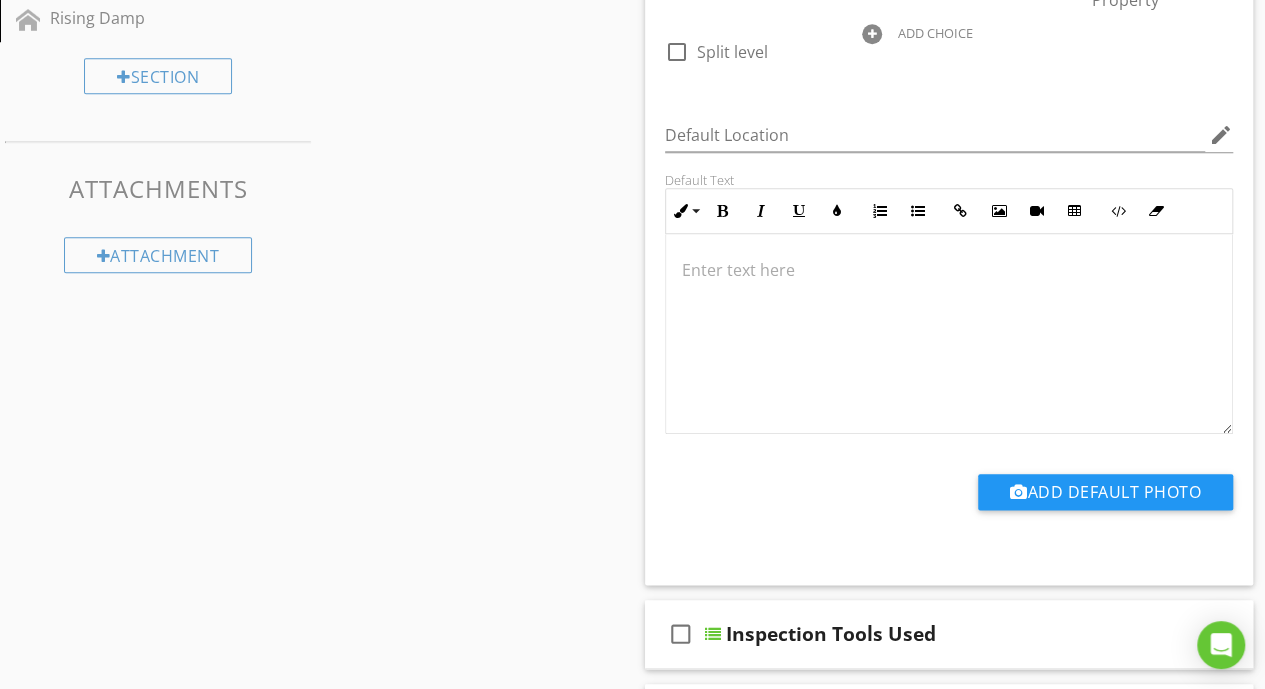click at bounding box center [949, 334] 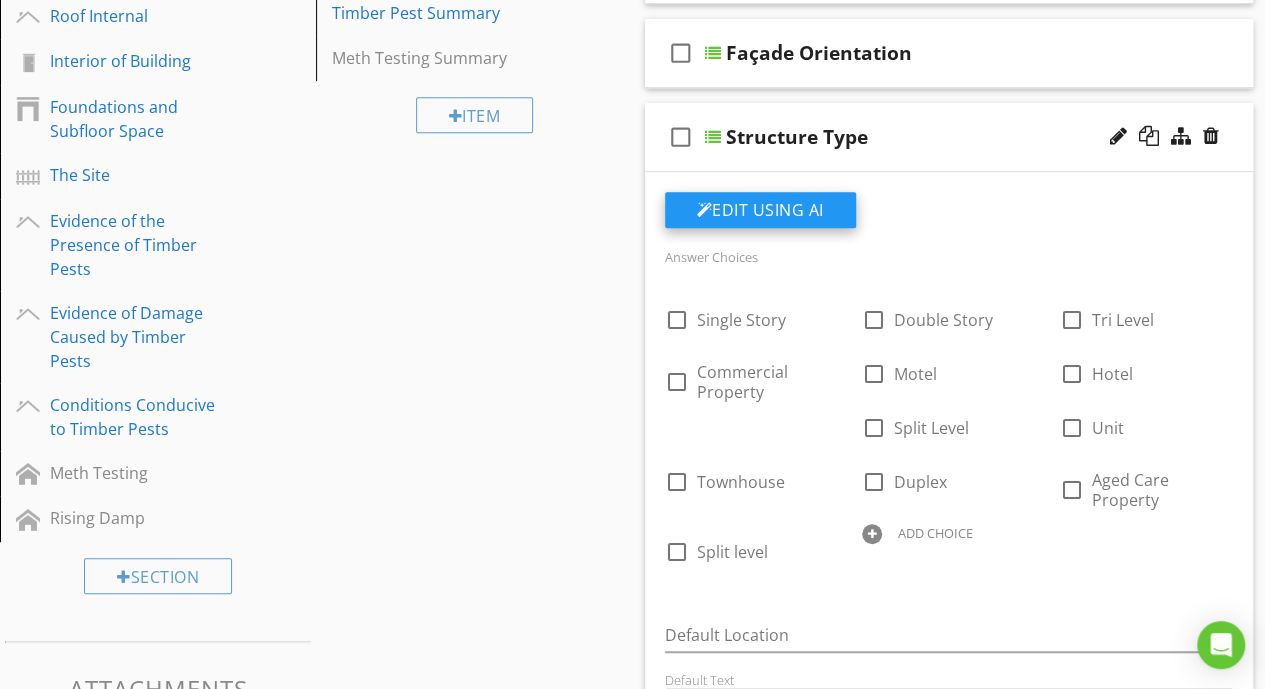 click on "Edit Using AI" at bounding box center [760, 210] 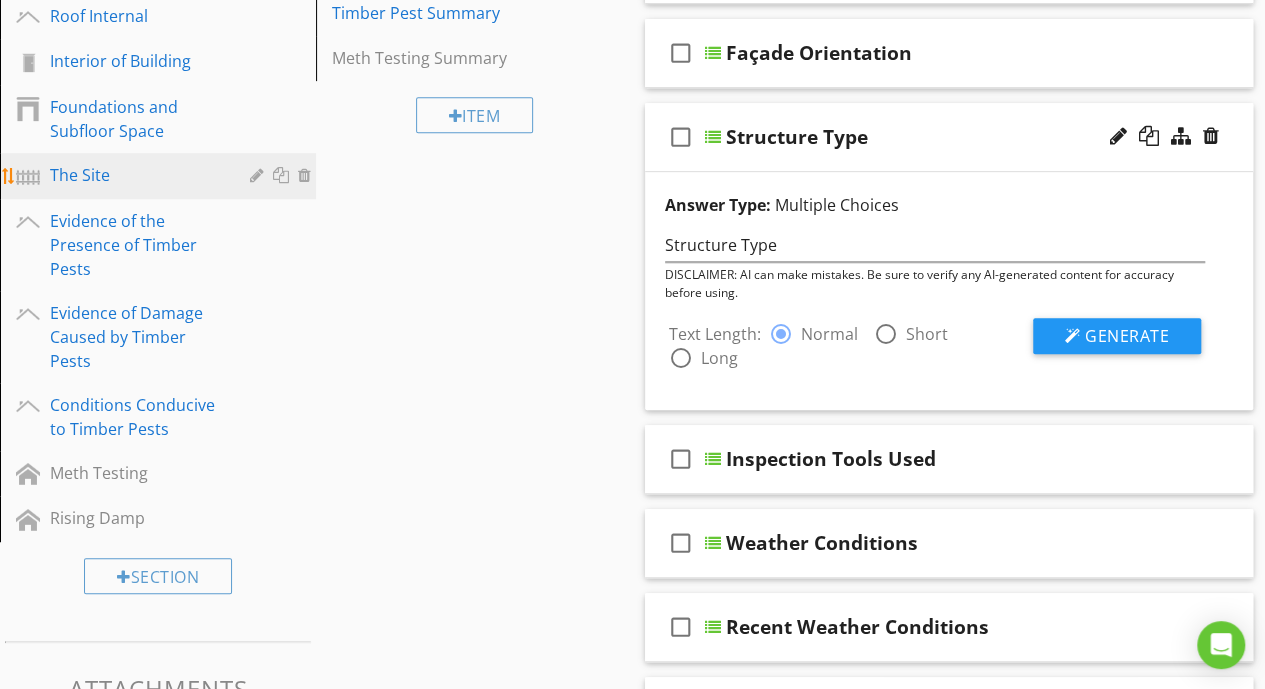 click on "The Site" at bounding box center [135, 175] 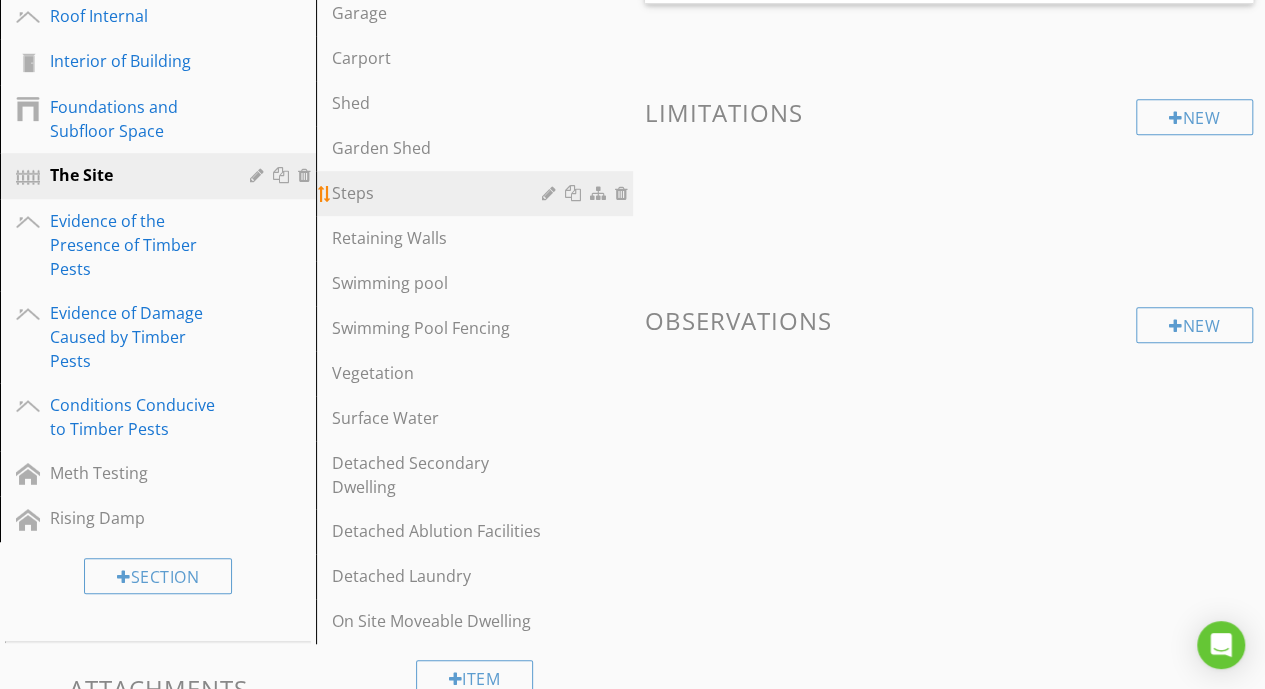 click on "Steps" at bounding box center (439, 193) 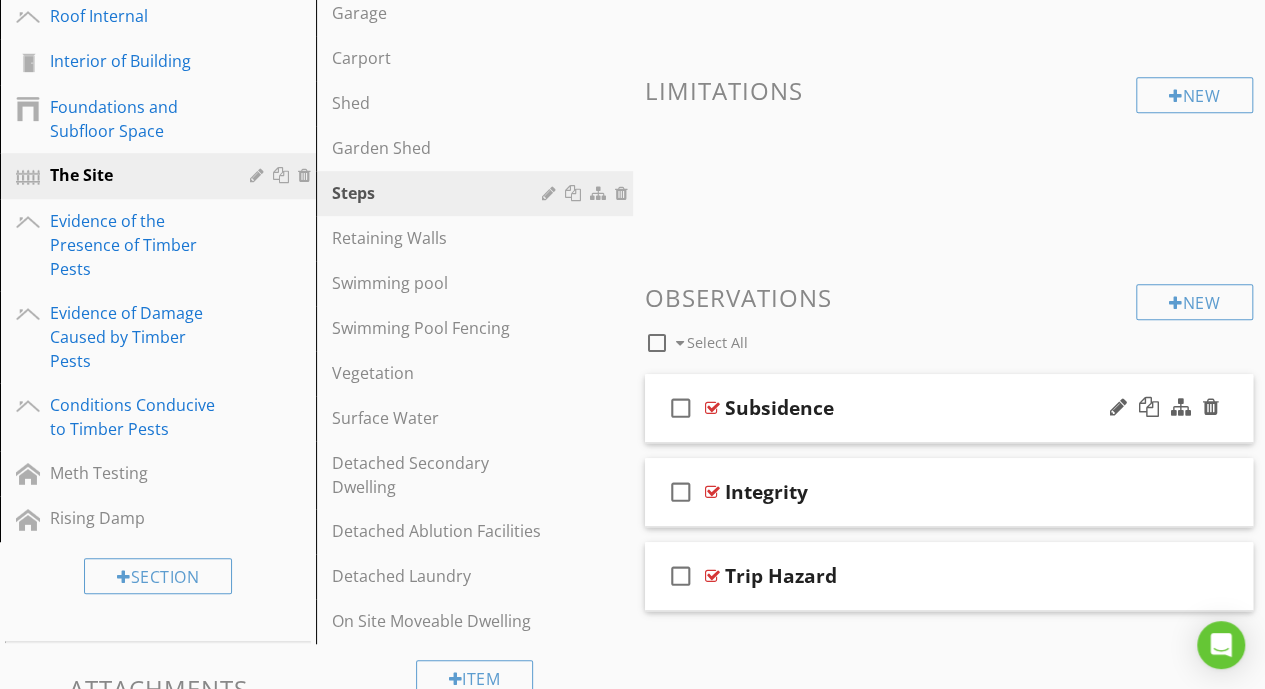 click on "check_box_outline_blank
Subsidence" at bounding box center (949, 408) 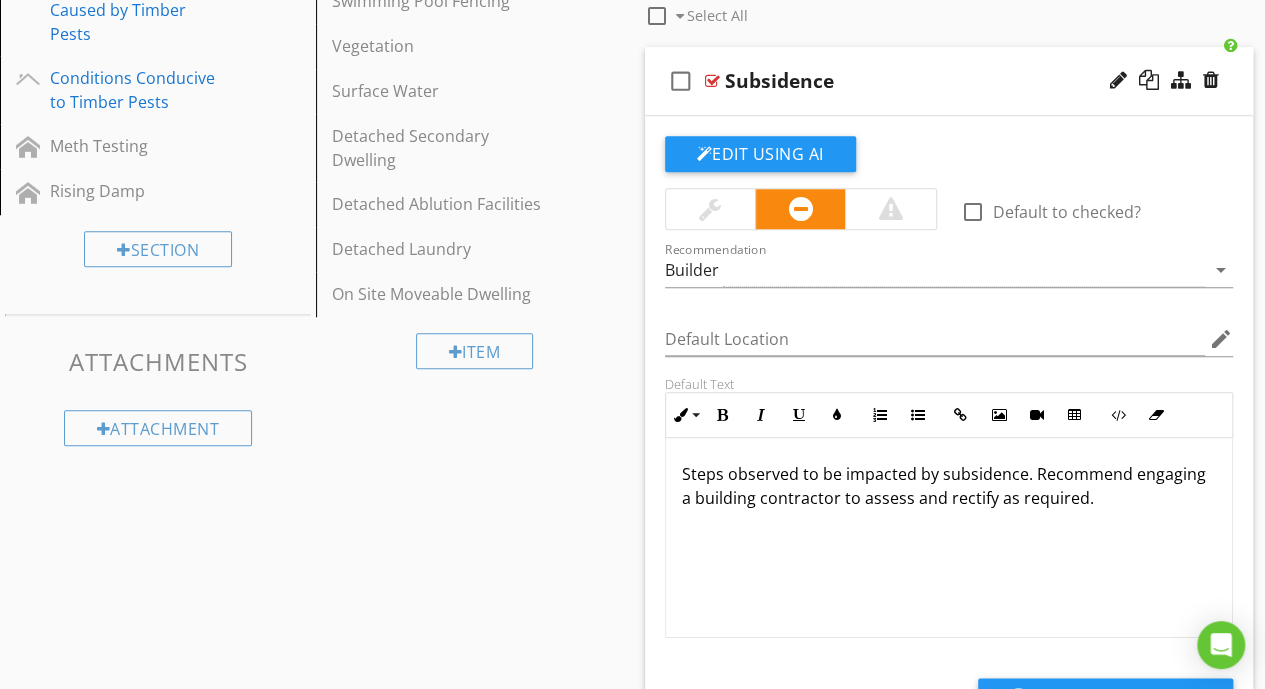 scroll, scrollTop: 751, scrollLeft: 0, axis: vertical 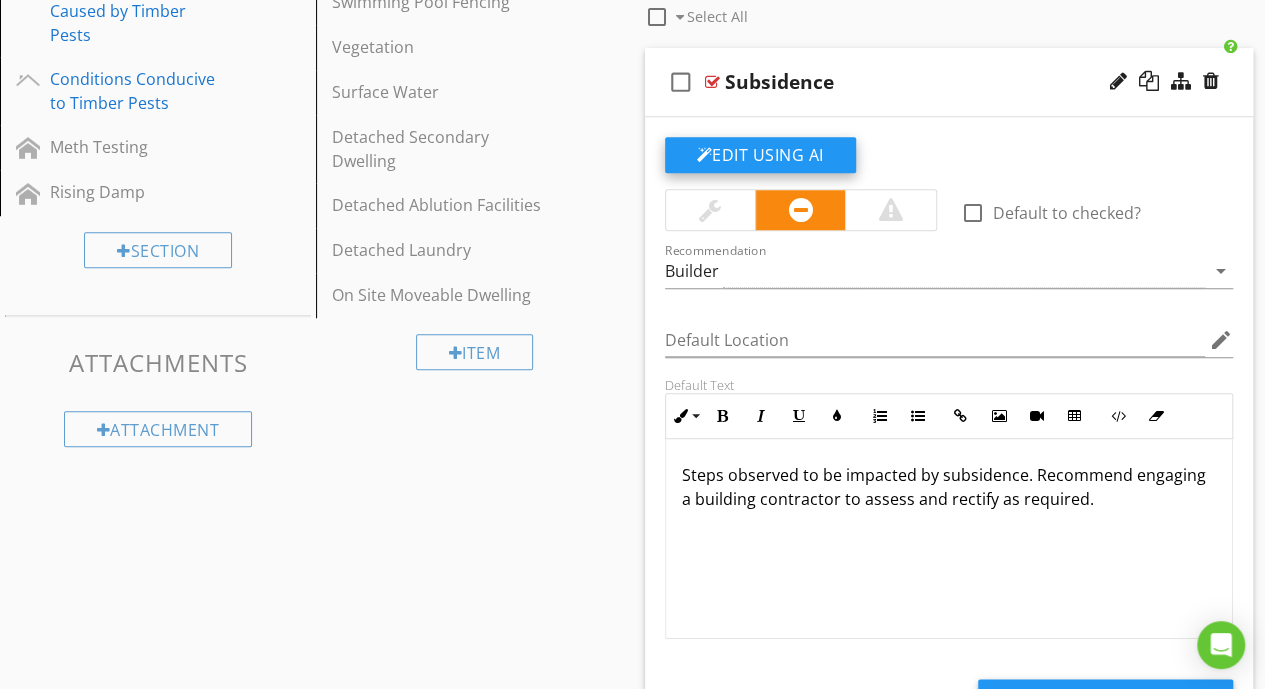click on "Edit Using AI" at bounding box center (760, 155) 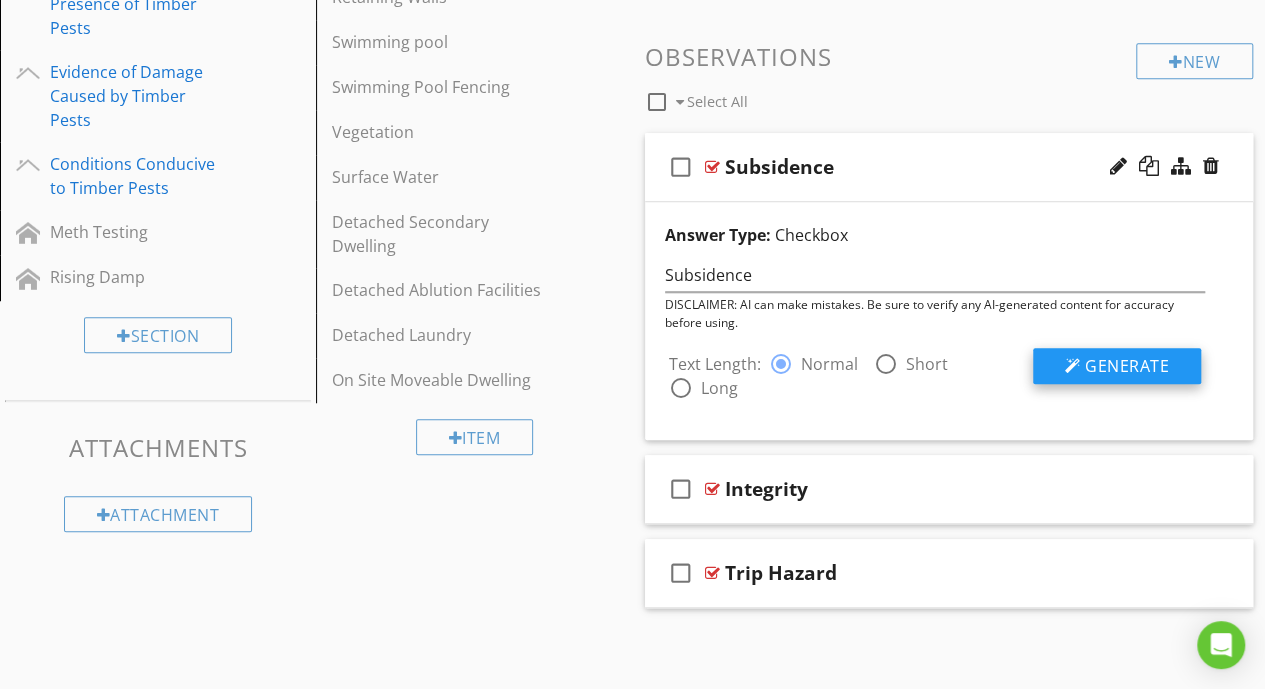 click on "Generate" at bounding box center [1117, 366] 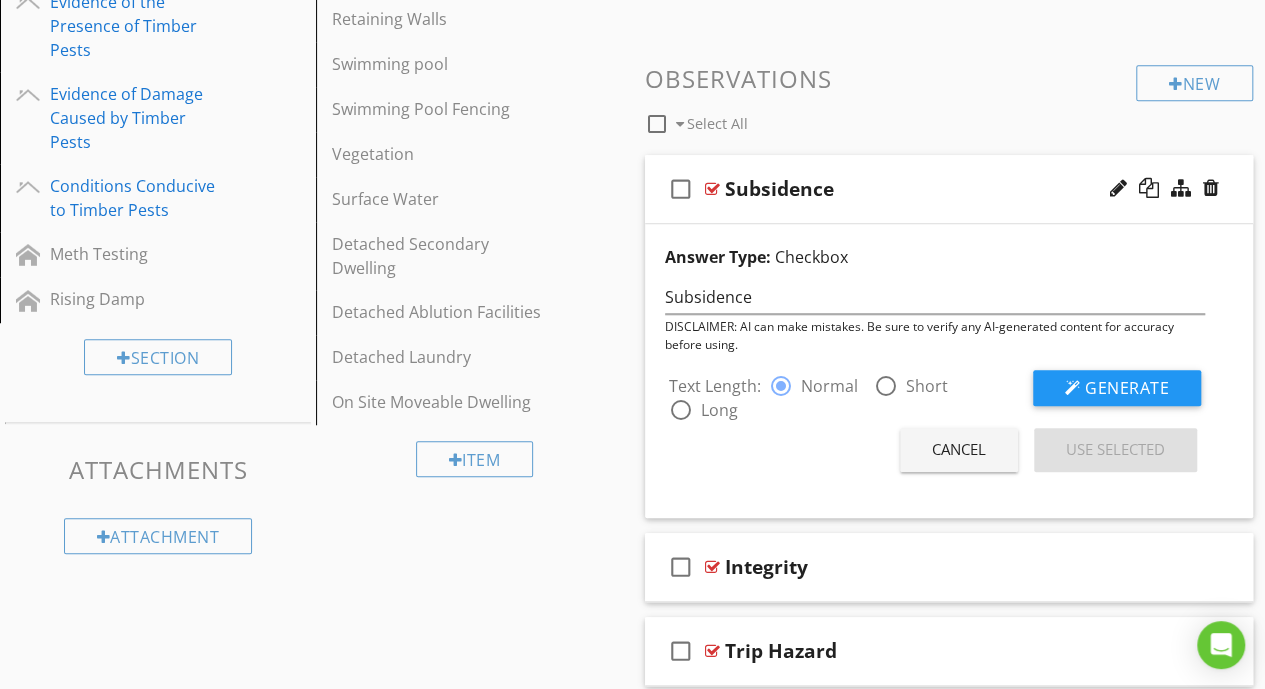 scroll, scrollTop: 666, scrollLeft: 0, axis: vertical 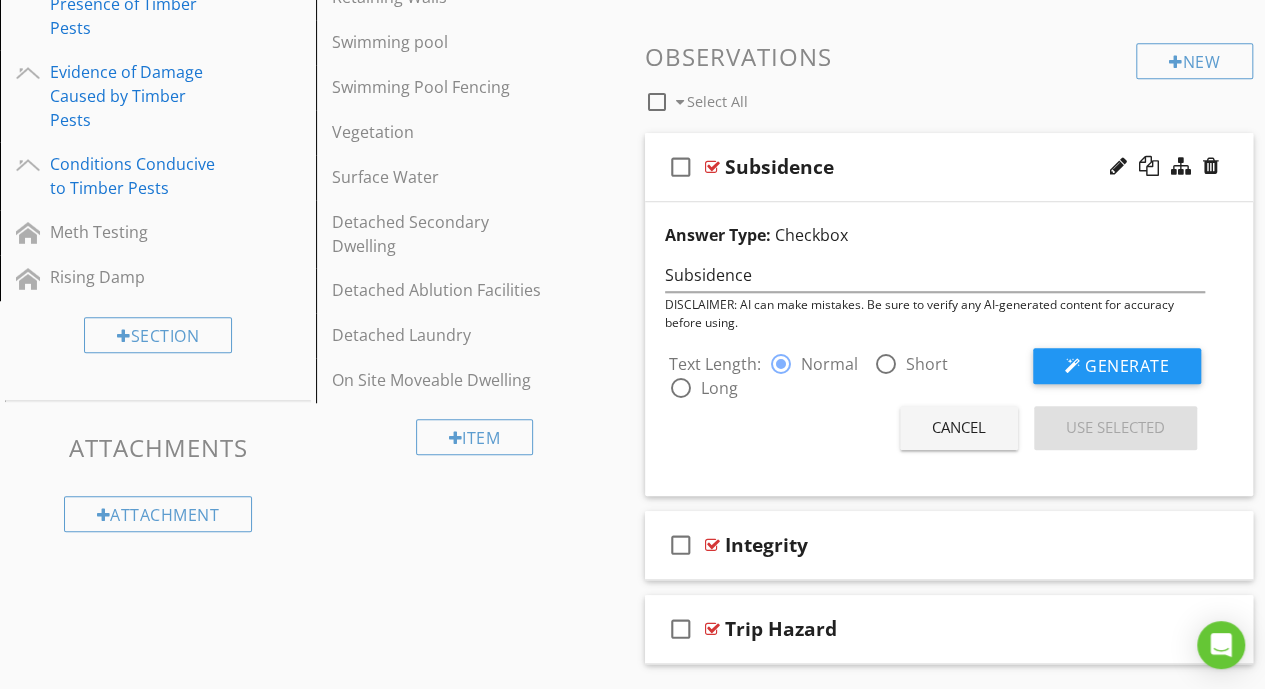 click on "Cancel
Use Selected" at bounding box center (935, 428) 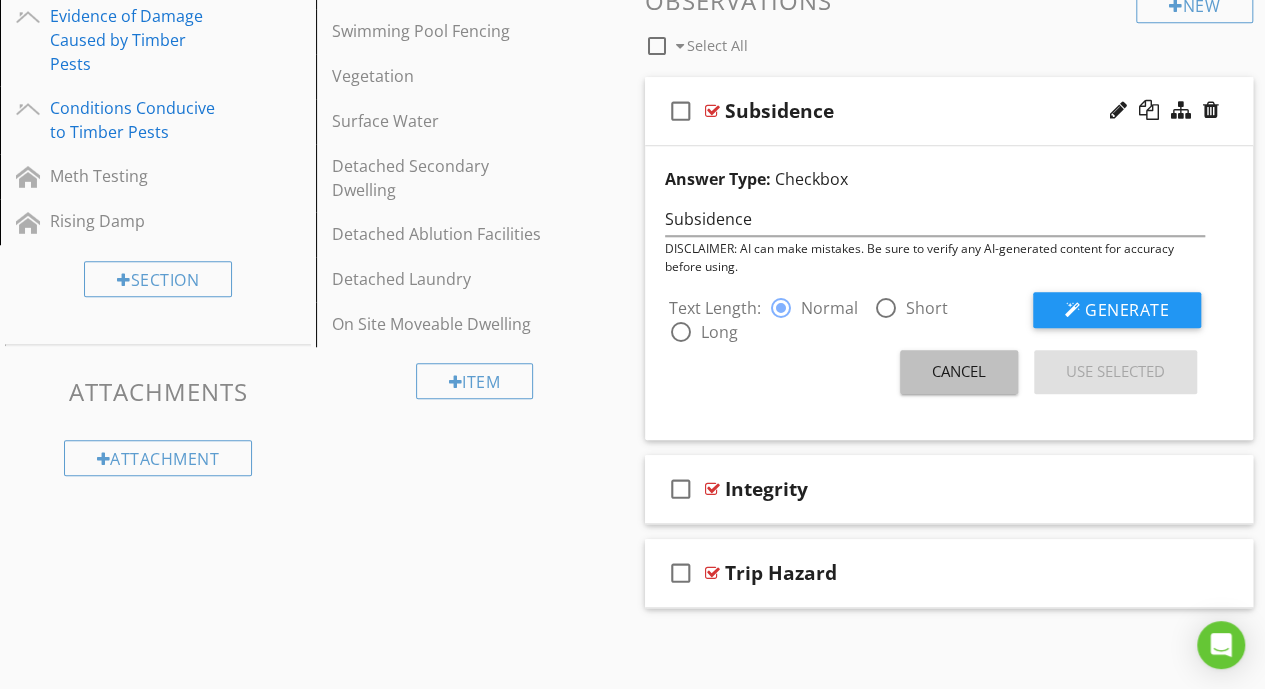 click on "Cancel" at bounding box center [959, 371] 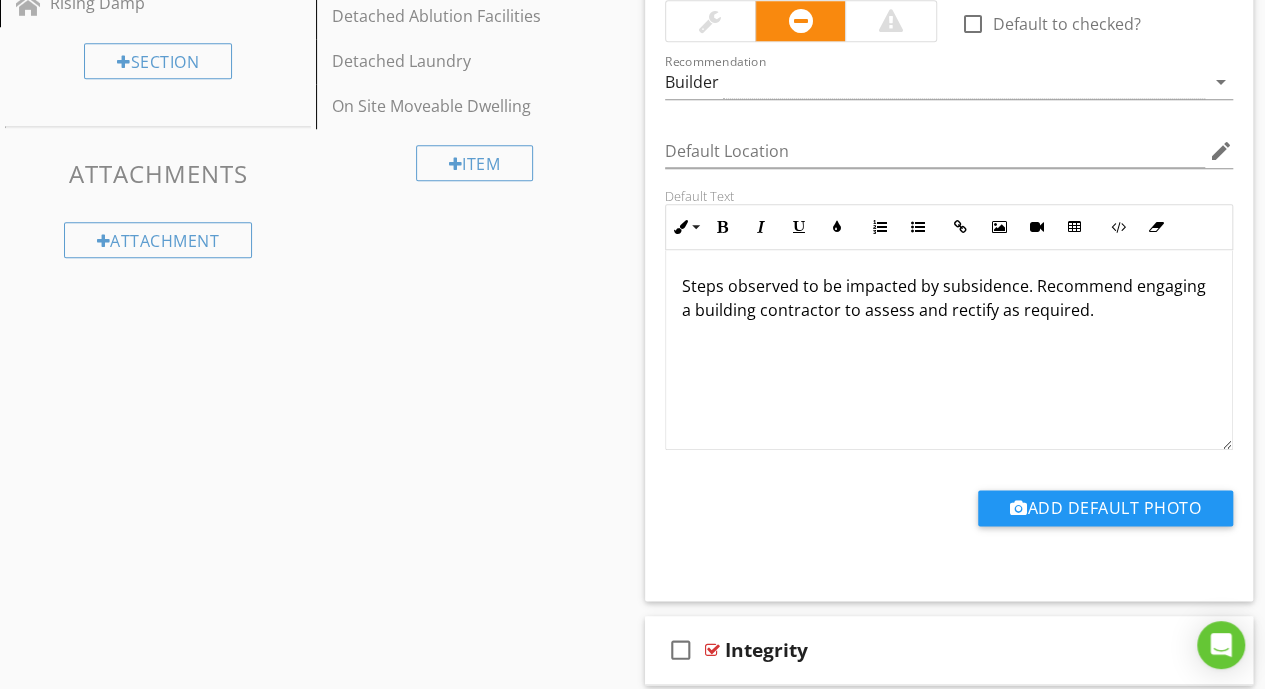 scroll, scrollTop: 948, scrollLeft: 0, axis: vertical 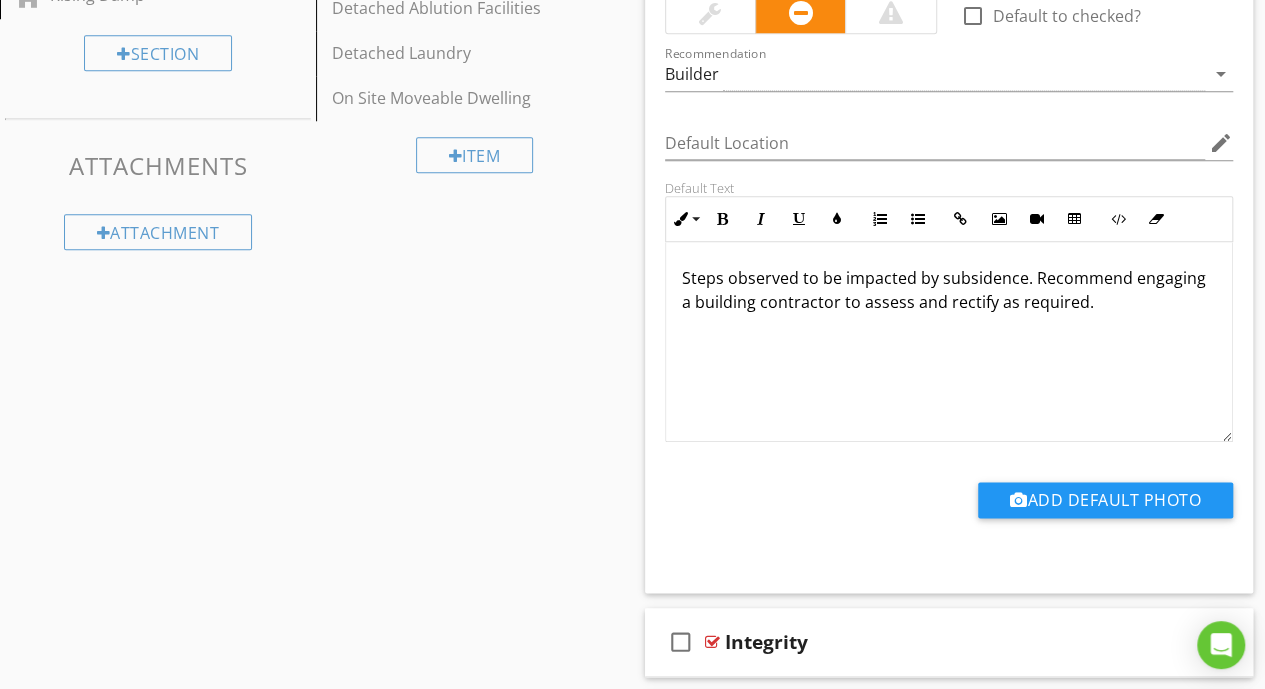 click on "Steps observed to be impacted by subsidence. Recommend engaging a building contractor to assess and rectify as required." at bounding box center [949, 342] 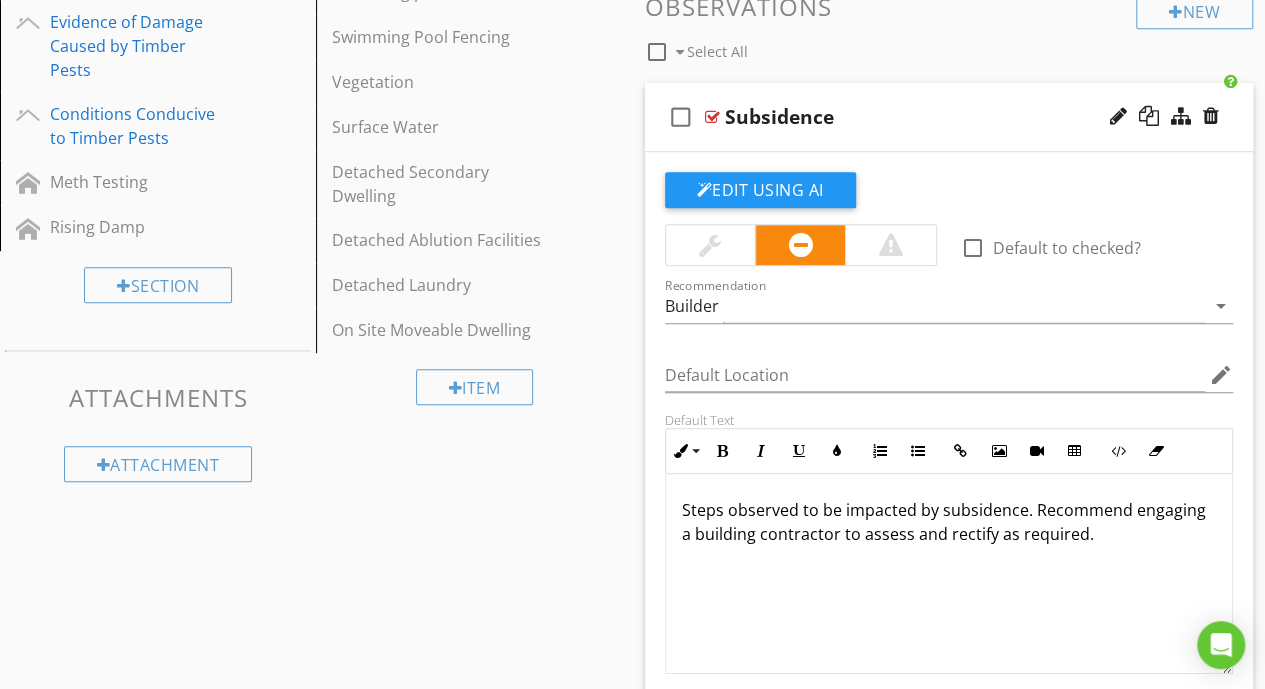 scroll, scrollTop: 722, scrollLeft: 0, axis: vertical 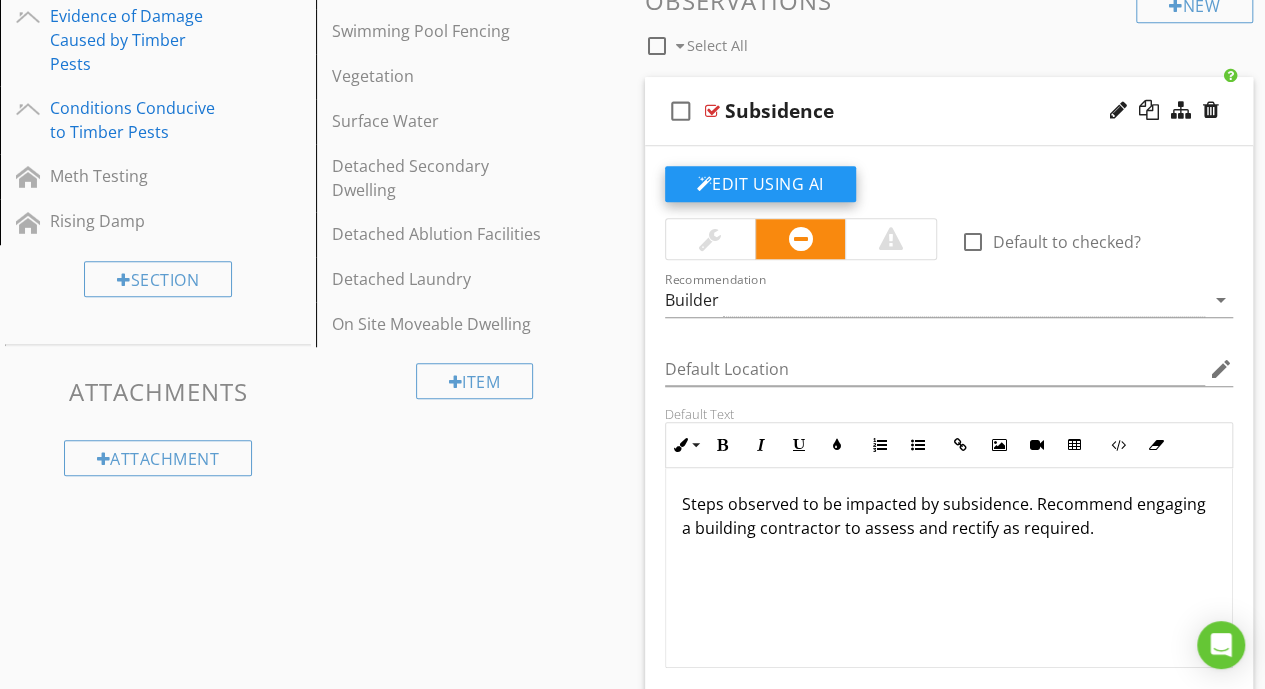 click on "Edit Using AI" at bounding box center [760, 184] 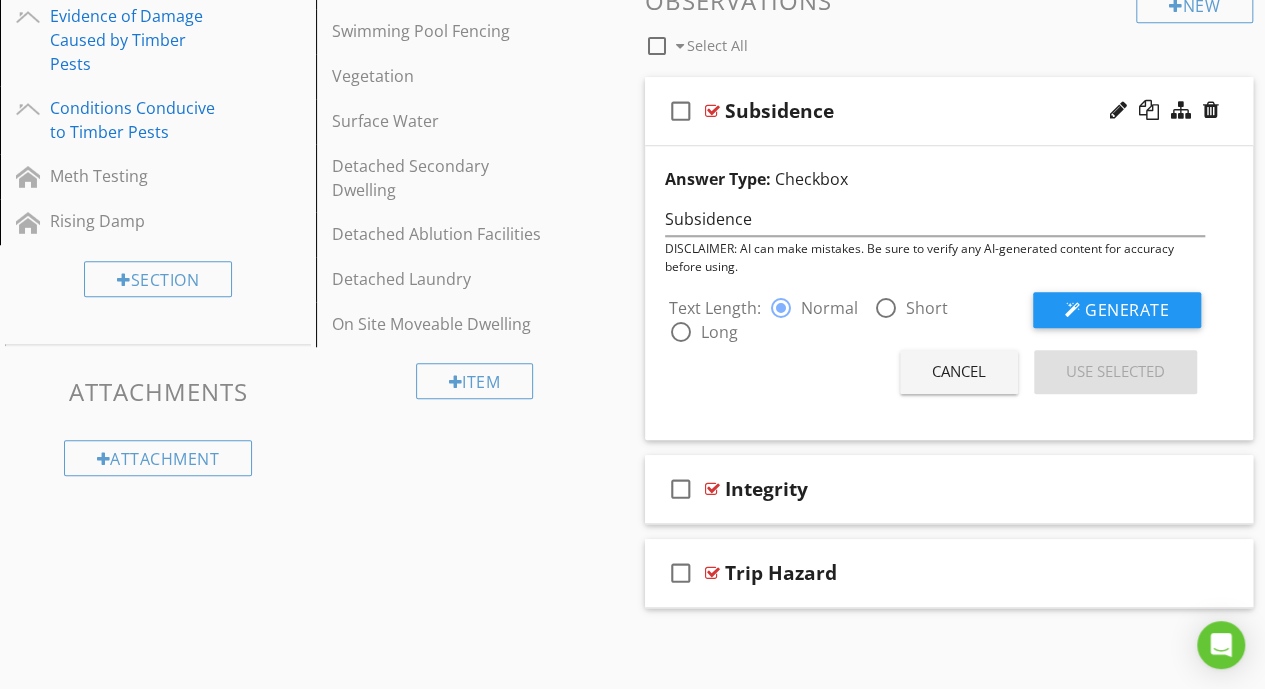 click at bounding box center (886, 308) 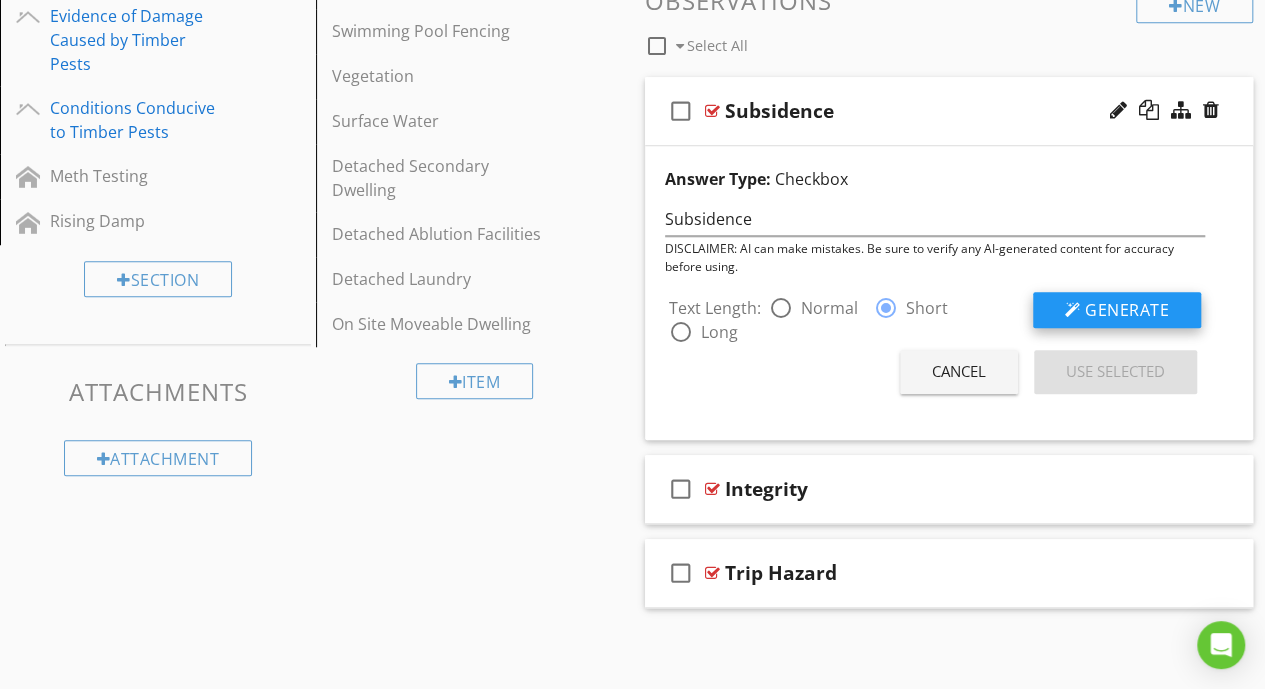 click on "Generate" at bounding box center [1117, 310] 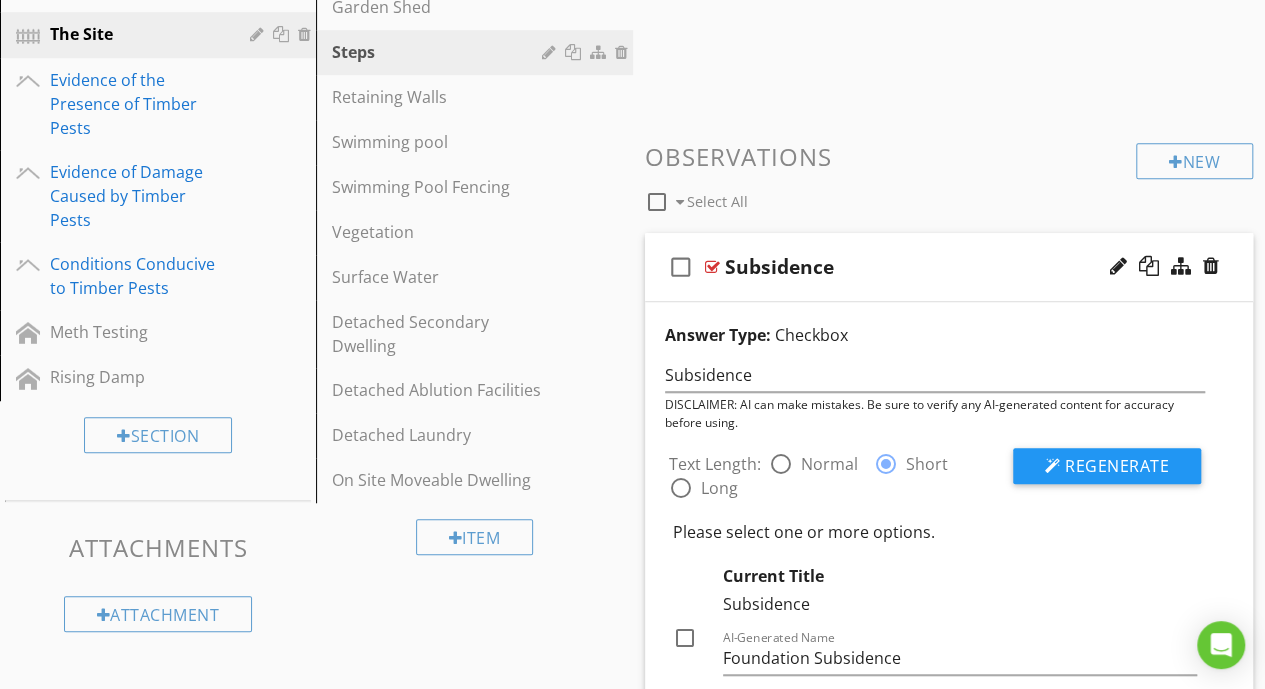 scroll, scrollTop: 564, scrollLeft: 0, axis: vertical 